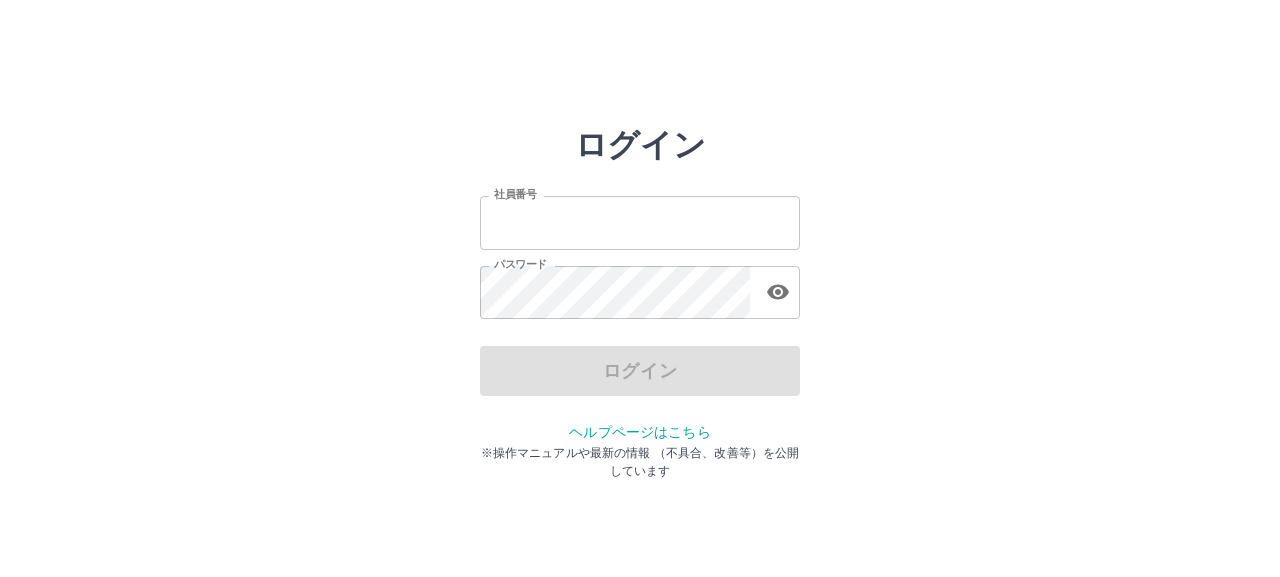 scroll, scrollTop: 0, scrollLeft: 0, axis: both 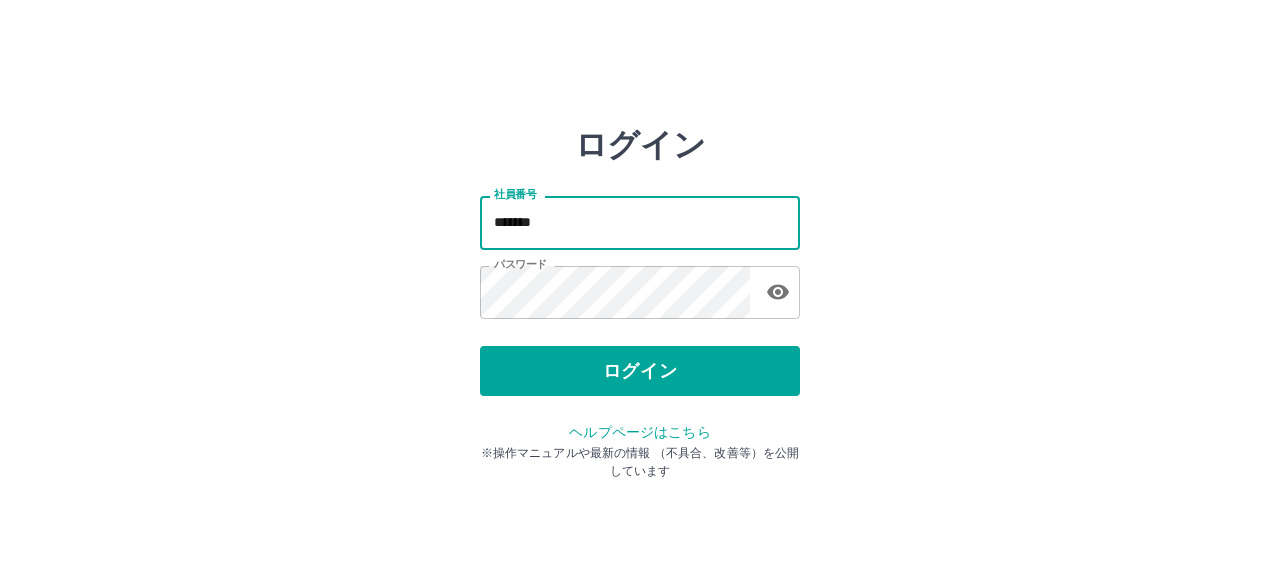 drag, startPoint x: 564, startPoint y: 215, endPoint x: 416, endPoint y: 205, distance: 148.33745 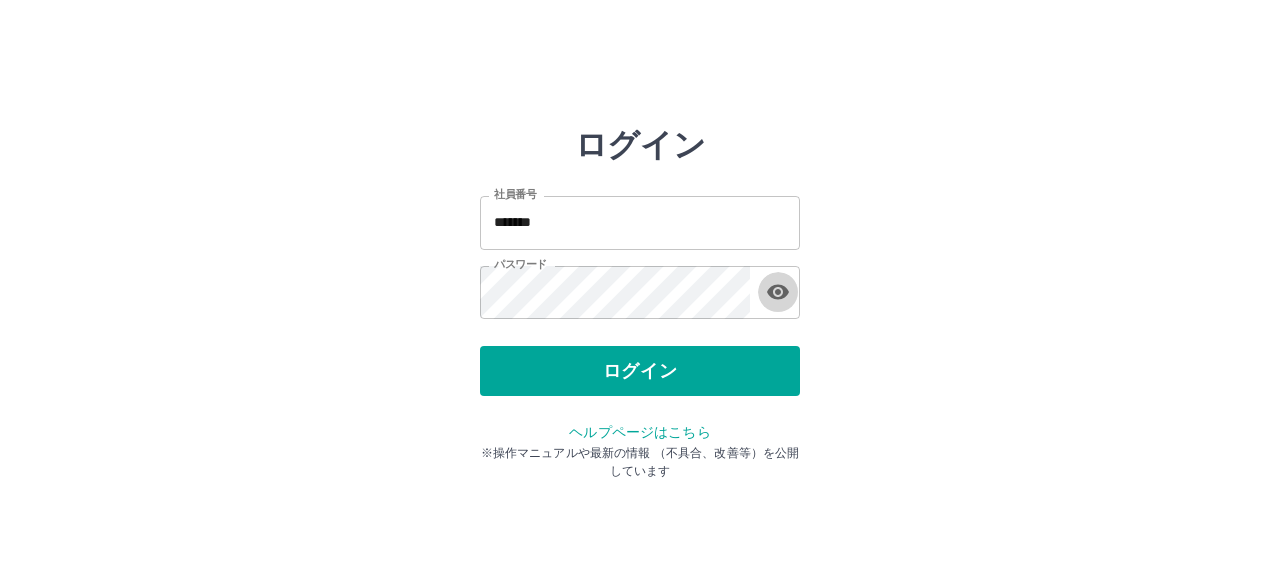type 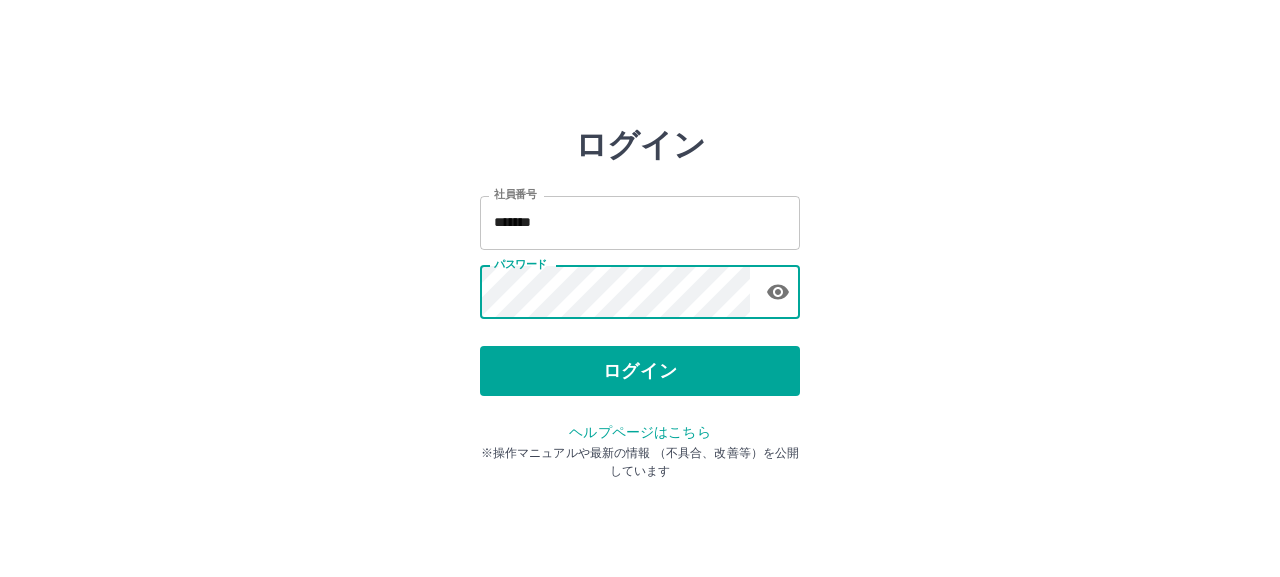 click on "ログイン 社員番号 ******* 社員番号 パスワード パスワード ログイン ヘルプページはこちら ※操作マニュアルや最新の情報 （不具合、改善等）を公開しています" at bounding box center [640, 286] 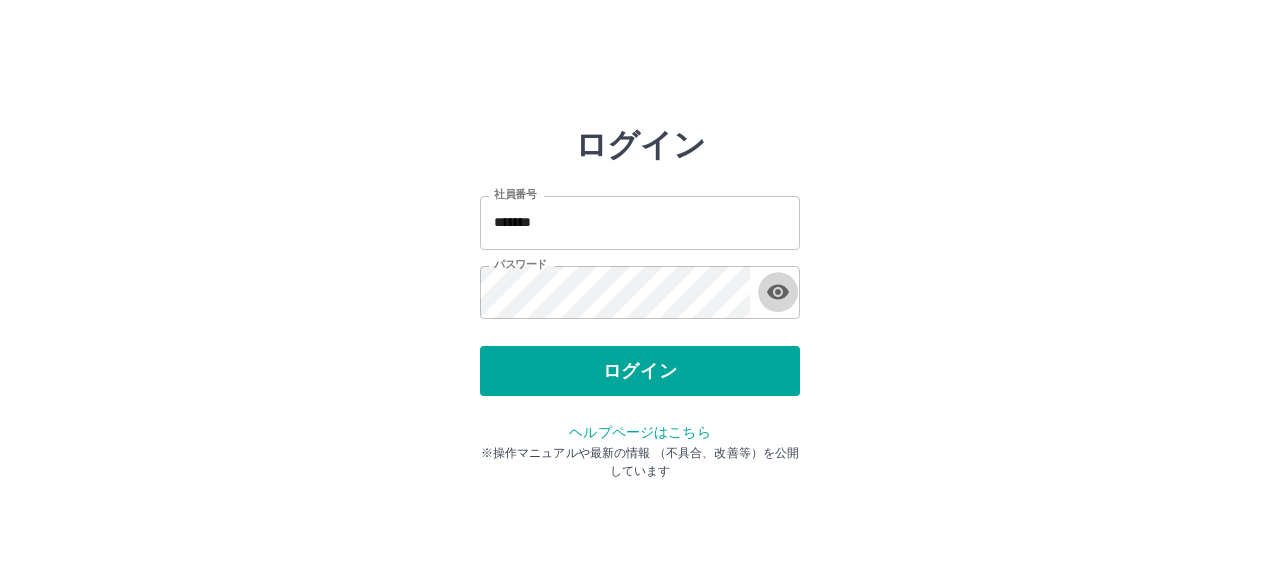 type 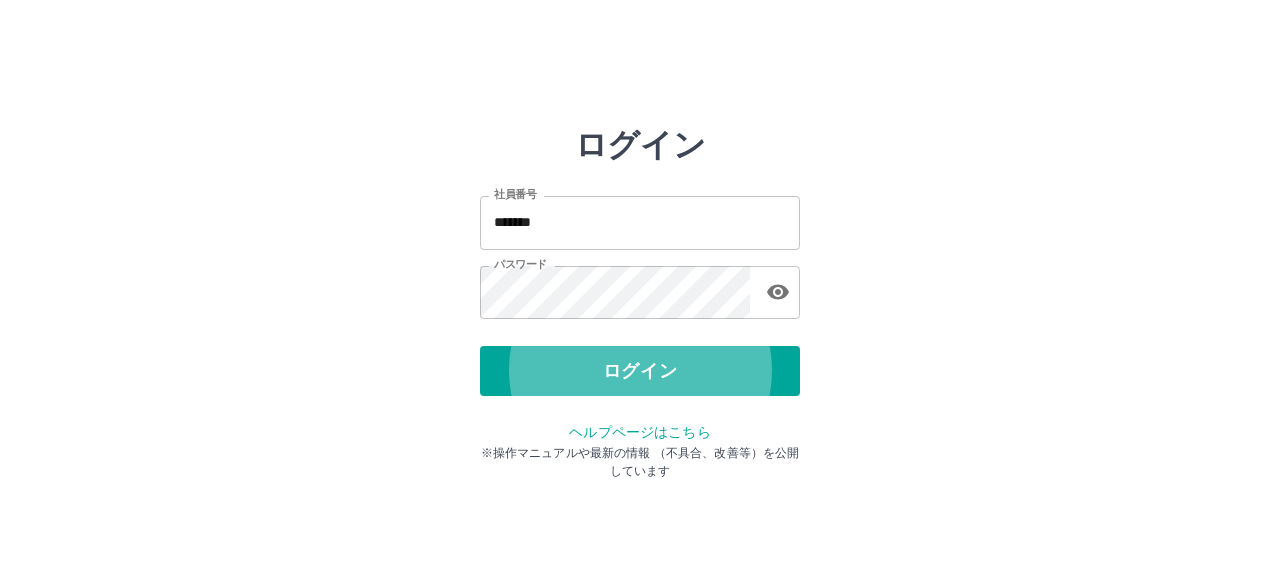 click on "ログイン" at bounding box center (640, 371) 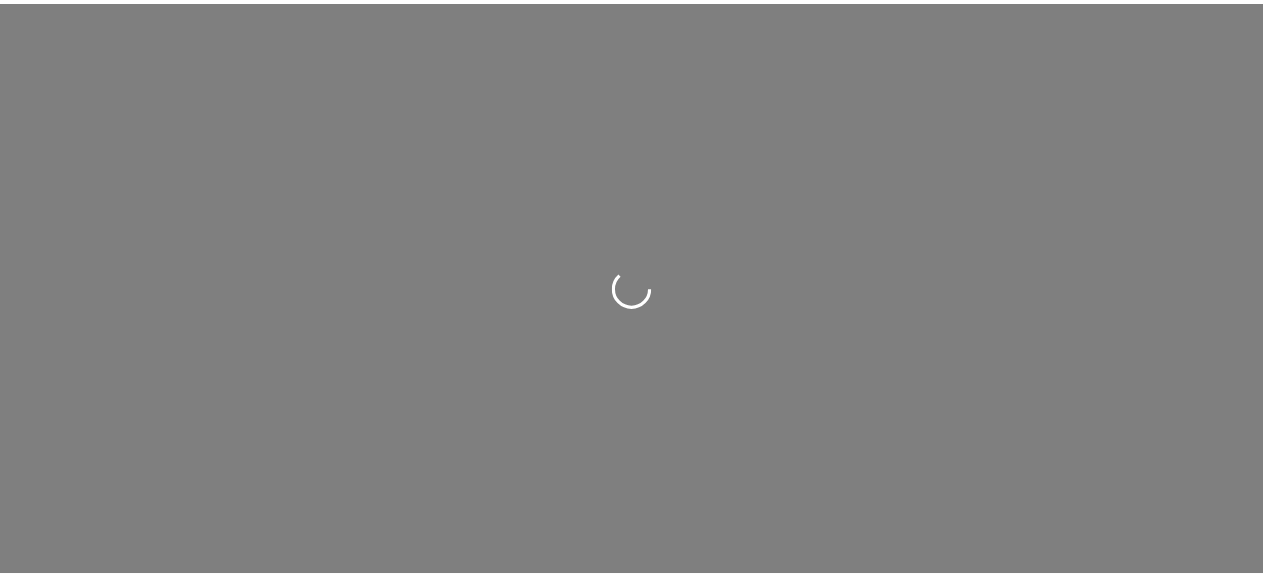 scroll, scrollTop: 0, scrollLeft: 0, axis: both 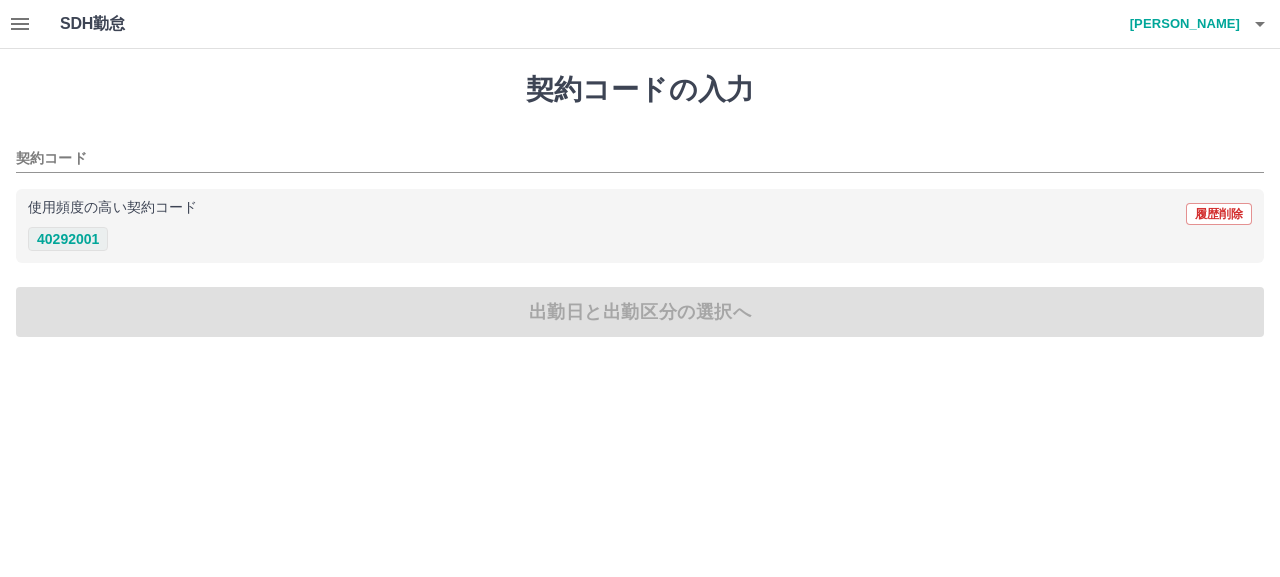 click on "40292001" at bounding box center [68, 239] 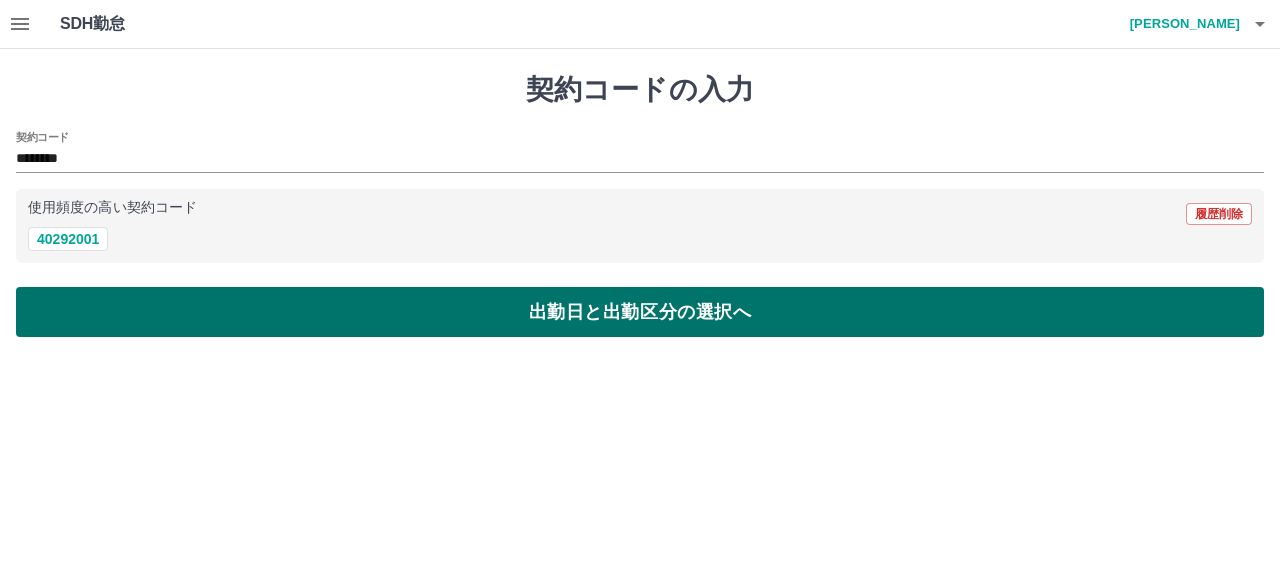 drag, startPoint x: 238, startPoint y: 340, endPoint x: 257, endPoint y: 322, distance: 26.172504 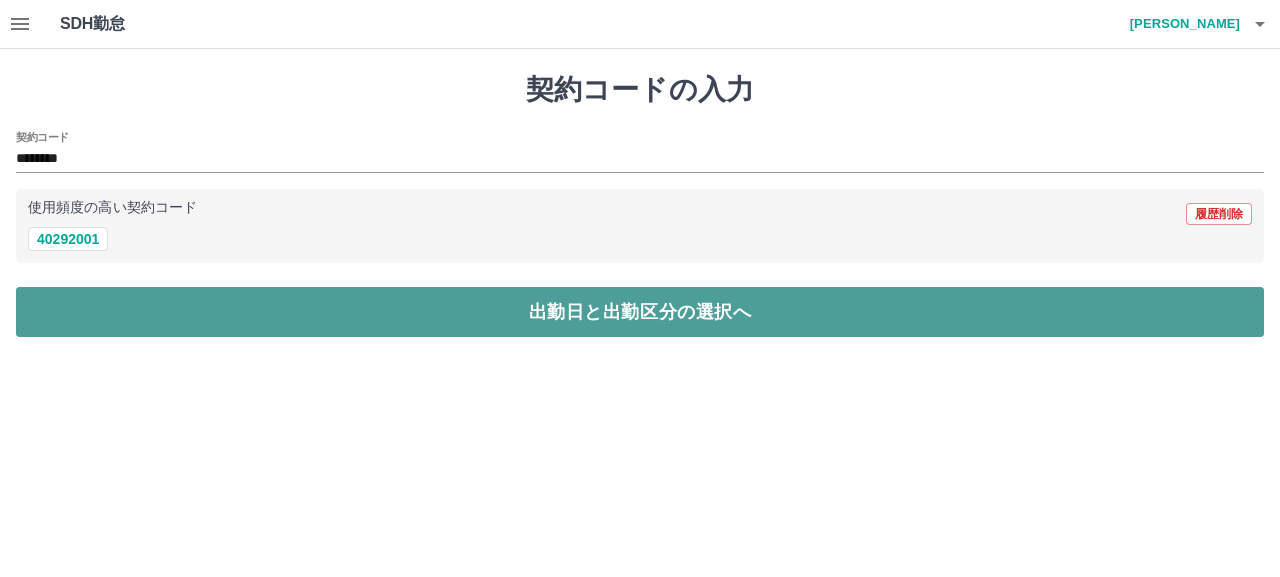 click on "出勤日と出勤区分の選択へ" at bounding box center [640, 312] 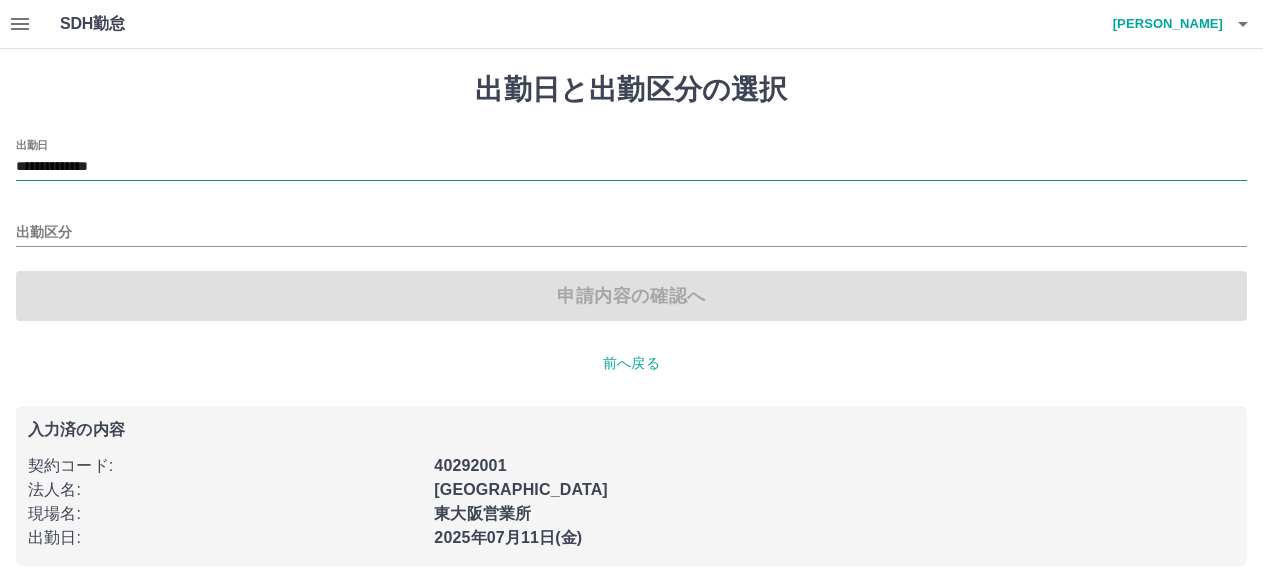 click on "**********" at bounding box center (631, 167) 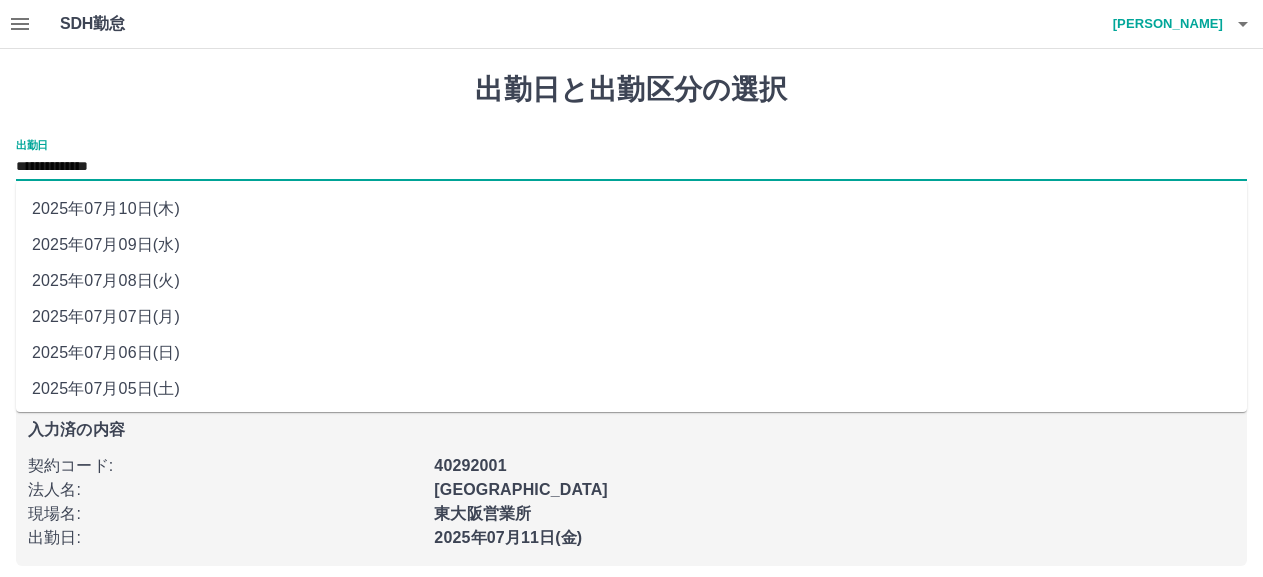 scroll, scrollTop: 109, scrollLeft: 0, axis: vertical 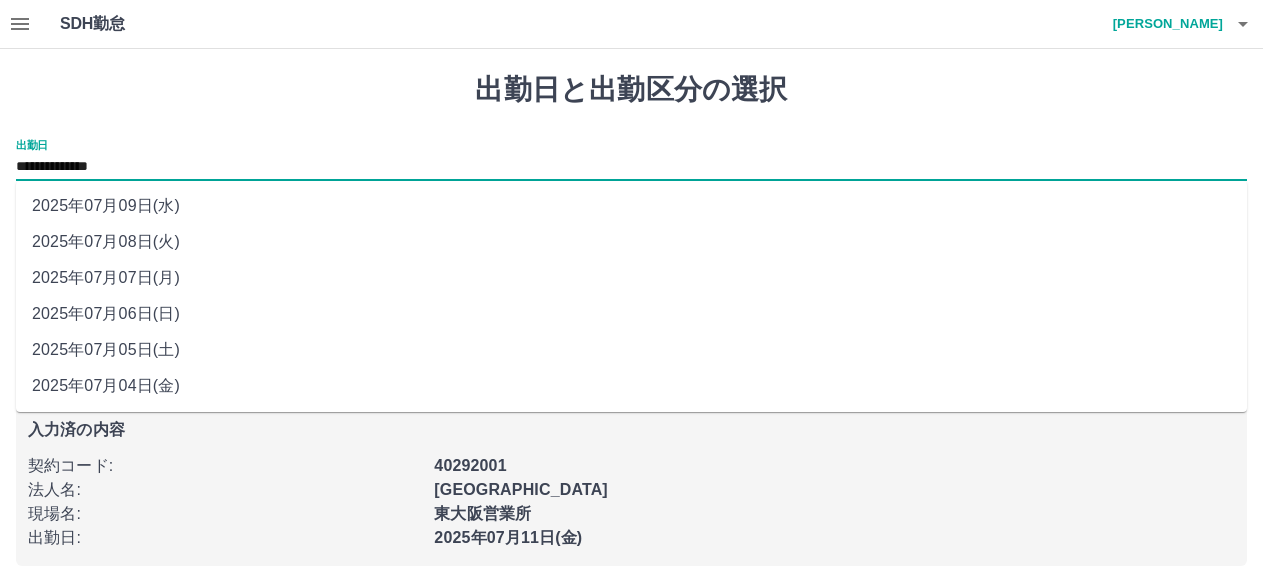 click on "2025年07月04日(金)" at bounding box center (631, 386) 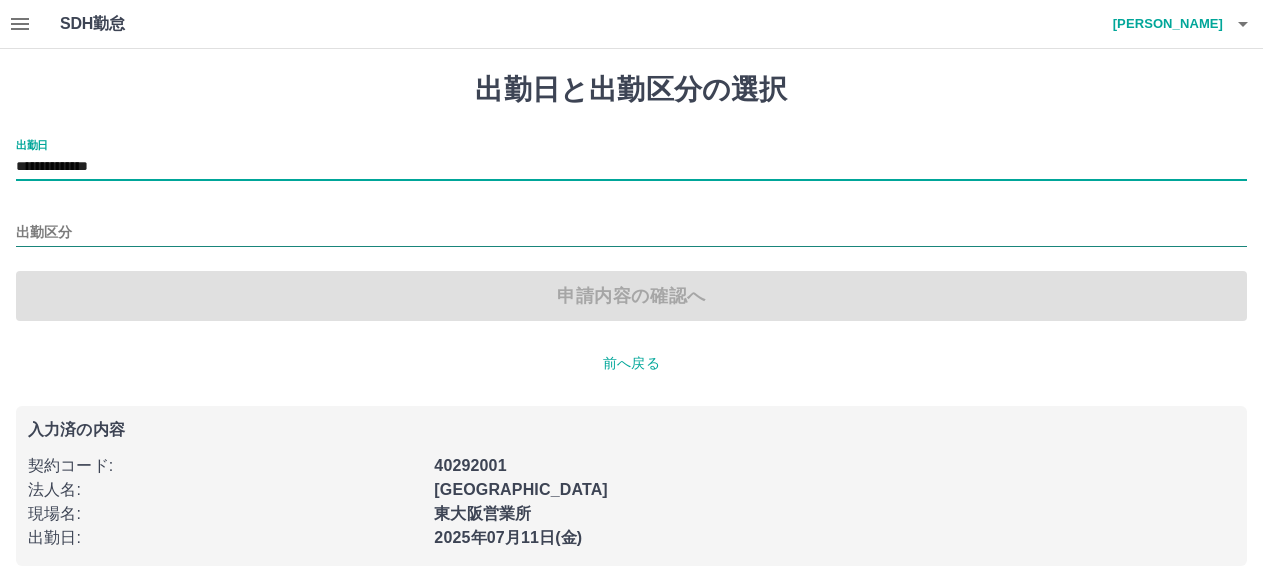 click at bounding box center [631, 234] 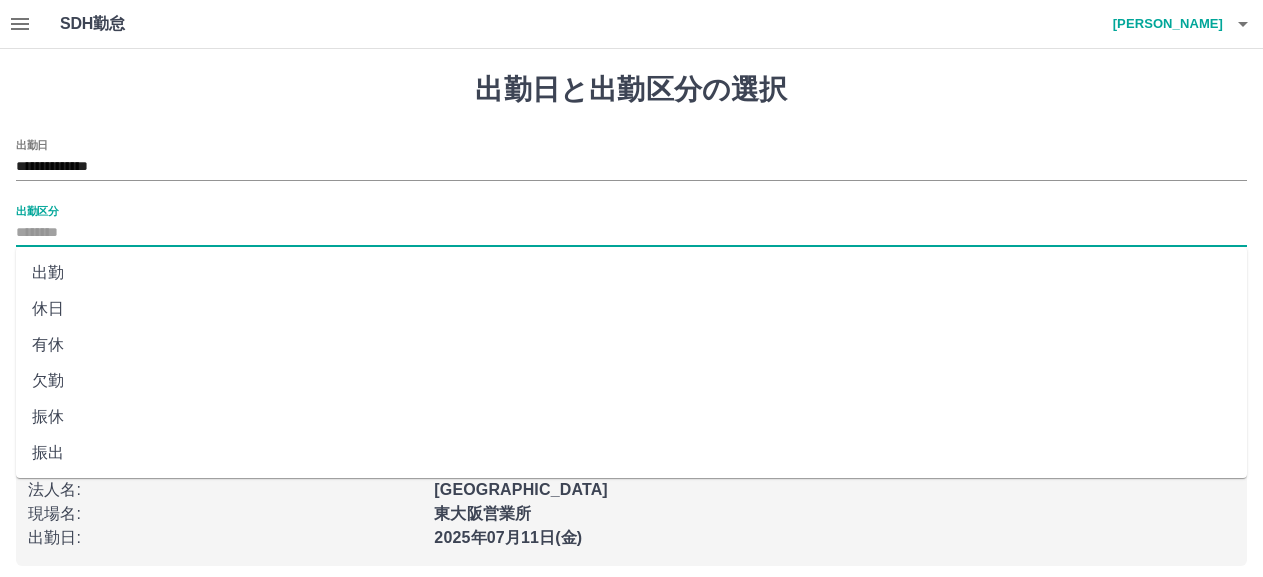 click on "出勤" at bounding box center [631, 273] 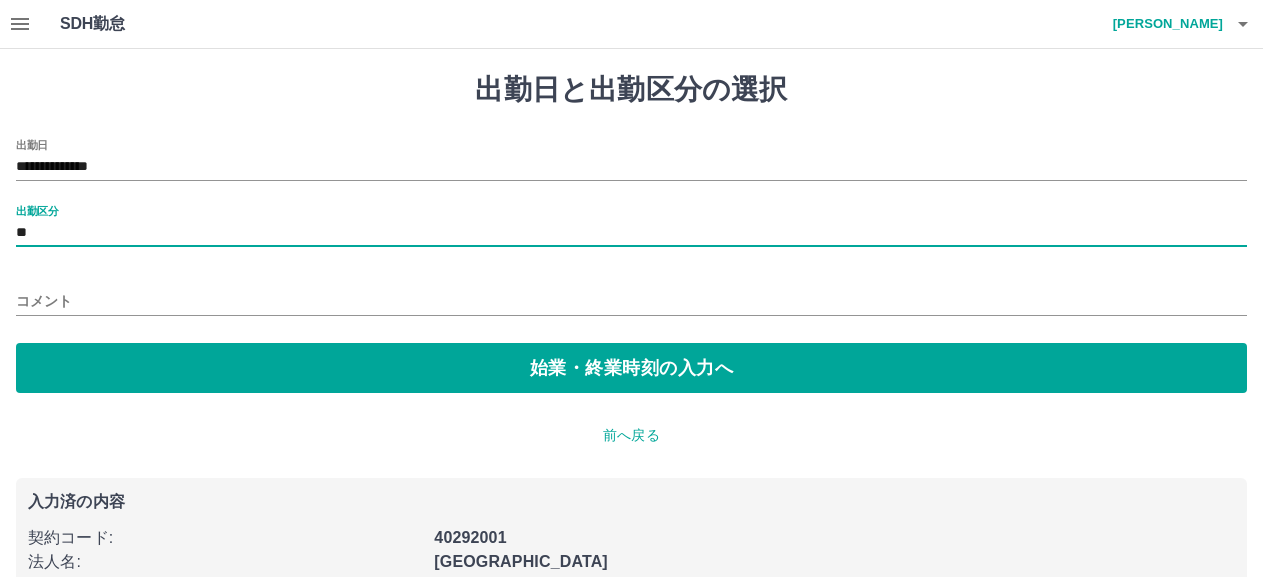 type on "**" 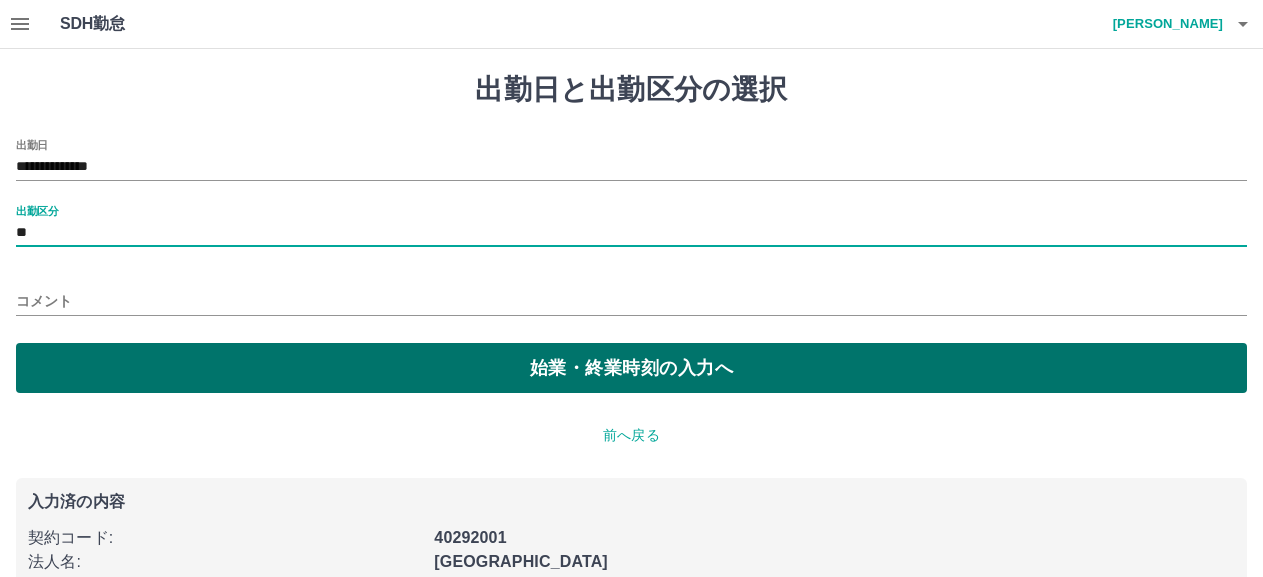 click on "始業・終業時刻の入力へ" at bounding box center (631, 368) 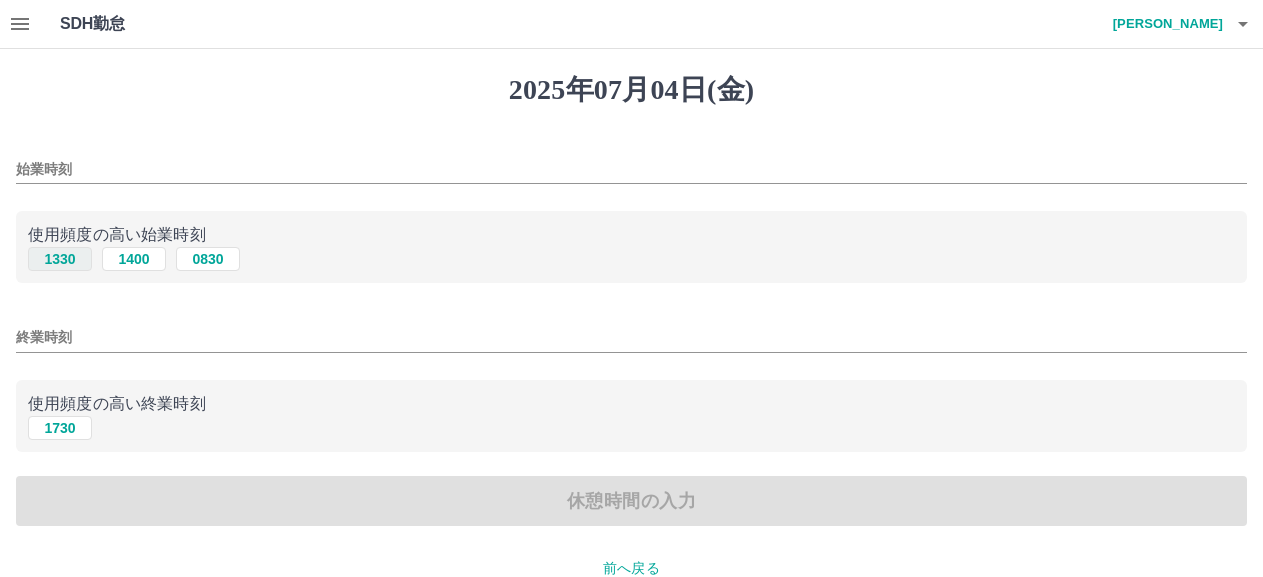 click on "1330" at bounding box center [60, 259] 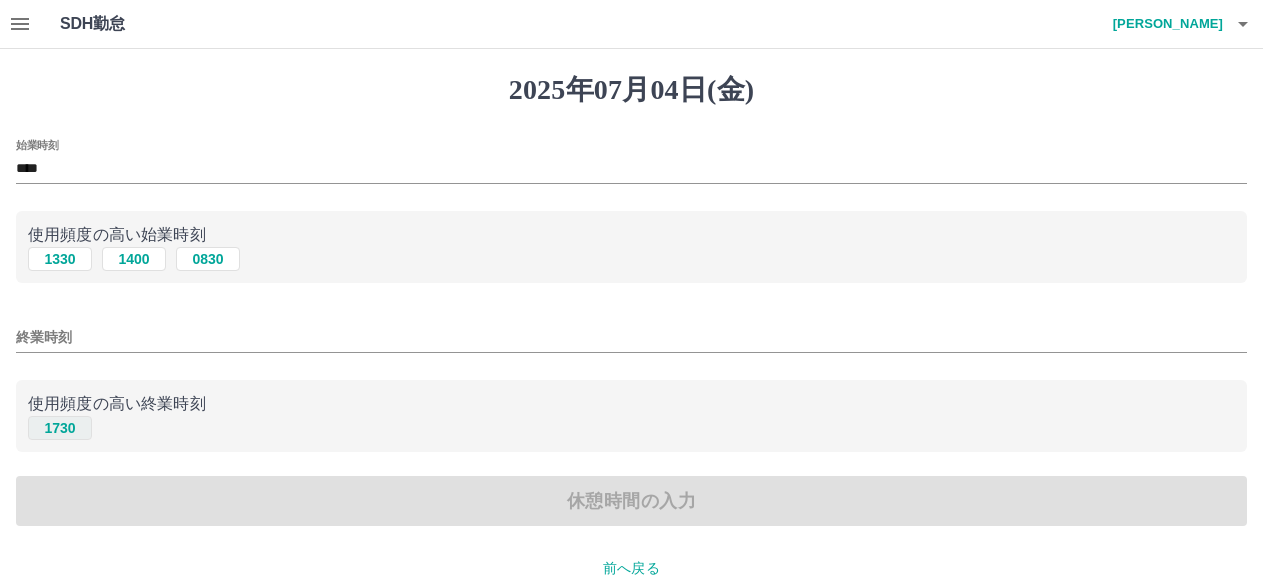 click on "1730" at bounding box center [60, 428] 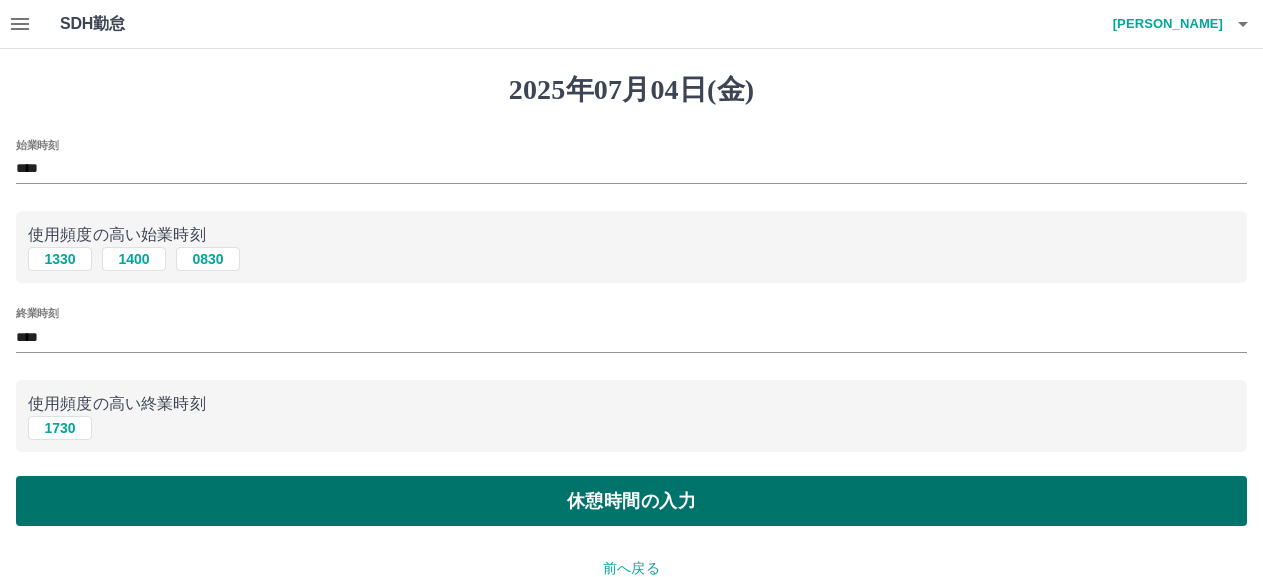 click on "休憩時間の入力" at bounding box center [631, 501] 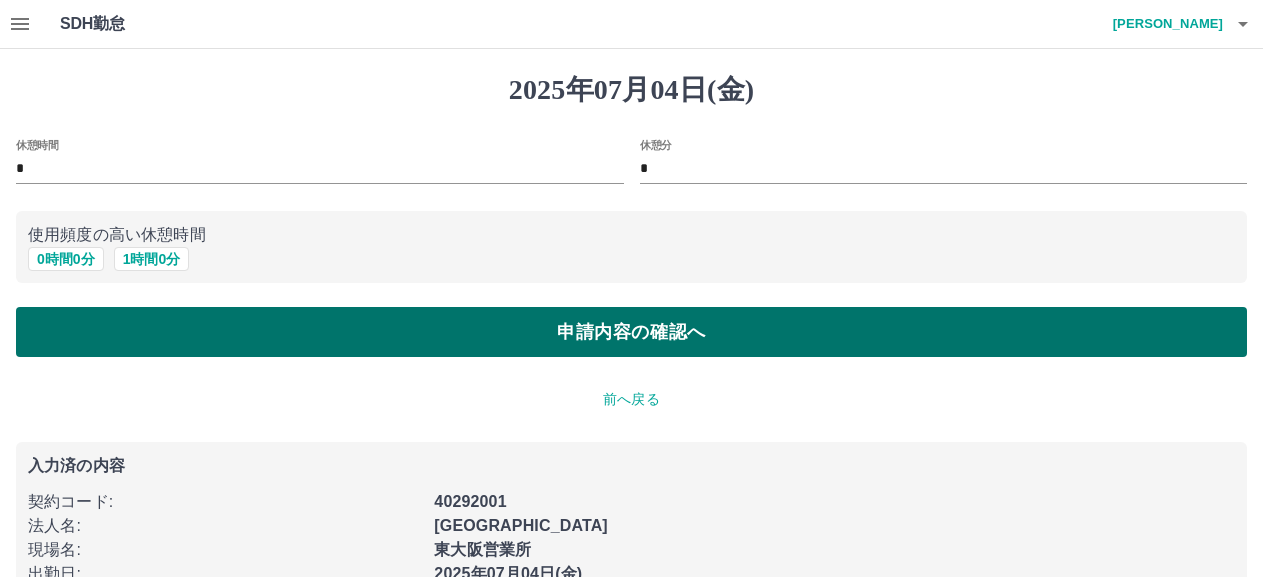 click on "申請内容の確認へ" at bounding box center [631, 332] 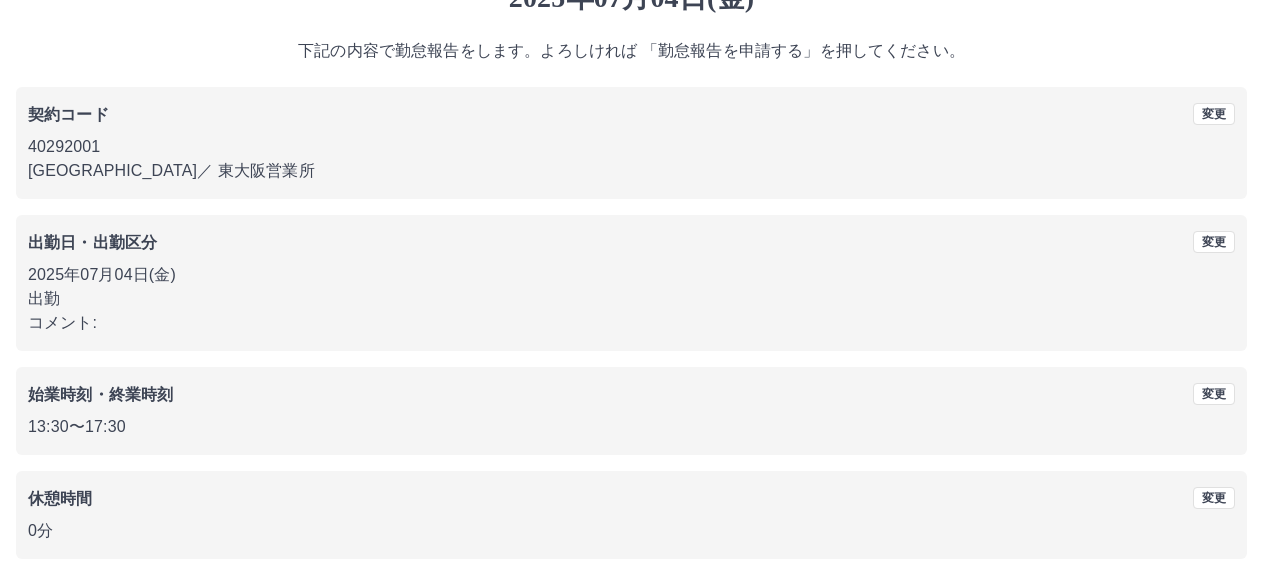 scroll, scrollTop: 172, scrollLeft: 0, axis: vertical 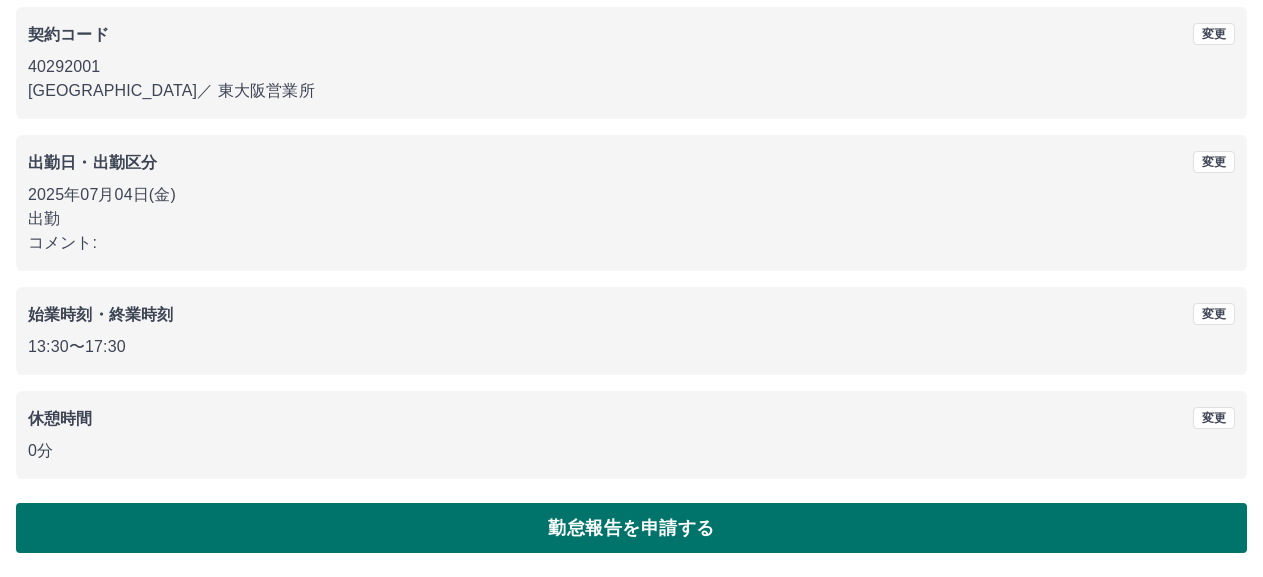 click on "勤怠報告を申請する" at bounding box center (631, 528) 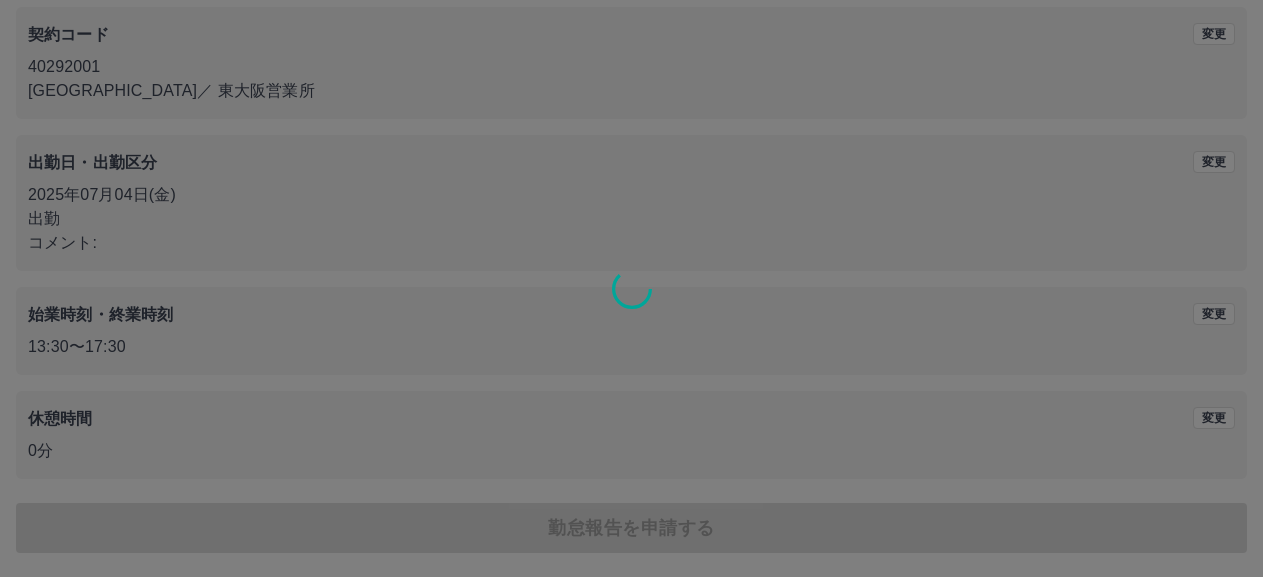 scroll, scrollTop: 0, scrollLeft: 0, axis: both 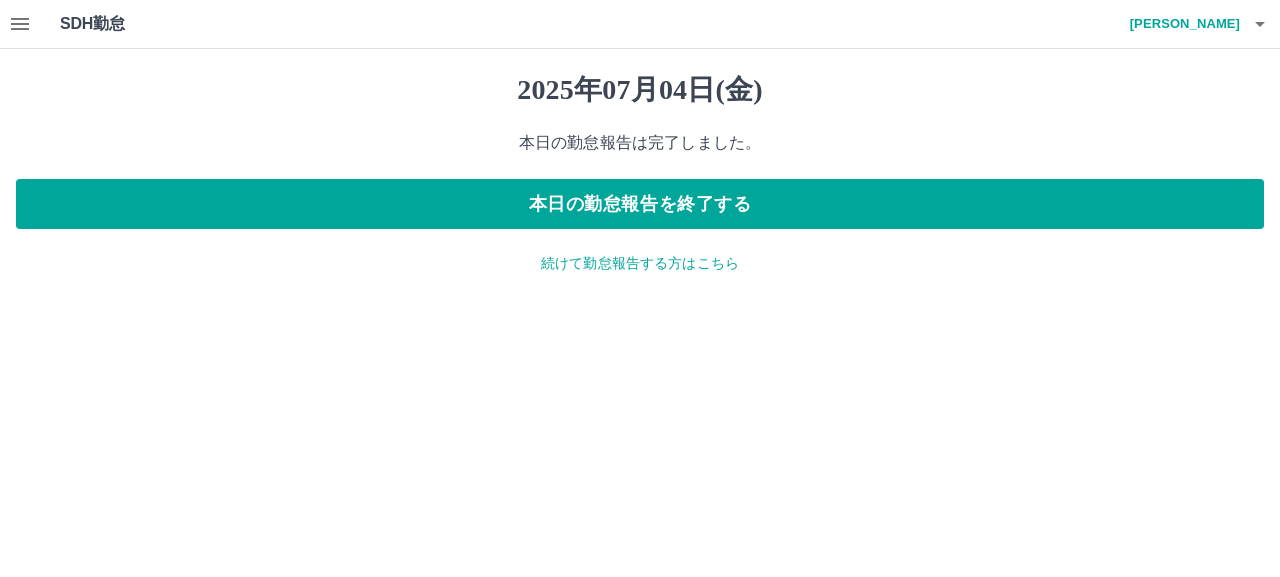 click on "続けて勤怠報告する方はこちら" at bounding box center [640, 263] 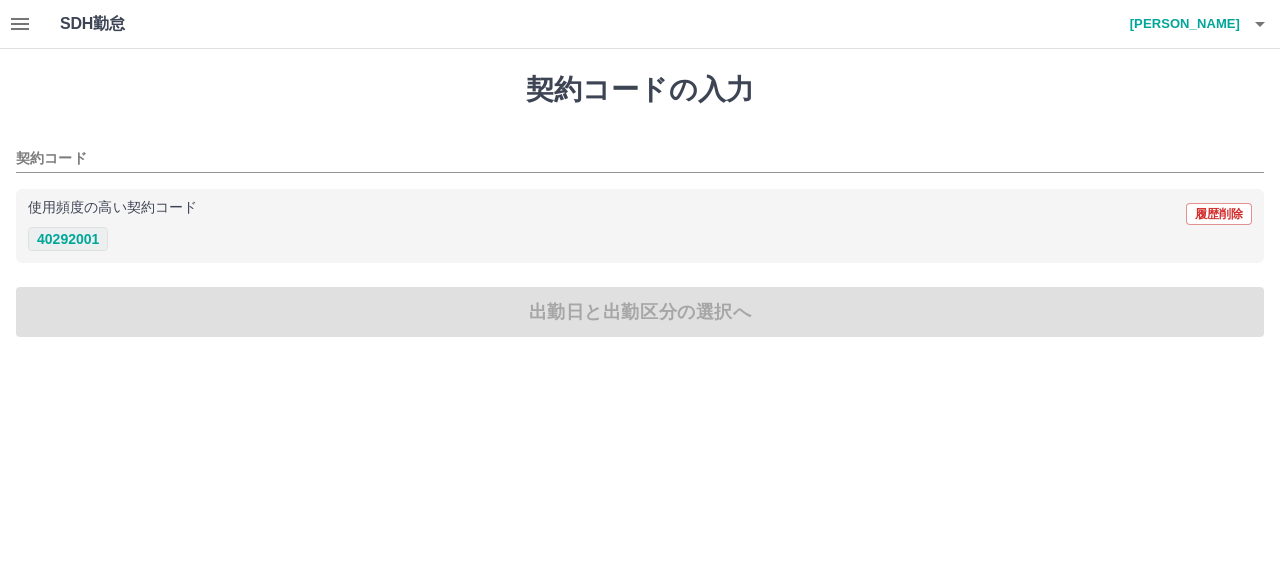 click on "40292001" at bounding box center [68, 239] 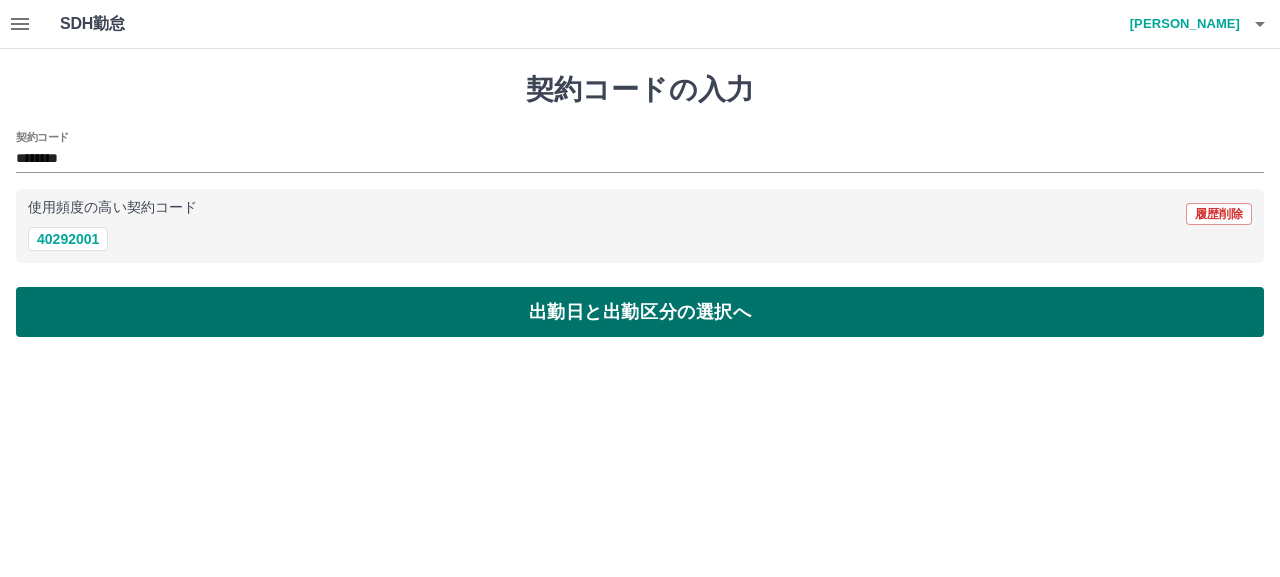 click on "出勤日と出勤区分の選択へ" at bounding box center [640, 312] 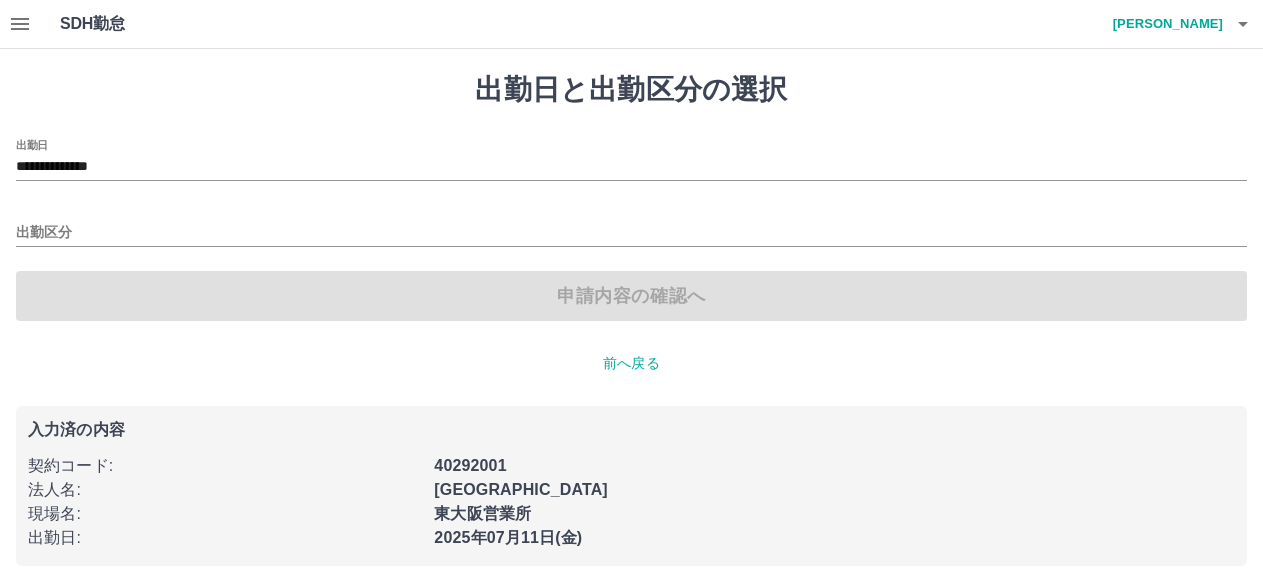 click on "**********" at bounding box center (631, 160) 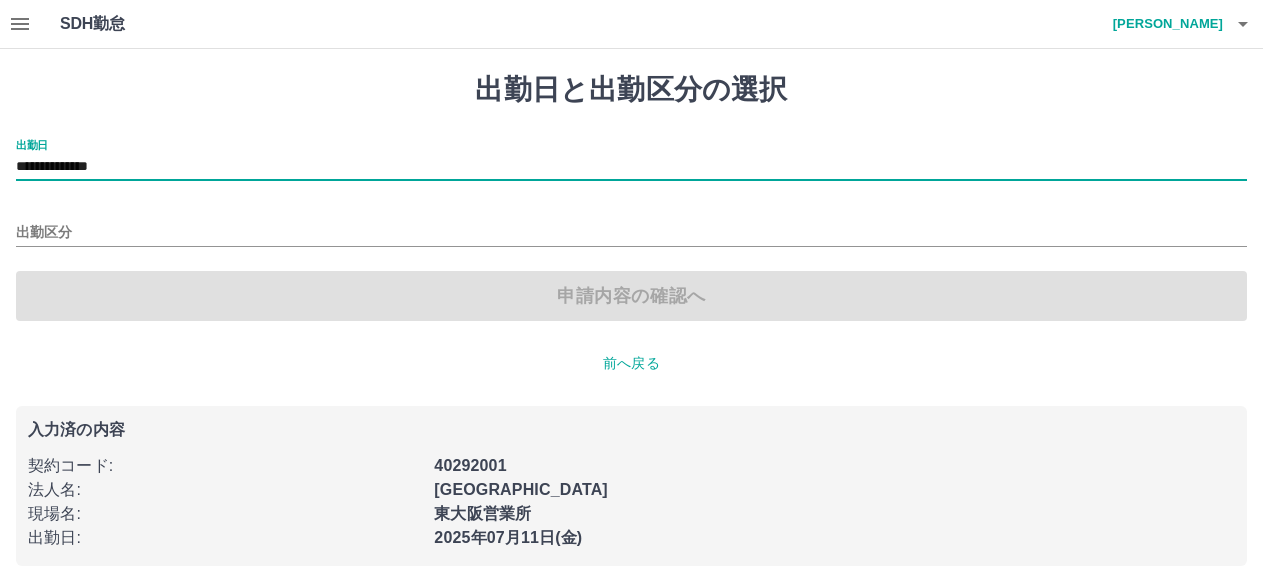click on "**********" at bounding box center [631, 167] 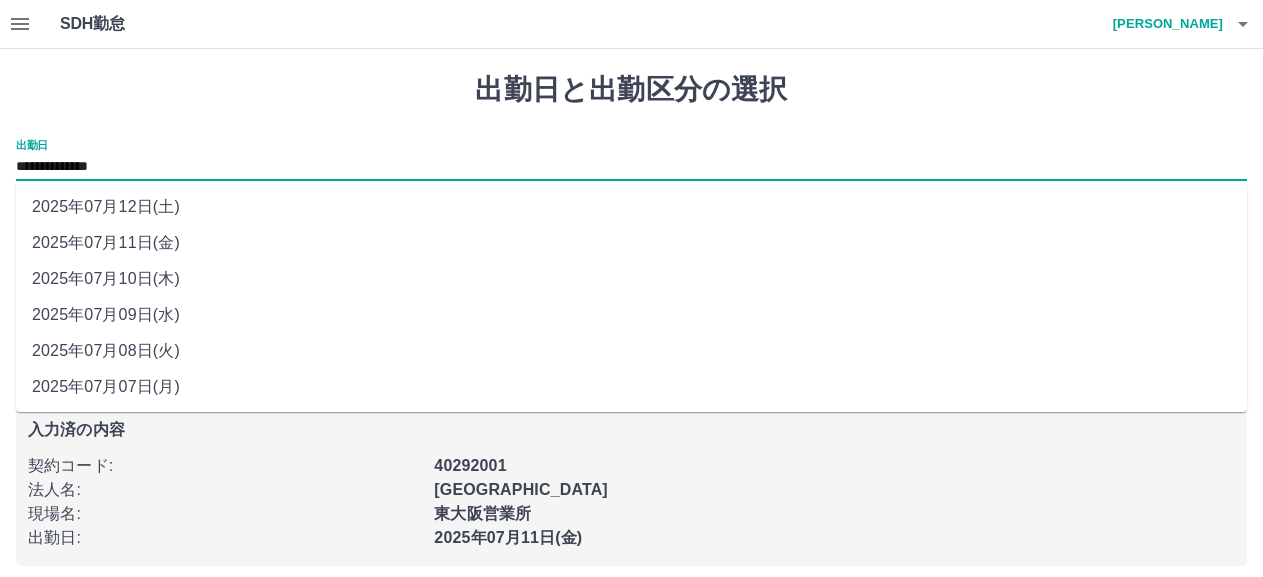 scroll, scrollTop: 109, scrollLeft: 0, axis: vertical 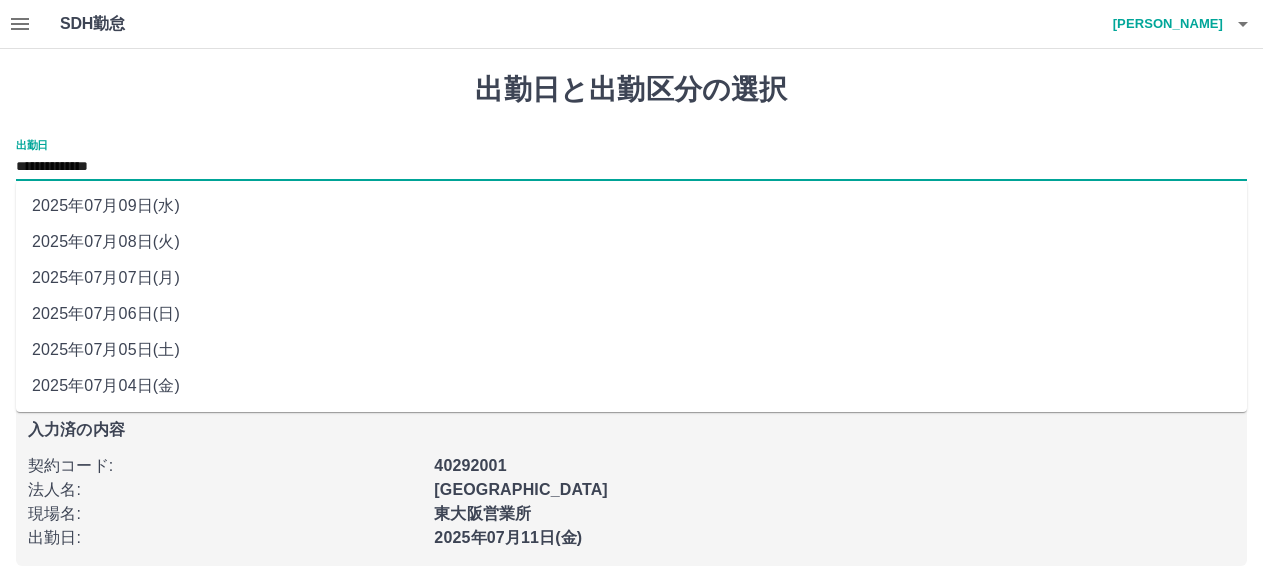 click on "2025年07月05日(土)" at bounding box center (631, 350) 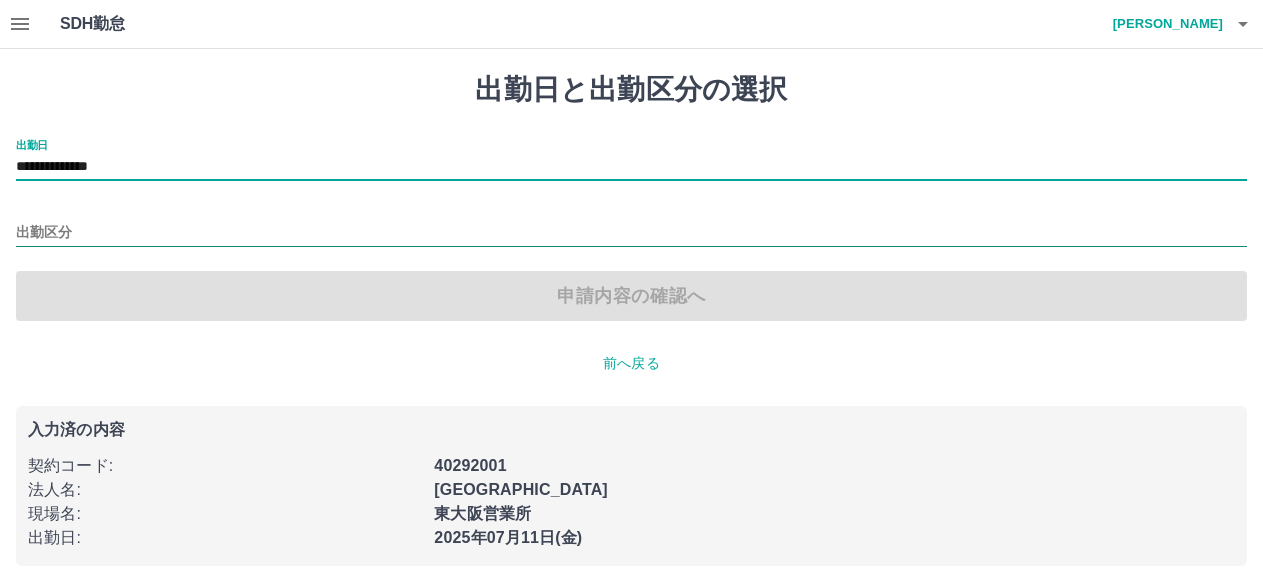 click on "出勤区分" at bounding box center (631, 233) 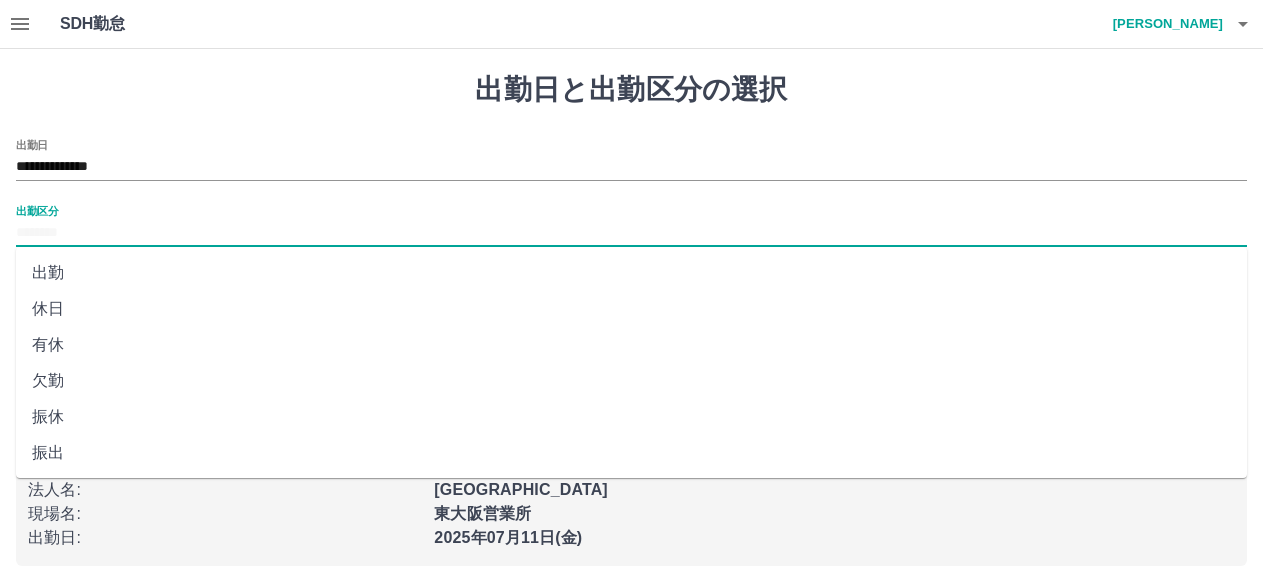click on "出勤" at bounding box center (631, 273) 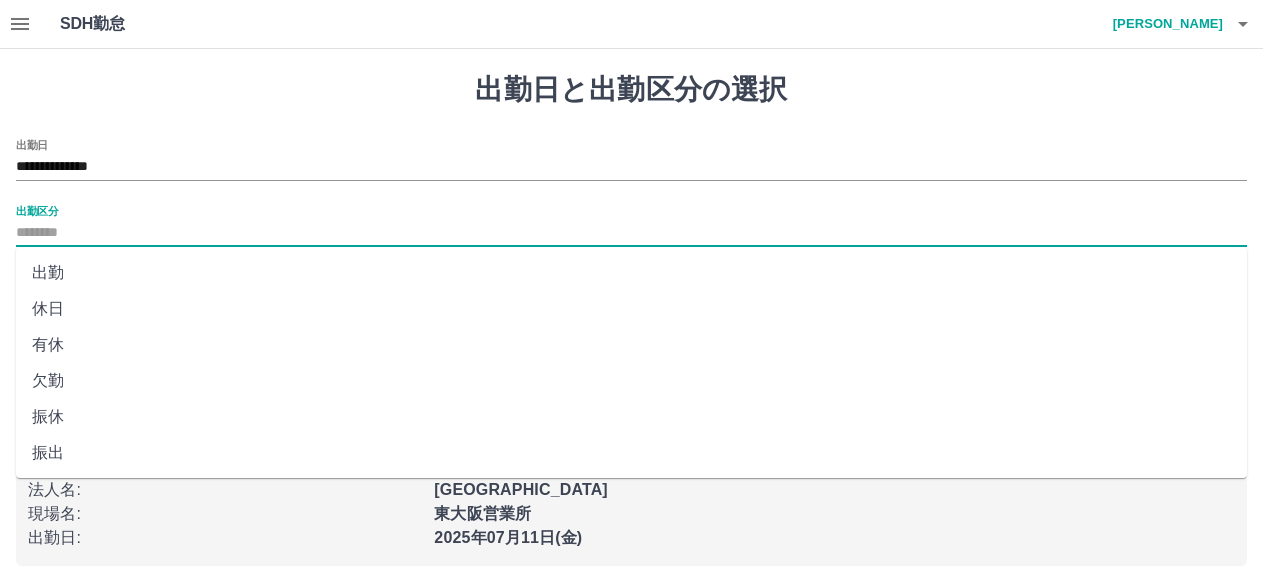 type on "**" 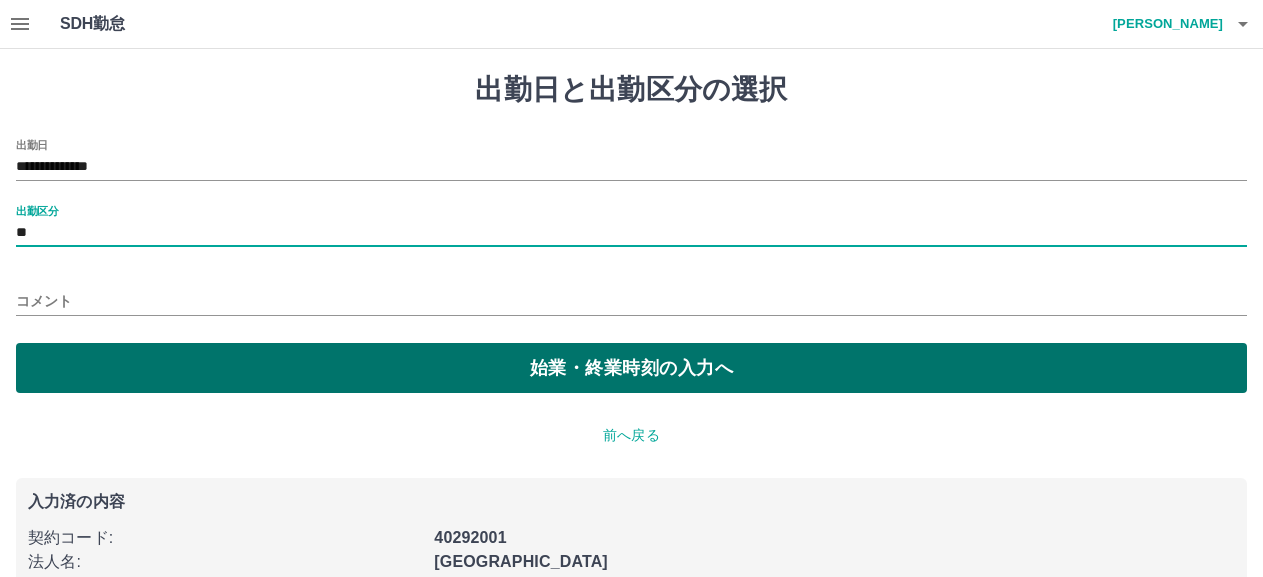 click on "始業・終業時刻の入力へ" at bounding box center (631, 368) 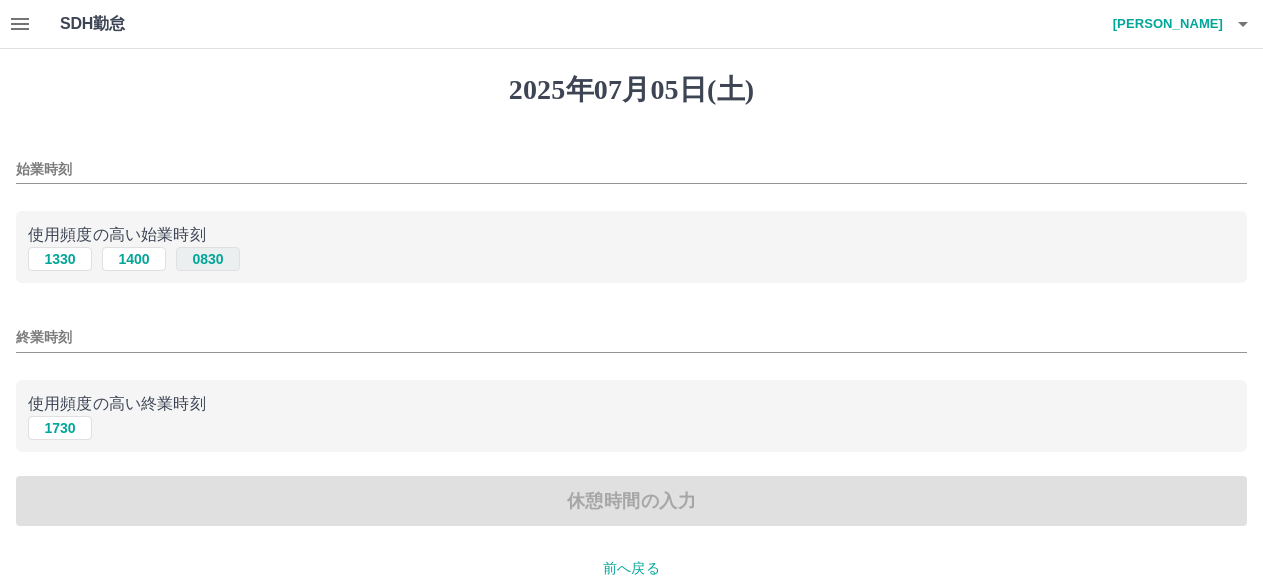 click on "0830" at bounding box center (208, 259) 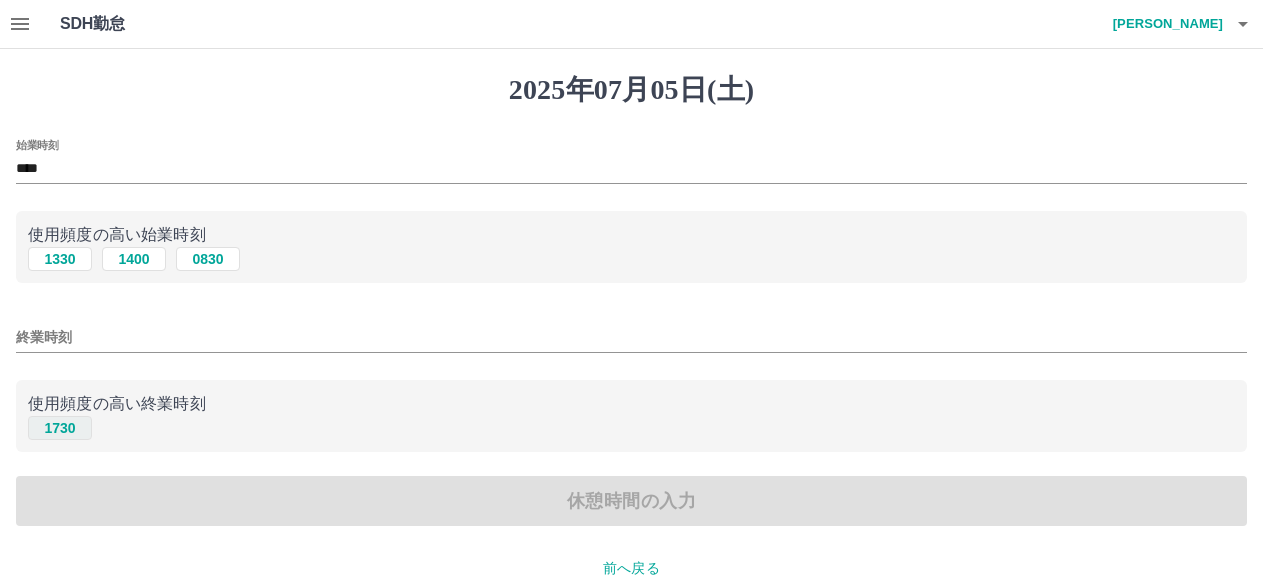 click on "1730" at bounding box center [60, 428] 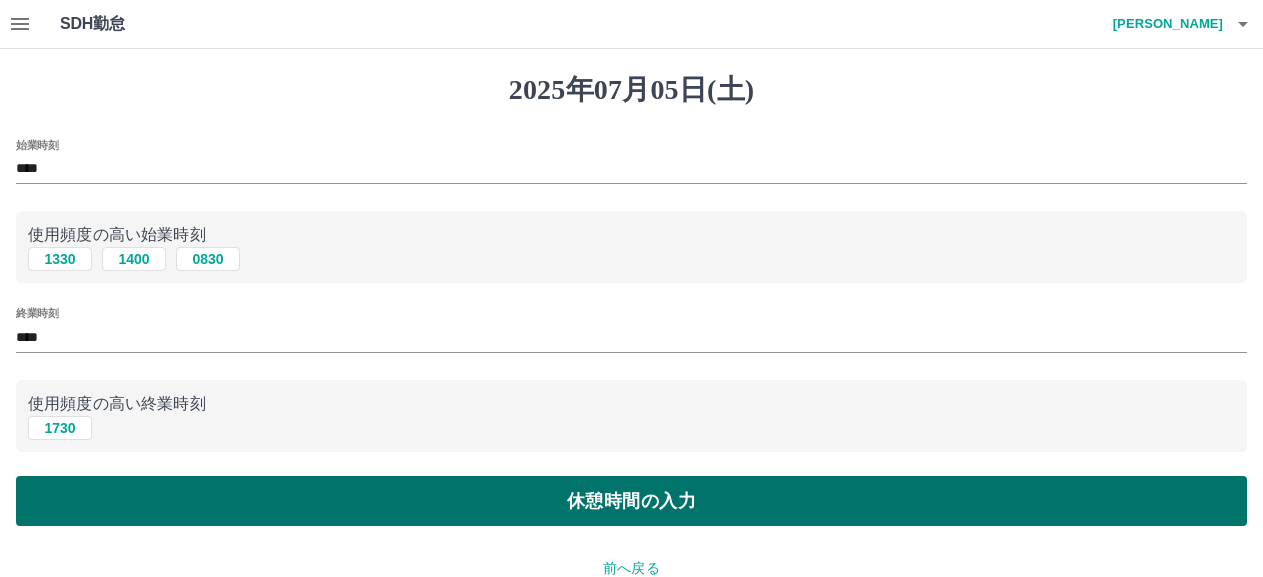 click on "休憩時間の入力" at bounding box center [631, 501] 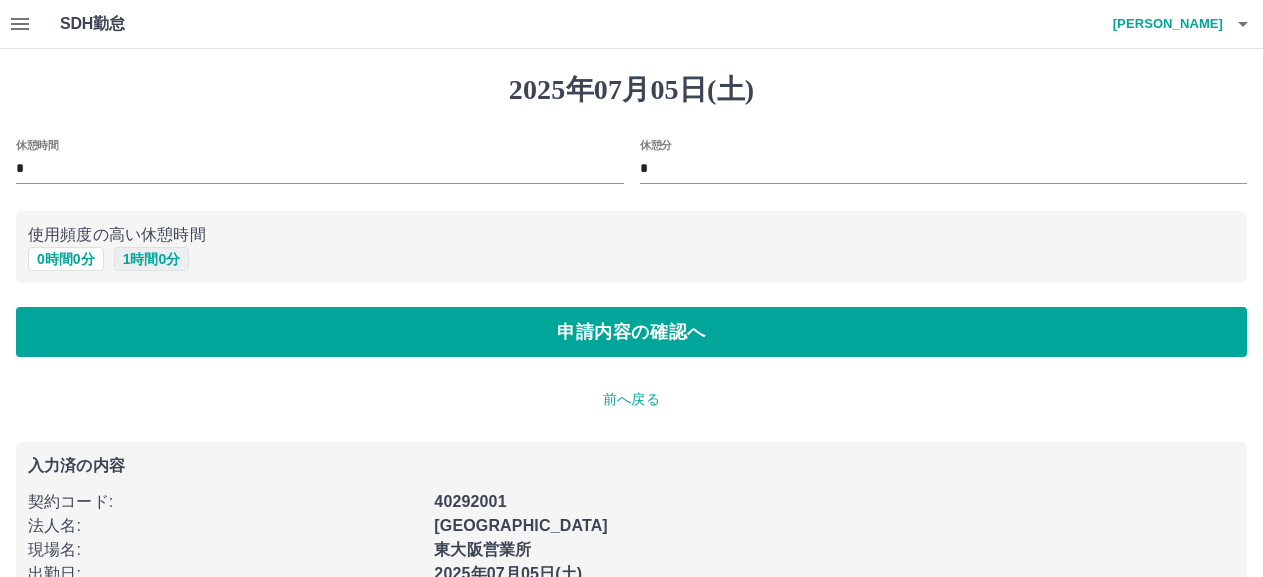 click on "1 時間 0 分" at bounding box center [152, 259] 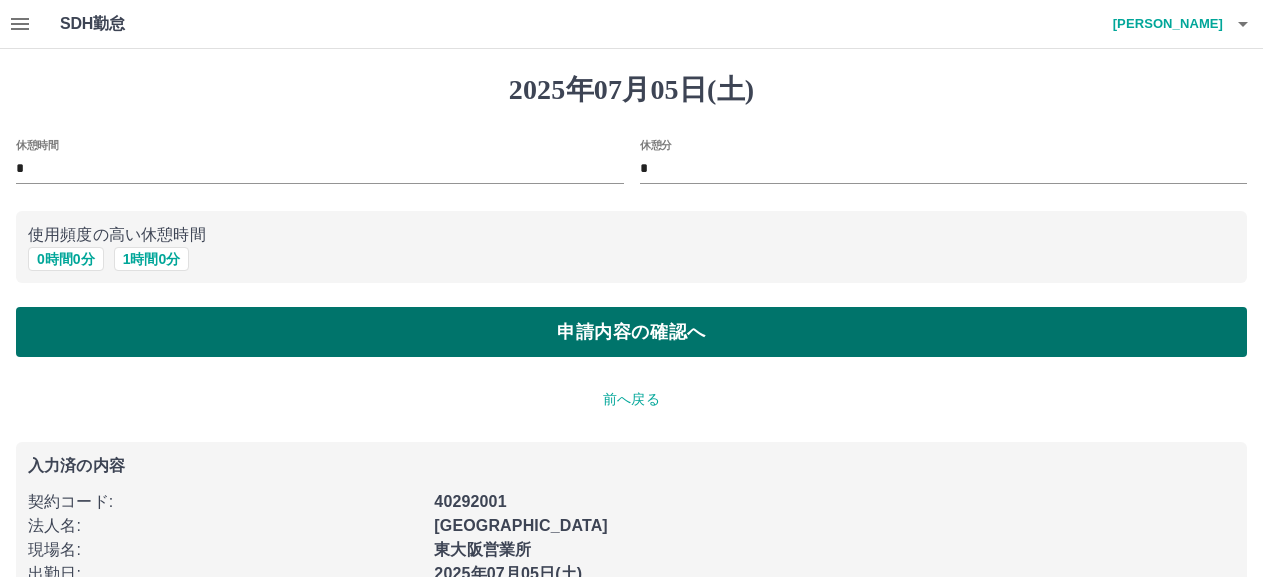 click on "申請内容の確認へ" at bounding box center (631, 332) 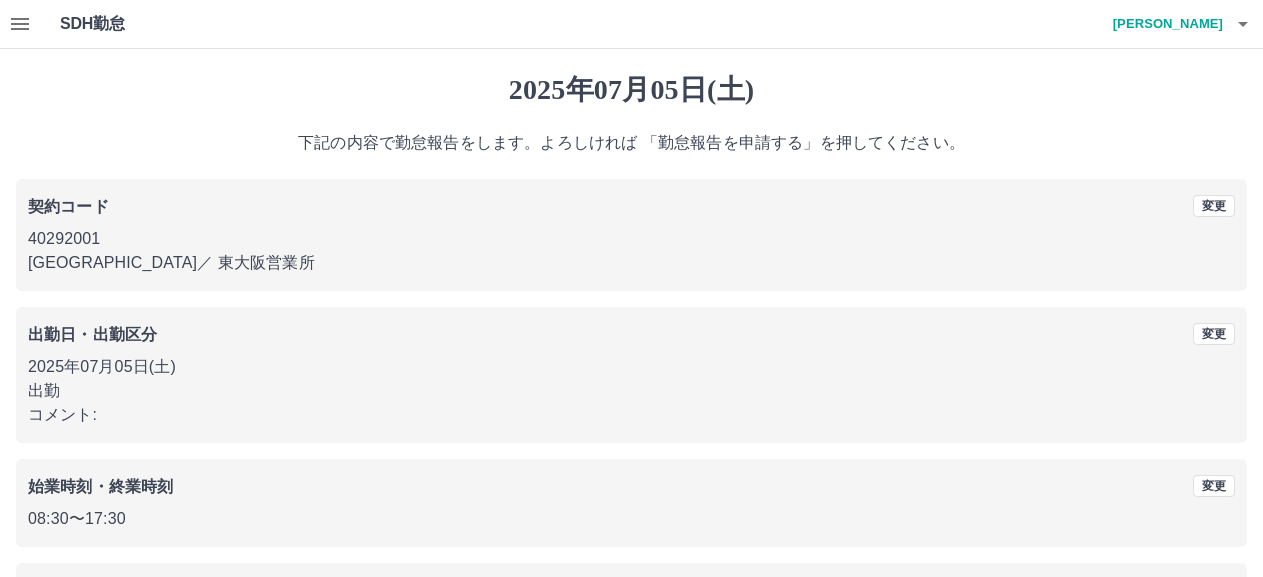 scroll, scrollTop: 172, scrollLeft: 0, axis: vertical 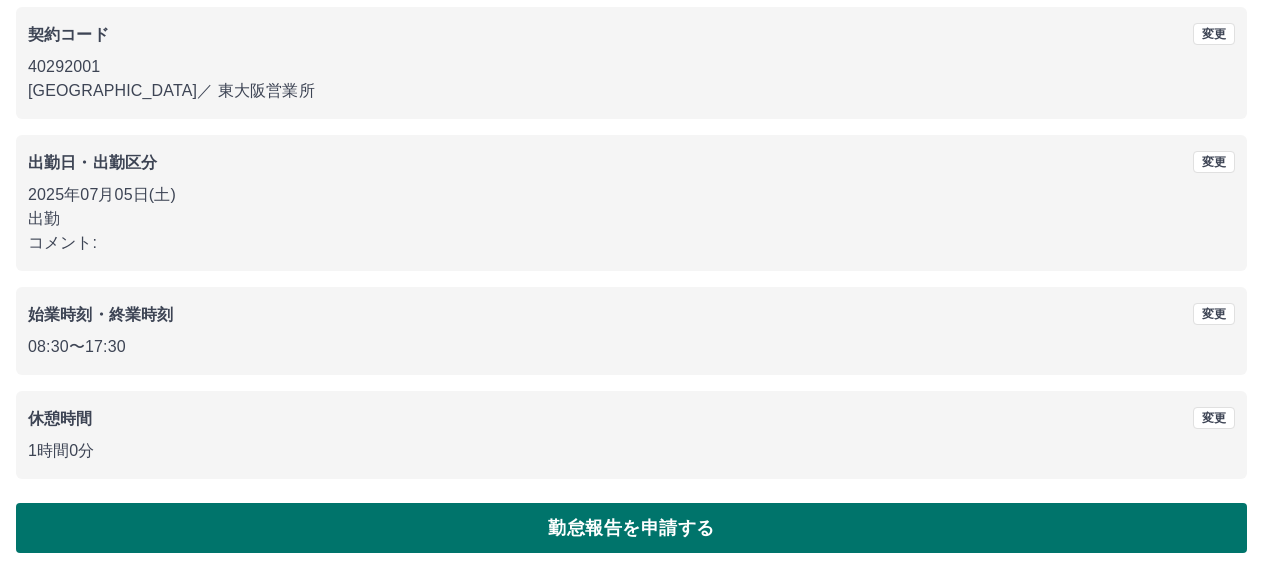 click on "勤怠報告を申請する" at bounding box center (631, 528) 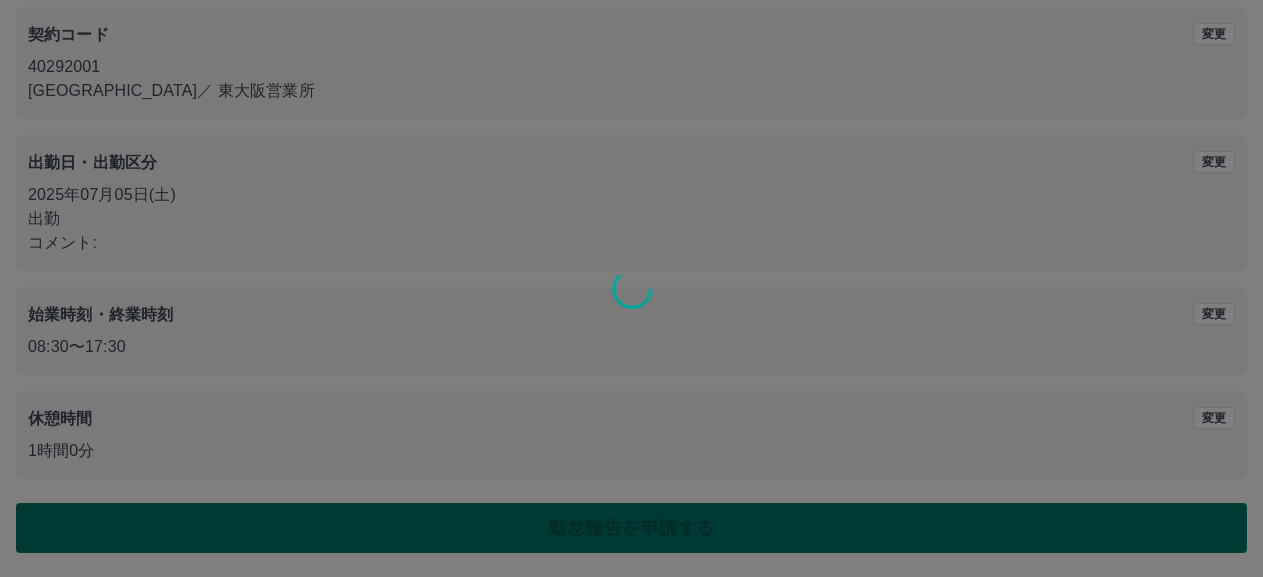 scroll, scrollTop: 0, scrollLeft: 0, axis: both 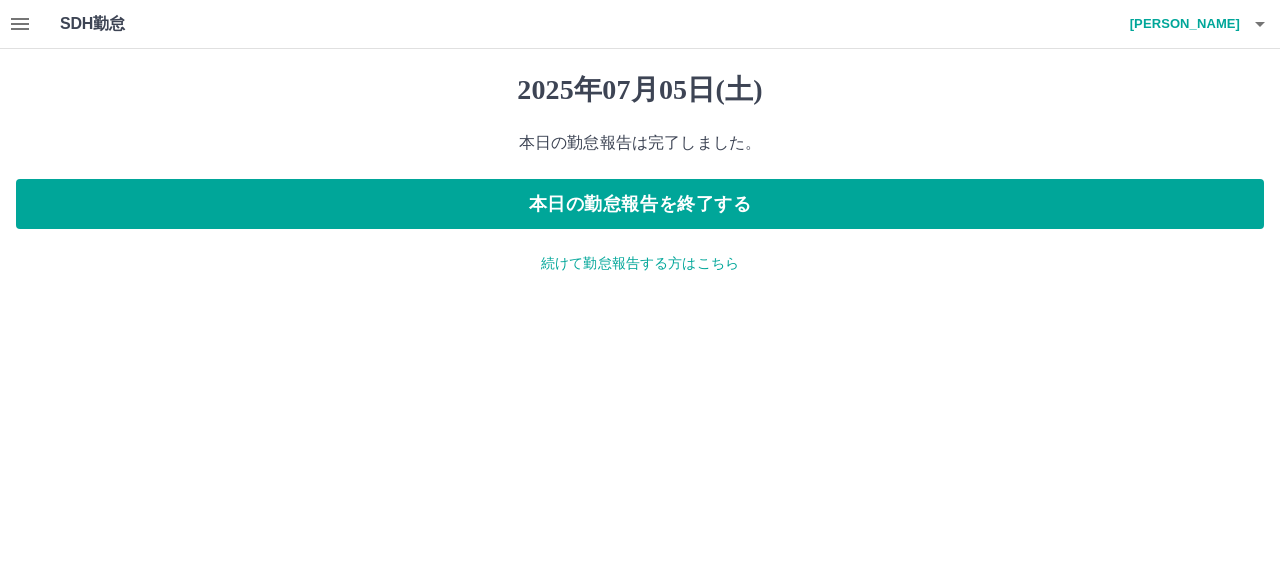 click on "続けて勤怠報告する方はこちら" at bounding box center [640, 263] 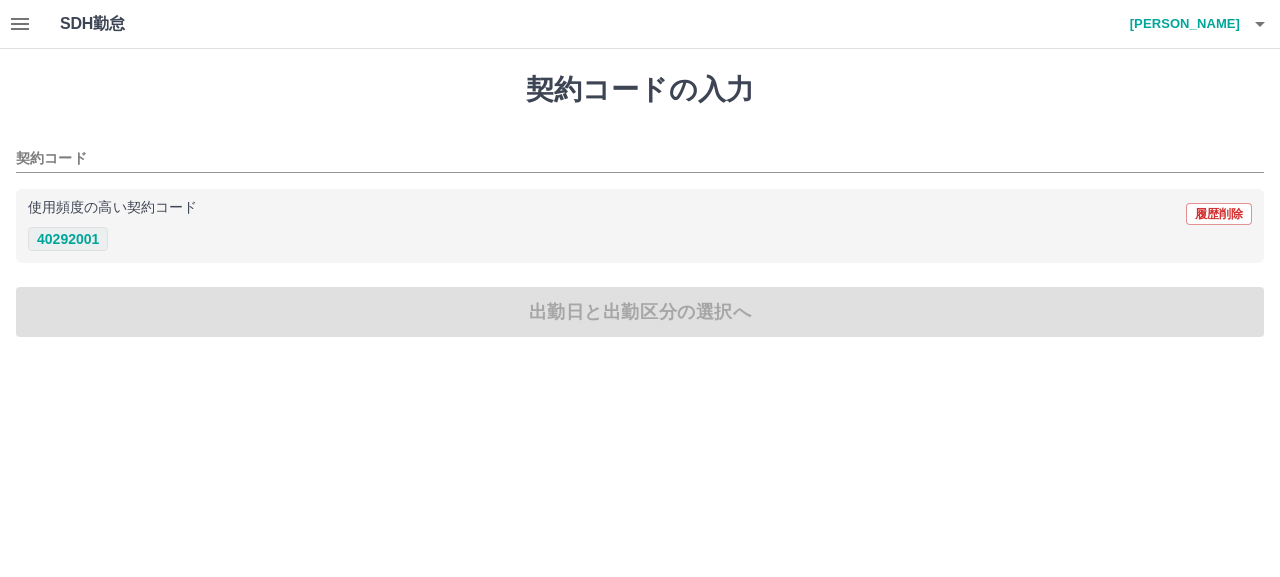 click on "40292001" at bounding box center (68, 239) 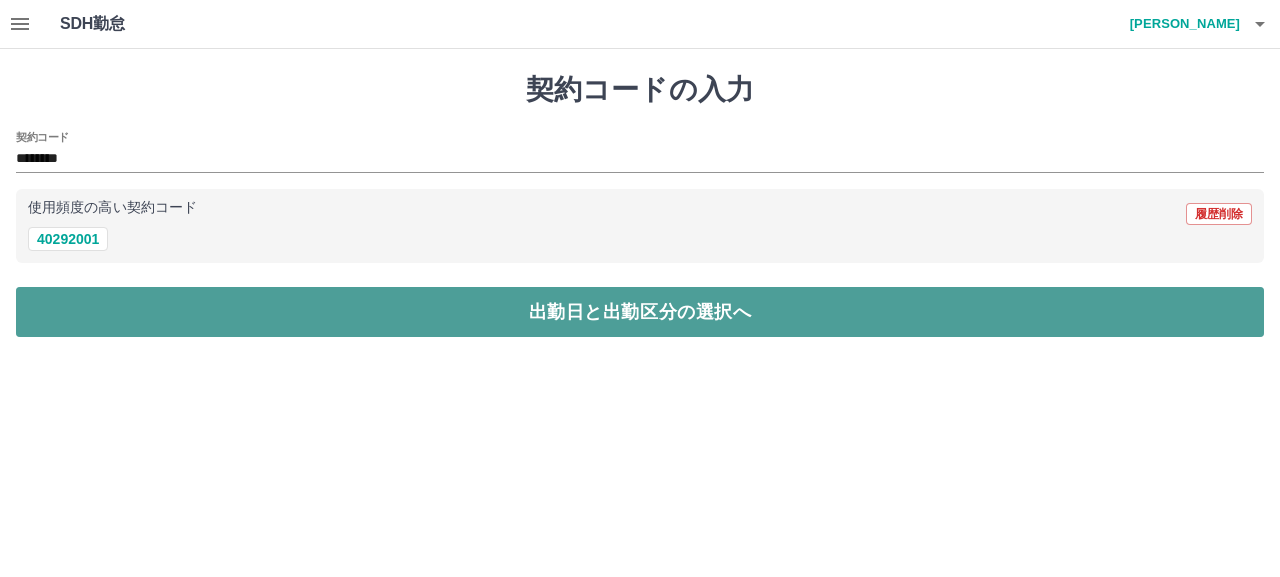 click on "出勤日と出勤区分の選択へ" at bounding box center (640, 312) 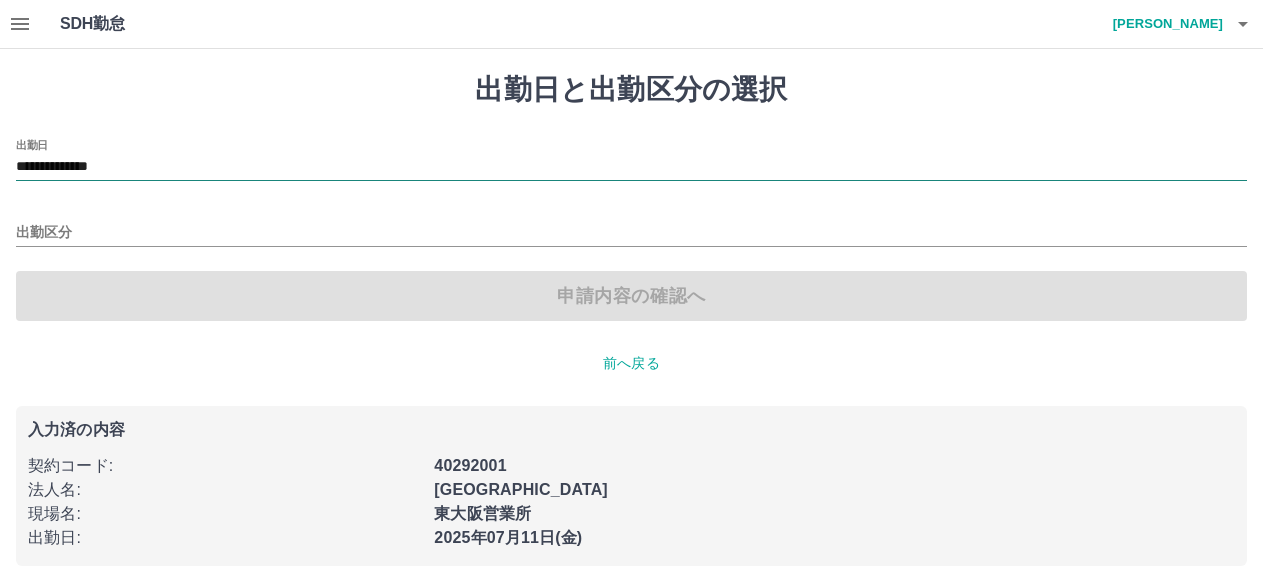 click on "**********" at bounding box center [631, 167] 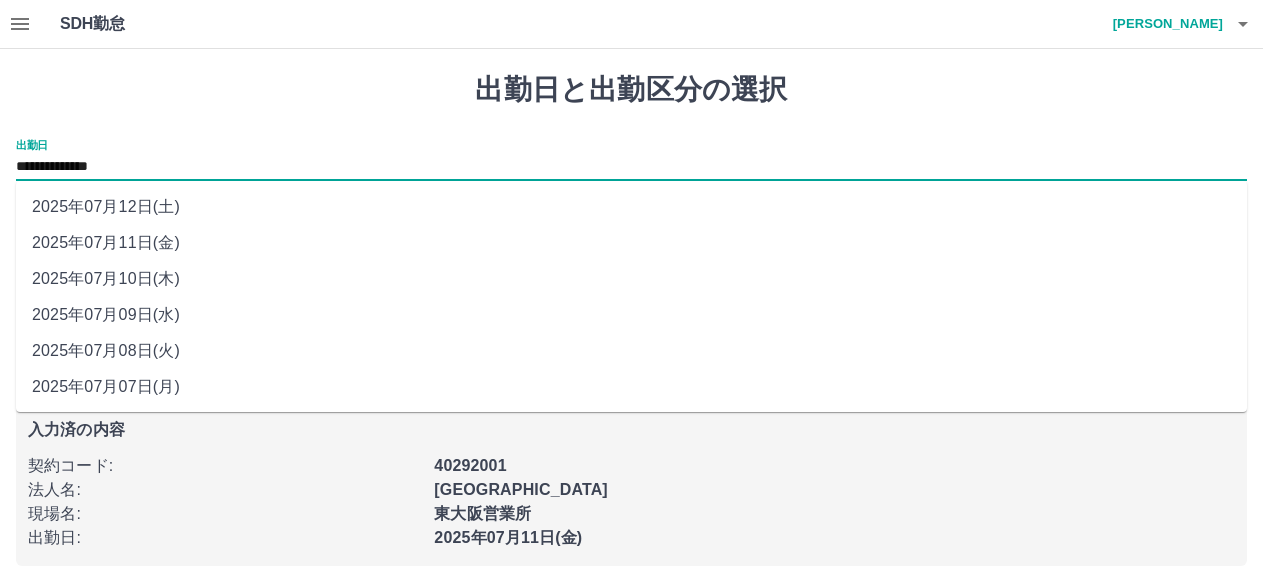 click on "2025年07月07日(月)" at bounding box center (631, 387) 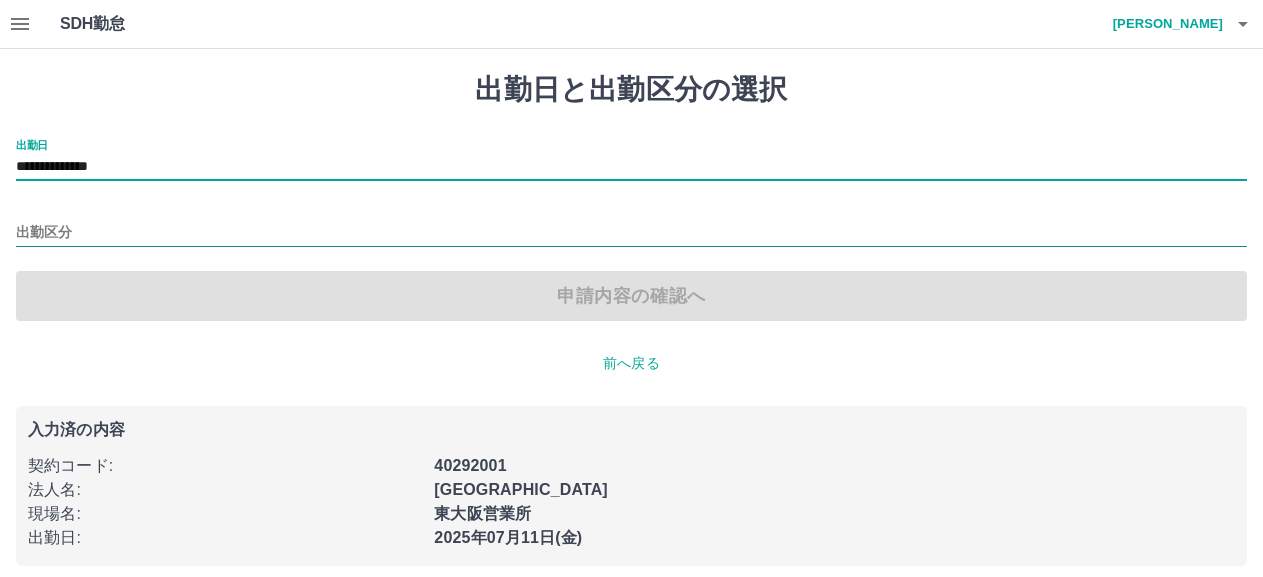 click on "出勤区分" at bounding box center (631, 233) 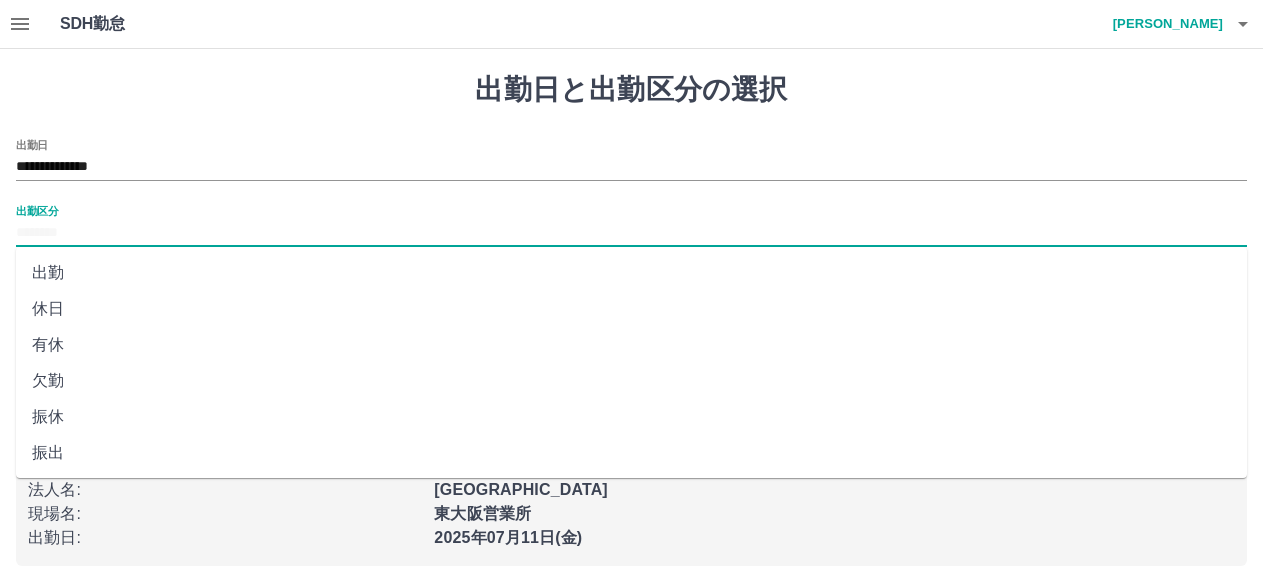 click on "出勤 休日 有休 欠勤 振休 振出 遅刻等 休業 休出 育介休 不就労 産休等 特休 労災 明け 事業所 法定休 休職" at bounding box center [631, 362] 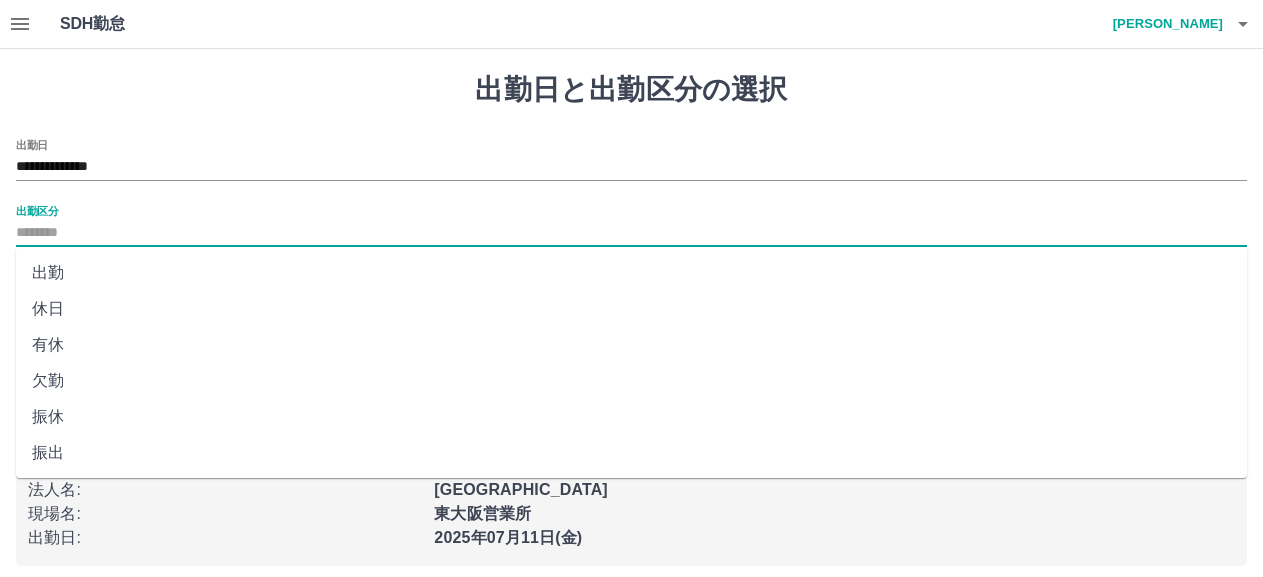 click on "出勤" at bounding box center [631, 273] 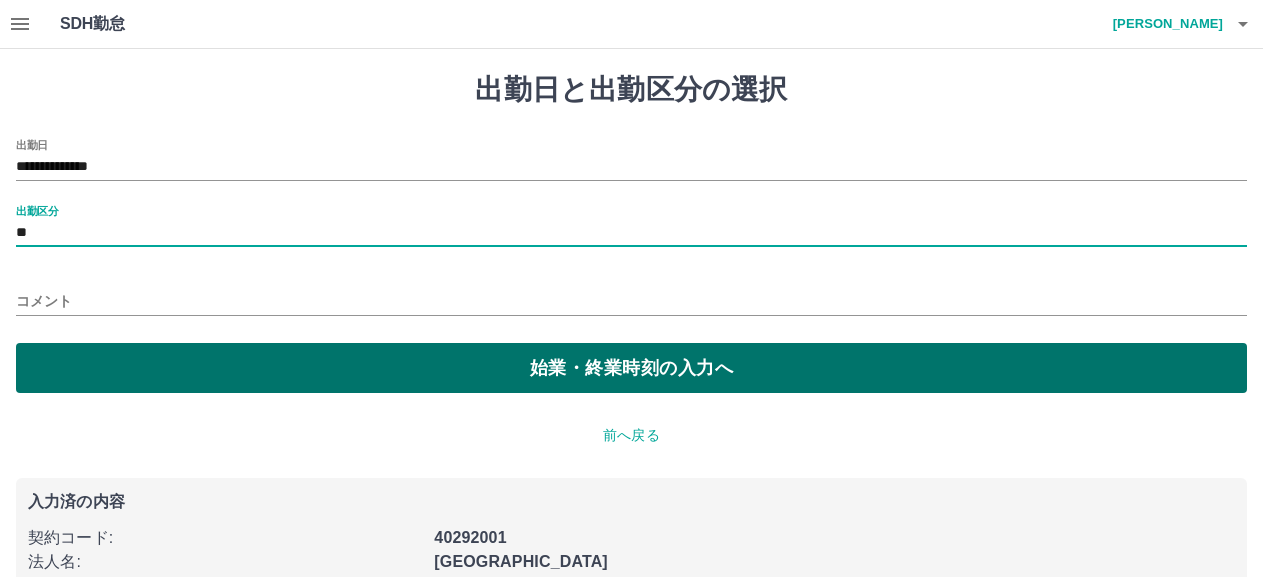 click on "始業・終業時刻の入力へ" at bounding box center [631, 368] 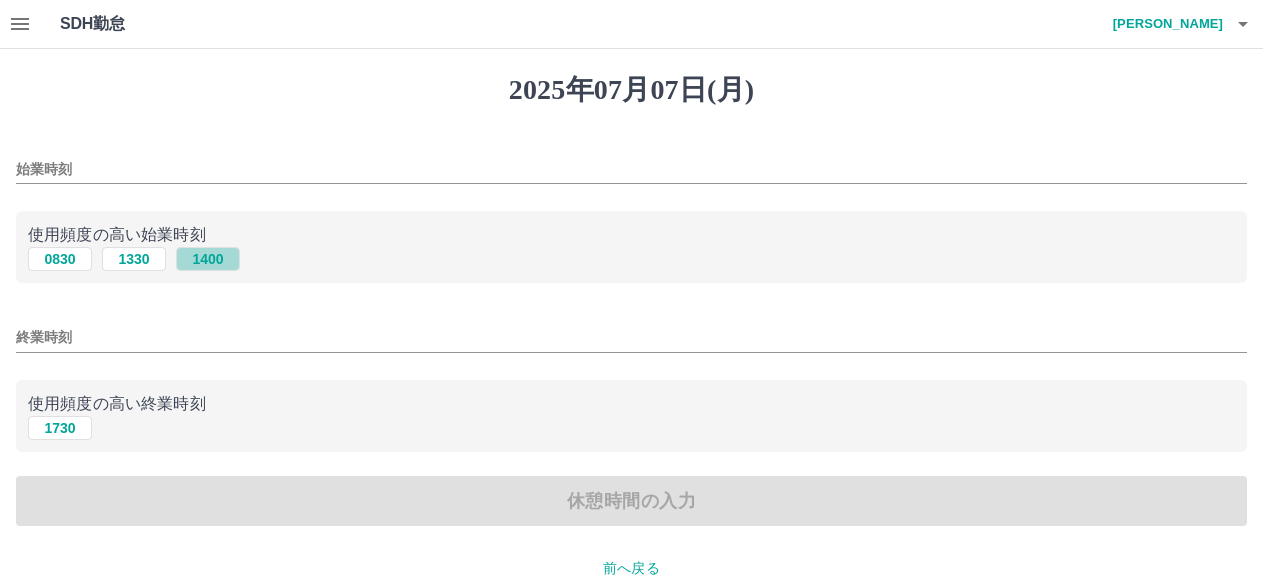 click on "1400" at bounding box center (208, 259) 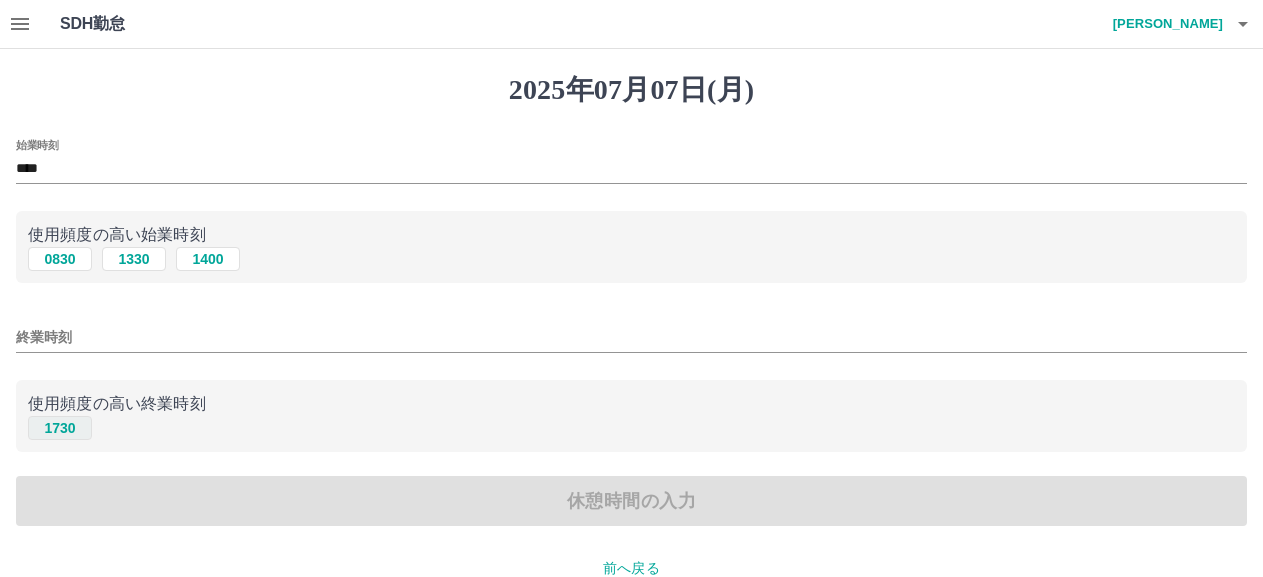 click on "1730" at bounding box center [60, 428] 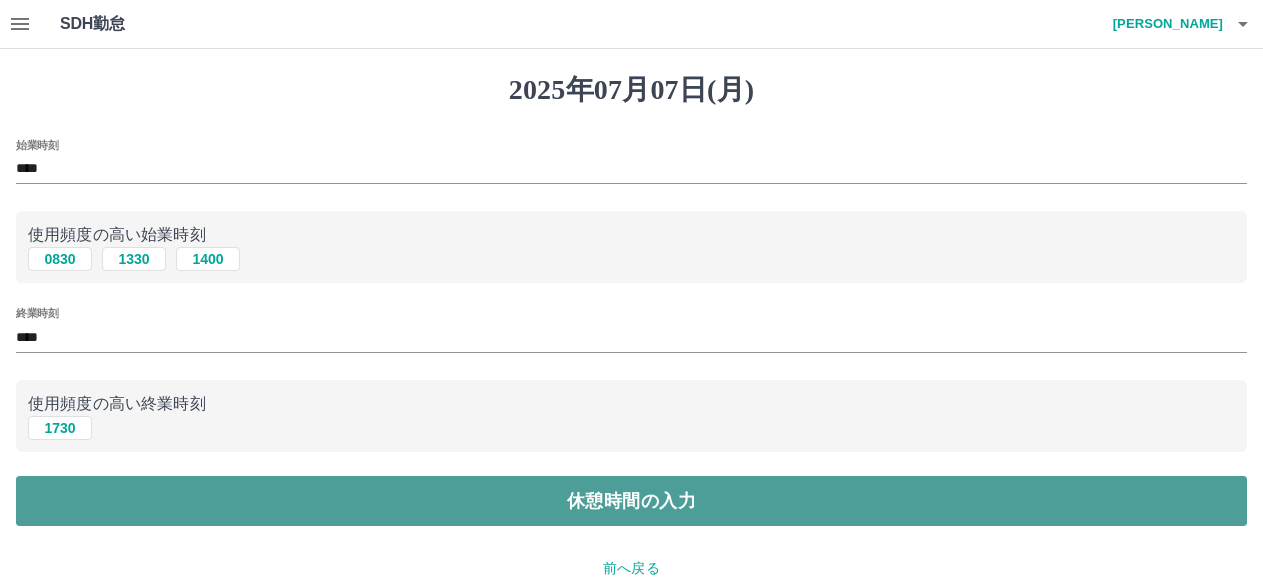 click on "休憩時間の入力" at bounding box center [631, 501] 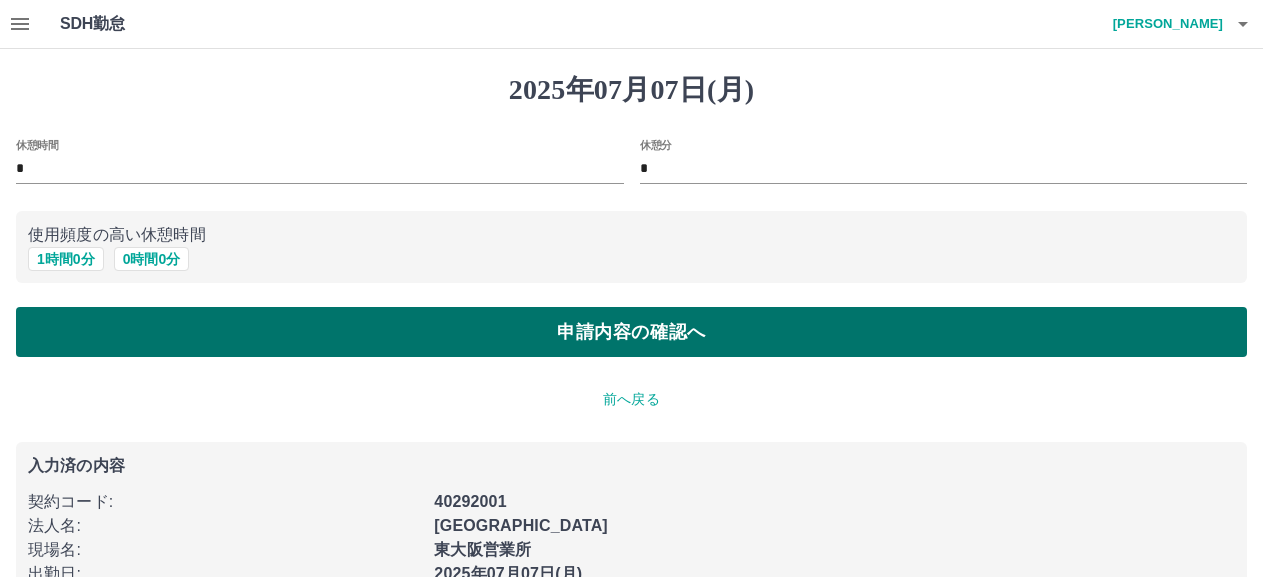 click on "申請内容の確認へ" at bounding box center (631, 332) 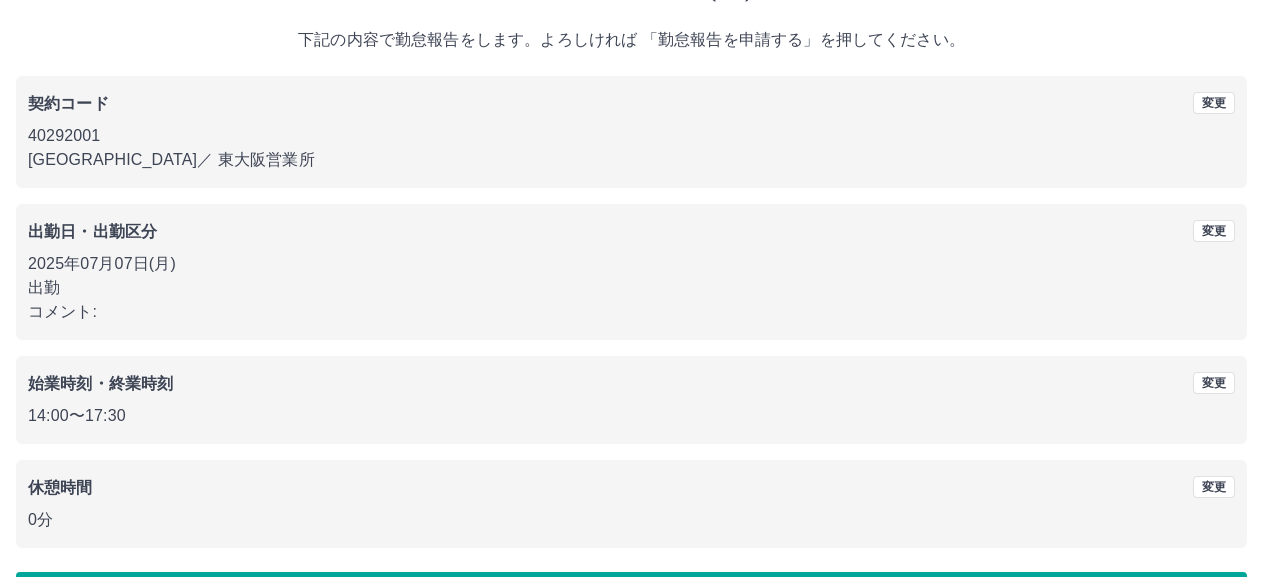 scroll, scrollTop: 172, scrollLeft: 0, axis: vertical 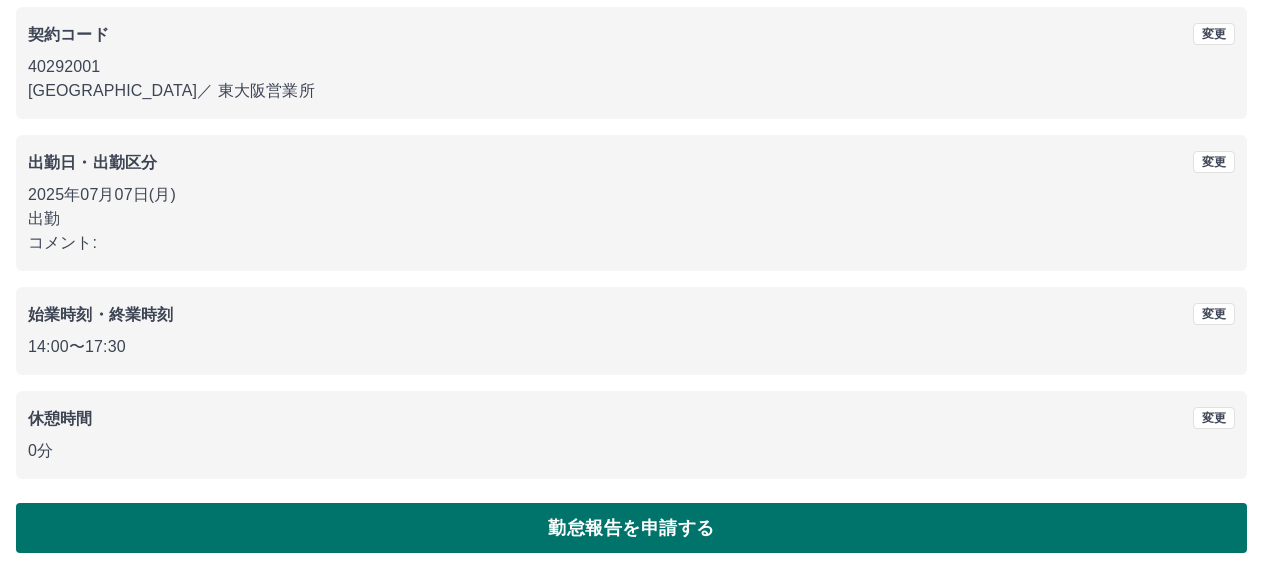 click on "勤怠報告を申請する" at bounding box center (631, 528) 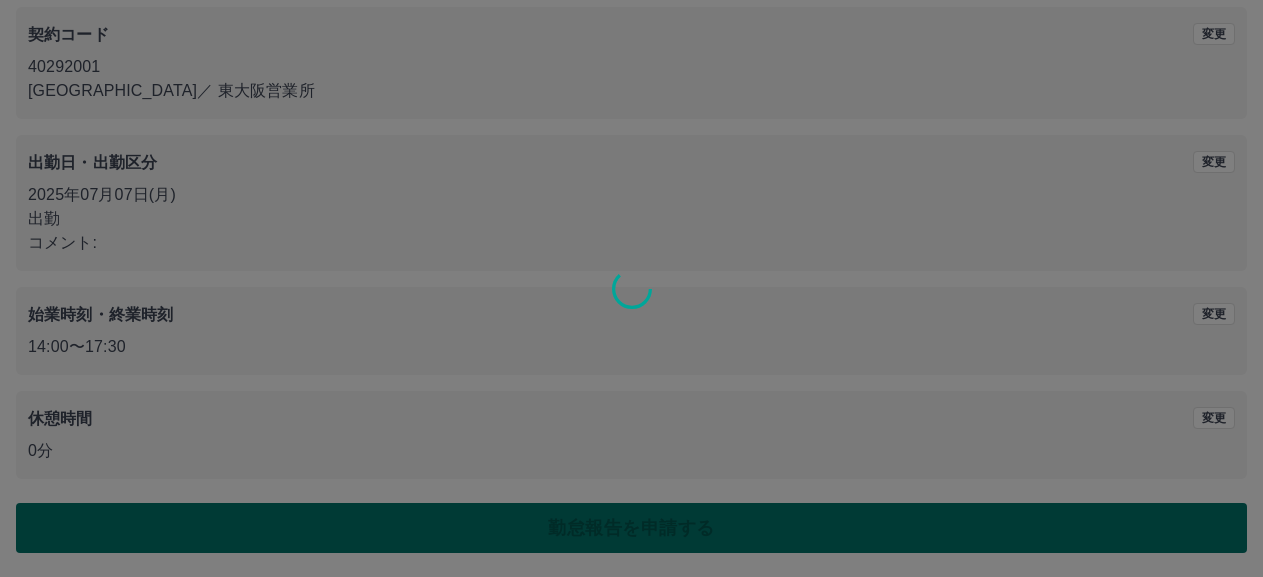 scroll, scrollTop: 0, scrollLeft: 0, axis: both 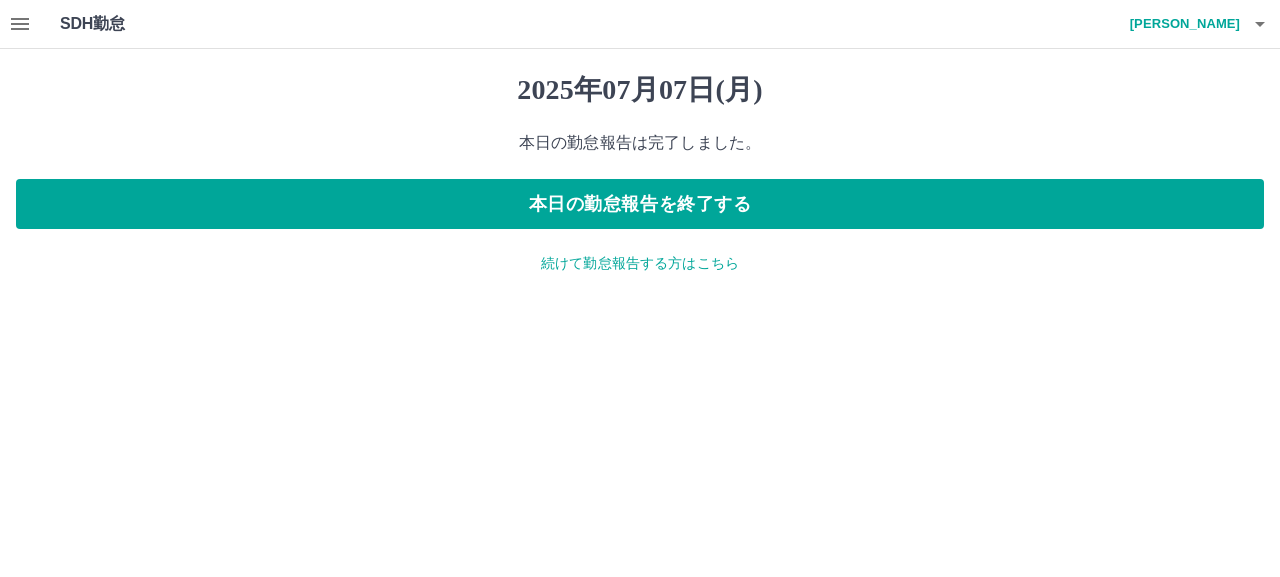click on "続けて勤怠報告する方はこちら" at bounding box center [640, 263] 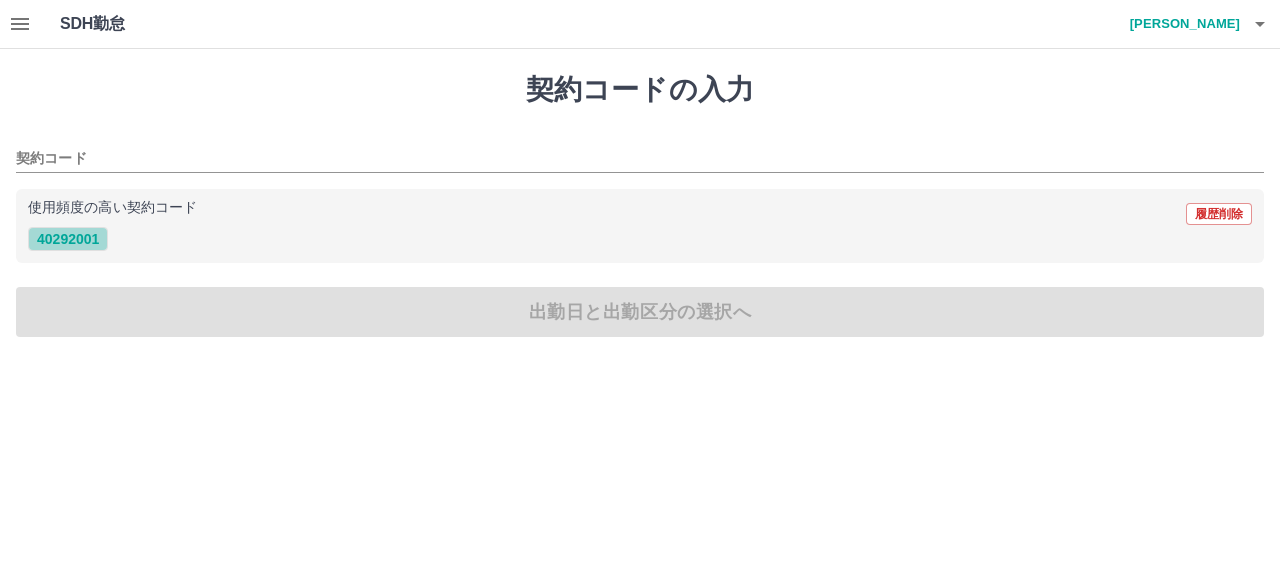 click on "40292001" at bounding box center (68, 239) 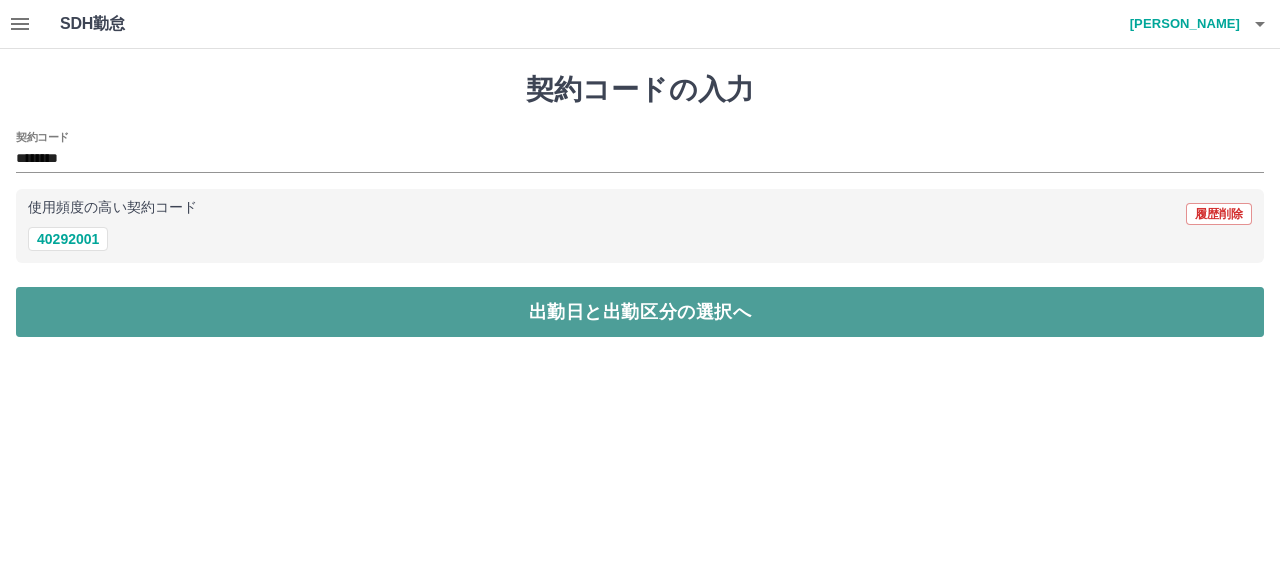 click on "出勤日と出勤区分の選択へ" at bounding box center (640, 312) 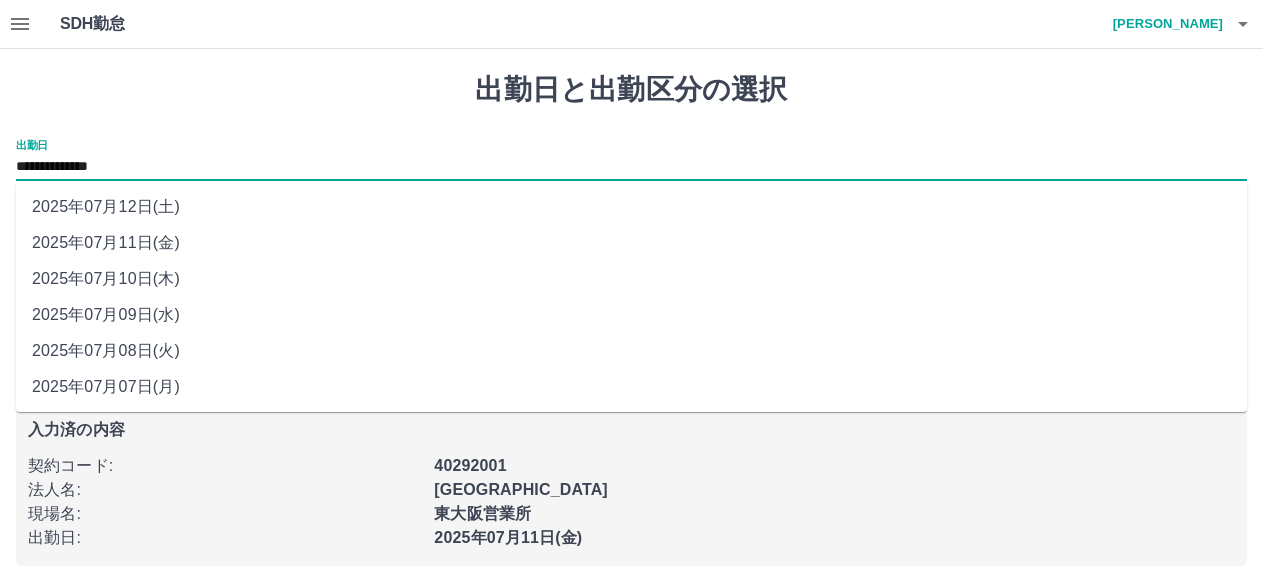 click on "**********" at bounding box center (631, 167) 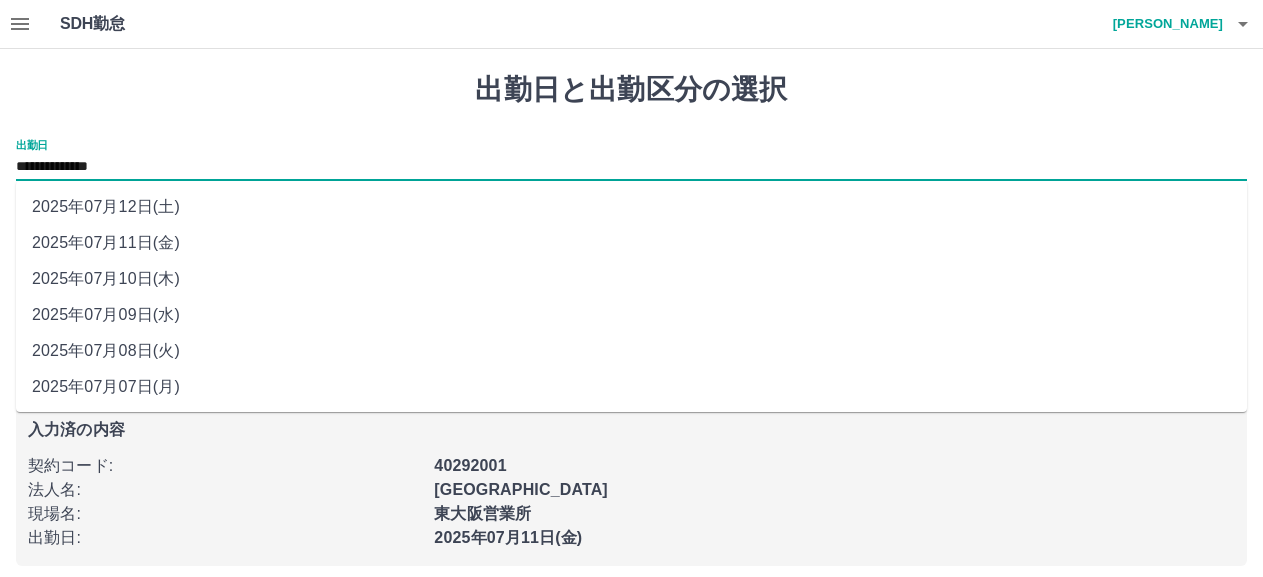 scroll, scrollTop: 109, scrollLeft: 0, axis: vertical 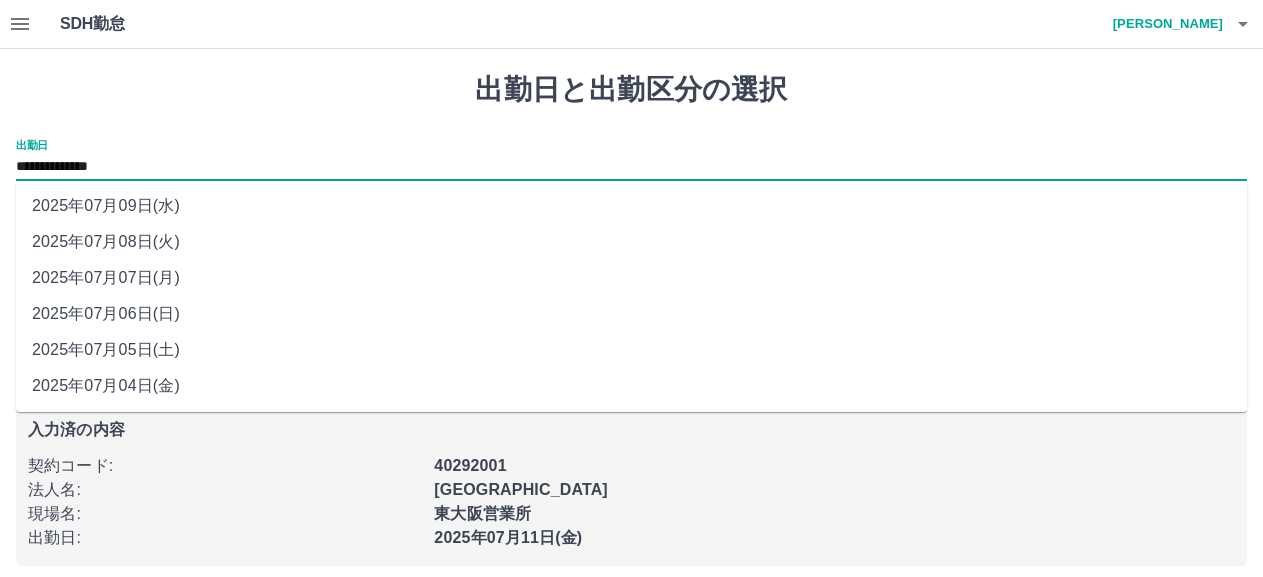 click on "**********" at bounding box center [631, 319] 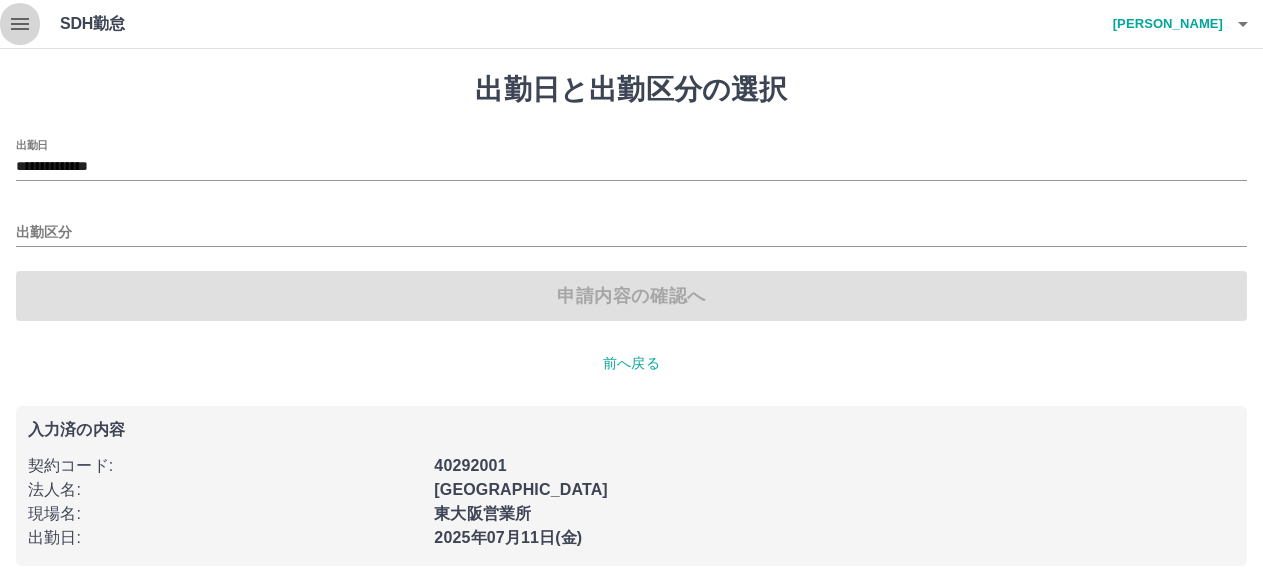 click 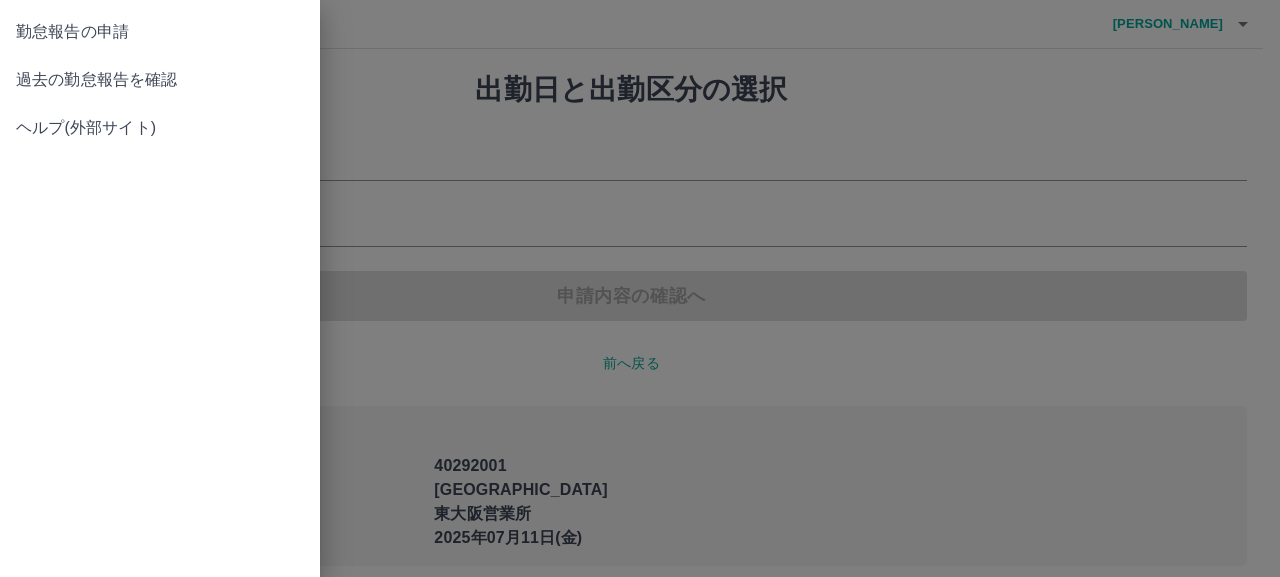click at bounding box center (640, 288) 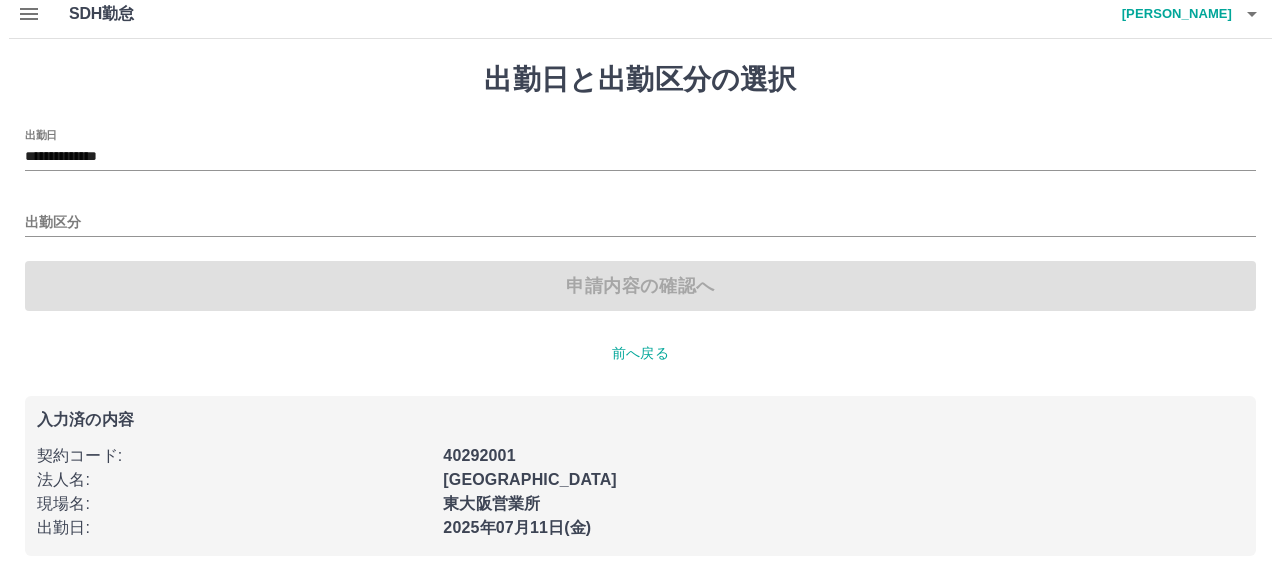 scroll, scrollTop: 13, scrollLeft: 0, axis: vertical 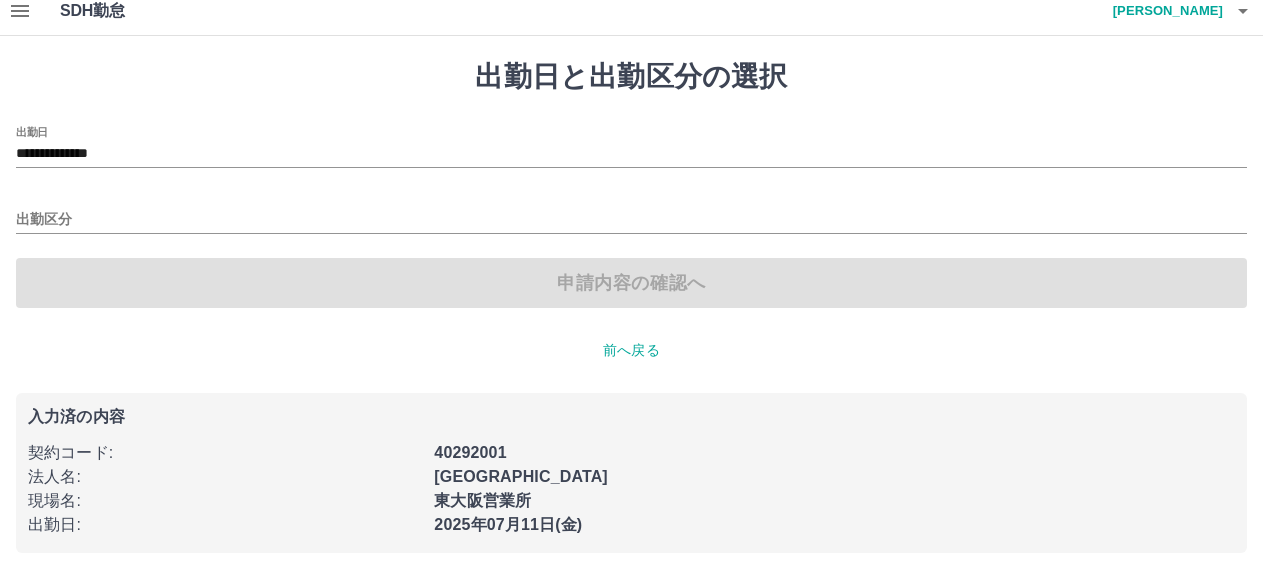 click on "2025年07月11日(金)" at bounding box center [508, 524] 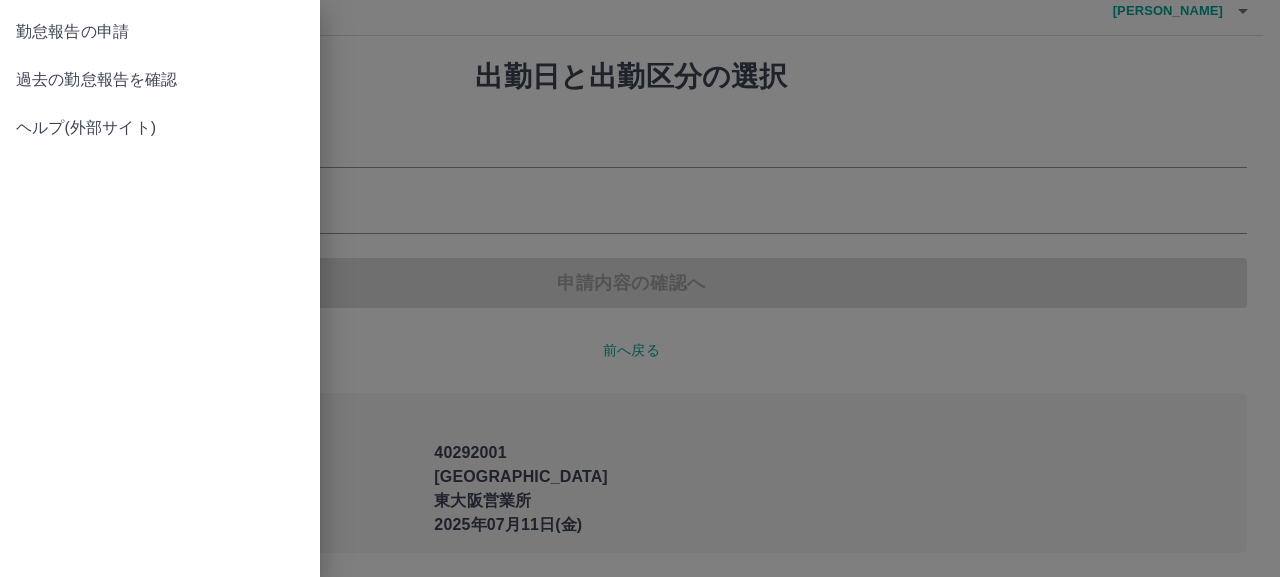 click on "過去の勤怠報告を確認" at bounding box center (160, 80) 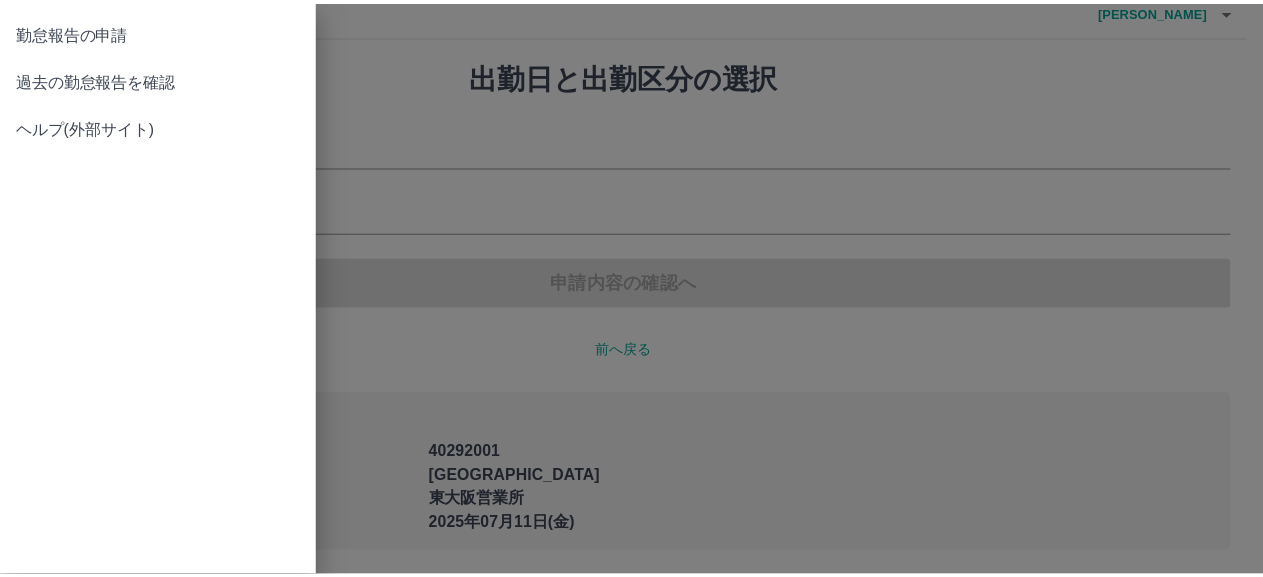 scroll, scrollTop: 0, scrollLeft: 0, axis: both 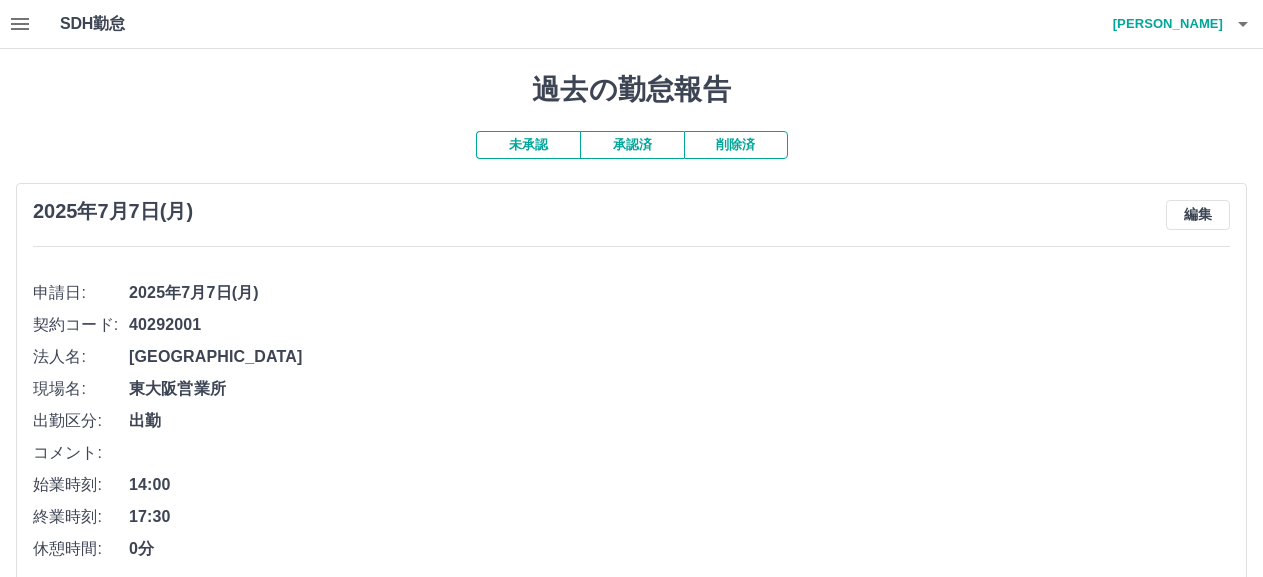 click at bounding box center (20, 24) 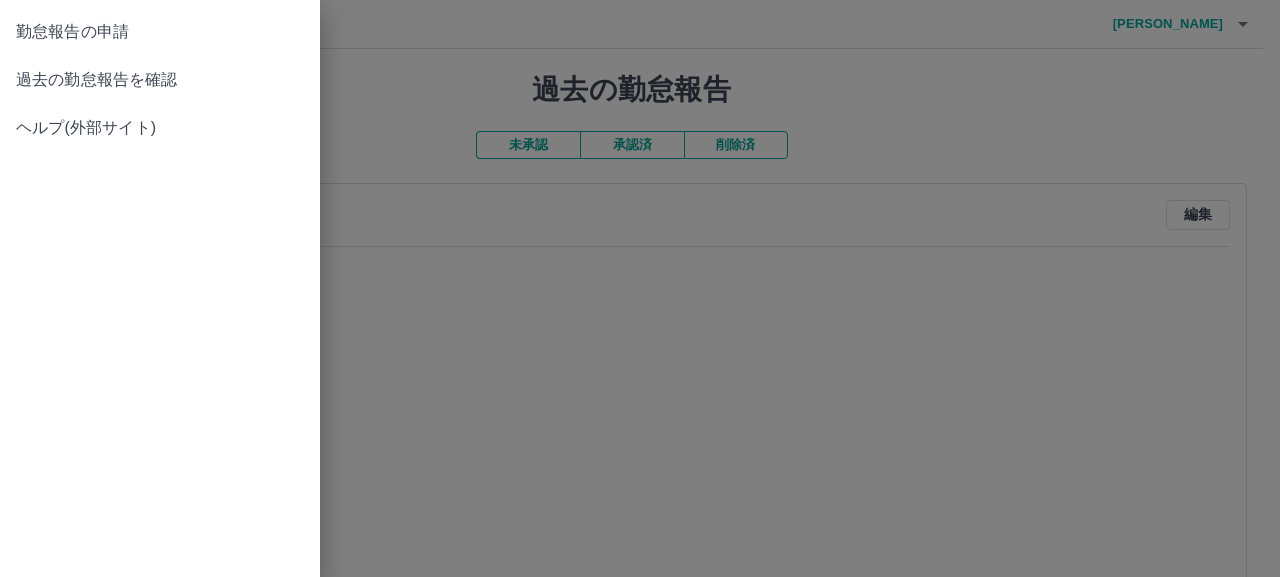 click on "勤怠報告の申請" at bounding box center (160, 32) 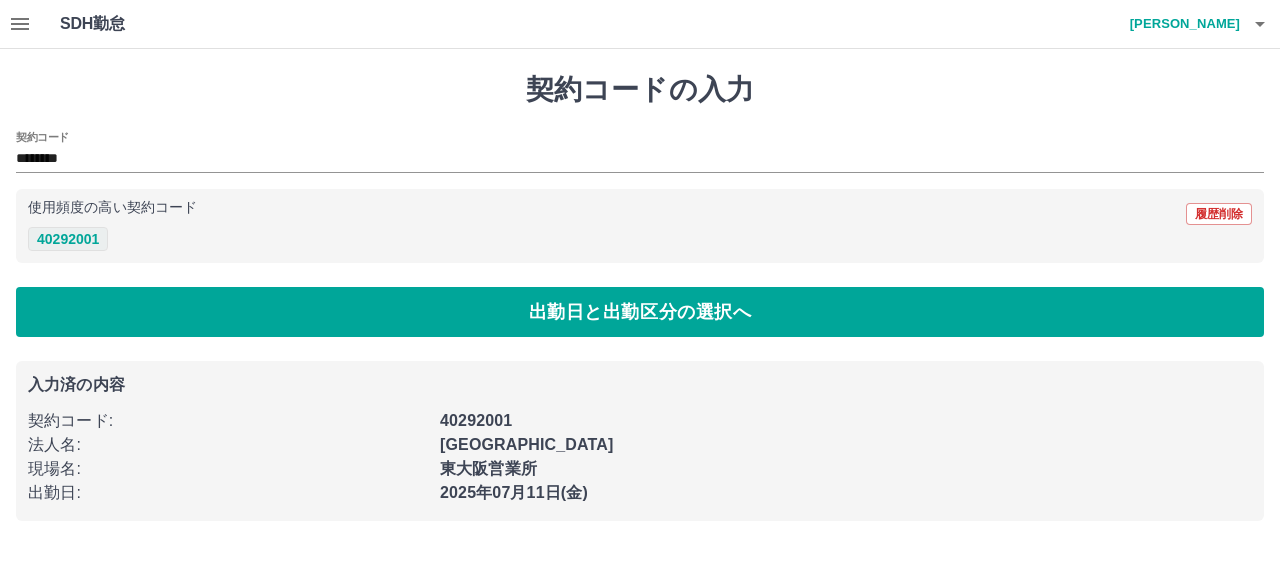 click on "40292001" at bounding box center [68, 239] 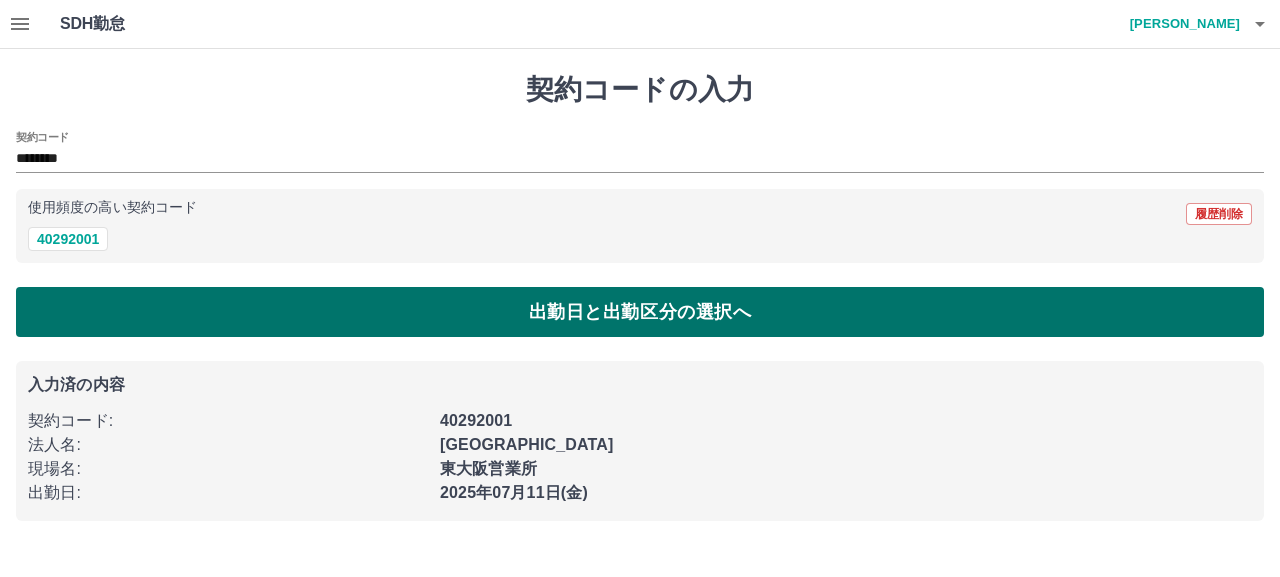 click on "出勤日と出勤区分の選択へ" at bounding box center [640, 312] 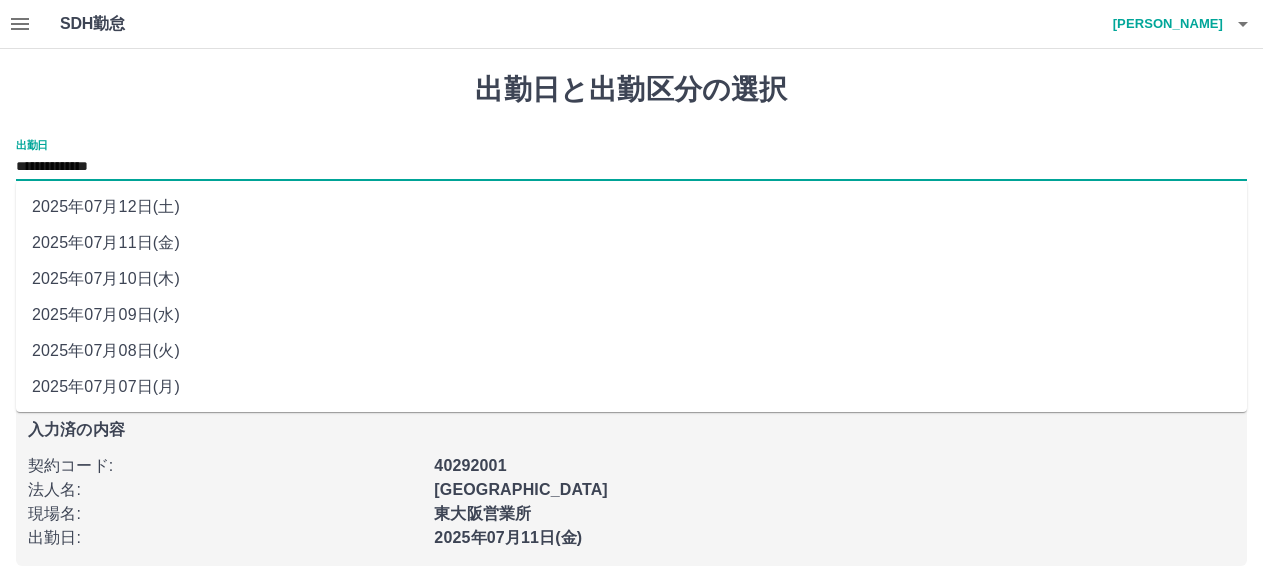 click on "**********" at bounding box center [631, 167] 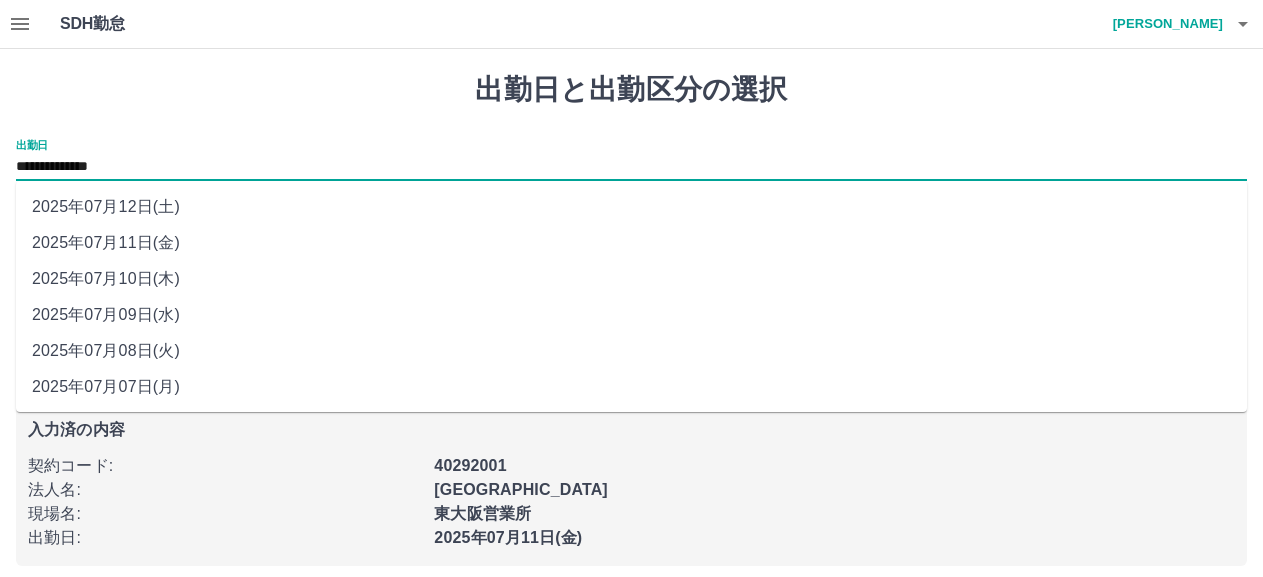 click on "2025年07月08日(火)" at bounding box center [631, 351] 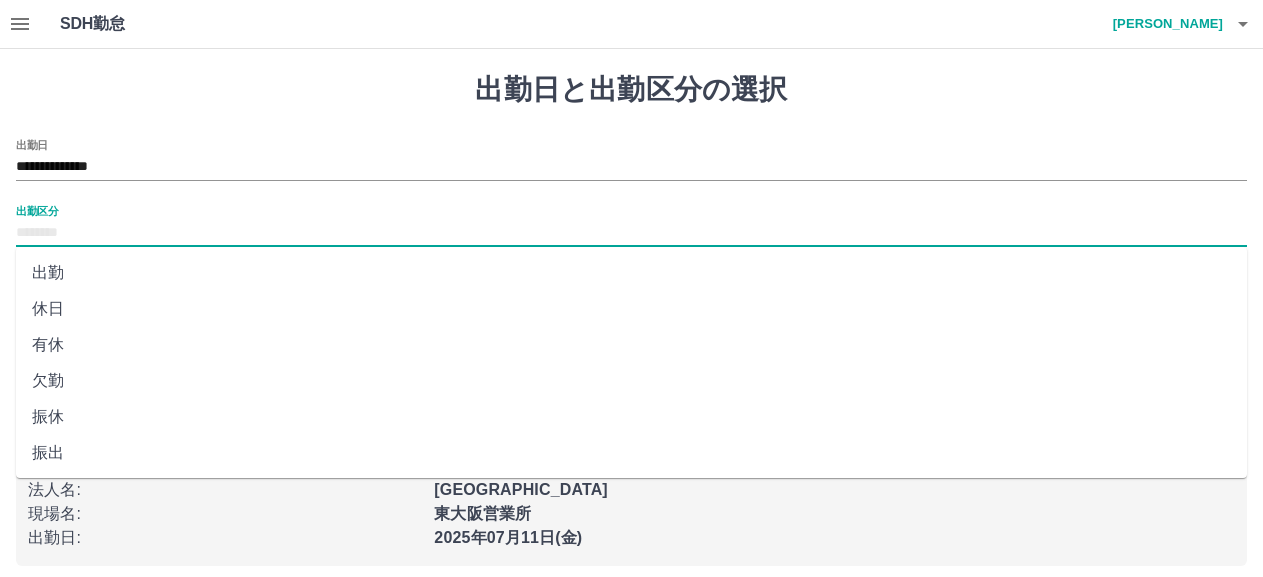 click on "出勤区分" at bounding box center [631, 233] 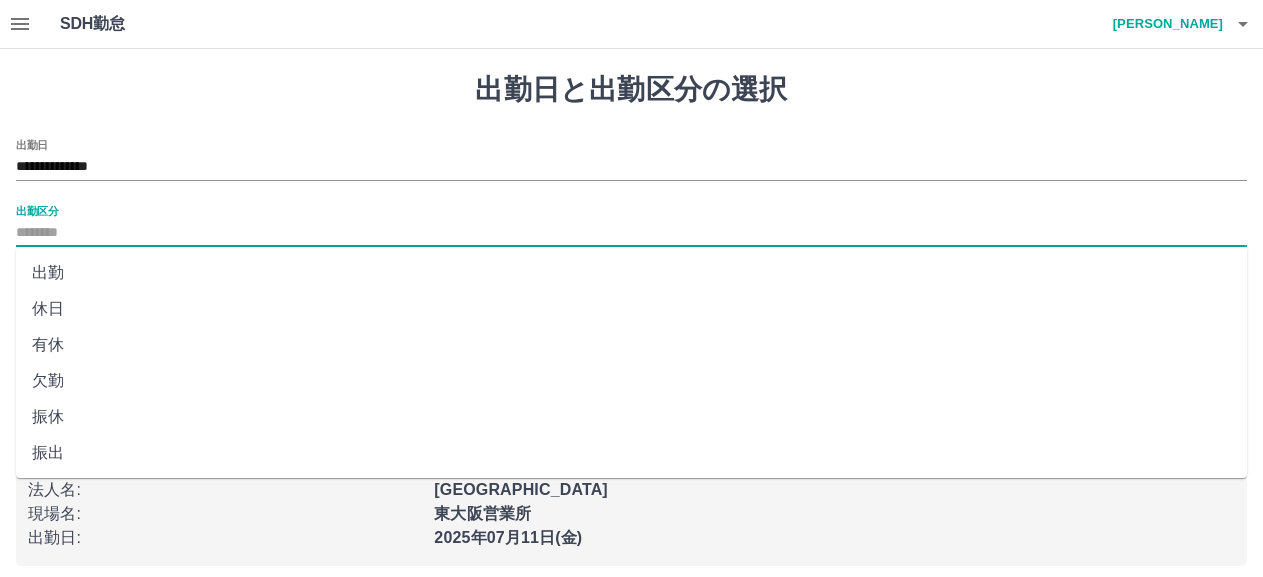 click on "有休" at bounding box center [631, 345] 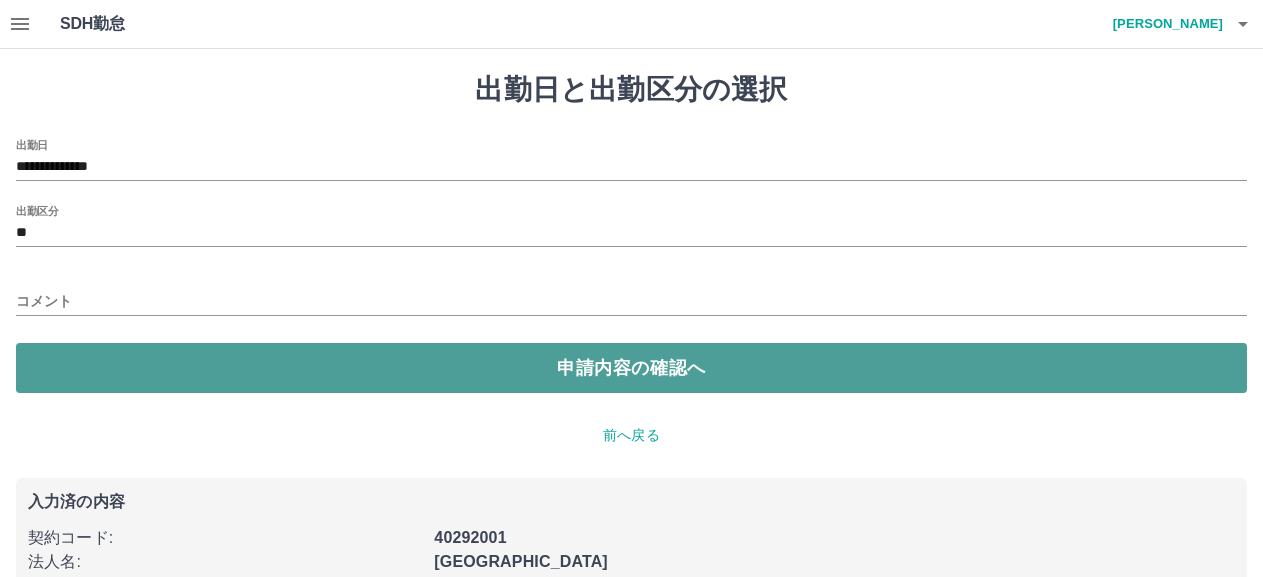 click on "申請内容の確認へ" at bounding box center [631, 368] 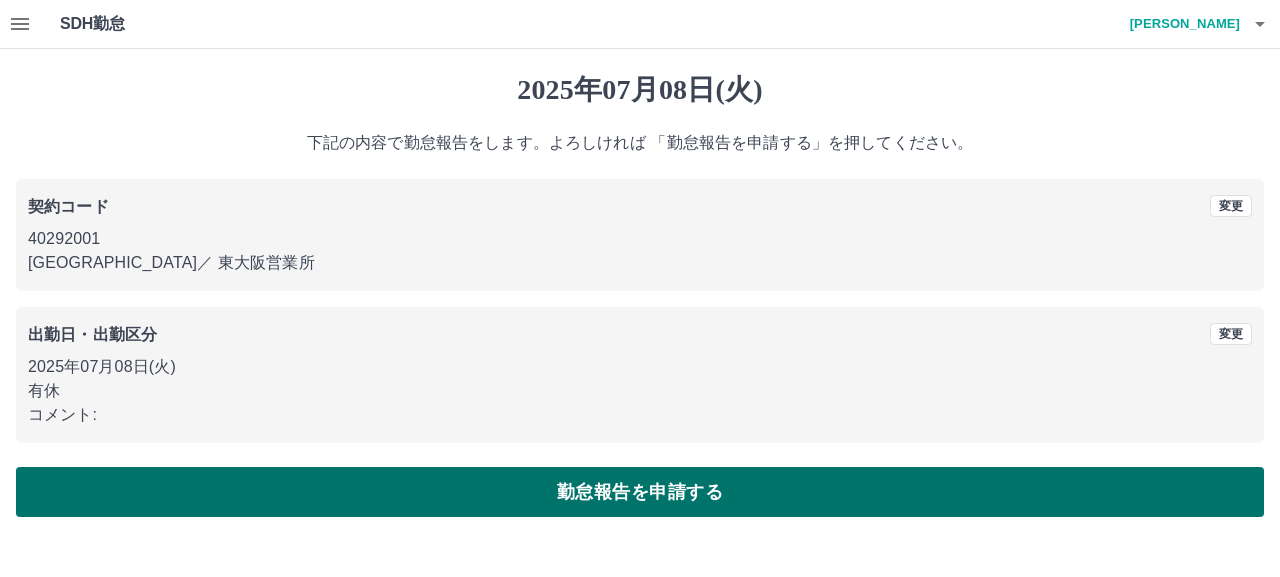 click on "勤怠報告を申請する" at bounding box center (640, 492) 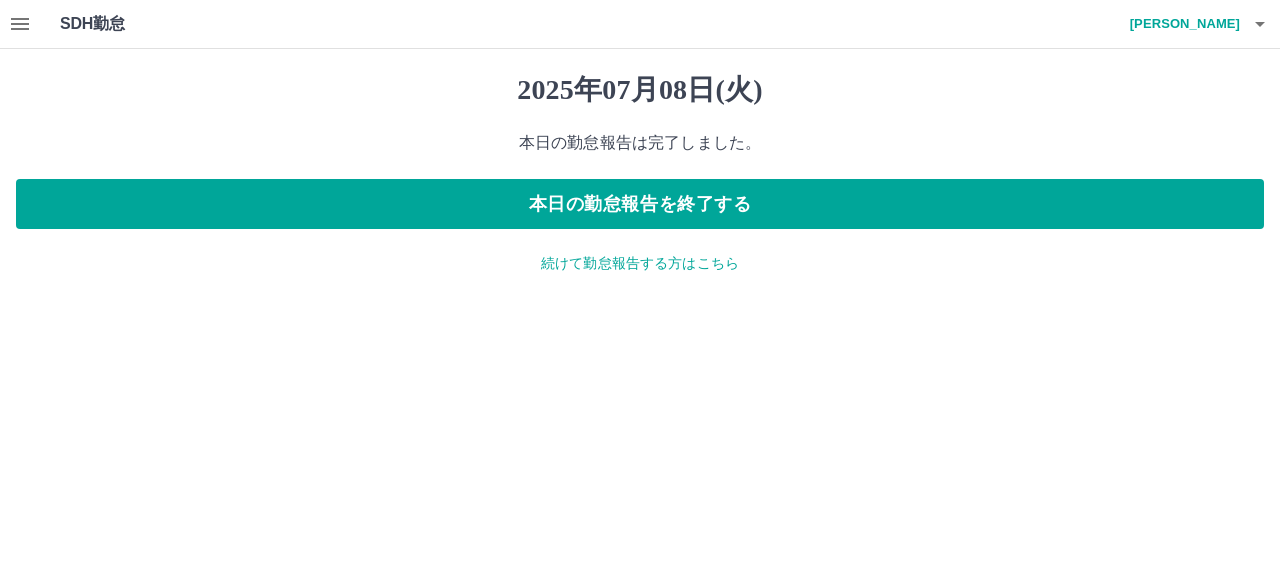 click on "続けて勤怠報告する方はこちら" at bounding box center (640, 263) 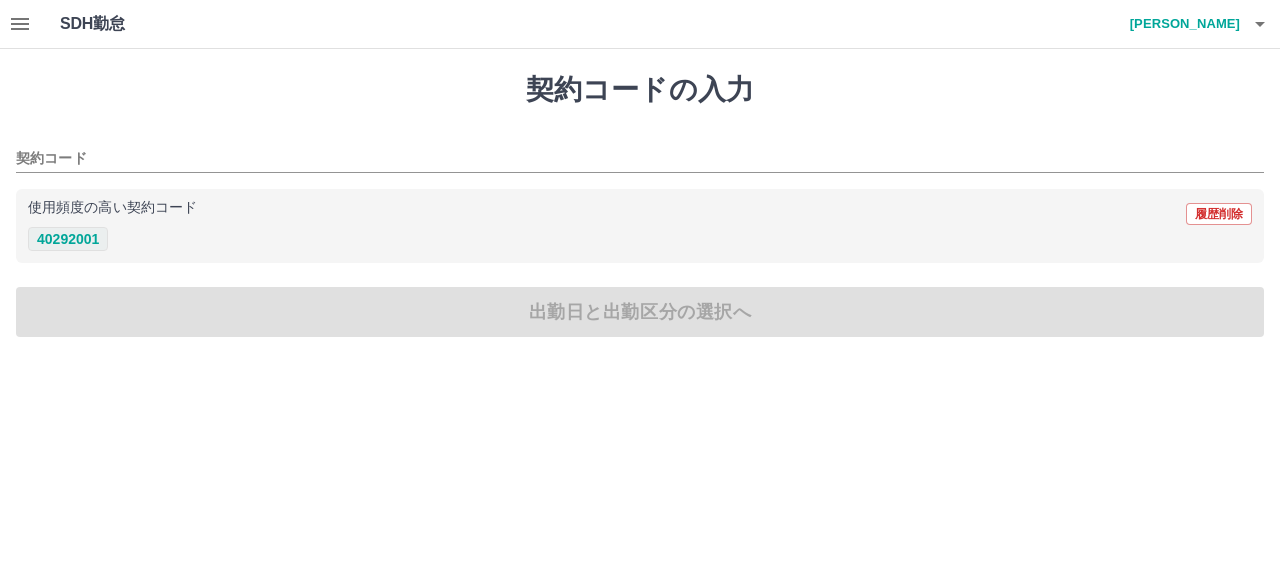 click on "40292001" at bounding box center [68, 239] 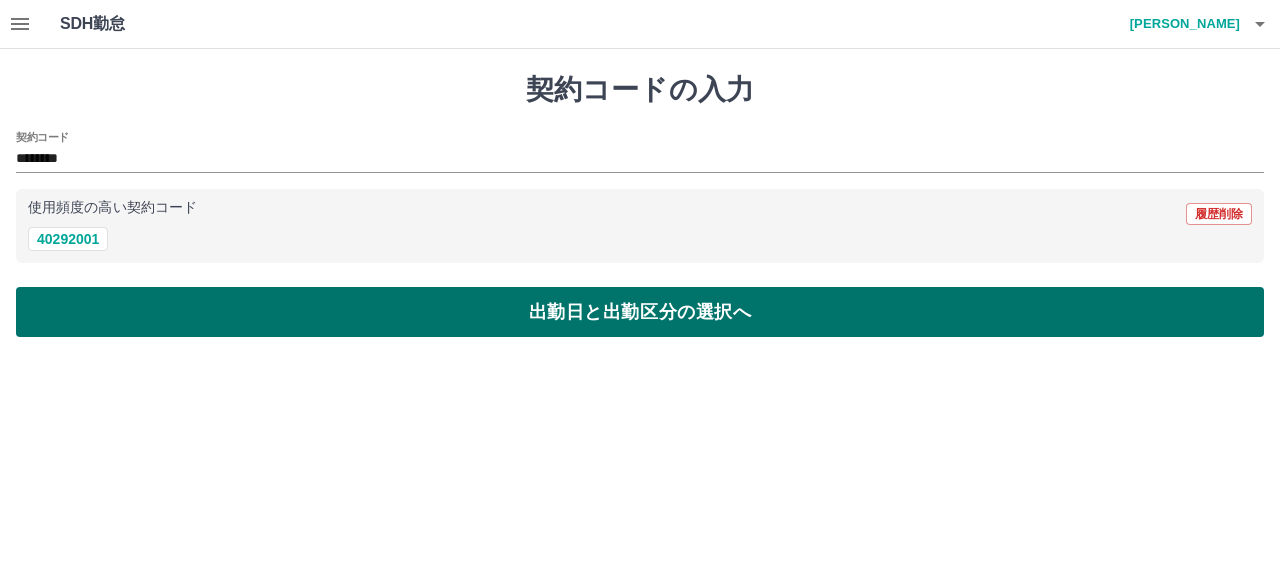 click on "出勤日と出勤区分の選択へ" at bounding box center [640, 312] 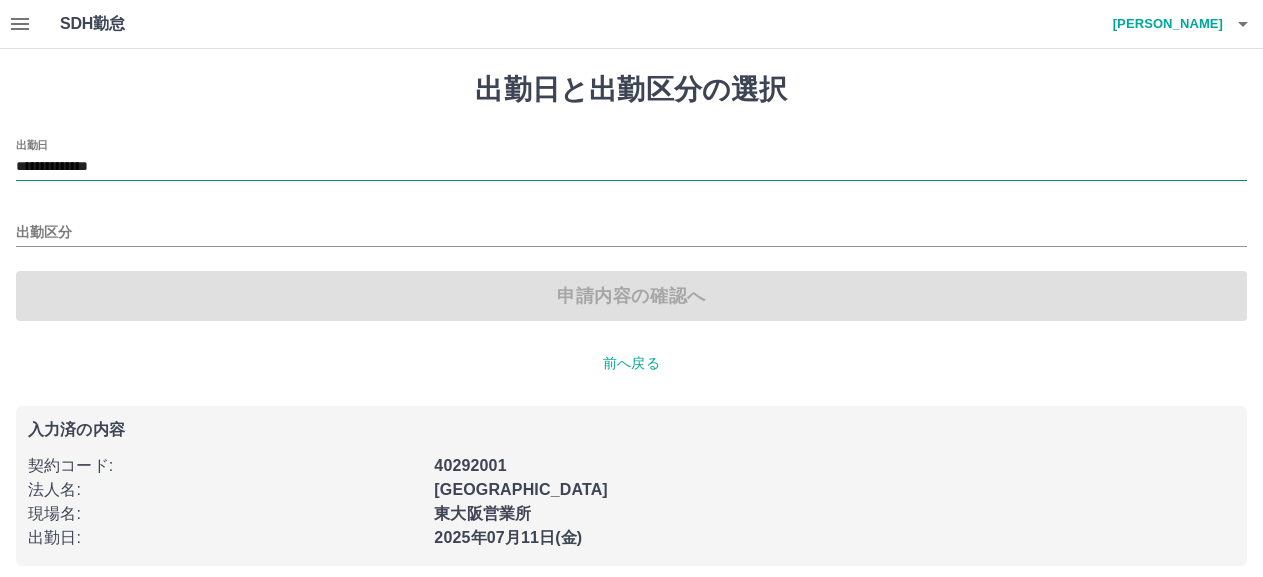 click on "**********" at bounding box center (631, 167) 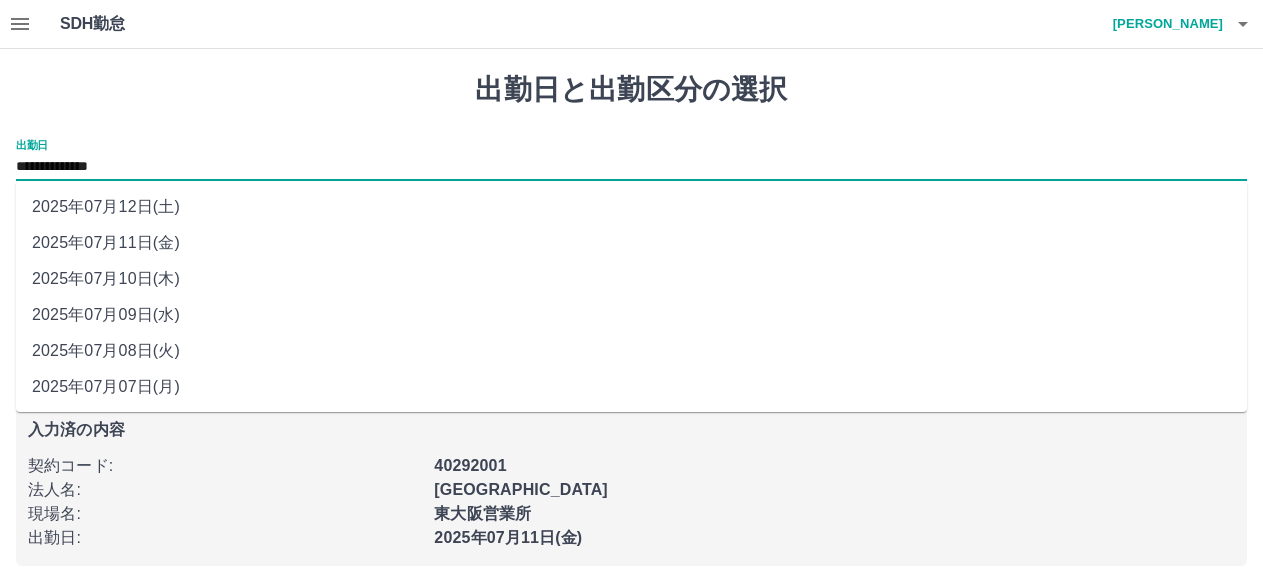 click on "2025年07月08日(火)" at bounding box center (631, 351) 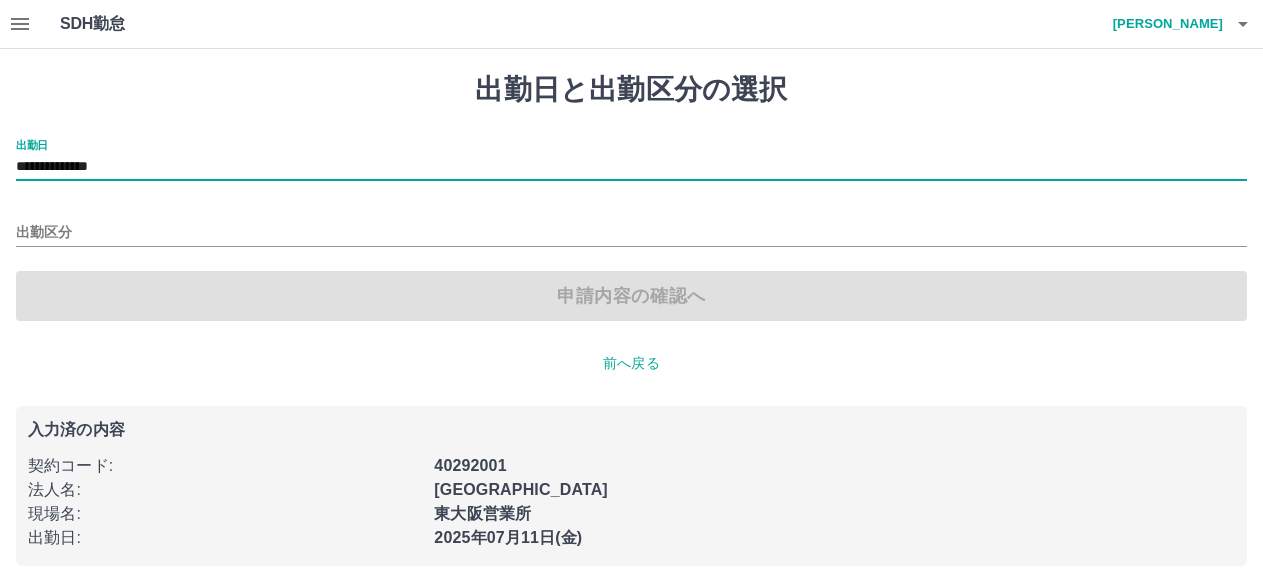 click on "**********" at bounding box center [631, 167] 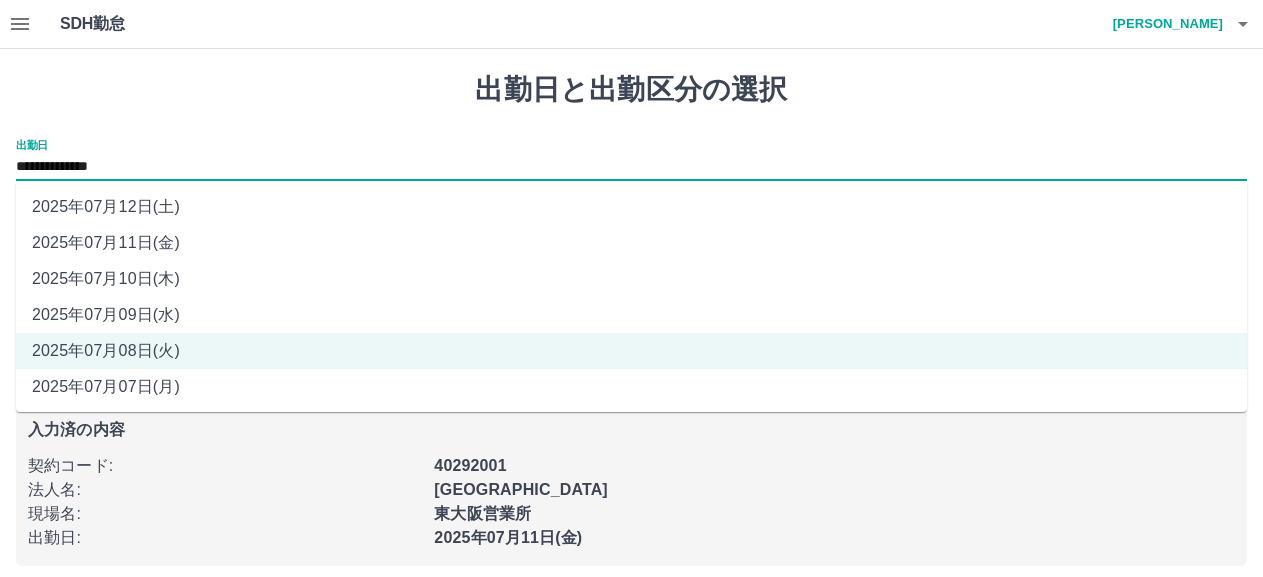 click on "2025年07月09日(水)" at bounding box center (631, 315) 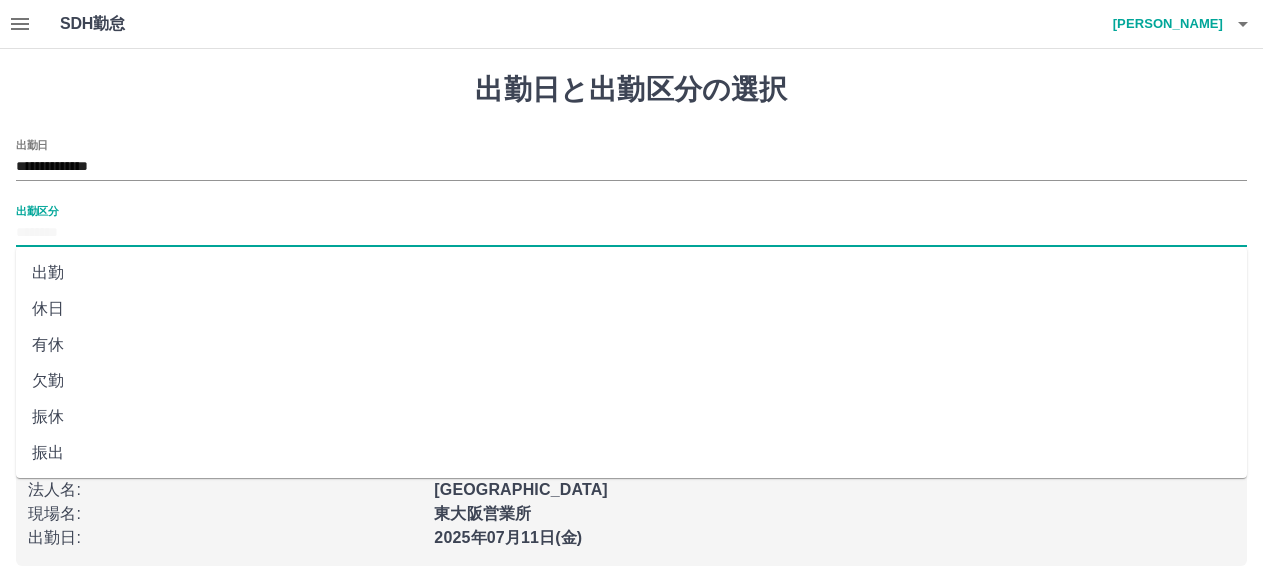 click on "出勤区分" at bounding box center (631, 233) 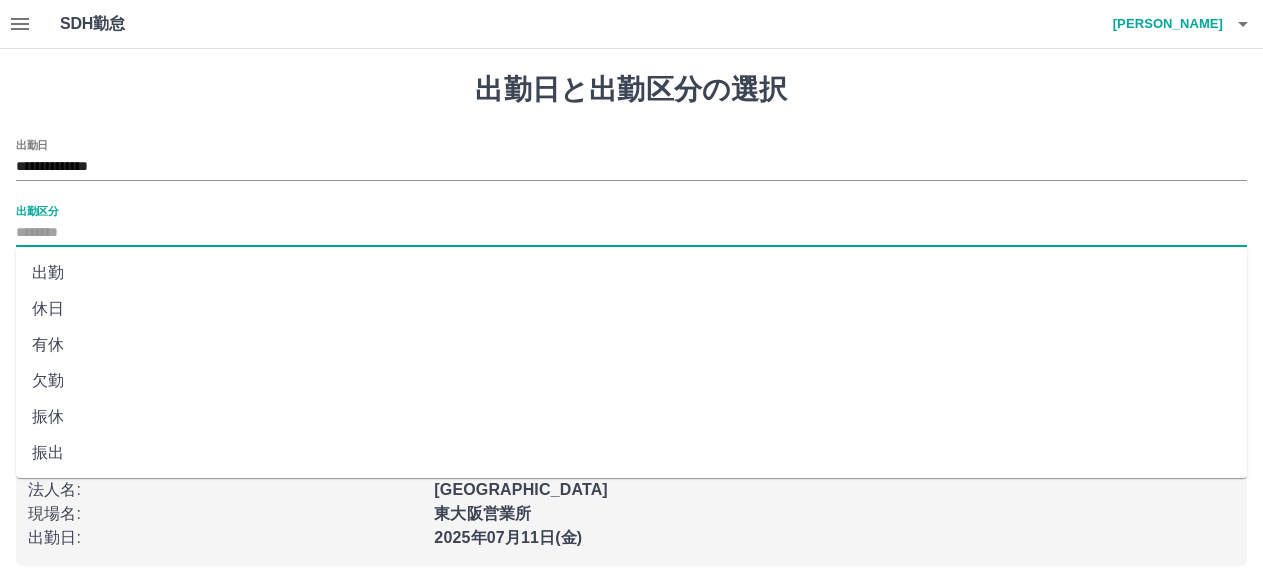 click on "有休" at bounding box center [631, 345] 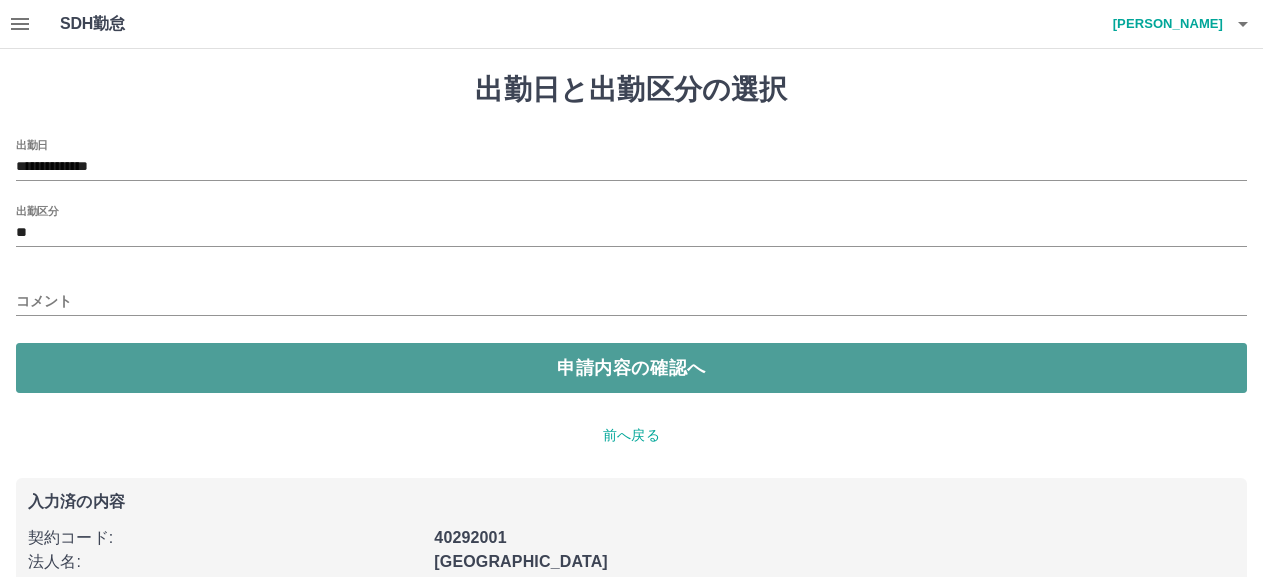 click on "申請内容の確認へ" at bounding box center (631, 368) 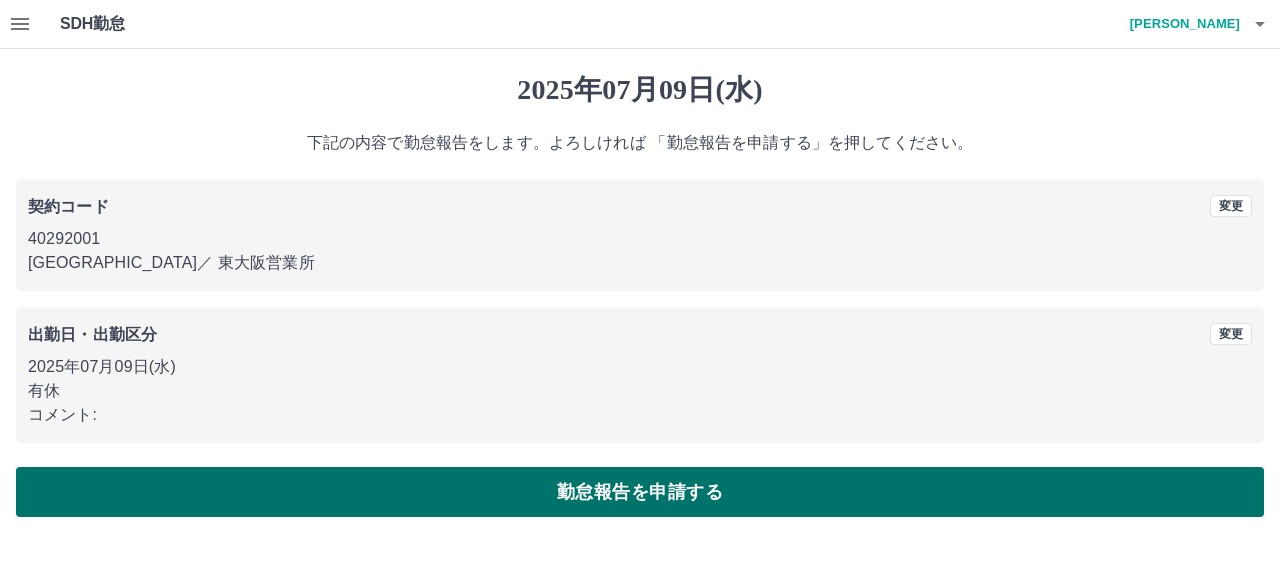 click on "勤怠報告を申請する" at bounding box center [640, 492] 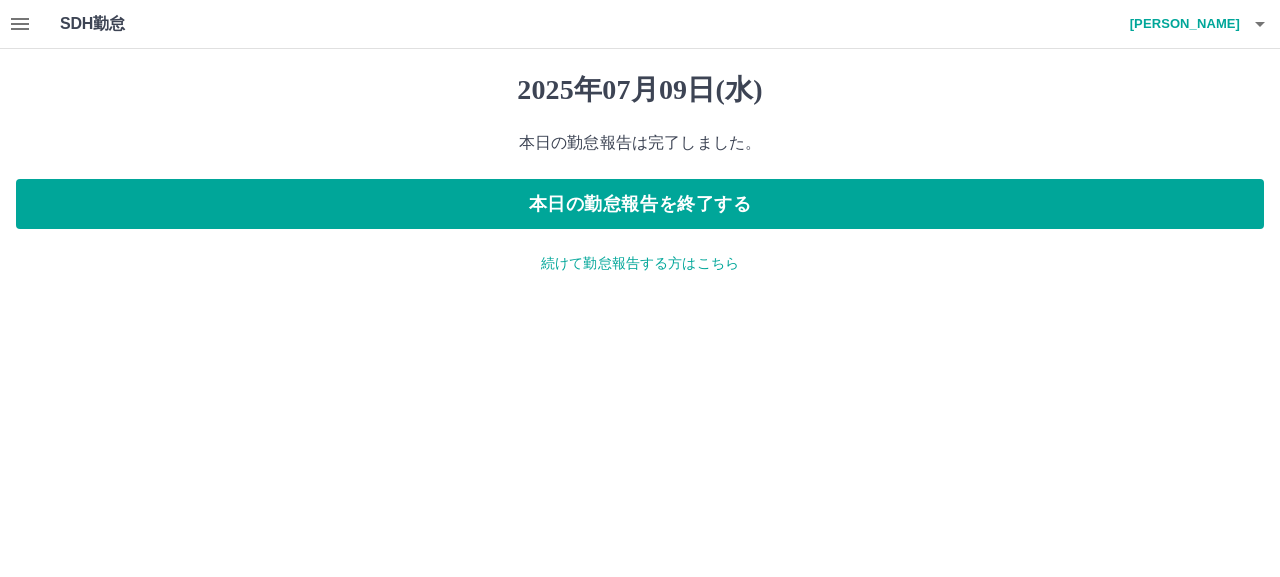 click on "続けて勤怠報告する方はこちら" at bounding box center (640, 263) 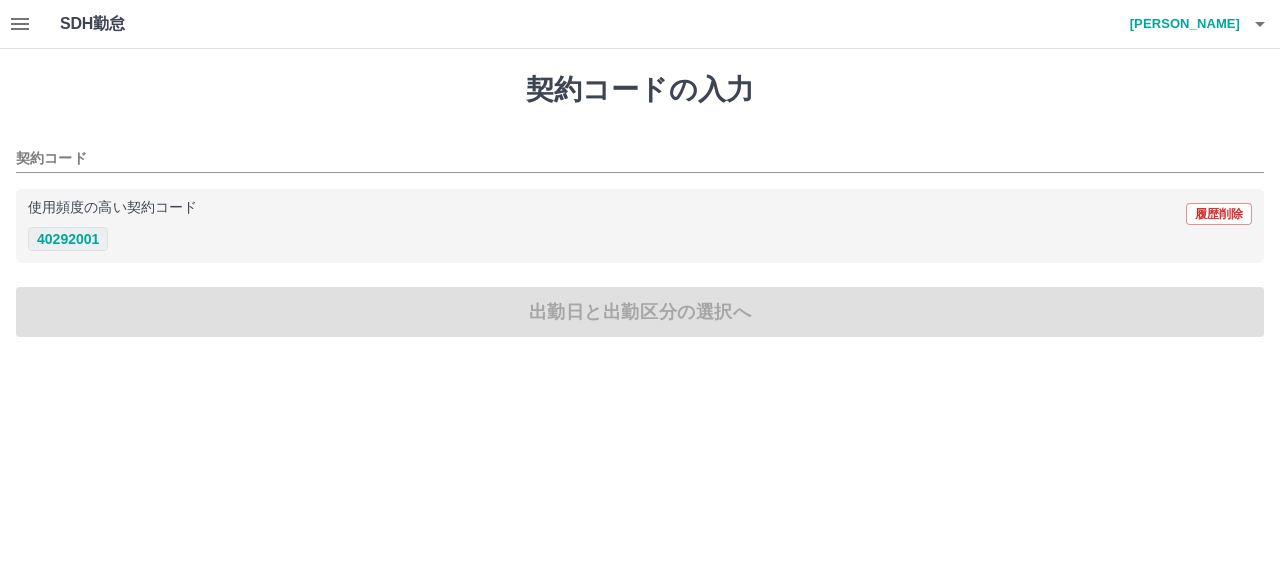 click on "40292001" at bounding box center (68, 239) 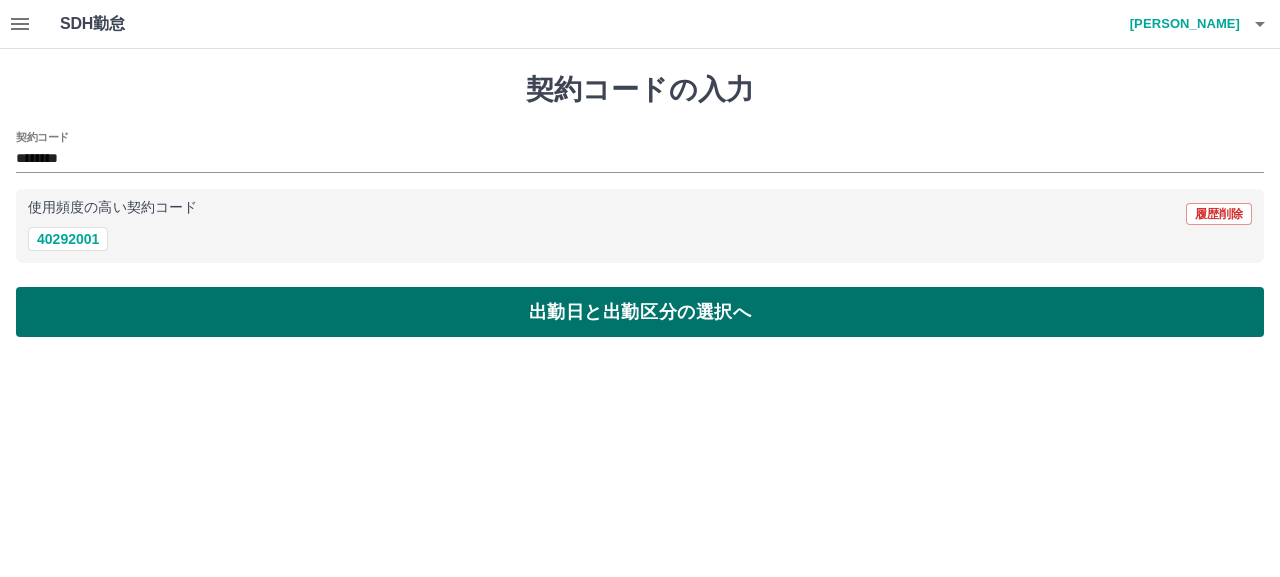 click on "出勤日と出勤区分の選択へ" at bounding box center [640, 312] 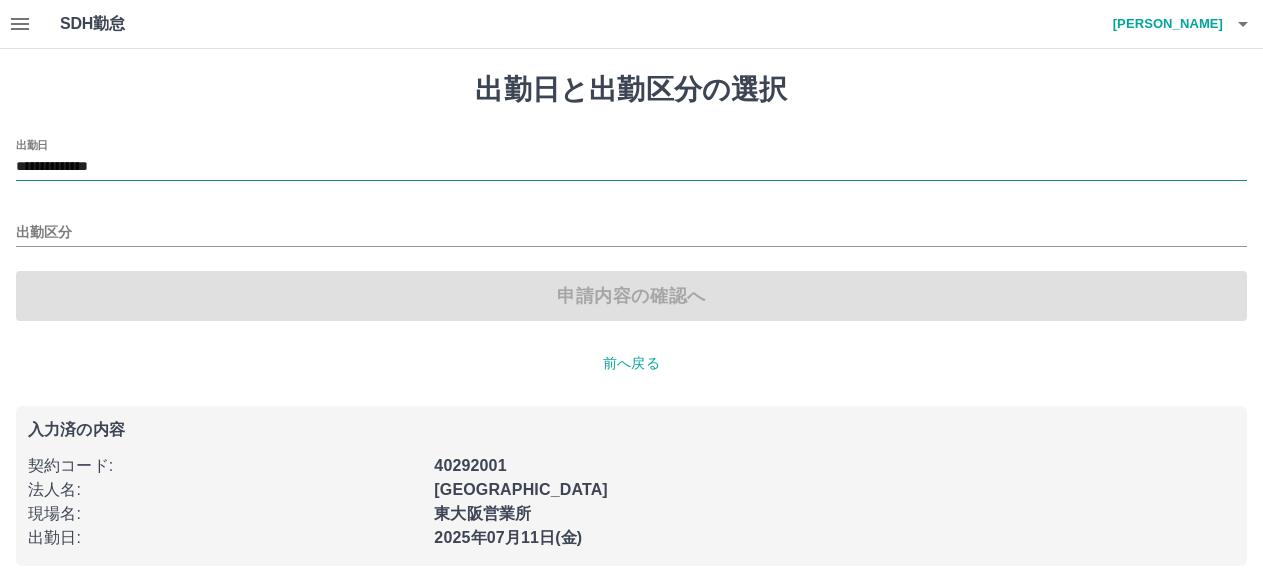 click on "**********" at bounding box center [631, 167] 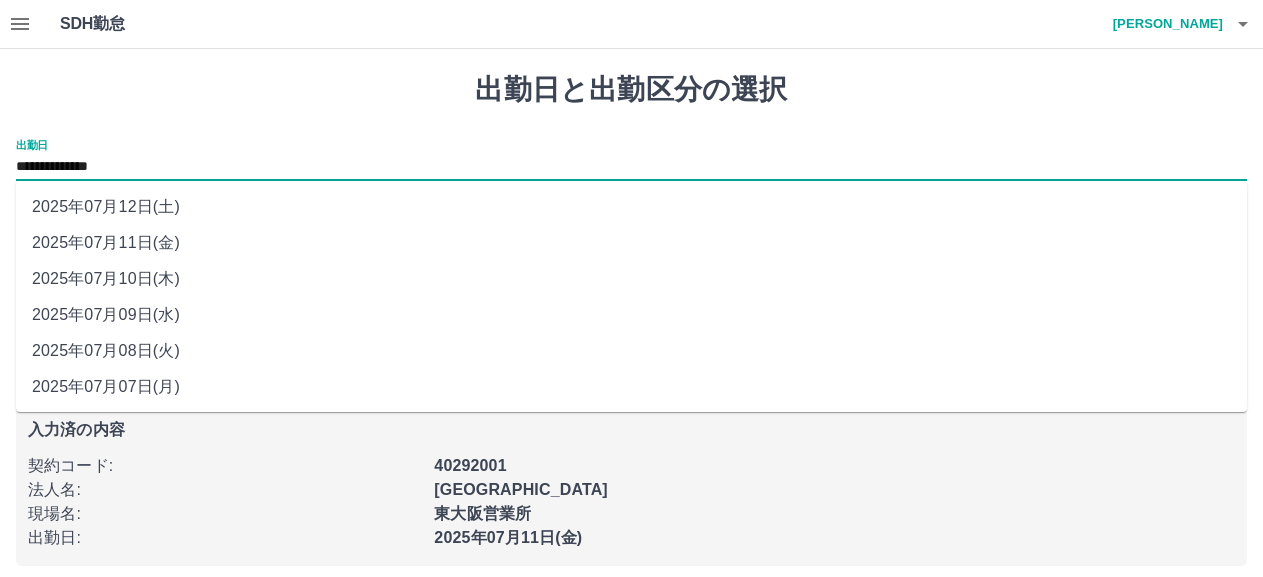 click on "2025年07月10日(木)" at bounding box center (631, 279) 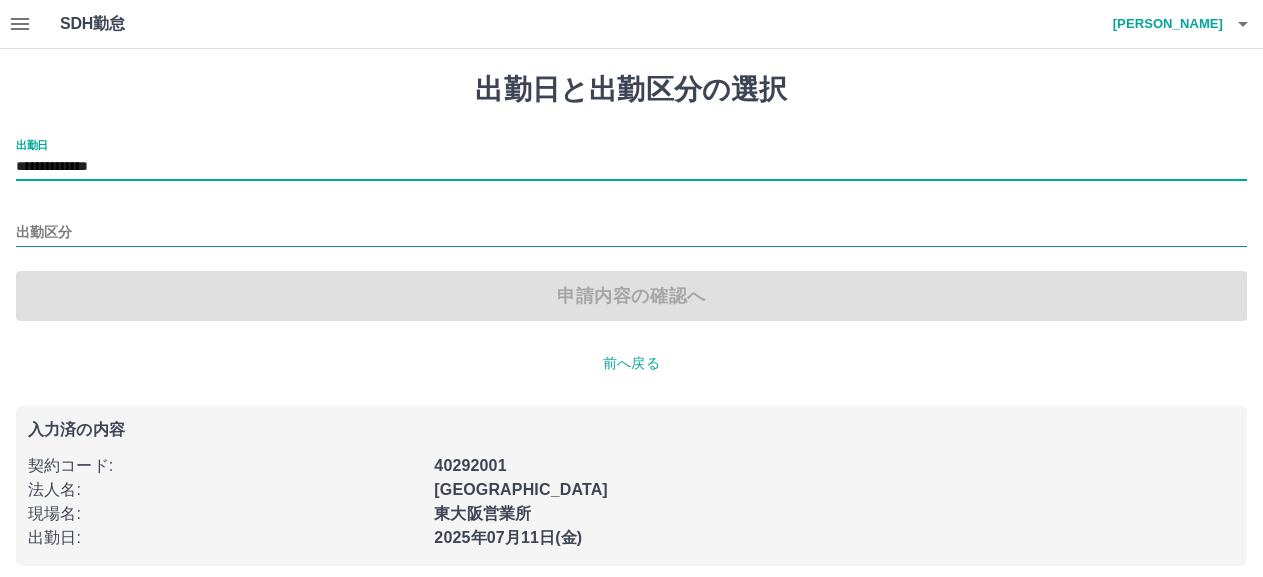 click on "出勤区分" at bounding box center (631, 233) 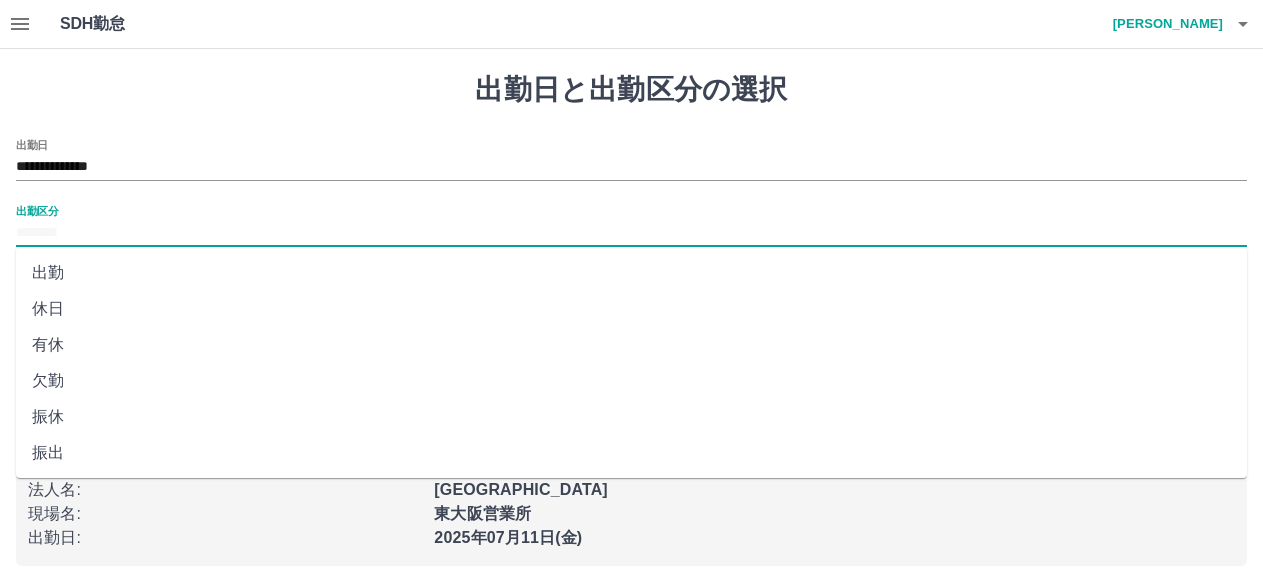 click on "出勤" at bounding box center (631, 273) 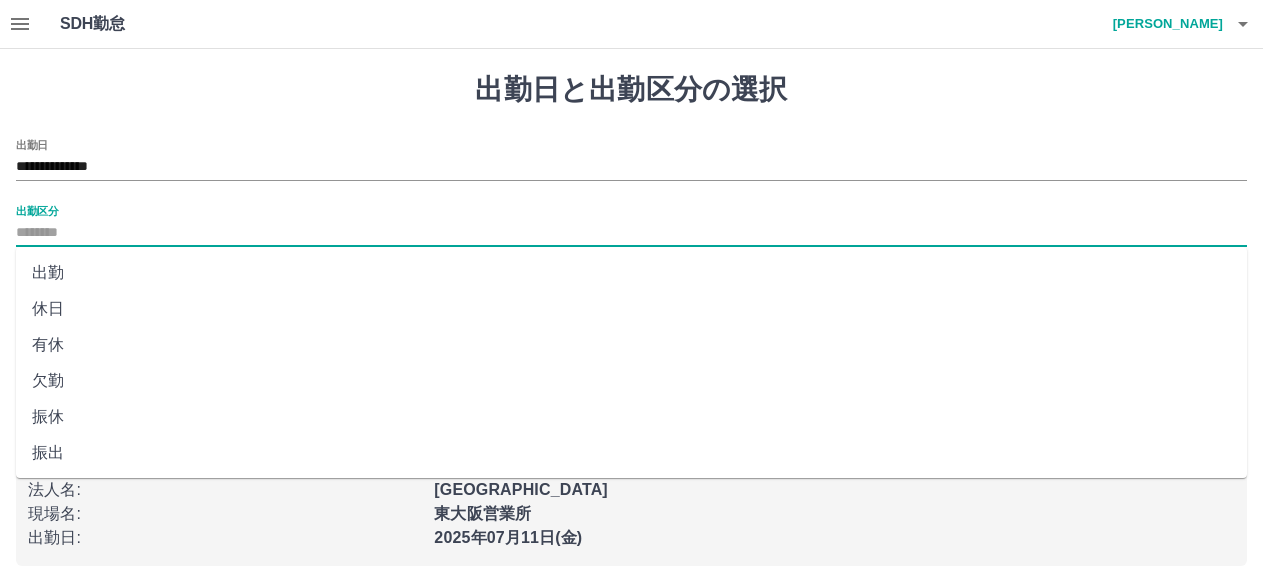 type on "**" 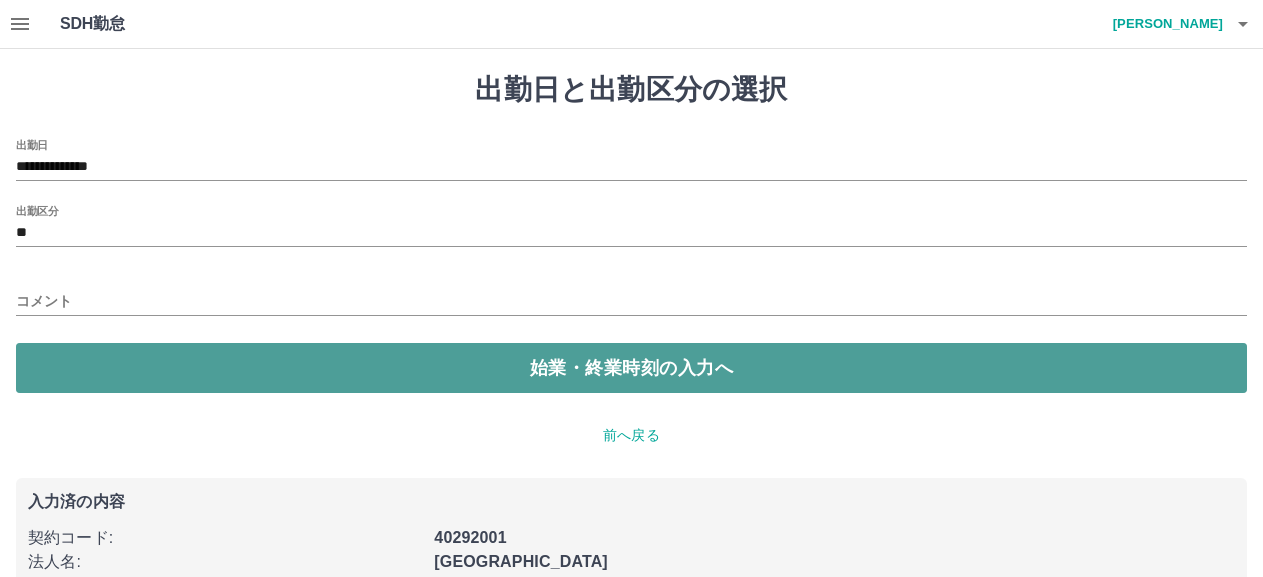 click on "始業・終業時刻の入力へ" at bounding box center (631, 368) 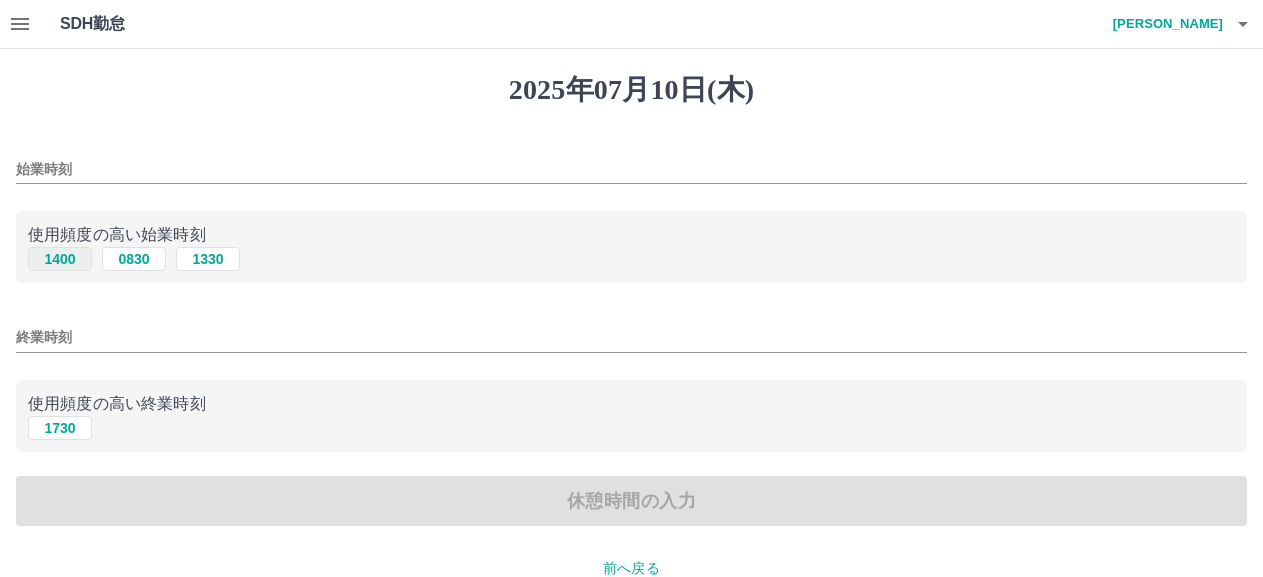 click on "1400" at bounding box center [60, 259] 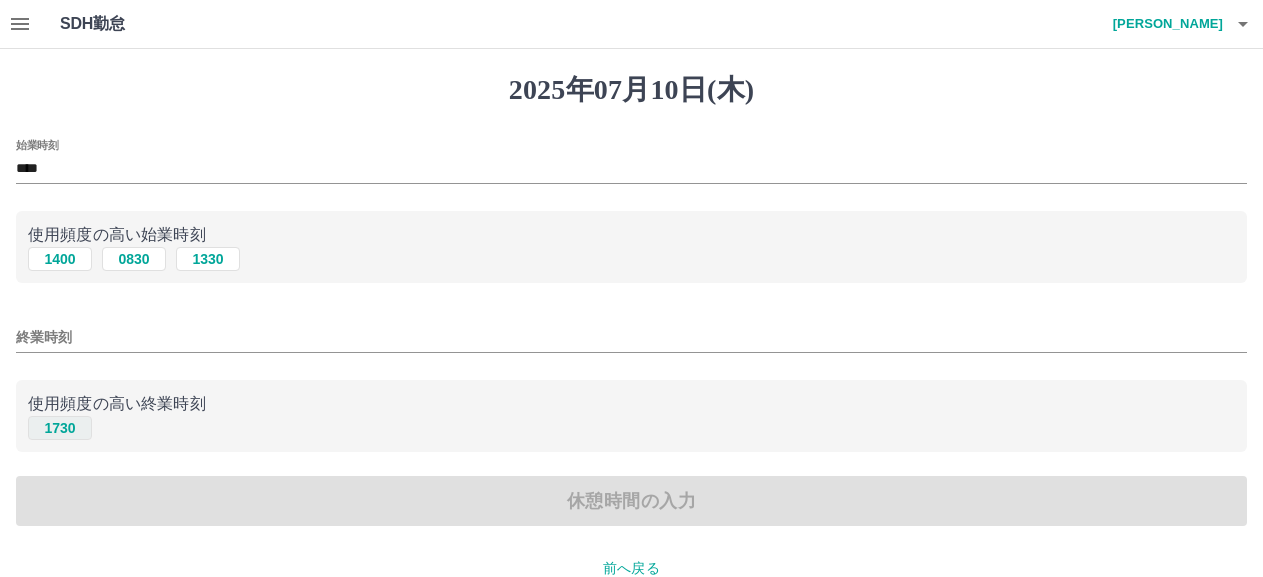 click on "1730" at bounding box center (60, 428) 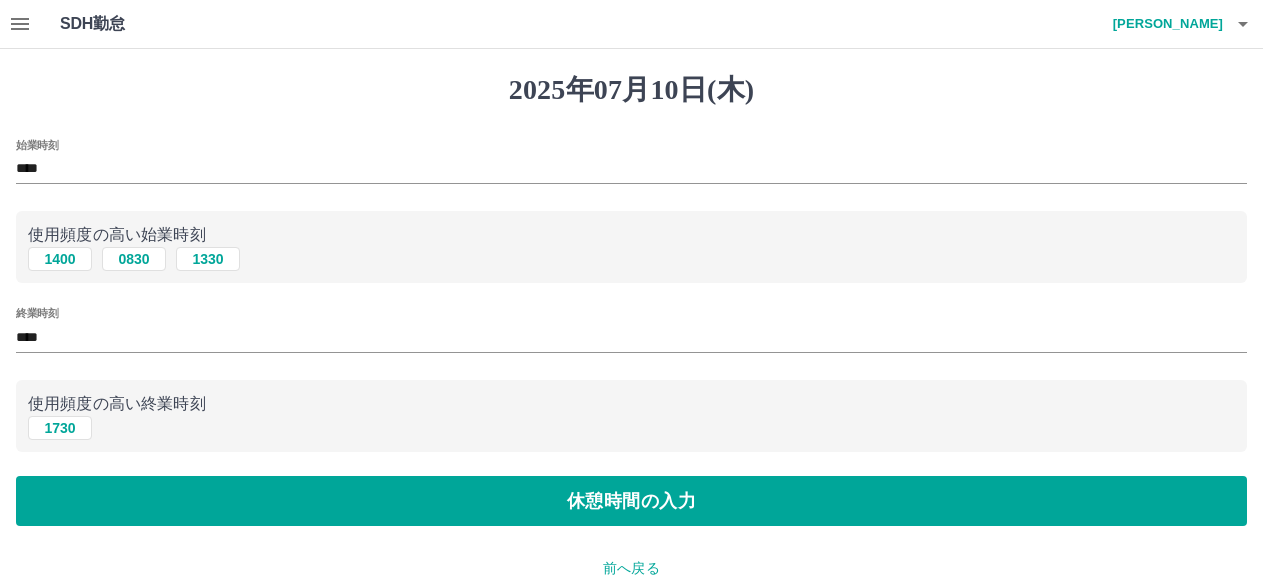 click on "2025年07月10日(木) 始業時刻 **** 使用頻度の高い始業時刻 1400 0830 1330 終業時刻 **** 使用頻度の高い終業時刻 1730 休憩時間の入力 前へ戻る 入力済の内容 契約コード : 40292001 法人名 : 東大阪市 現場名 : 東大阪営業所 出勤日 : 2025年07月10日(木) 出勤区分 : 出勤" at bounding box center [631, 434] 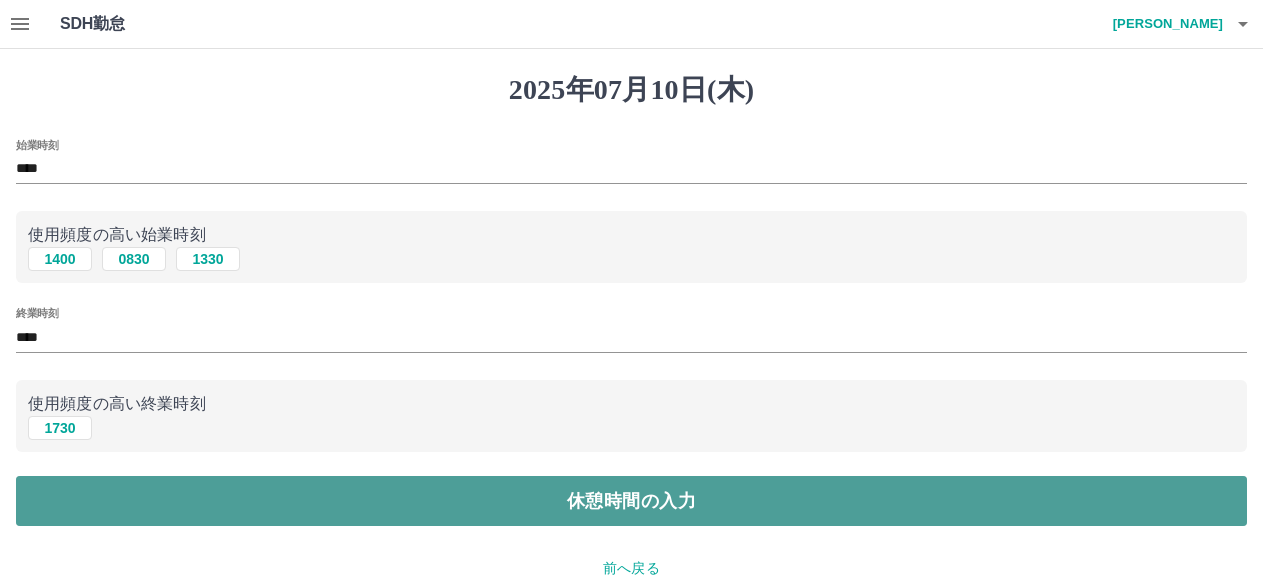 click on "休憩時間の入力" at bounding box center [631, 501] 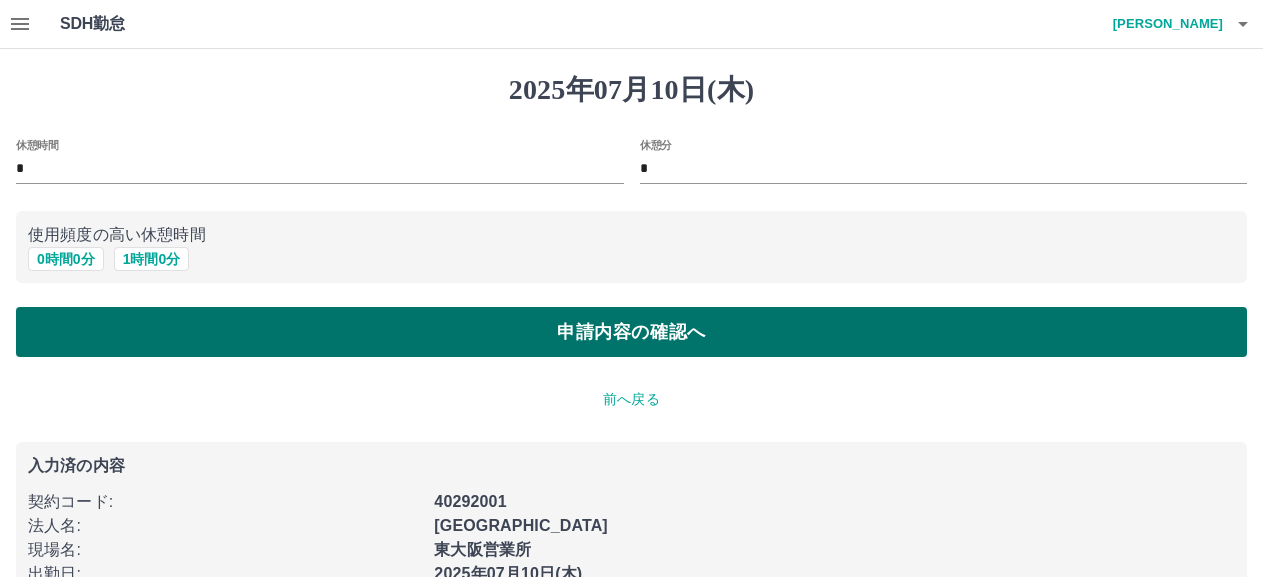 click on "申請内容の確認へ" at bounding box center (631, 332) 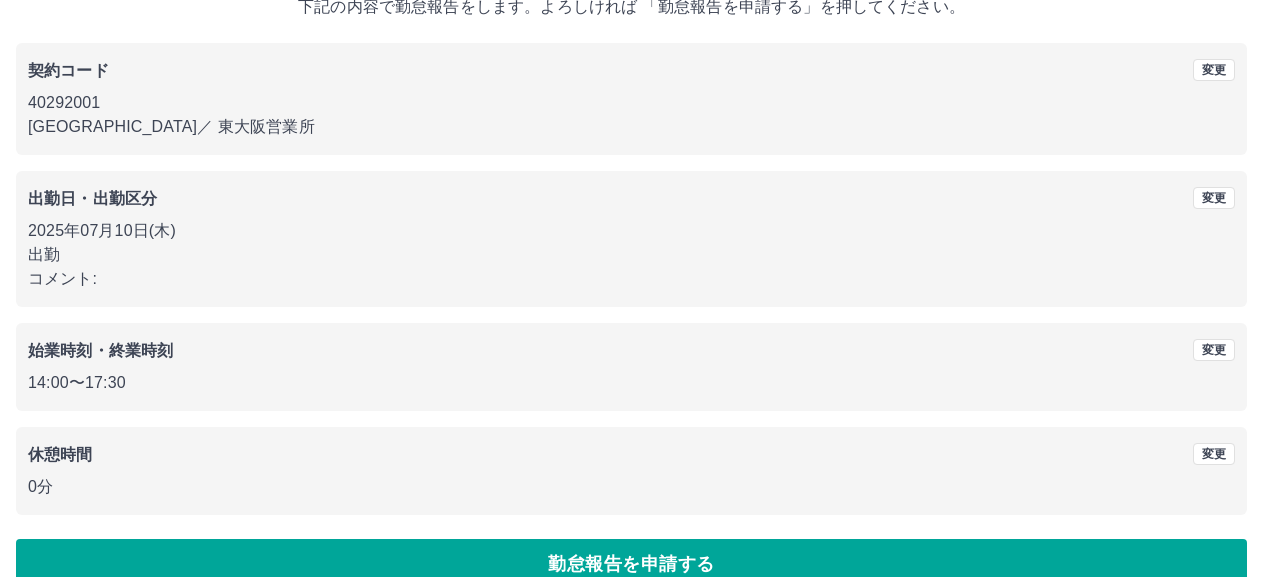 scroll, scrollTop: 172, scrollLeft: 0, axis: vertical 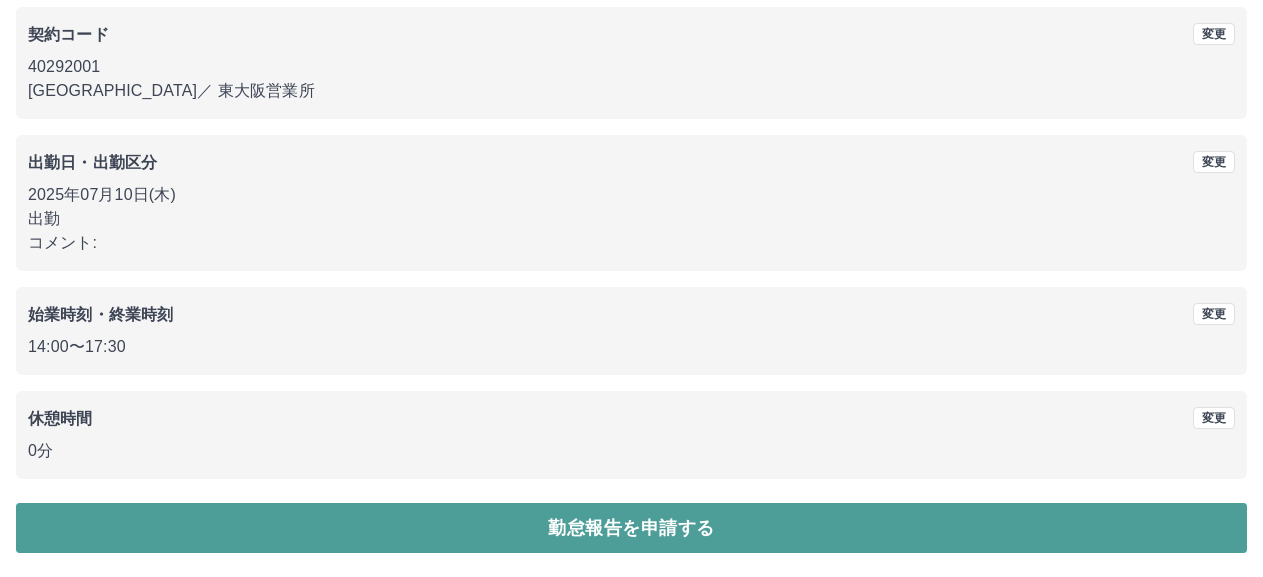 click on "勤怠報告を申請する" at bounding box center (631, 528) 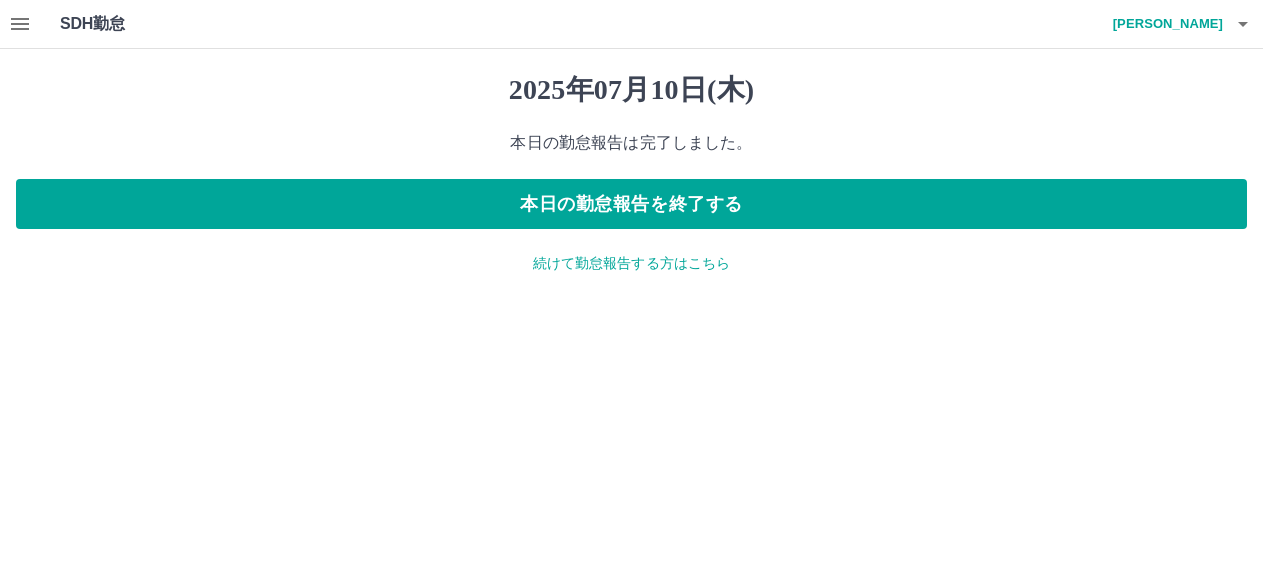 scroll, scrollTop: 0, scrollLeft: 0, axis: both 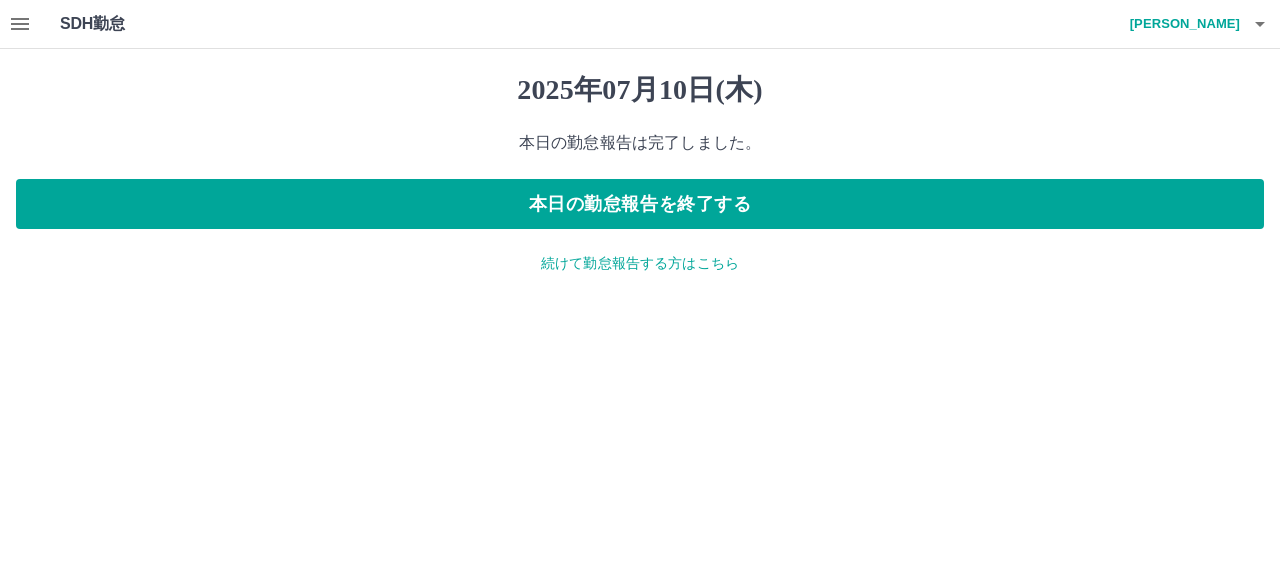 click 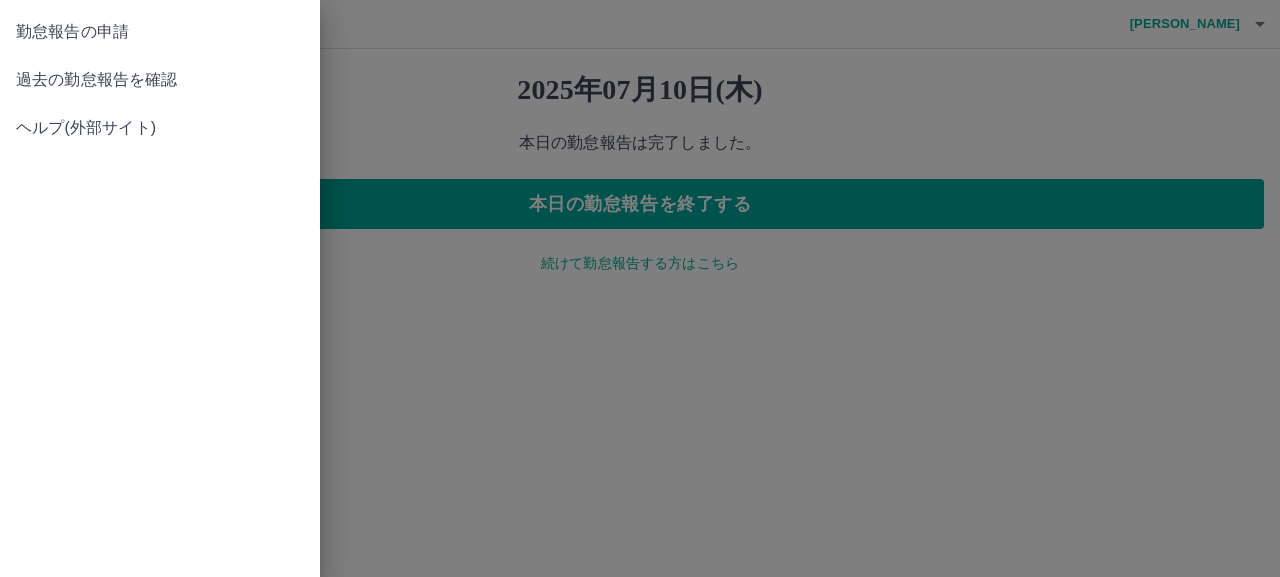 click on "過去の勤怠報告を確認" at bounding box center (160, 80) 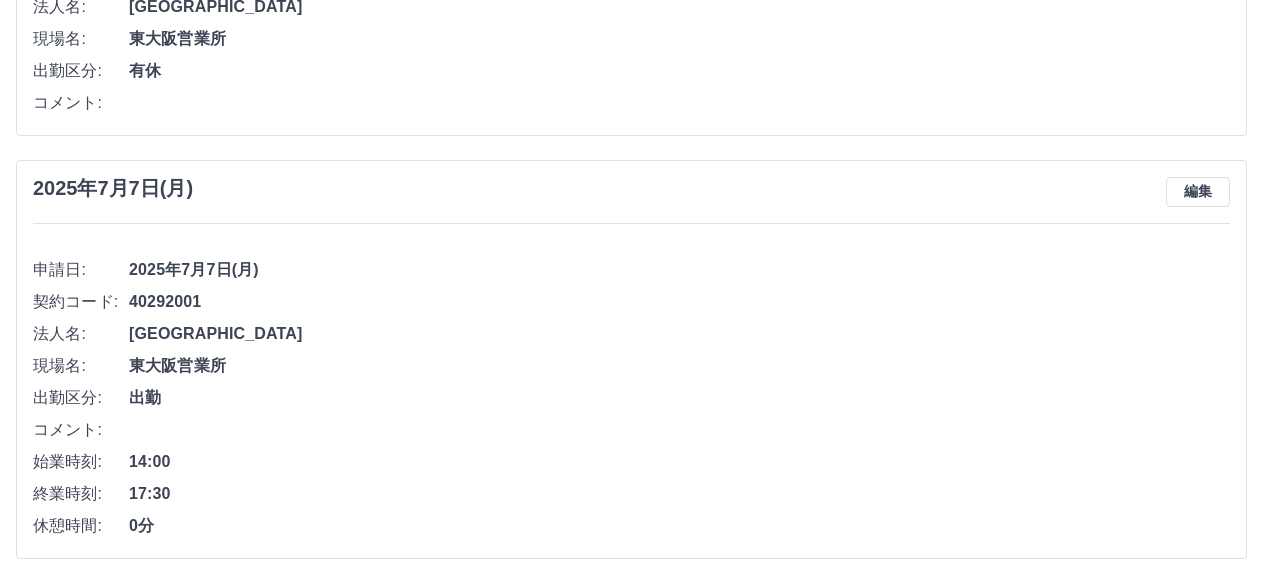 scroll, scrollTop: 1200, scrollLeft: 0, axis: vertical 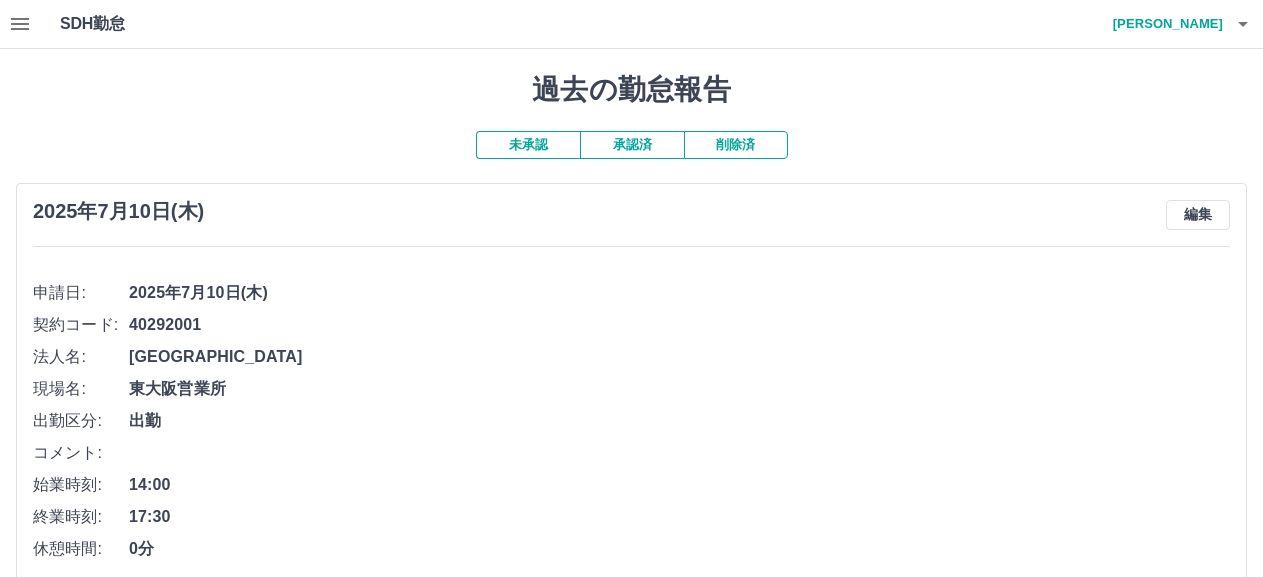 click on "田口　三智子" at bounding box center [1163, 24] 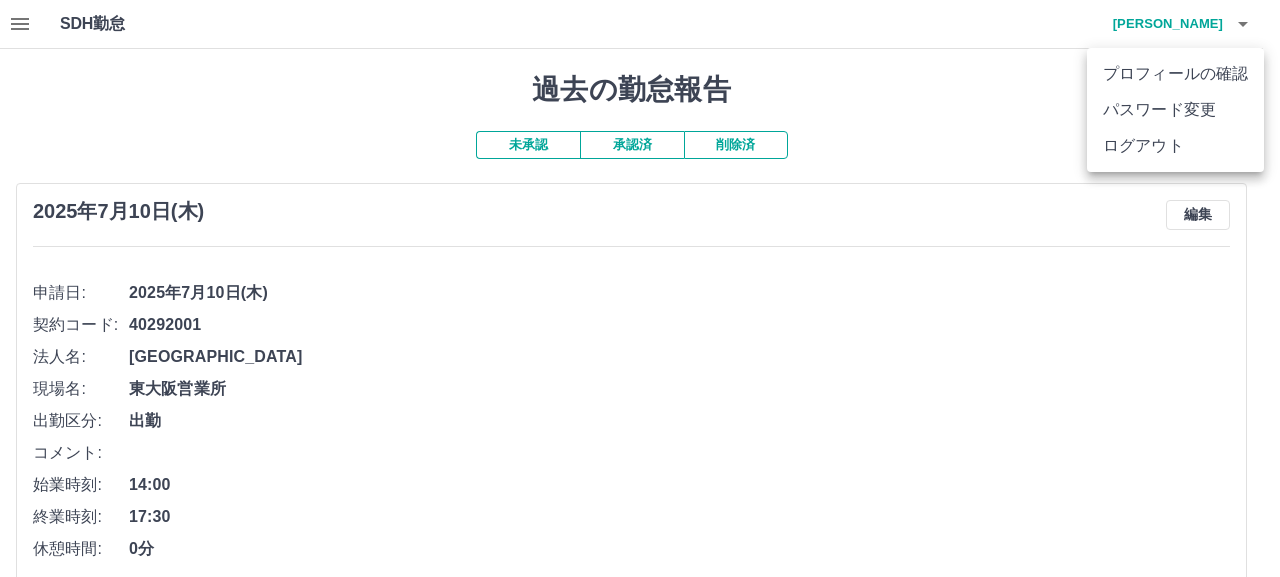 click on "ログアウト" at bounding box center [1175, 146] 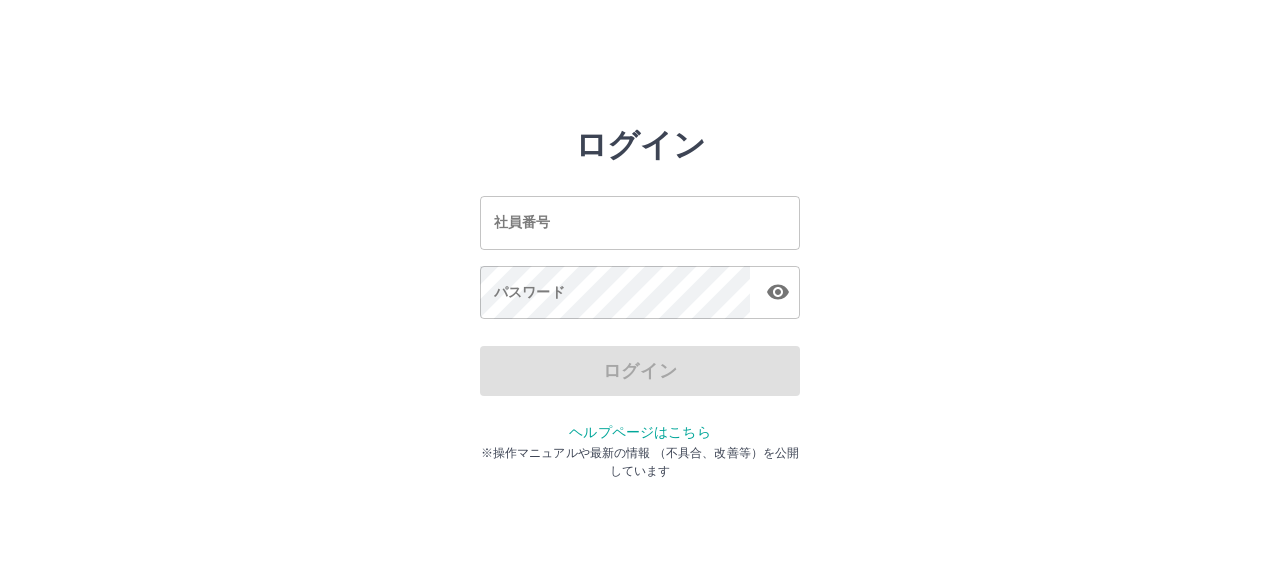 scroll, scrollTop: 0, scrollLeft: 0, axis: both 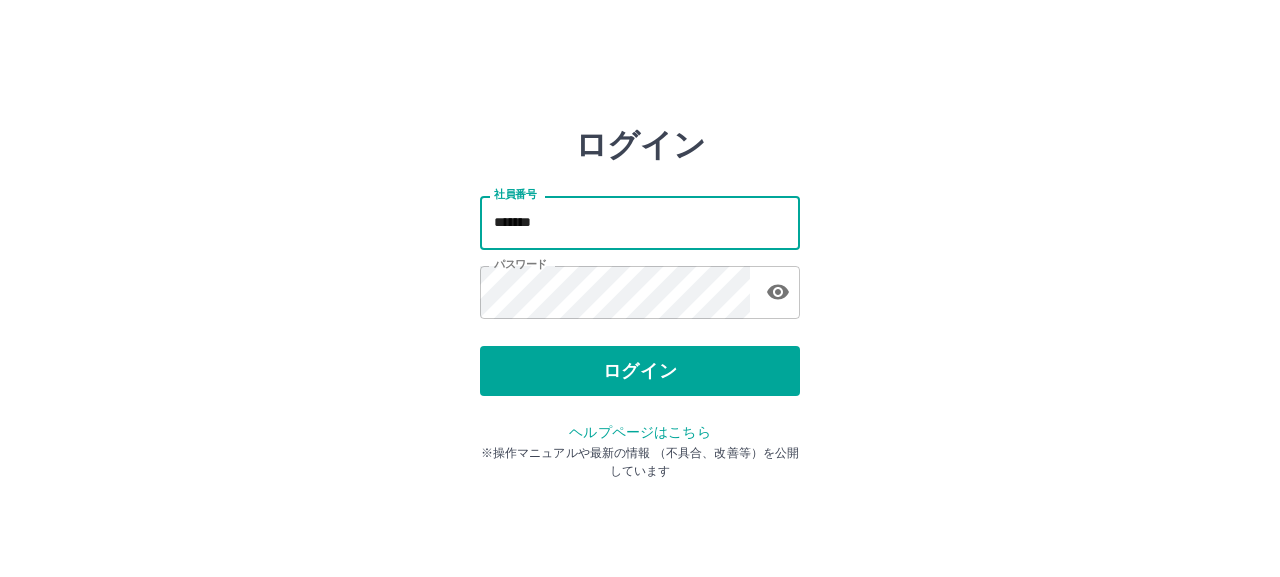 drag, startPoint x: 560, startPoint y: 227, endPoint x: 468, endPoint y: 224, distance: 92.0489 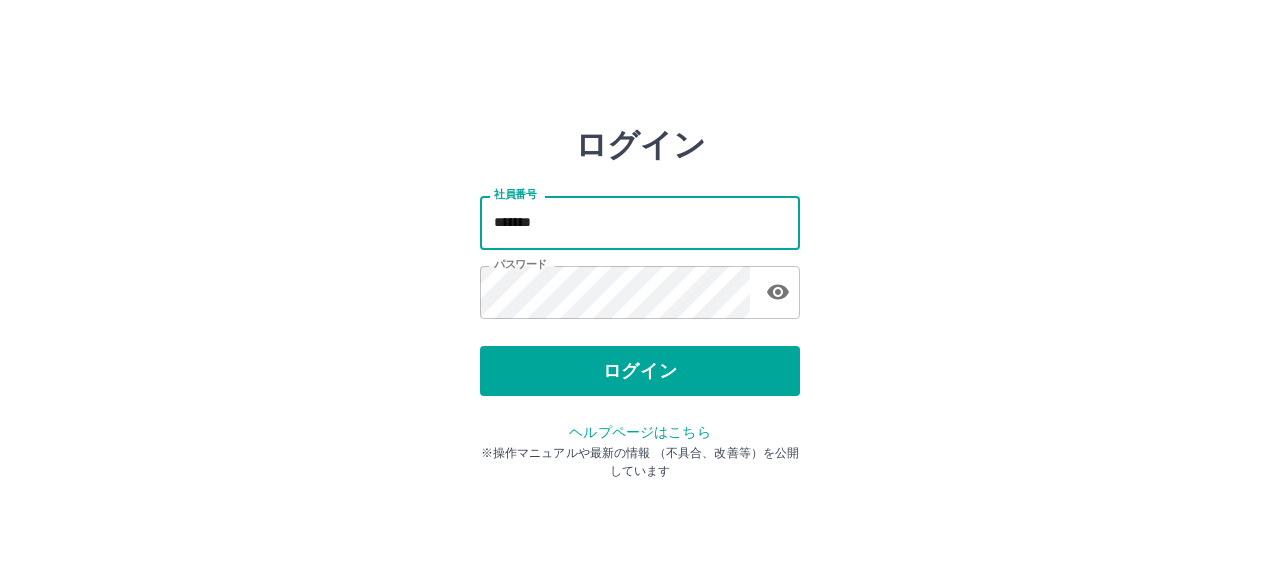 type on "*******" 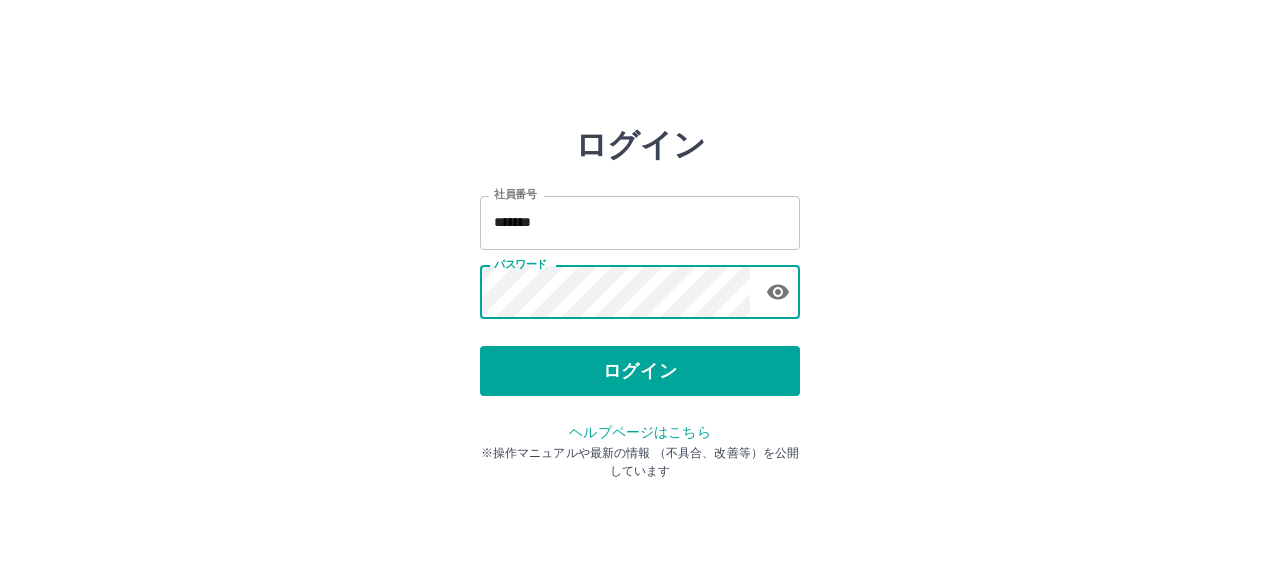 type 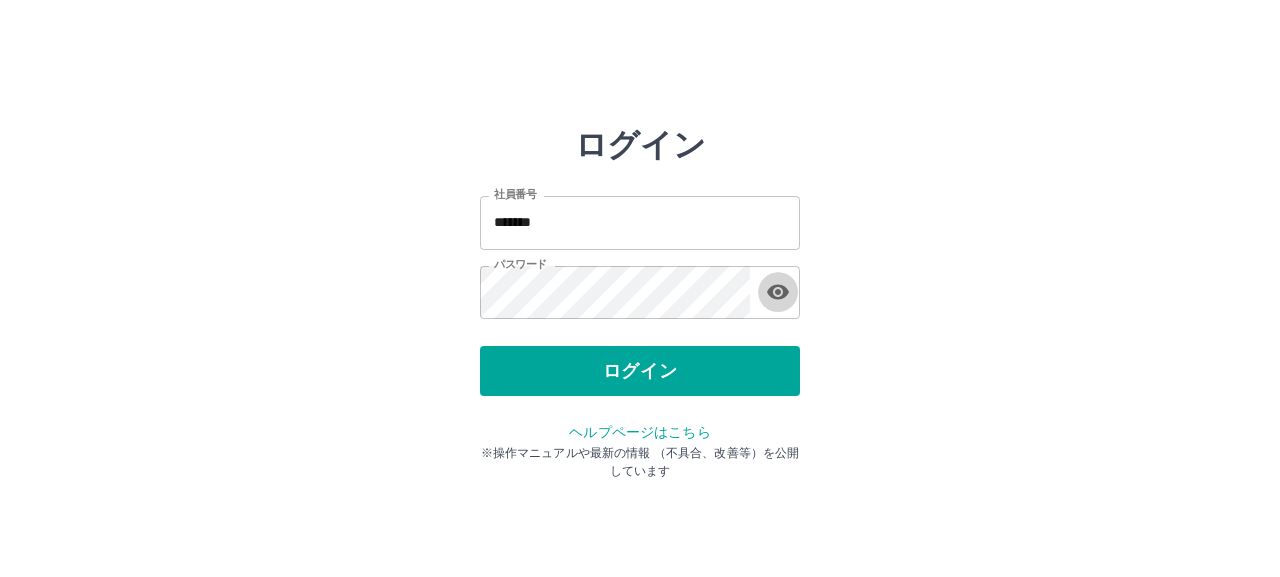 type 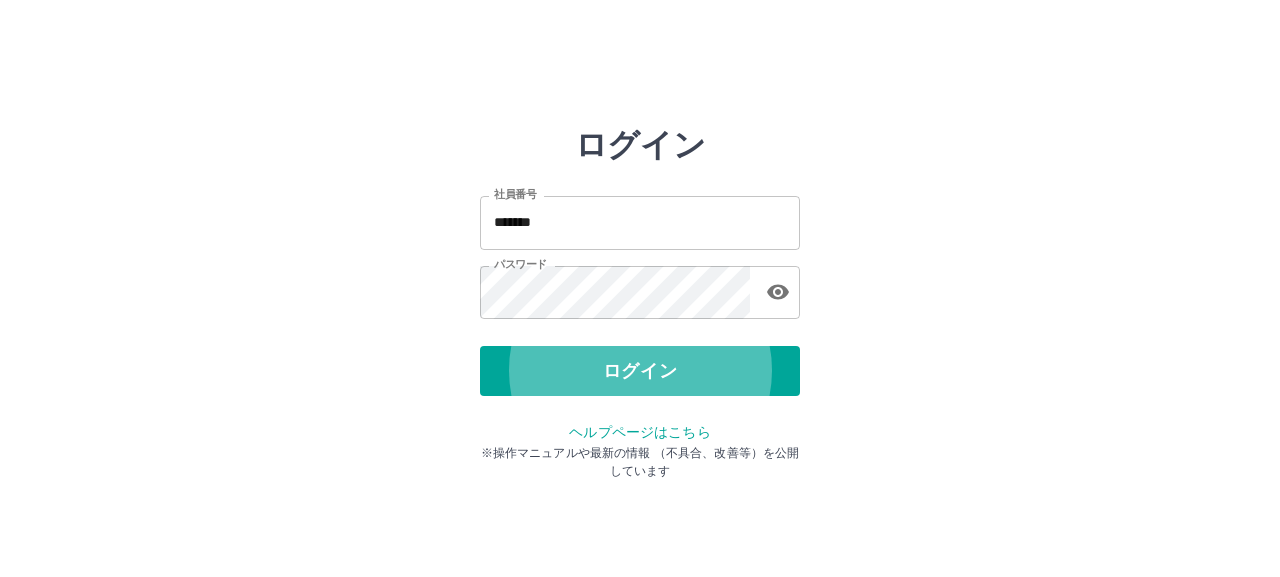 click on "ログイン" at bounding box center [640, 371] 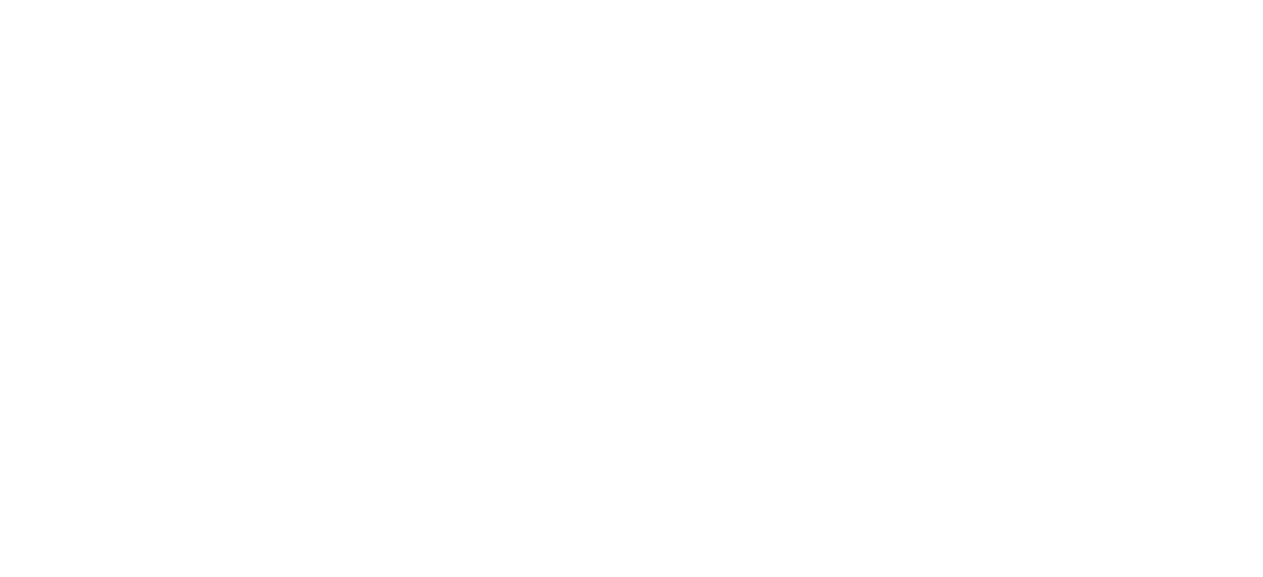 scroll, scrollTop: 0, scrollLeft: 0, axis: both 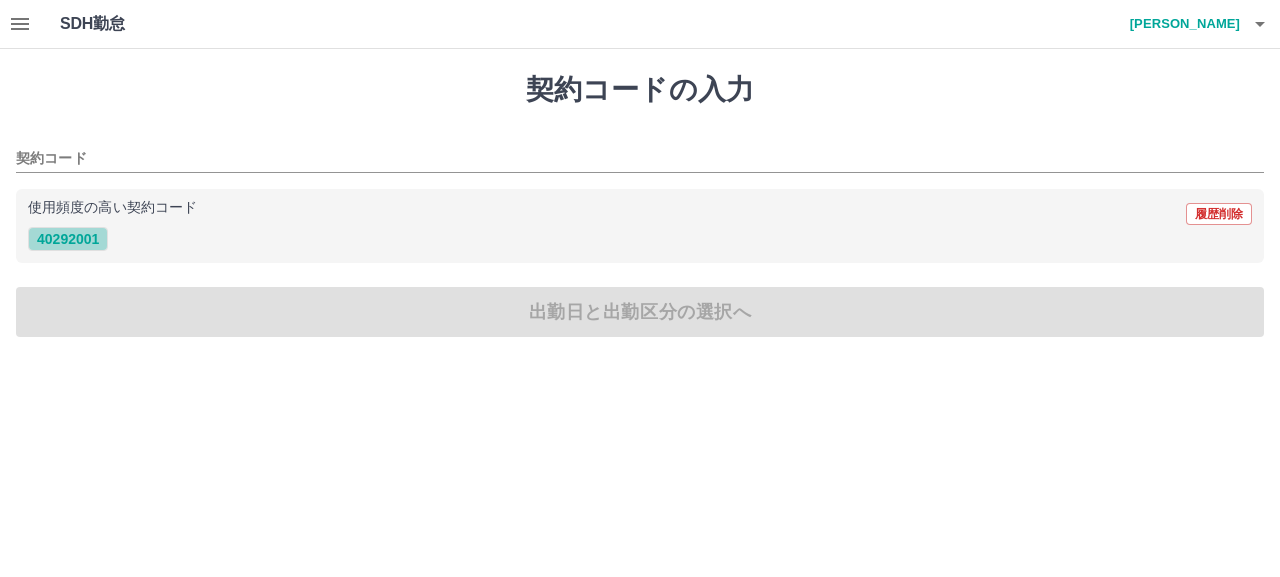 click on "40292001" at bounding box center [68, 239] 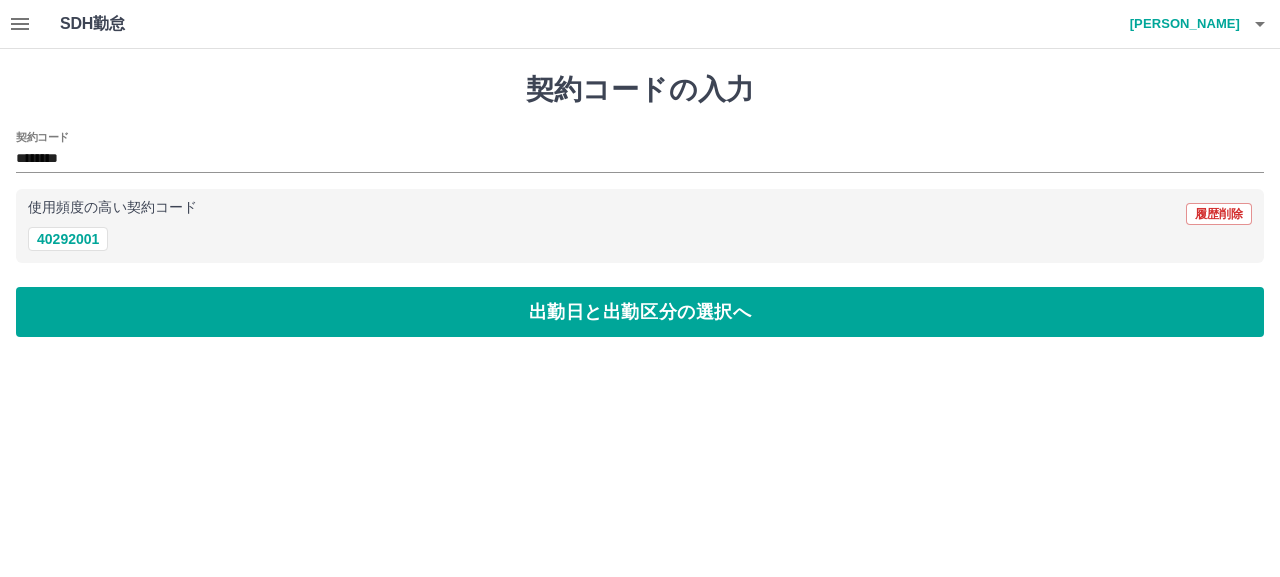 click 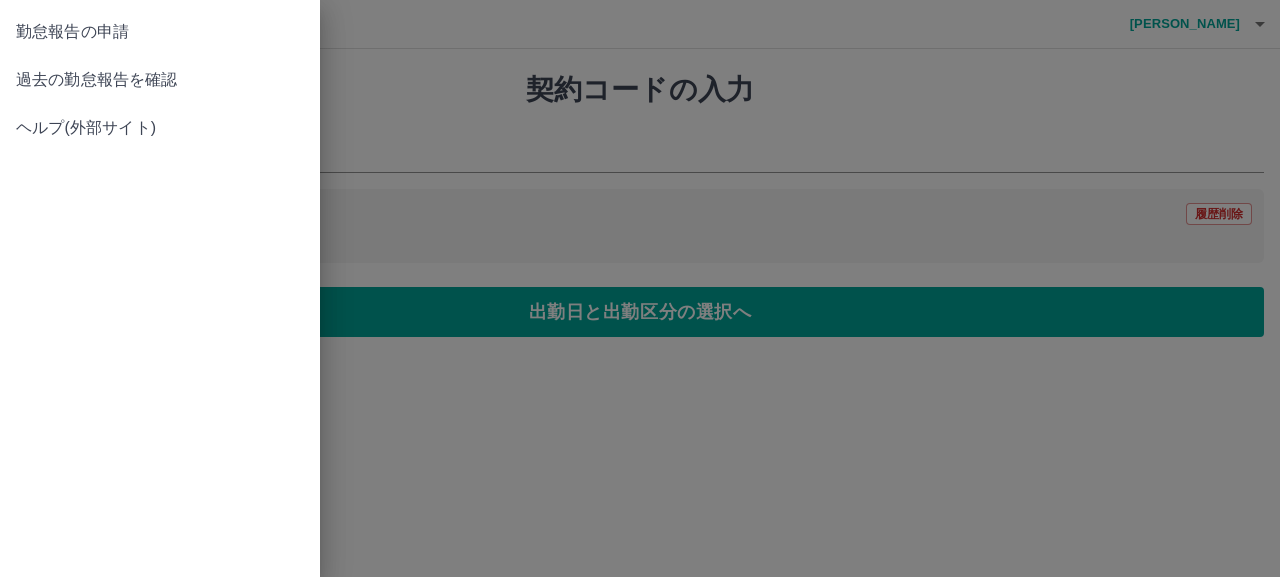 click on "勤怠報告の申請" at bounding box center (160, 32) 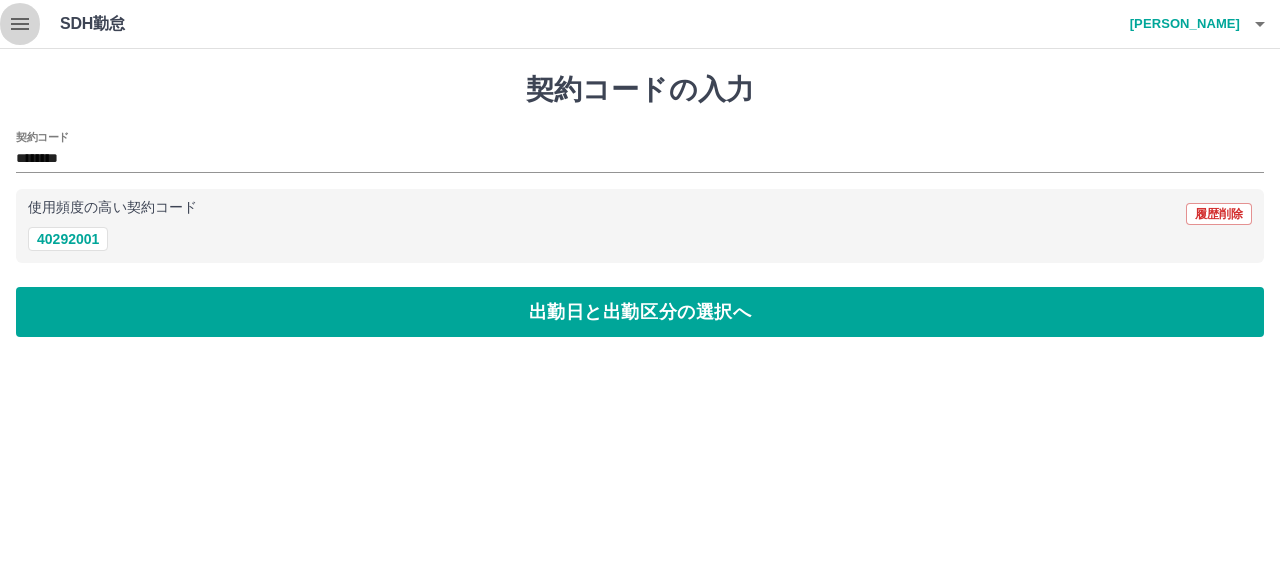 click 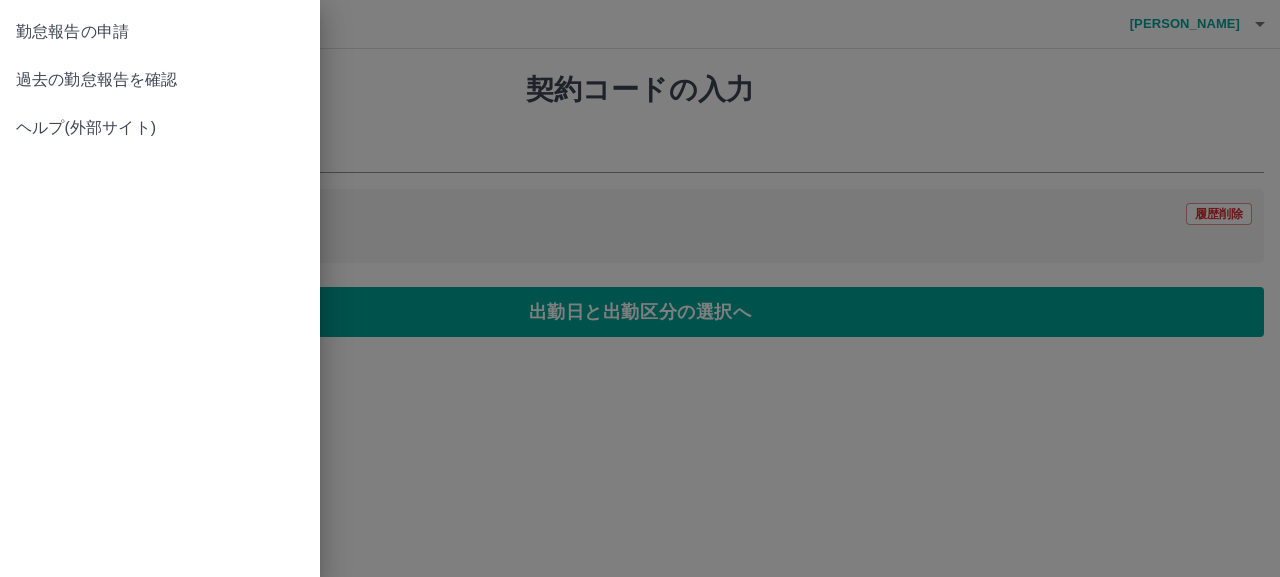 drag, startPoint x: 24, startPoint y: 26, endPoint x: 76, endPoint y: 101, distance: 91.26335 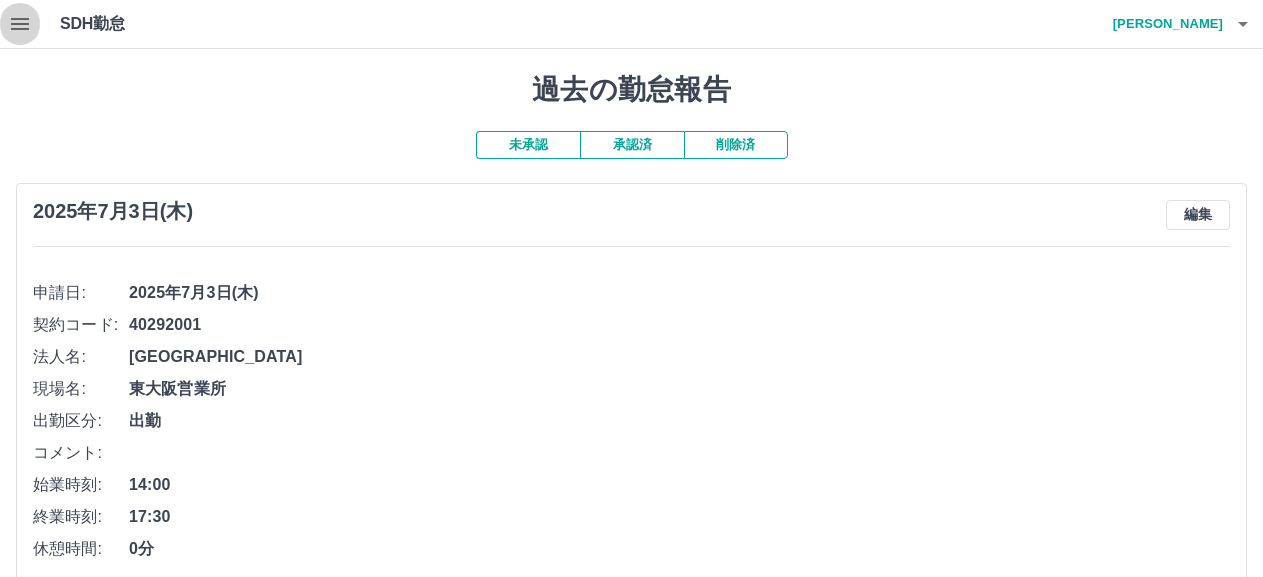 click 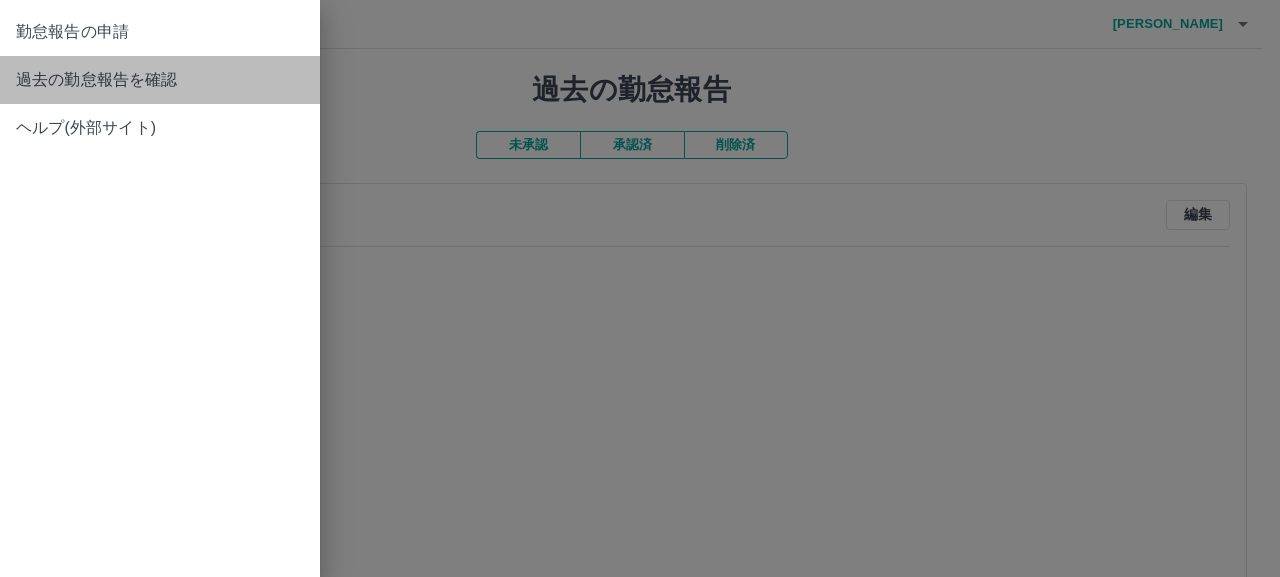 click on "過去の勤怠報告を確認" at bounding box center [160, 80] 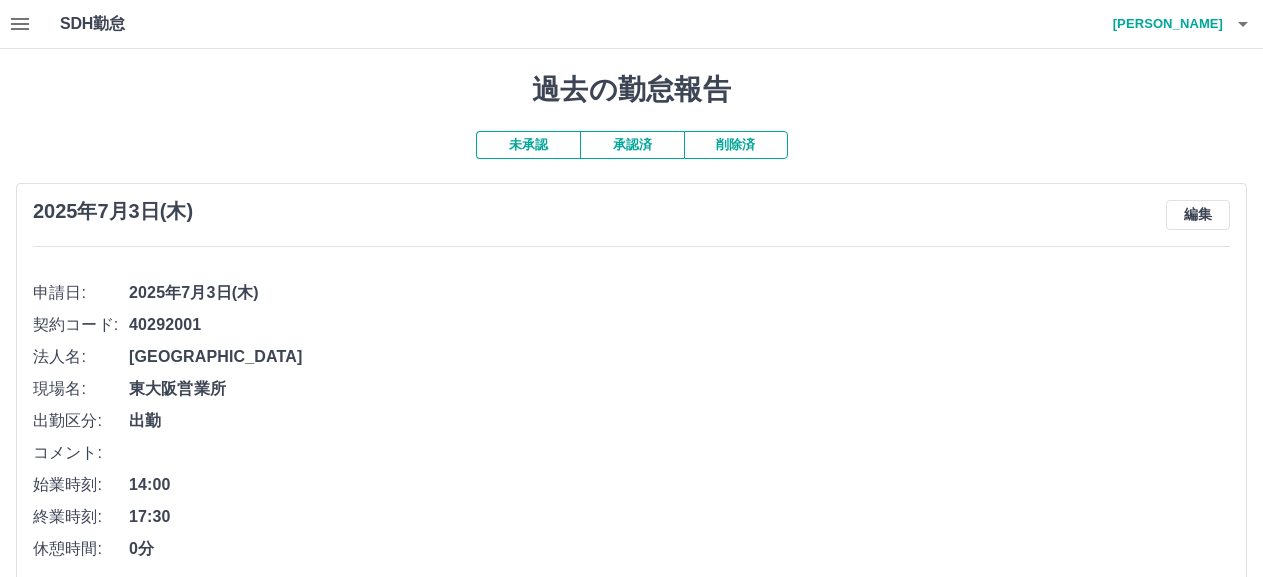 click at bounding box center (20, 24) 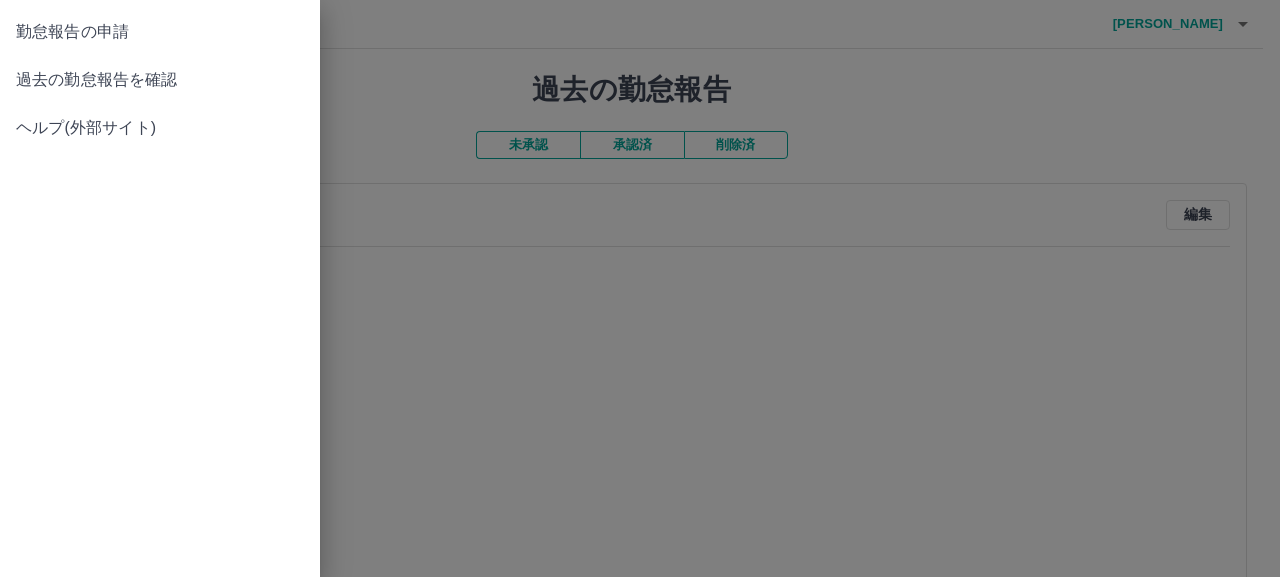 click on "勤怠報告の申請" at bounding box center (160, 32) 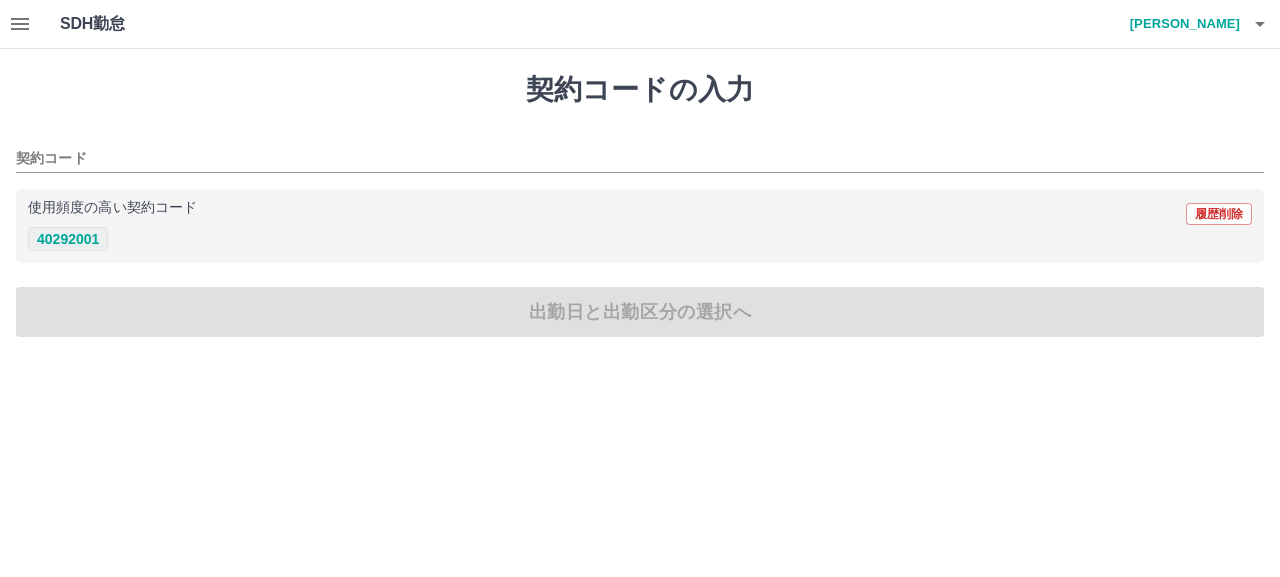 click on "40292001" at bounding box center (68, 239) 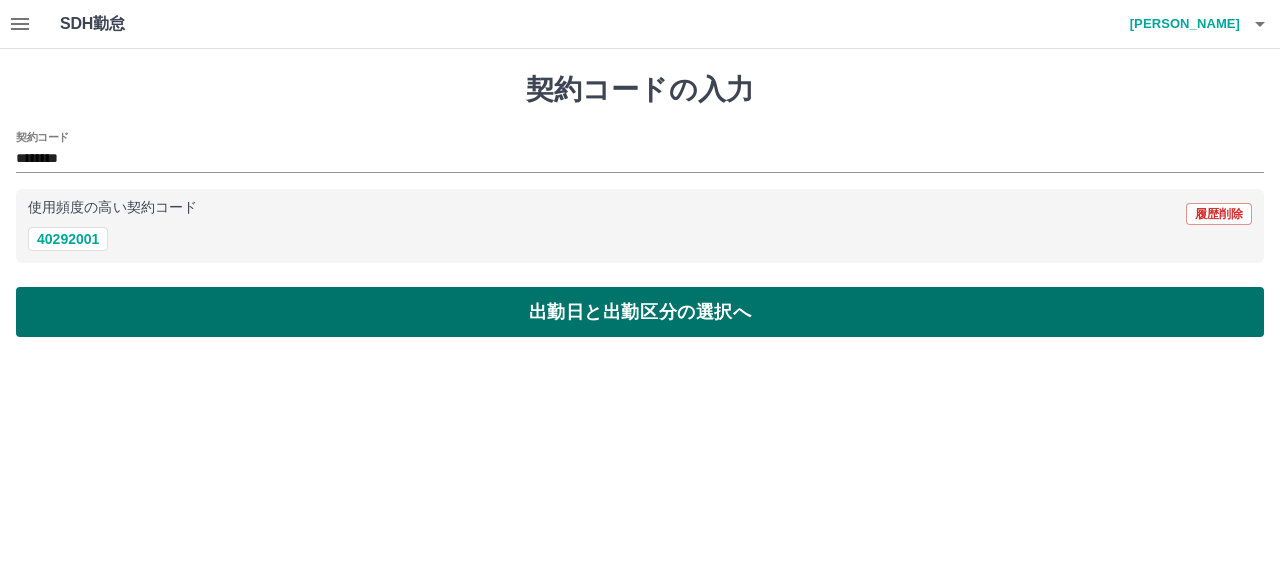 click on "出勤日と出勤区分の選択へ" at bounding box center (640, 312) 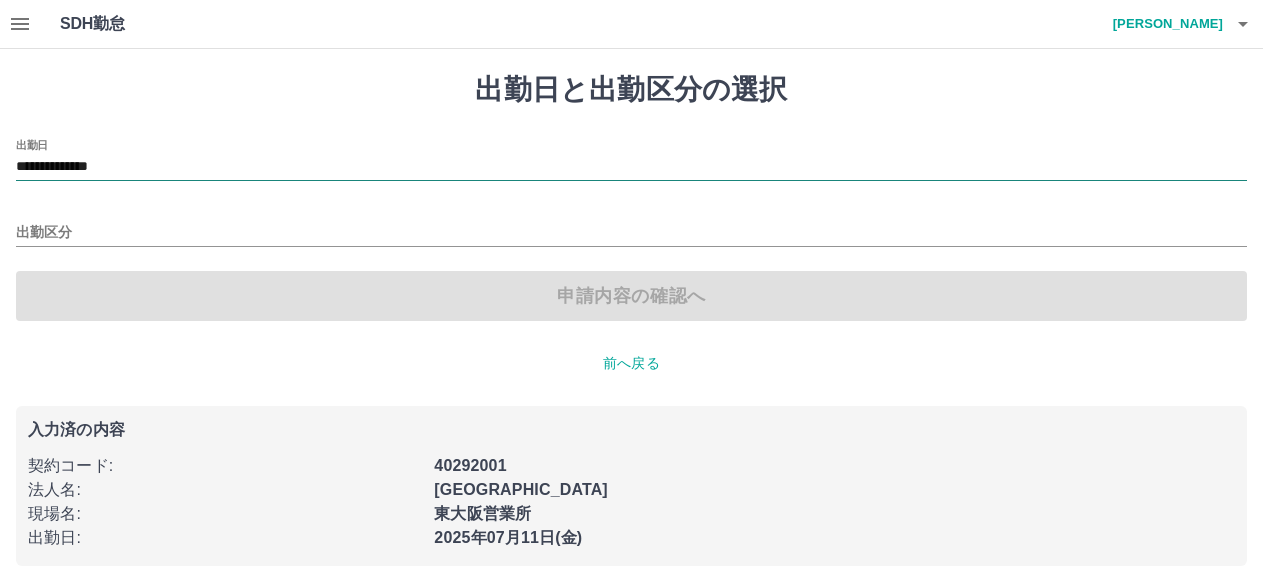 click on "**********" at bounding box center (631, 167) 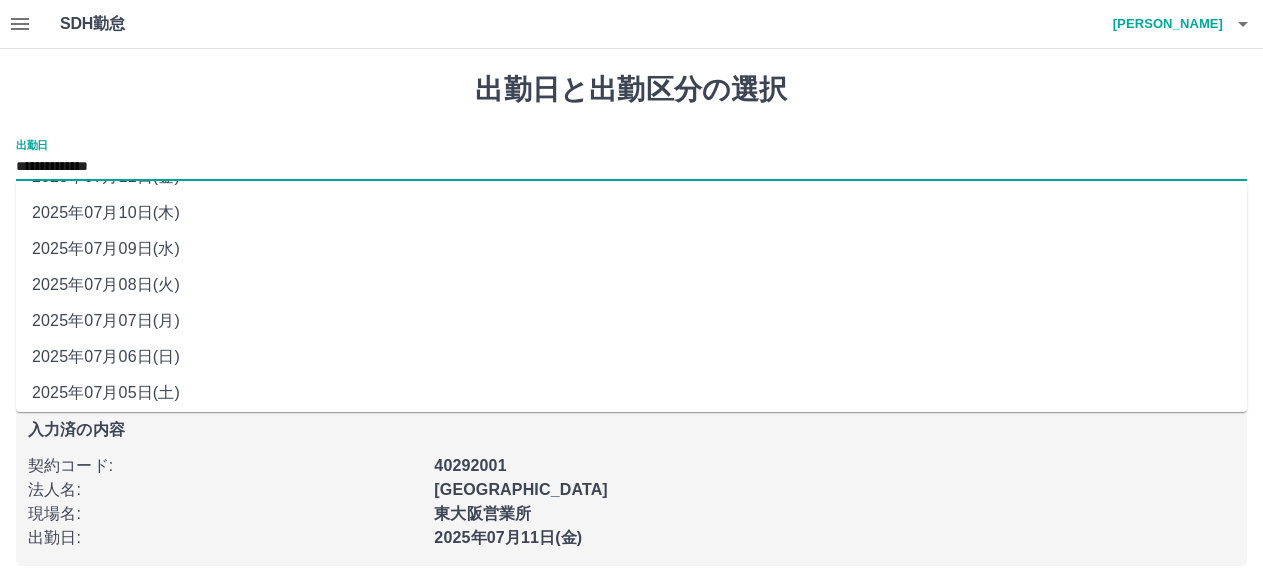 scroll, scrollTop: 109, scrollLeft: 0, axis: vertical 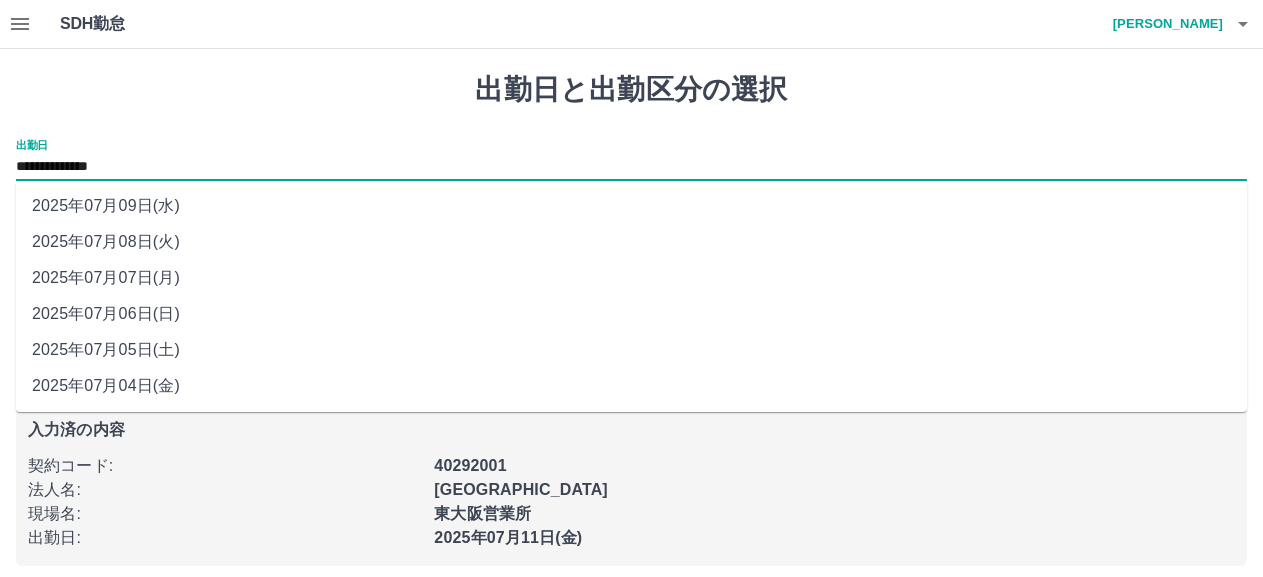 click on "2025年07月04日(金)" at bounding box center (631, 386) 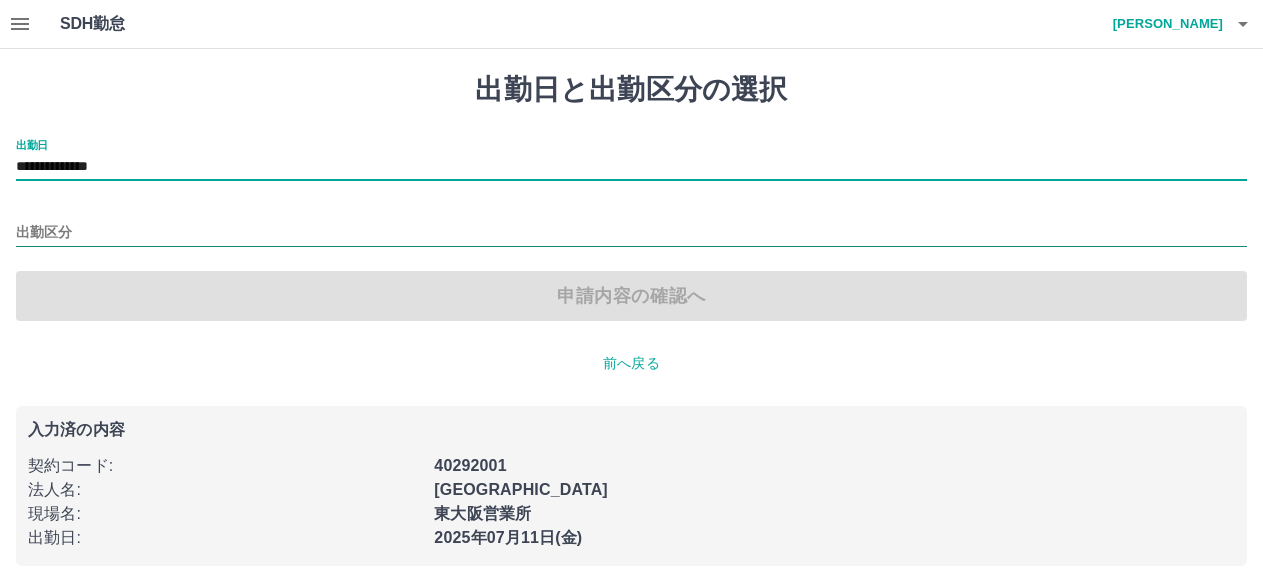 click on "出勤区分" at bounding box center [631, 233] 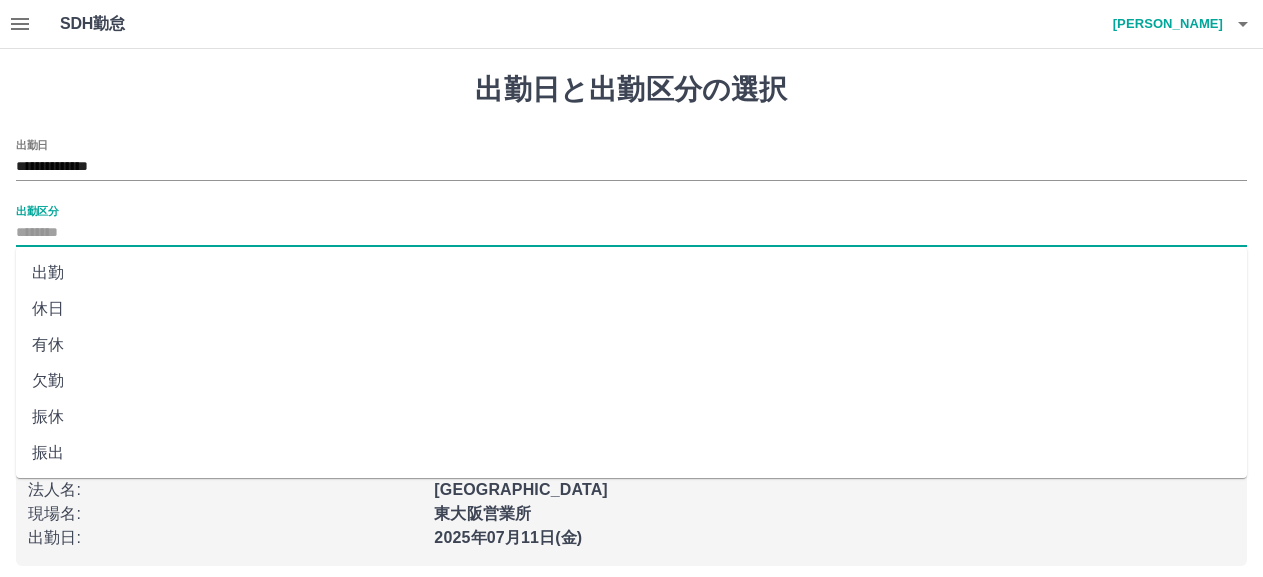 click on "出勤" at bounding box center (631, 273) 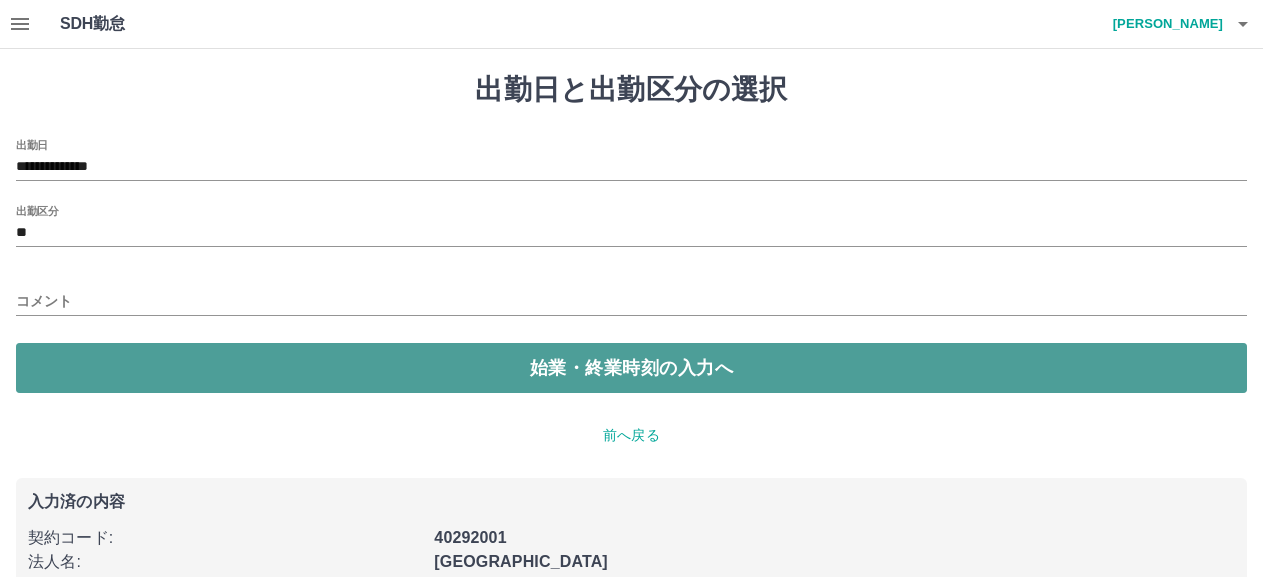 click on "始業・終業時刻の入力へ" at bounding box center [631, 368] 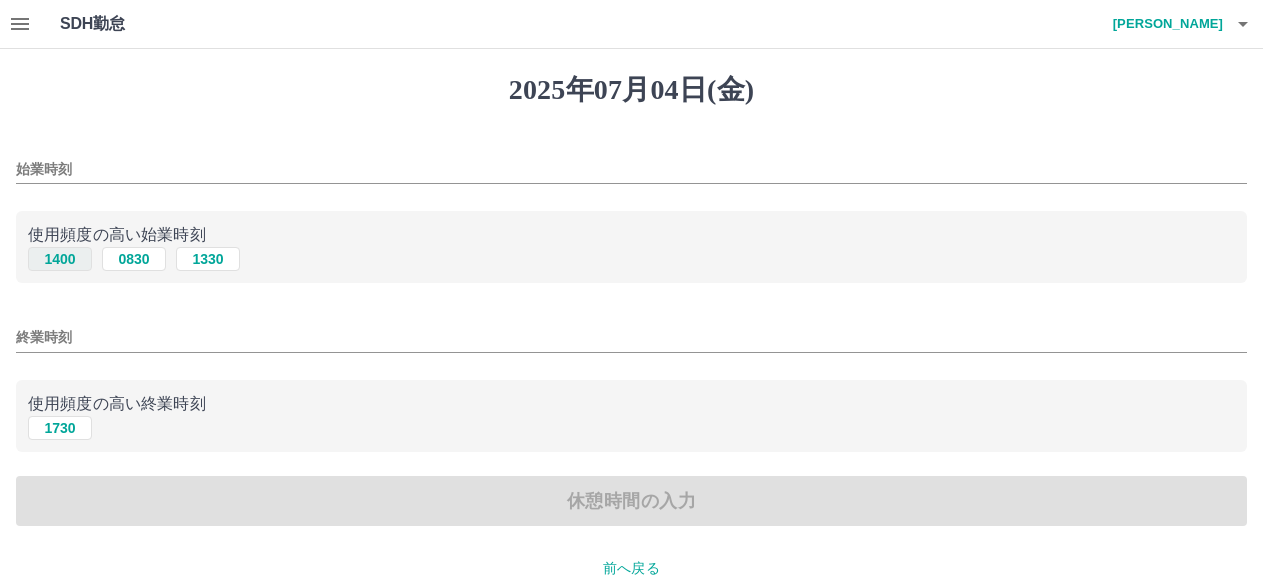 click on "1400" at bounding box center (60, 259) 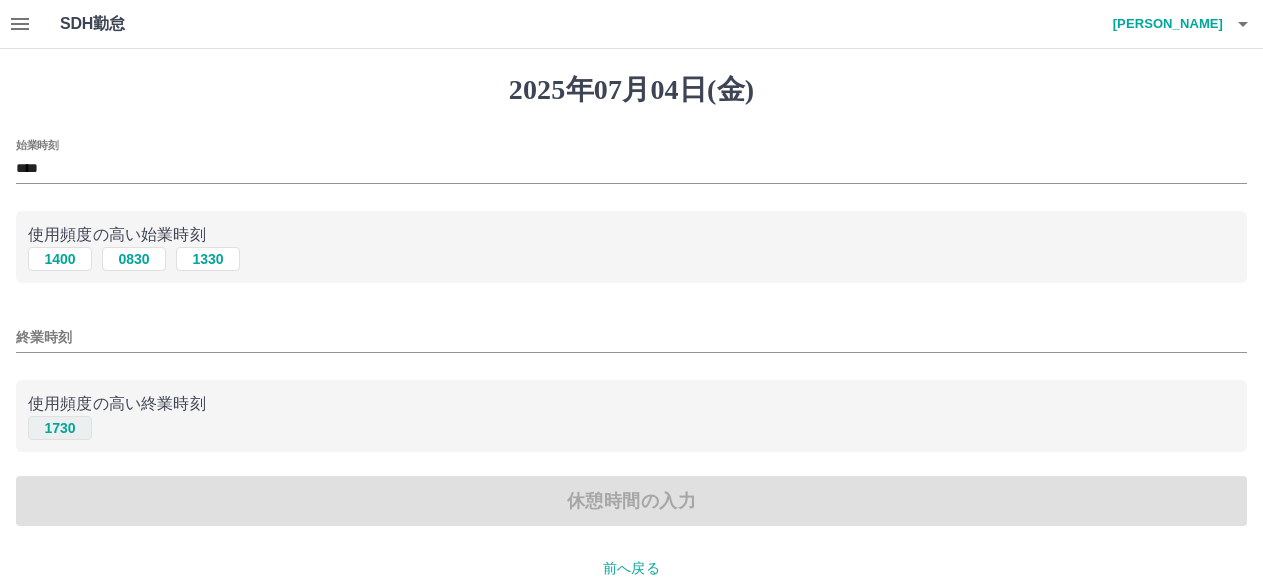 click on "1730" at bounding box center [60, 428] 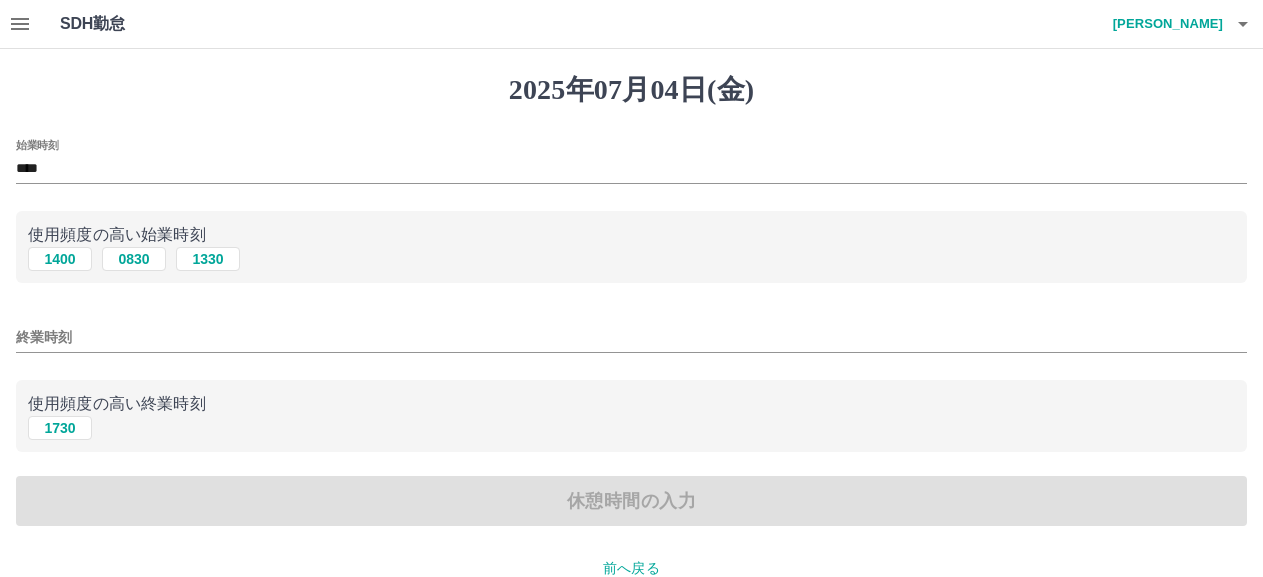 type on "****" 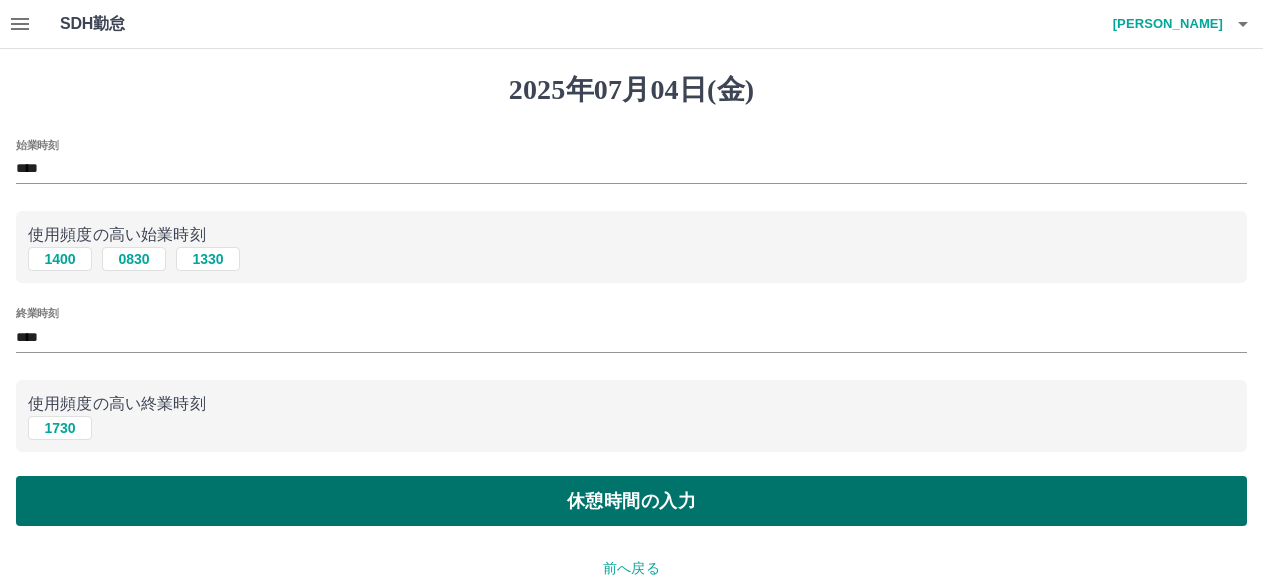 click on "休憩時間の入力" at bounding box center (631, 501) 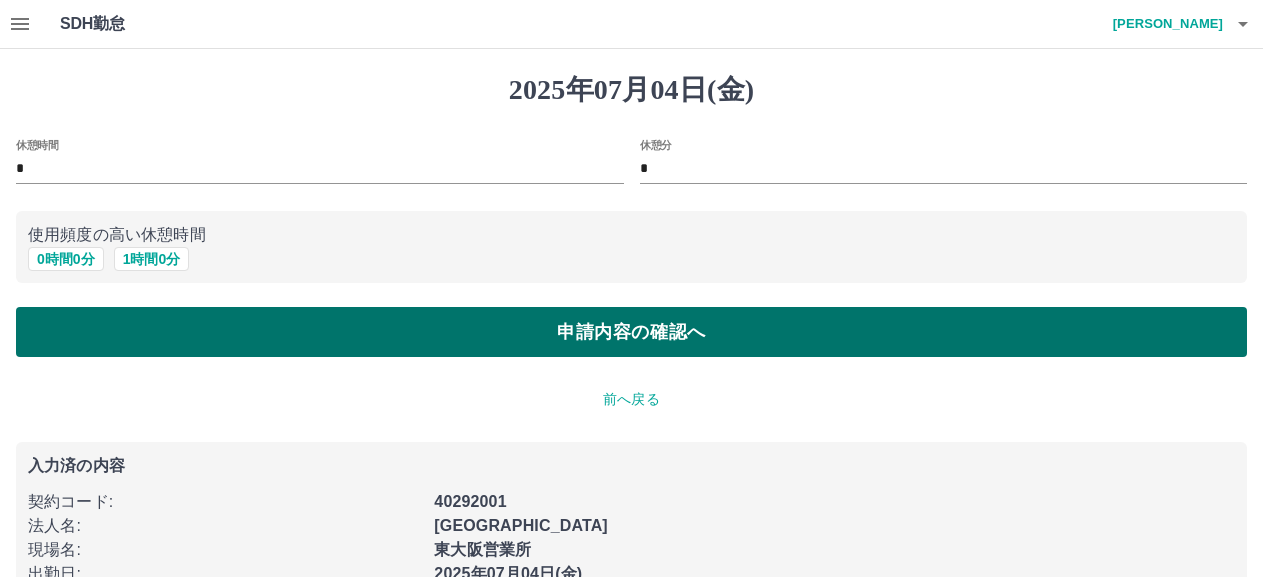 click on "申請内容の確認へ" at bounding box center [631, 332] 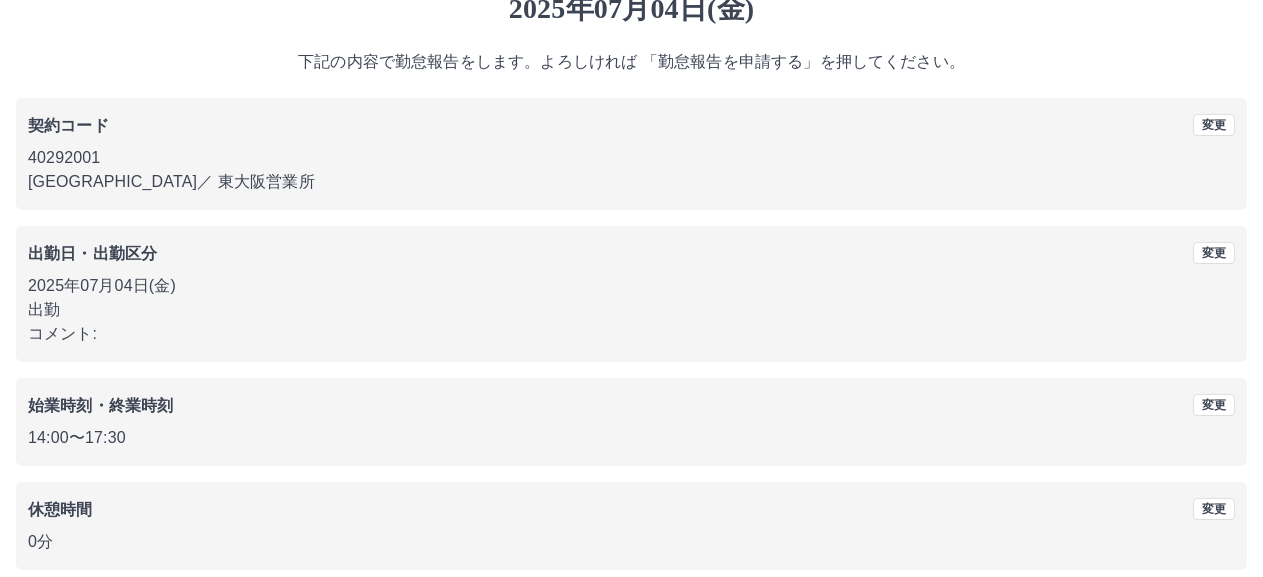 scroll, scrollTop: 172, scrollLeft: 0, axis: vertical 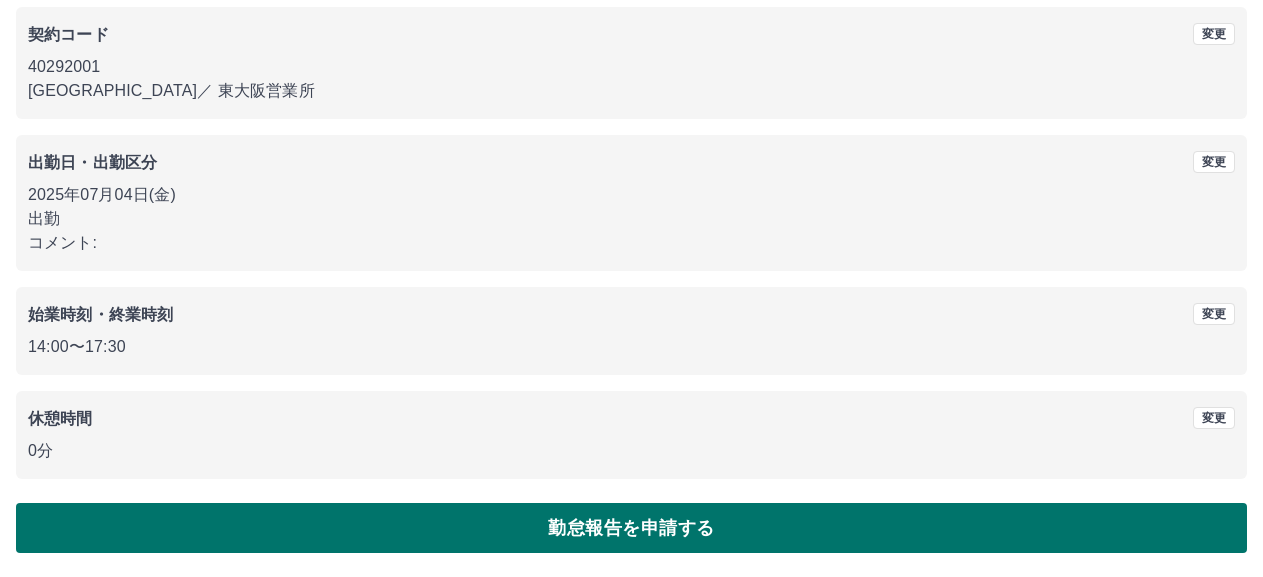 click on "勤怠報告を申請する" at bounding box center (631, 528) 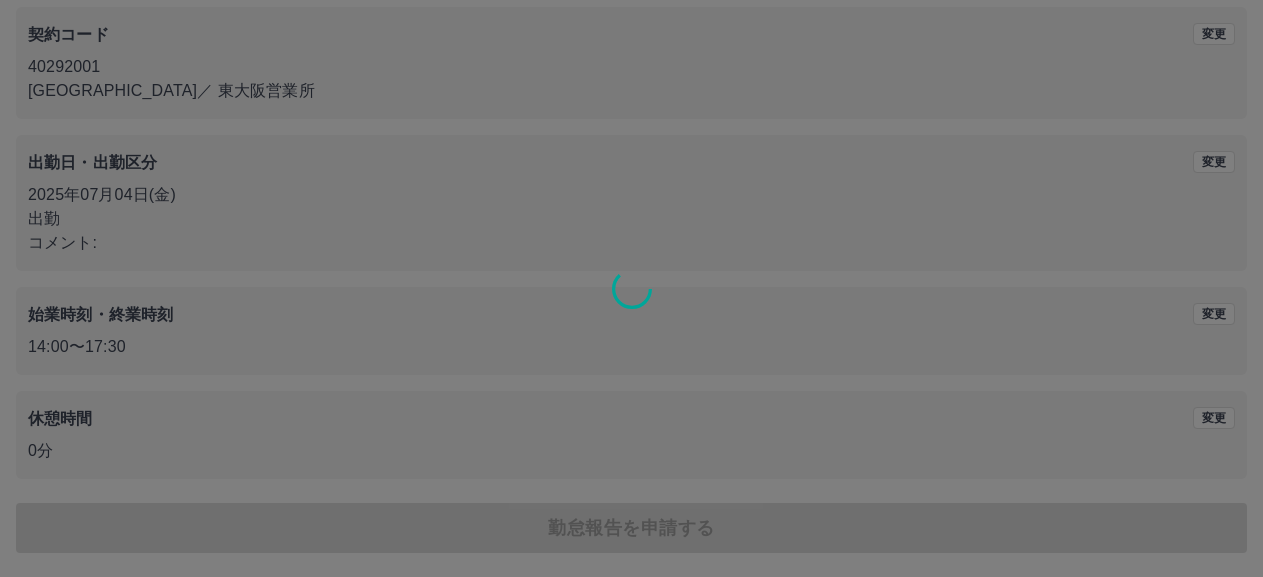 scroll, scrollTop: 0, scrollLeft: 0, axis: both 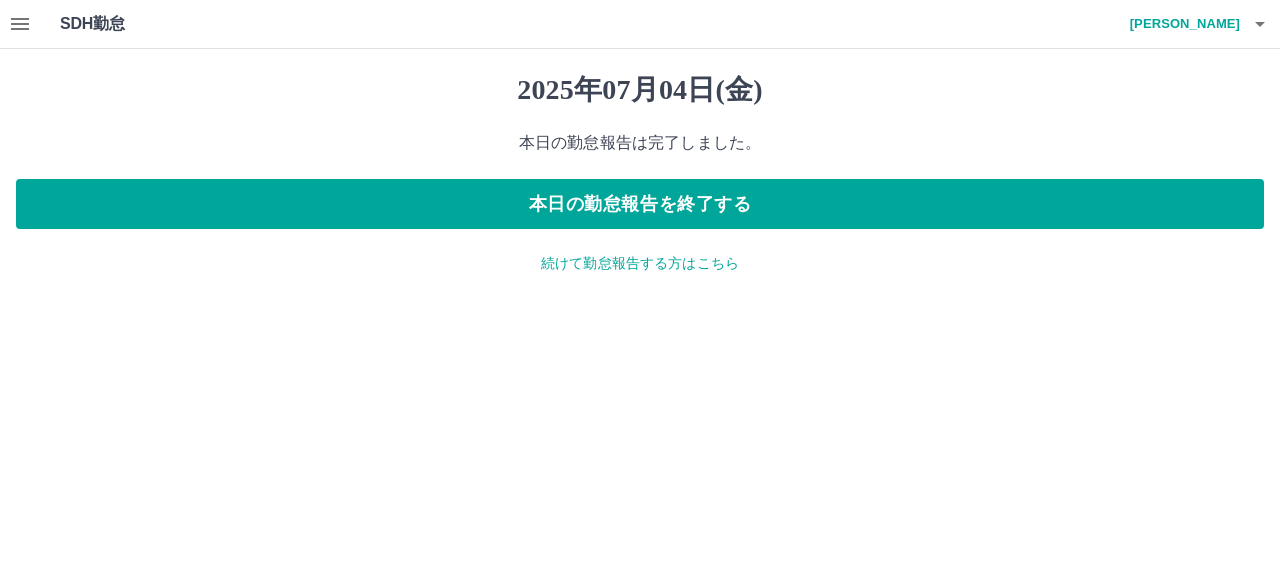 click on "続けて勤怠報告する方はこちら" at bounding box center (640, 263) 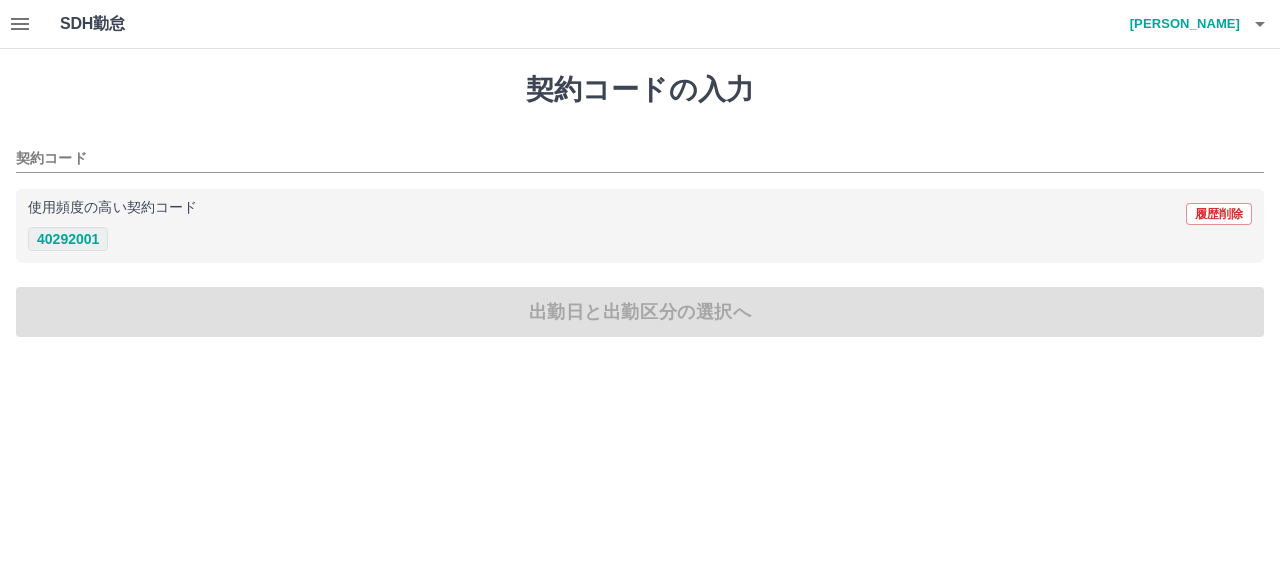 click on "40292001" at bounding box center (68, 239) 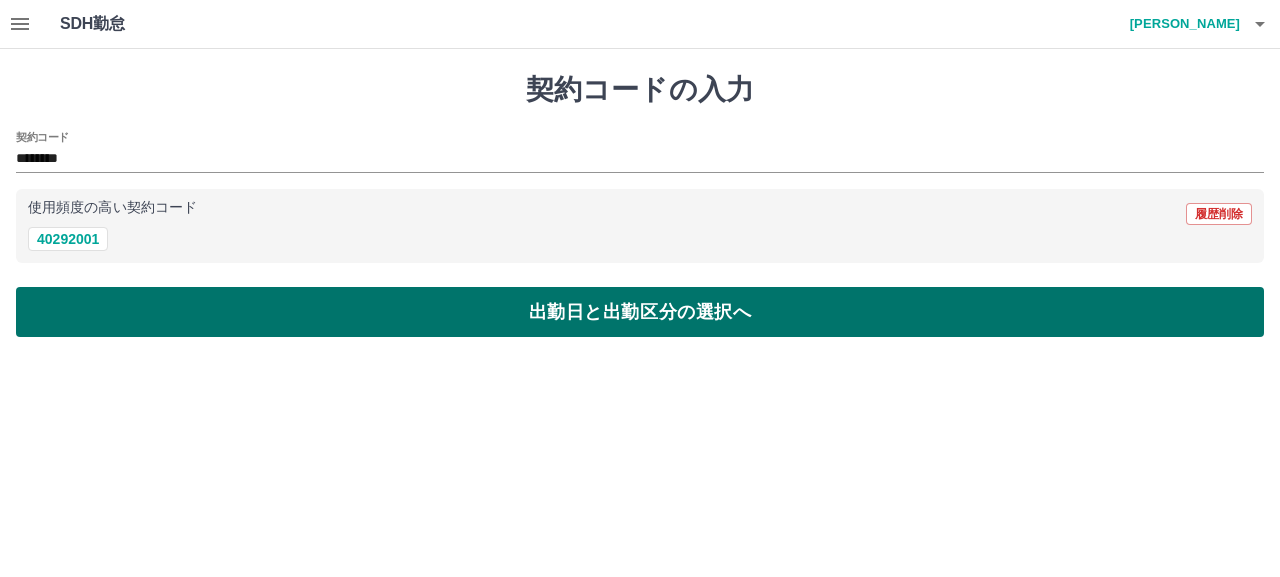 click on "出勤日と出勤区分の選択へ" at bounding box center (640, 312) 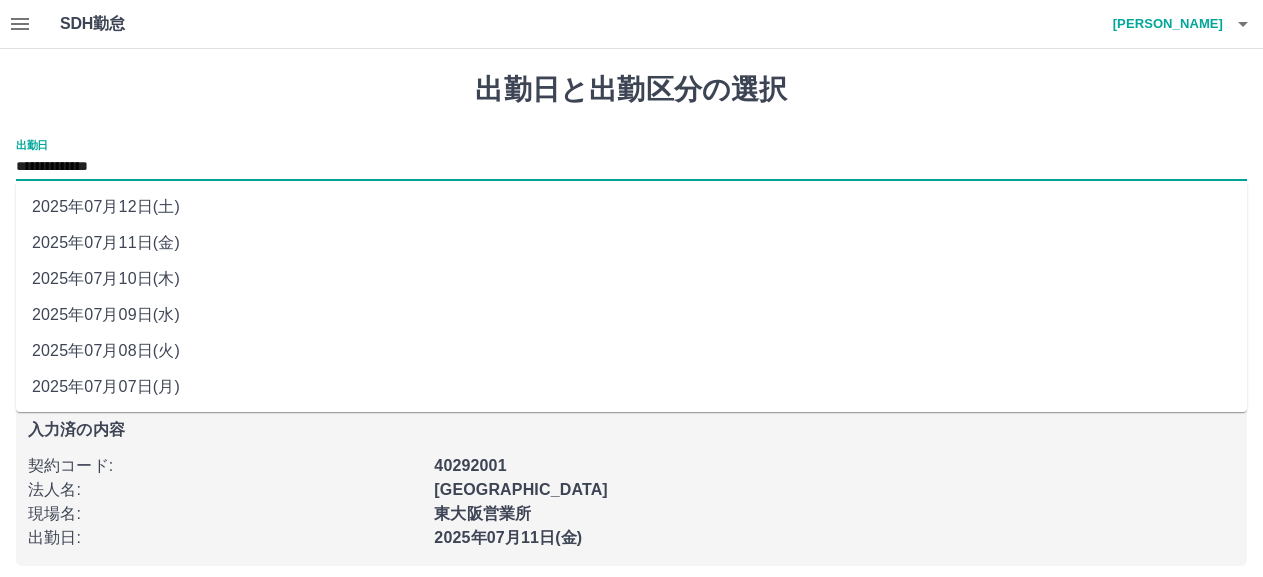 click on "**********" at bounding box center [631, 167] 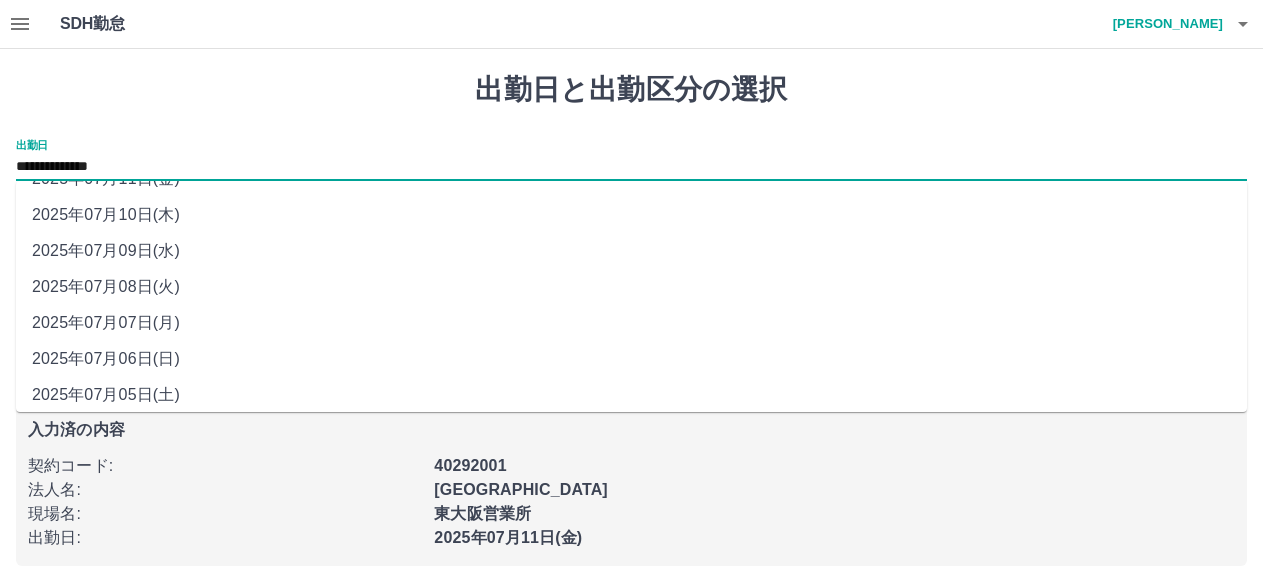 scroll, scrollTop: 109, scrollLeft: 0, axis: vertical 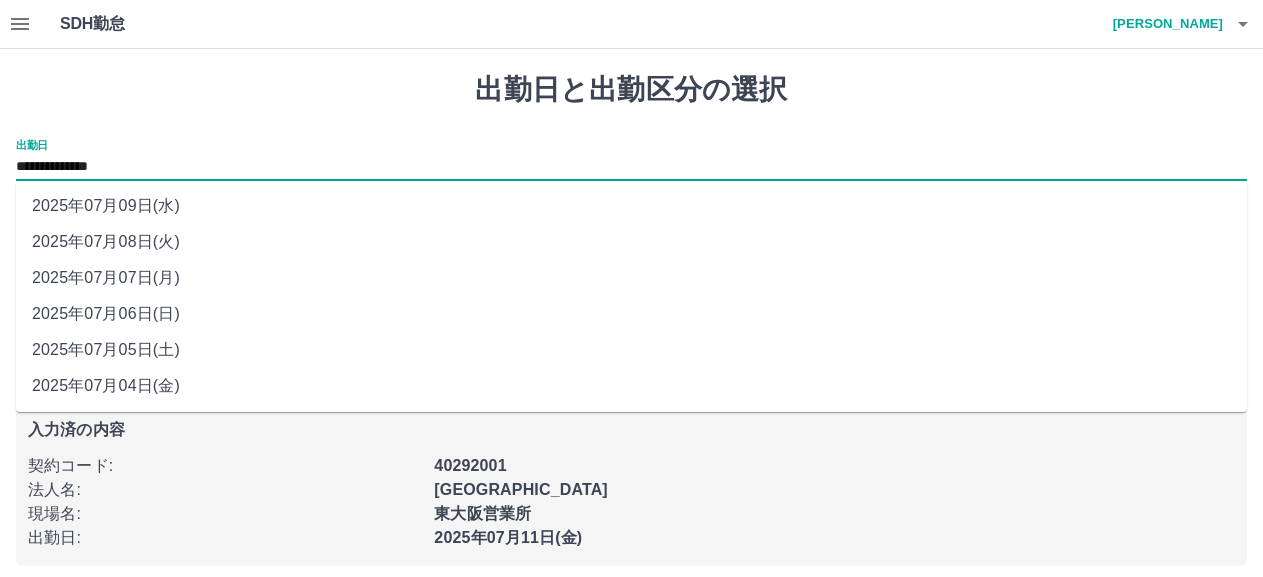 click on "2025年07月05日(土)" at bounding box center (631, 350) 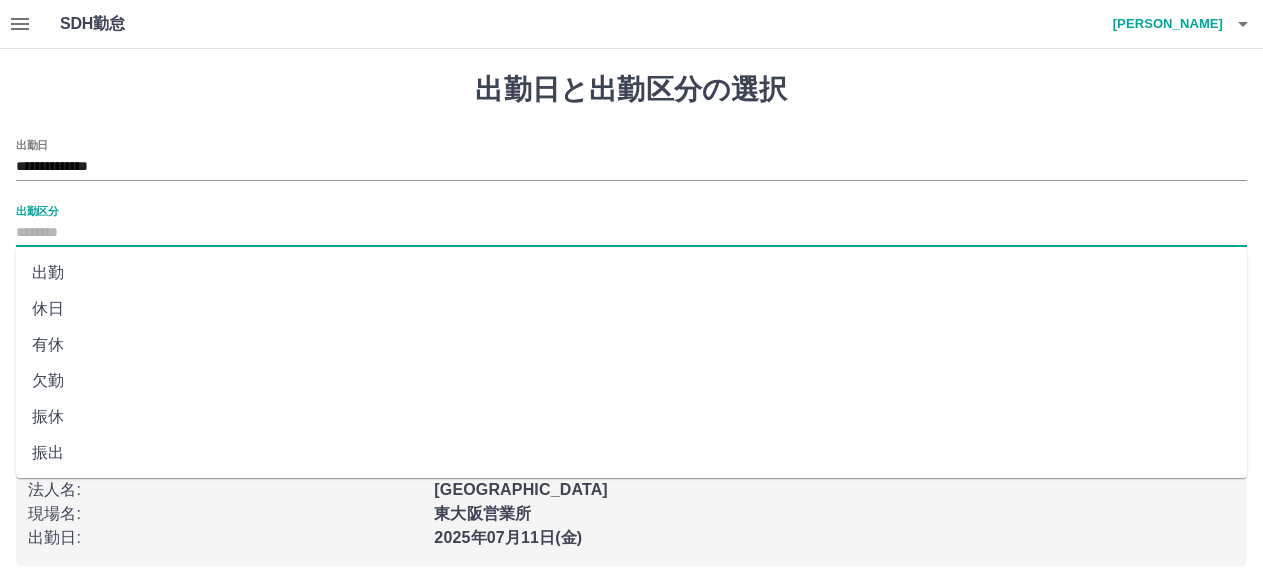 click on "出勤区分" at bounding box center [631, 233] 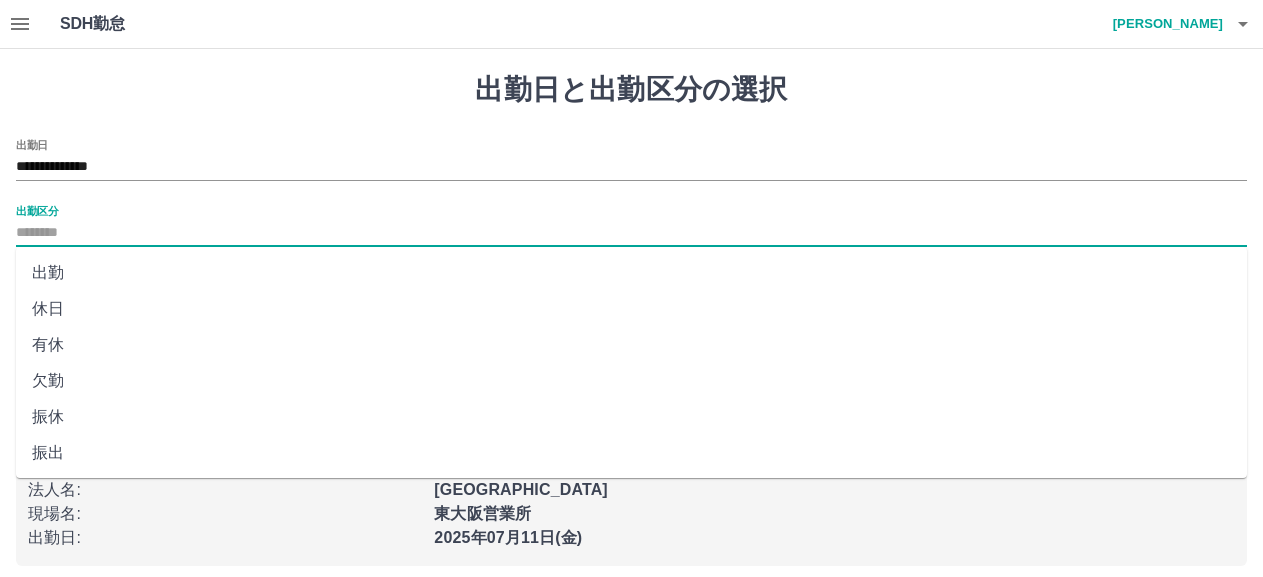 click on "出勤" at bounding box center [631, 273] 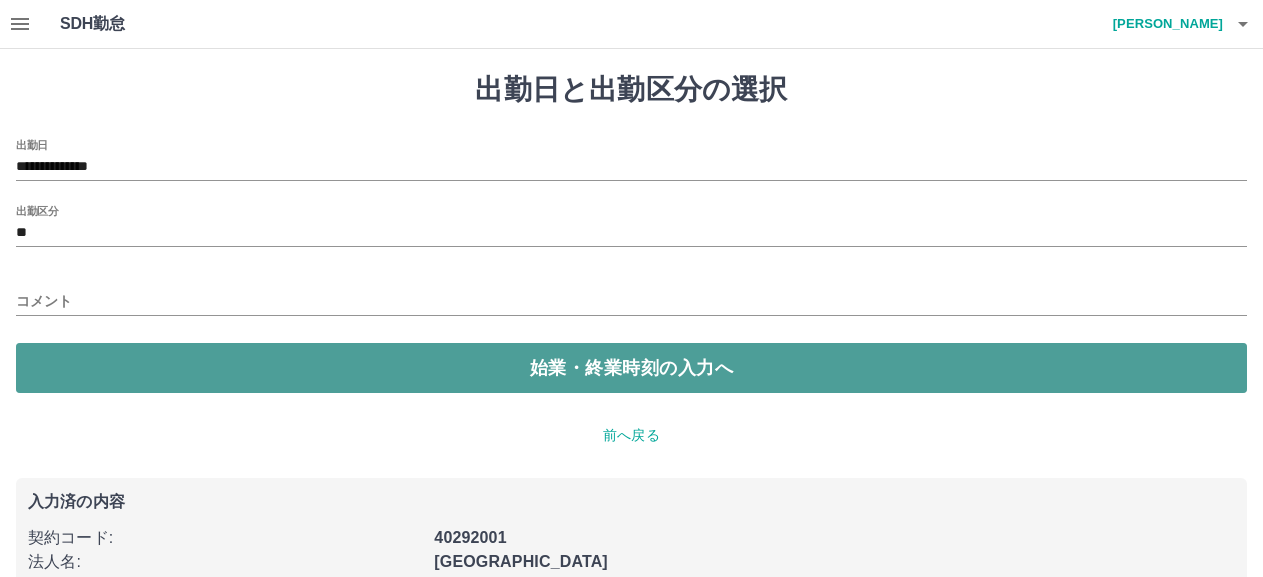 drag, startPoint x: 162, startPoint y: 372, endPoint x: 176, endPoint y: 376, distance: 14.56022 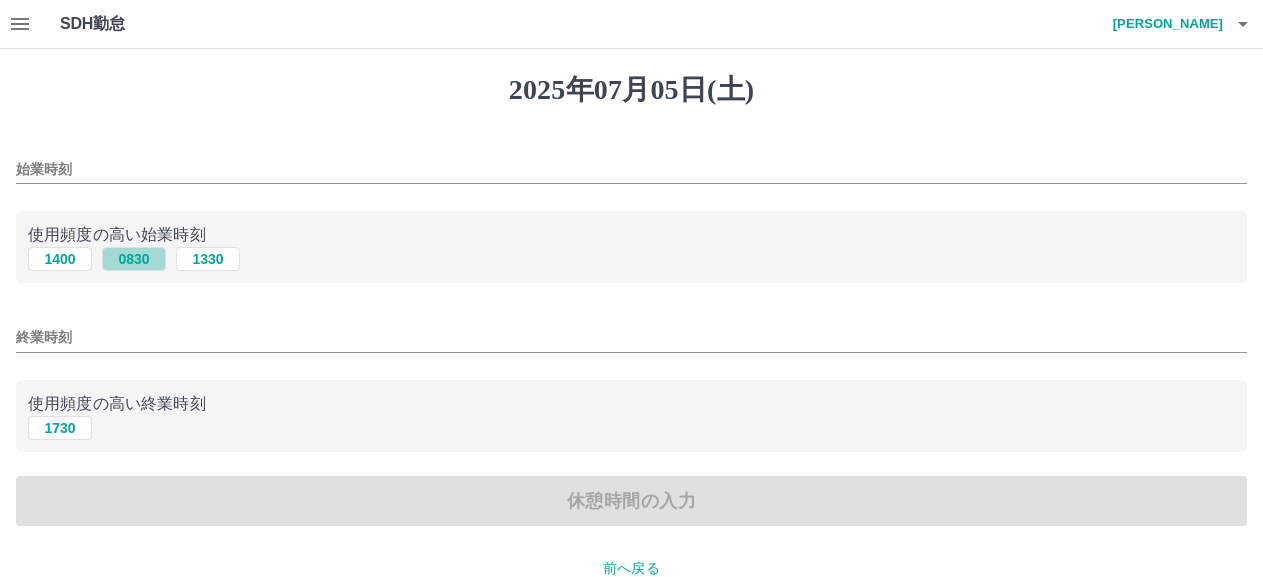 click on "0830" at bounding box center [134, 259] 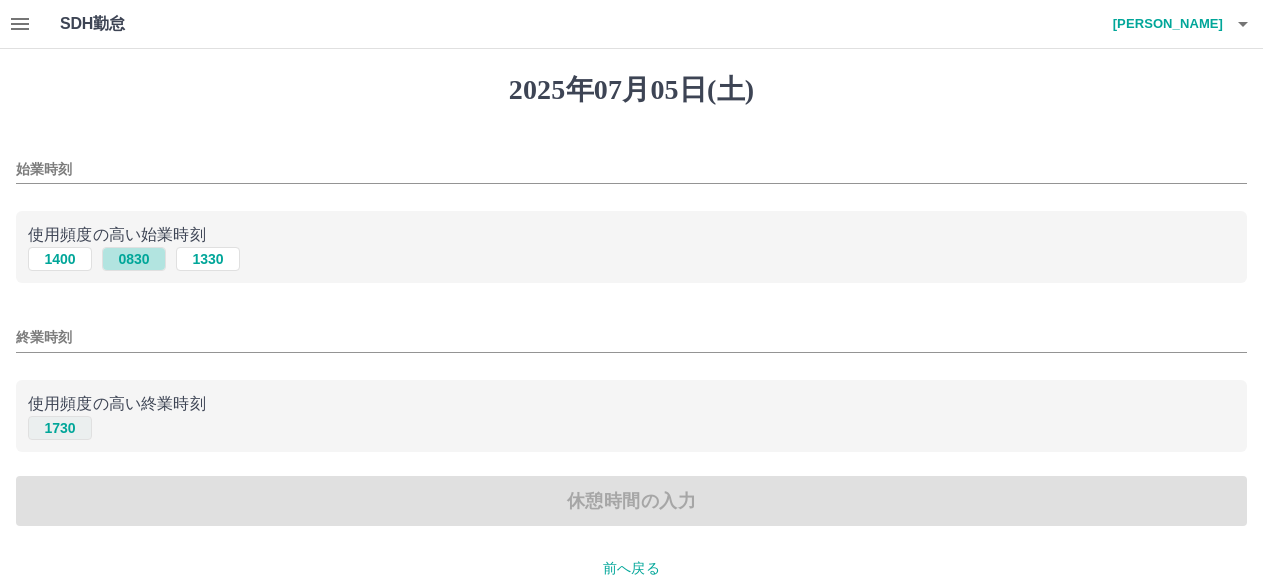 type on "****" 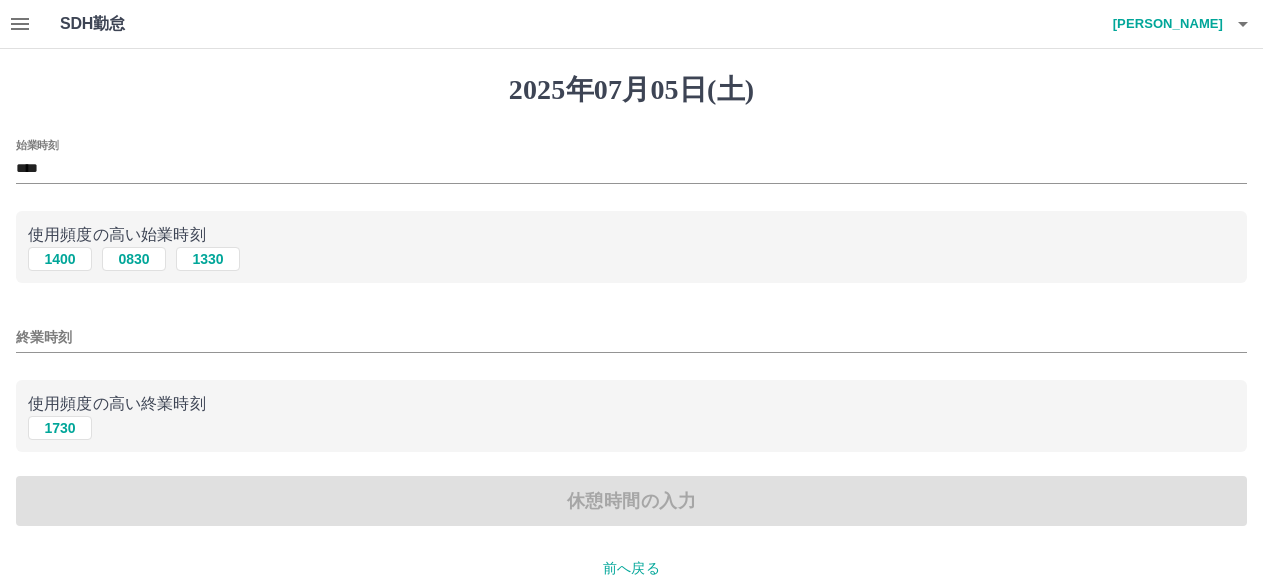 click on "使用頻度の高い終業時刻 1730" at bounding box center (631, 416) 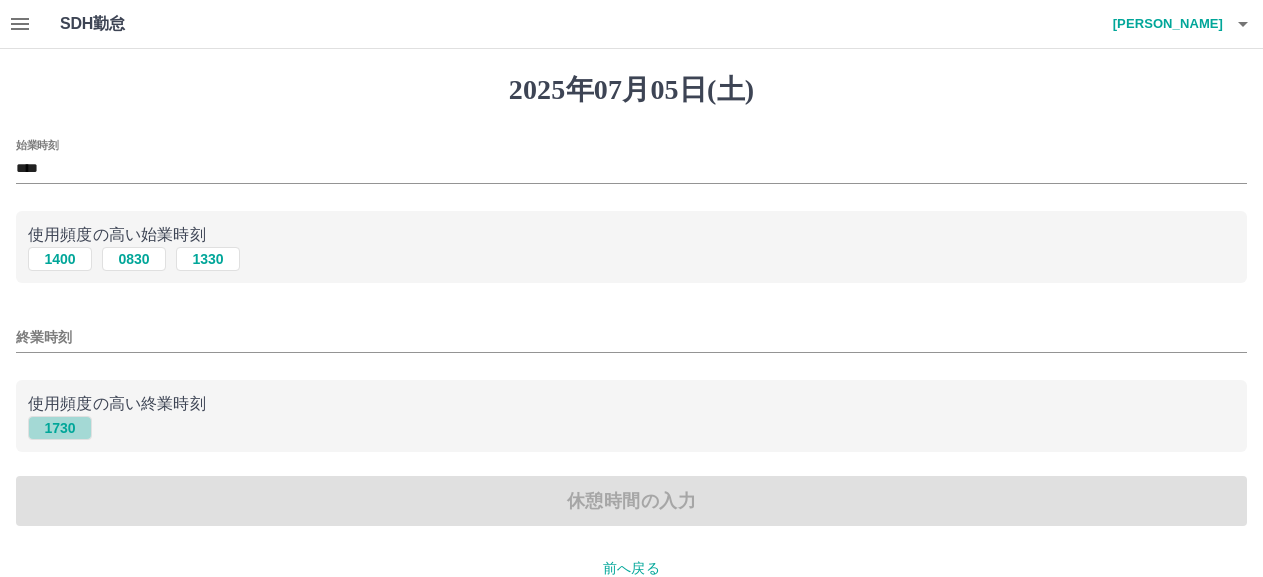 click on "1730" at bounding box center (60, 428) 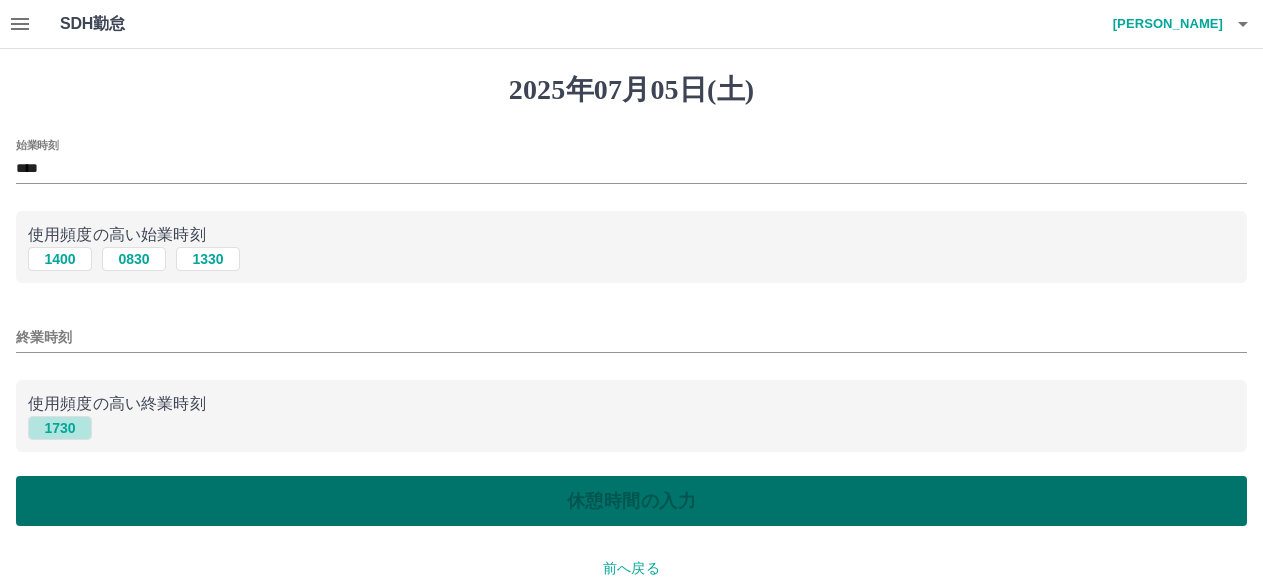 type on "****" 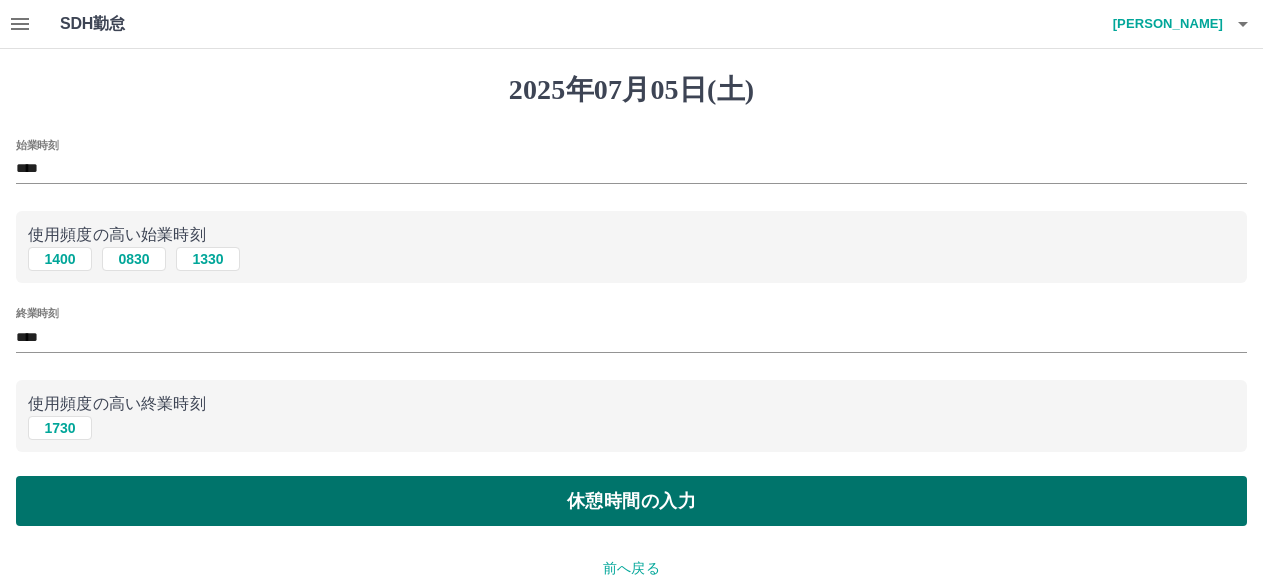 click on "休憩時間の入力" at bounding box center (631, 501) 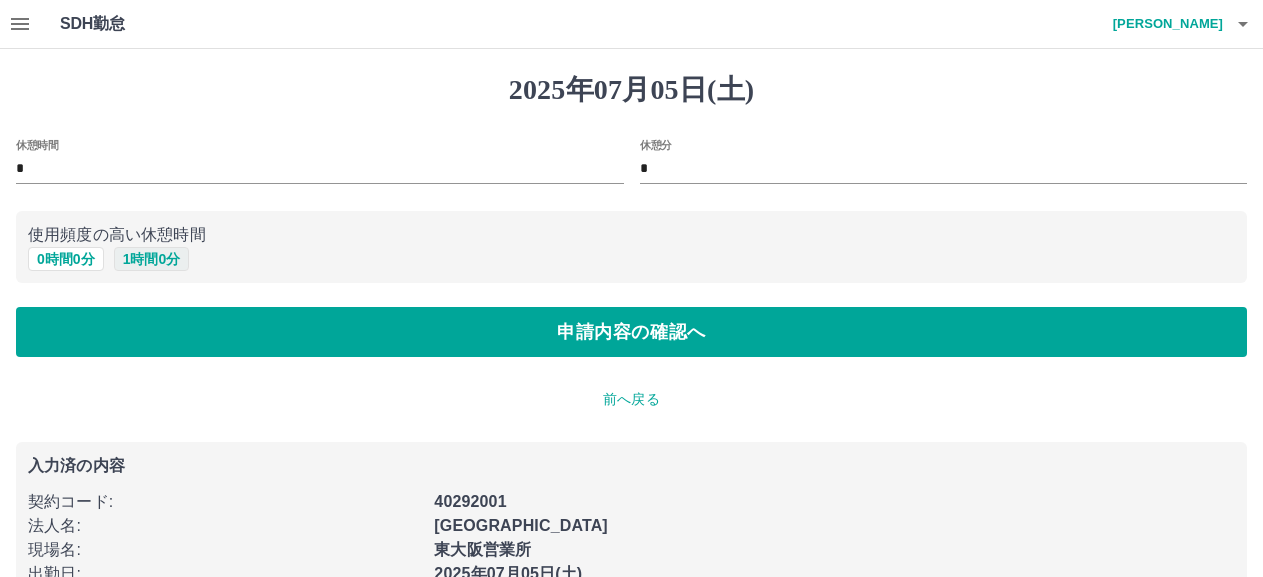 click on "1 時間 0 分" at bounding box center (152, 259) 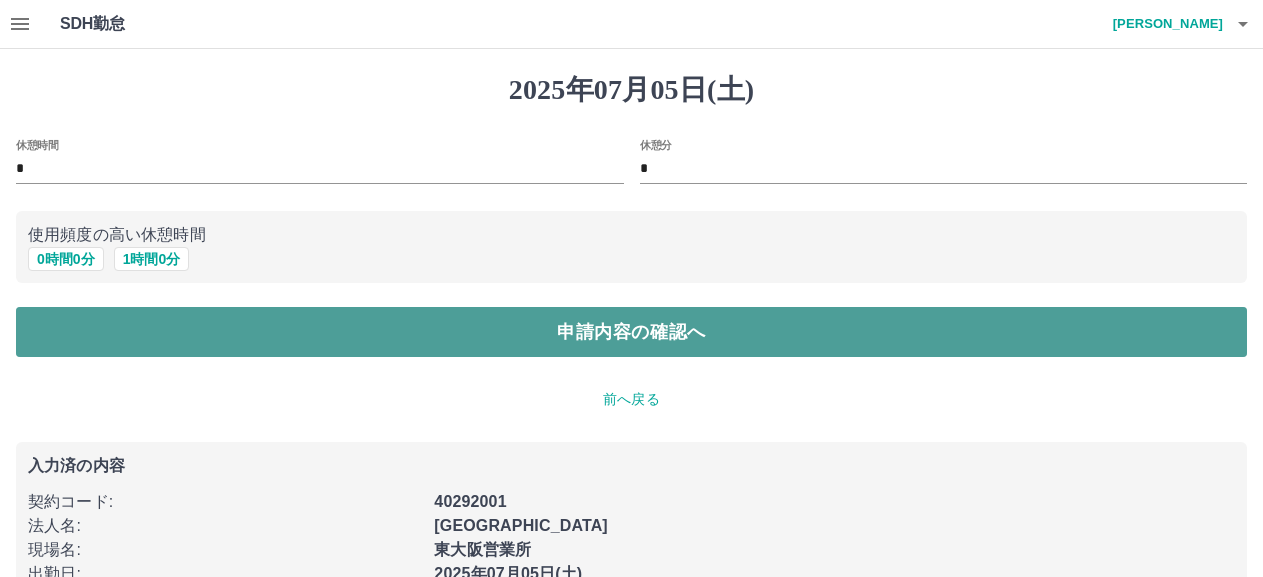 click on "申請内容の確認へ" at bounding box center [631, 332] 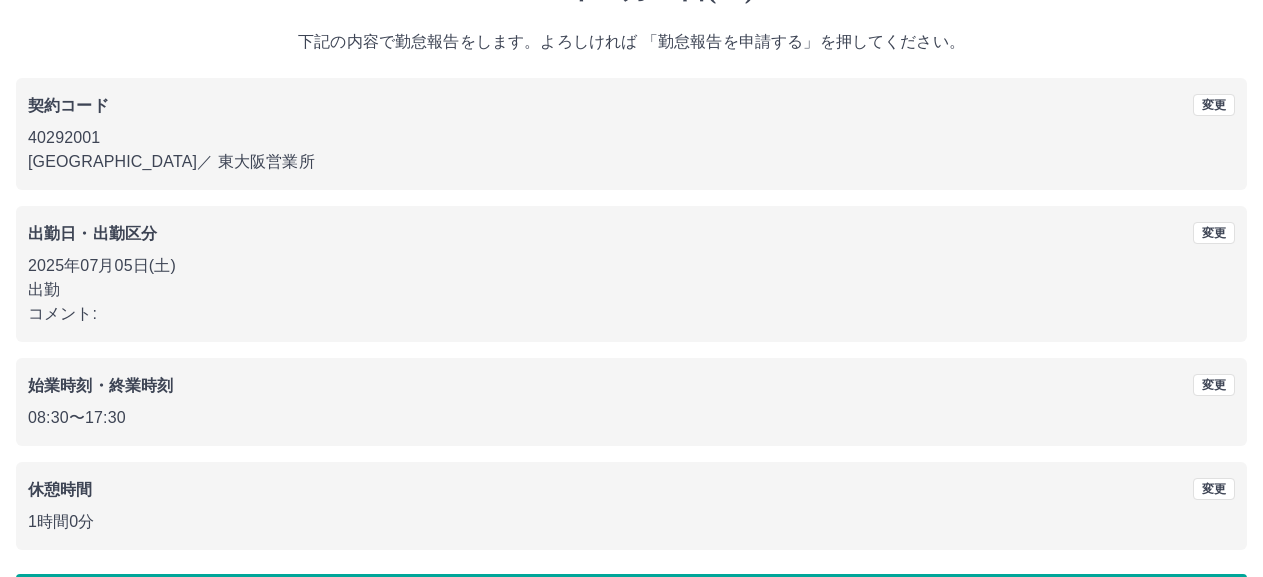 scroll, scrollTop: 172, scrollLeft: 0, axis: vertical 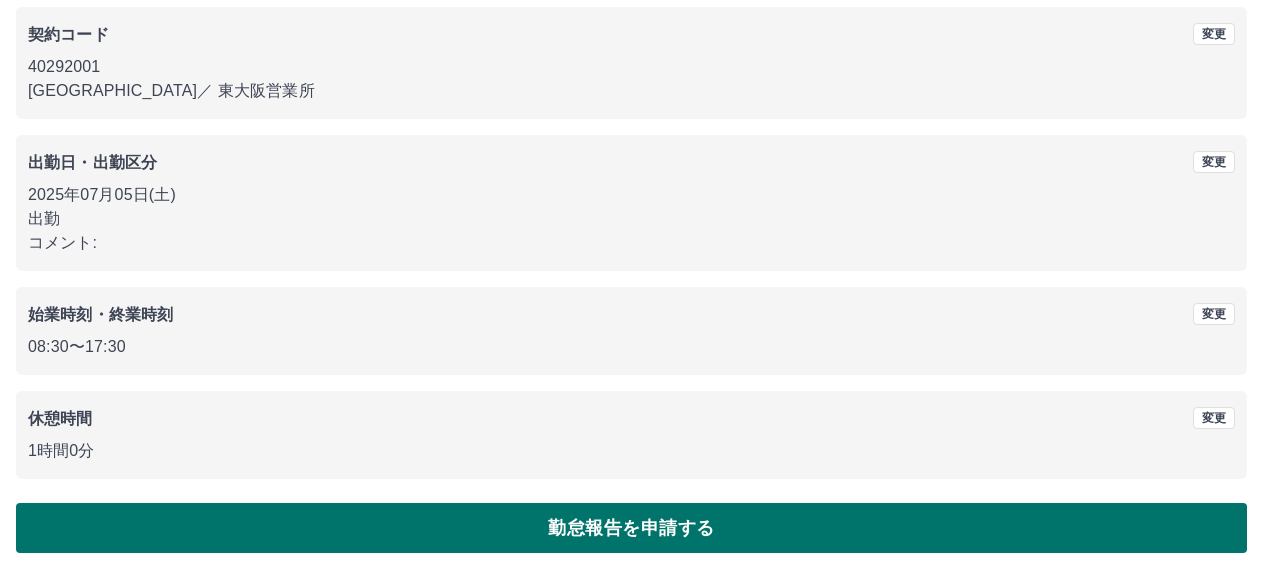 click on "勤怠報告を申請する" at bounding box center (631, 528) 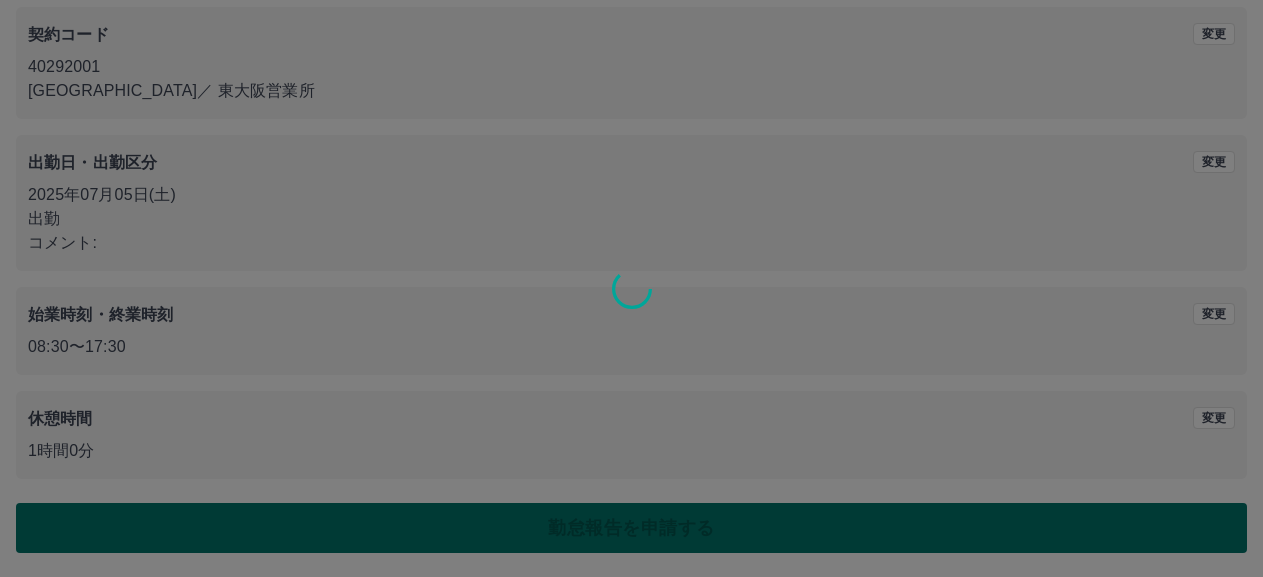 scroll, scrollTop: 0, scrollLeft: 0, axis: both 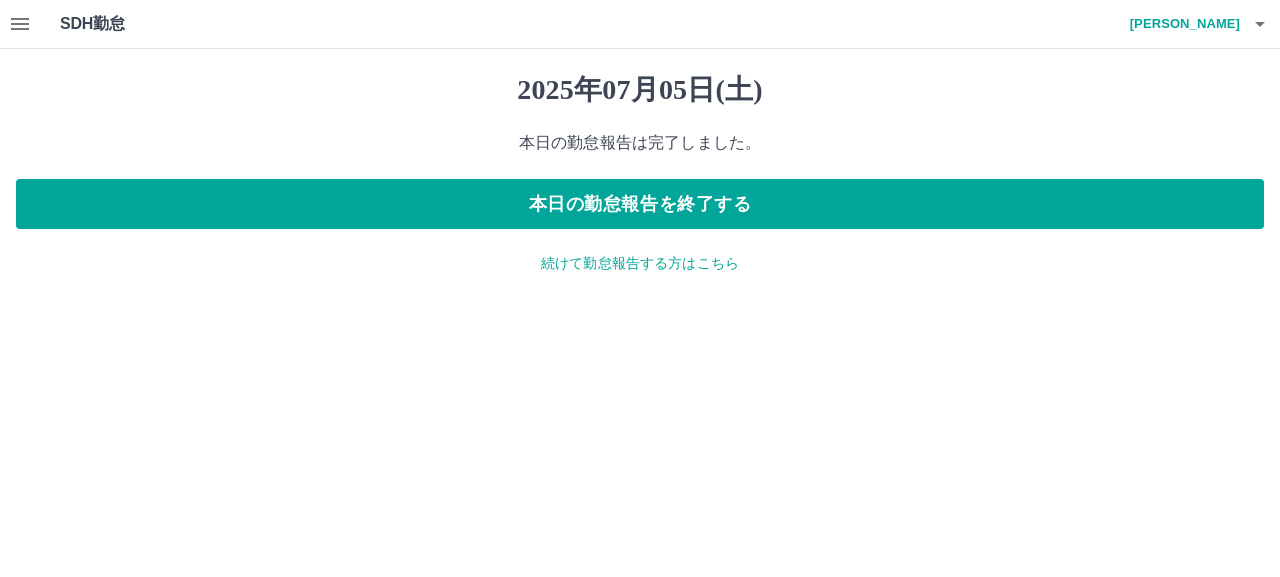click on "続けて勤怠報告する方はこちら" at bounding box center [640, 263] 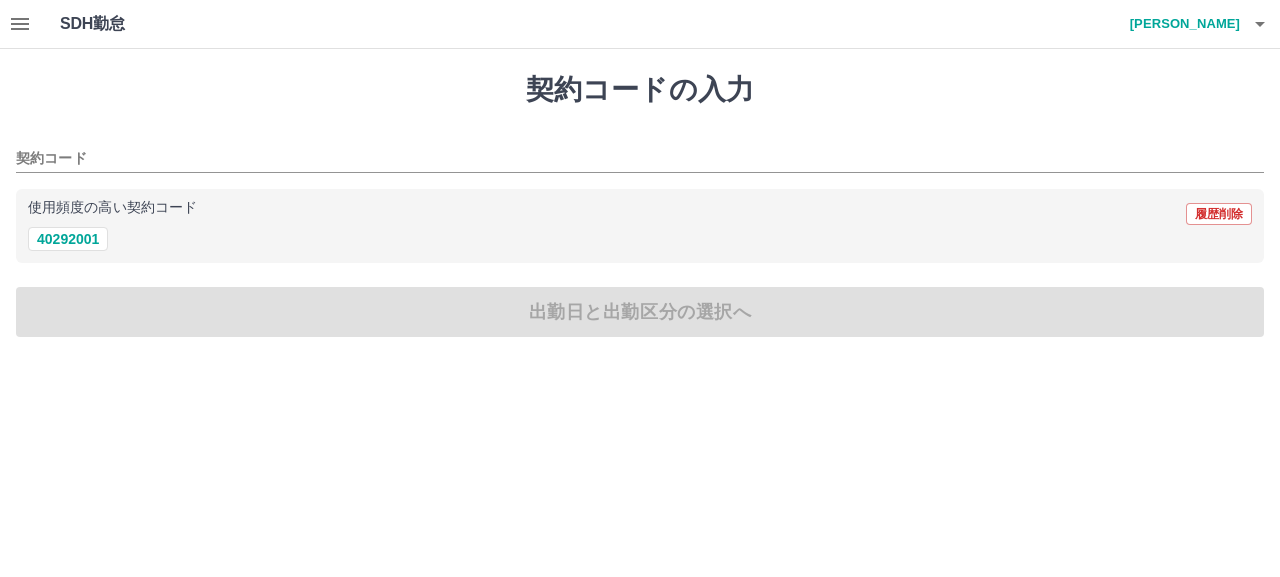 click on "40292001" at bounding box center [640, 239] 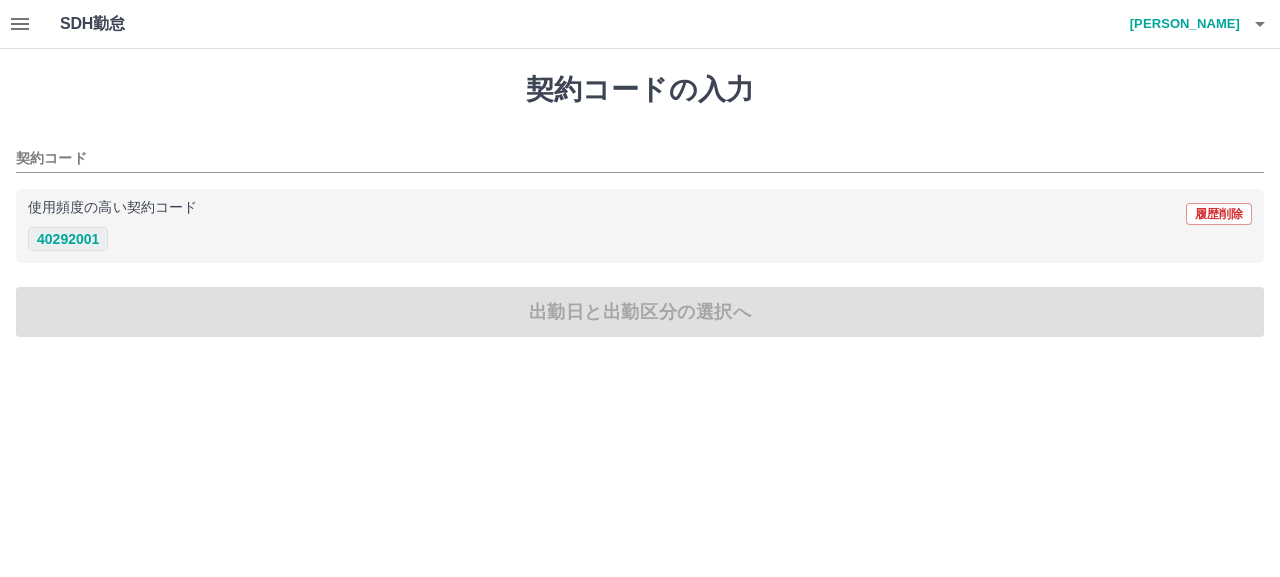 click on "40292001" at bounding box center [68, 239] 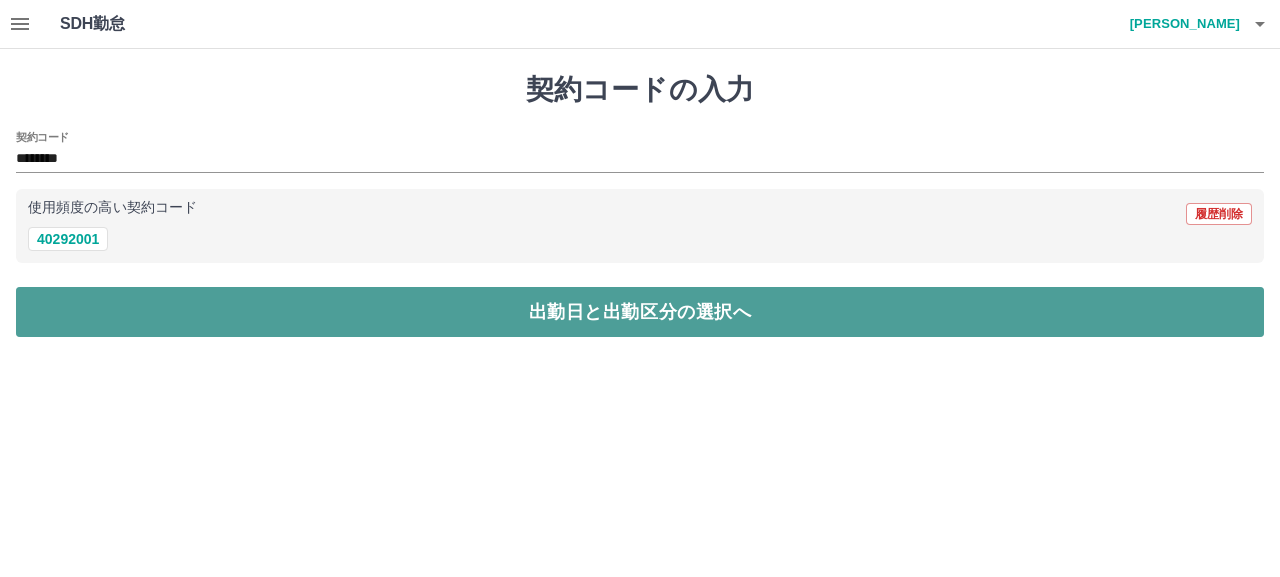 click on "出勤日と出勤区分の選択へ" at bounding box center (640, 312) 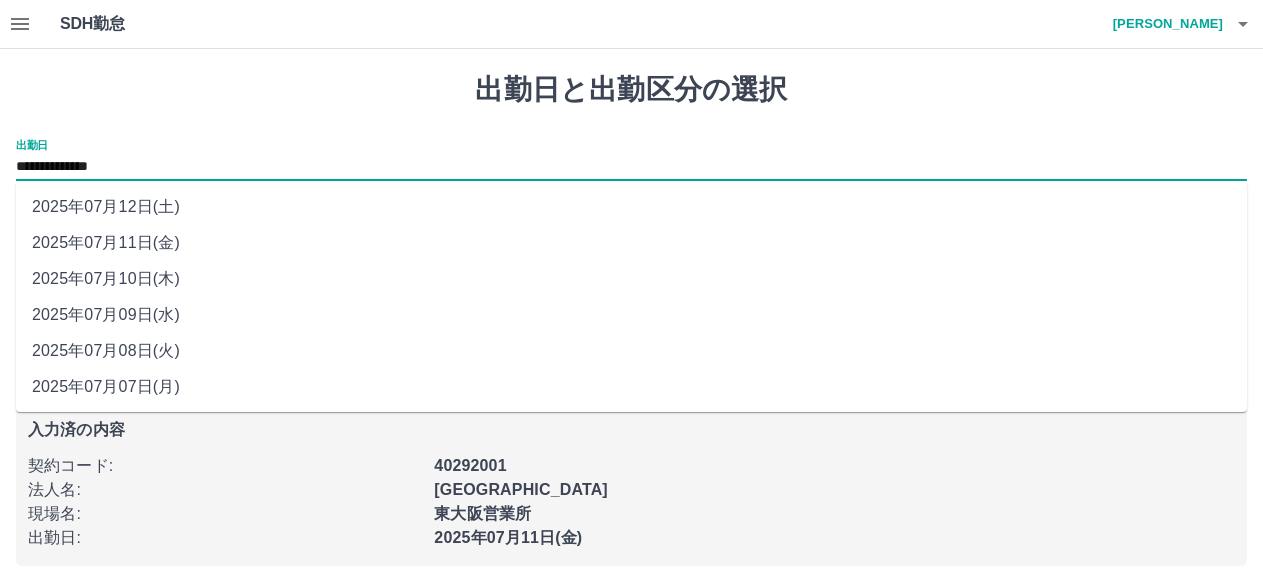 click on "**********" at bounding box center (631, 167) 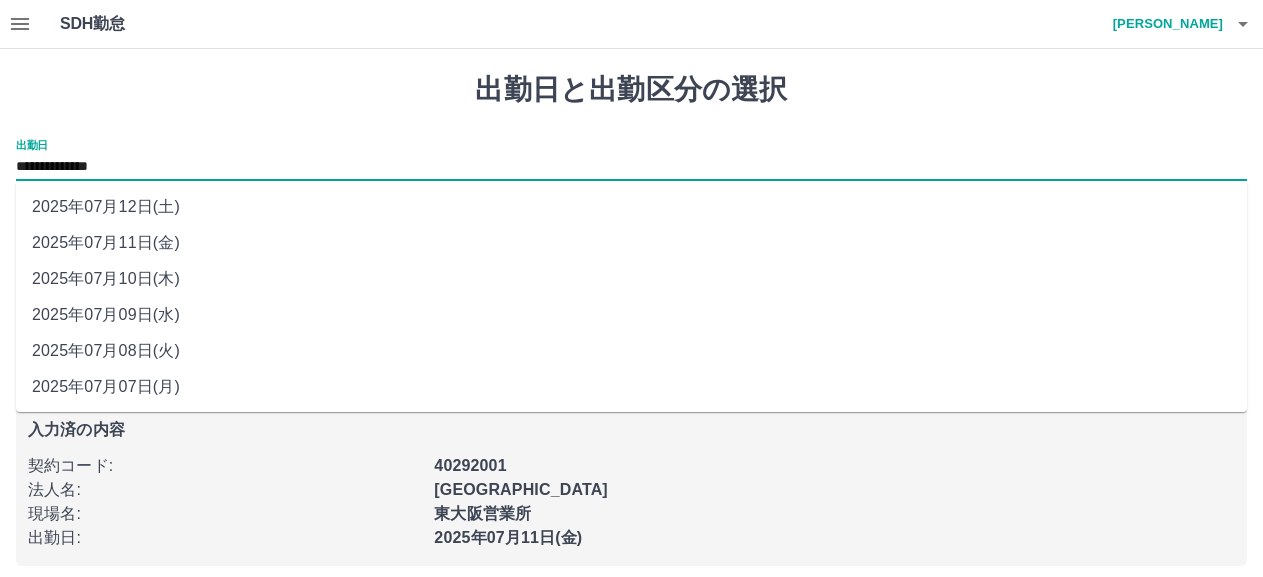 scroll, scrollTop: 100, scrollLeft: 0, axis: vertical 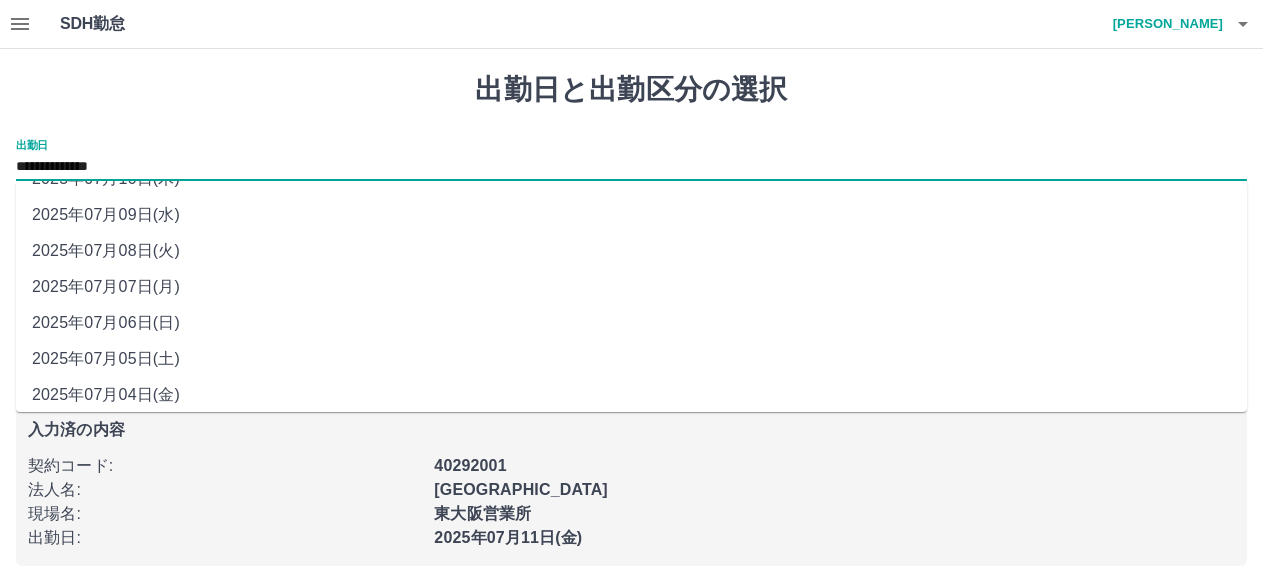 click on "2025年07月07日(月)" at bounding box center [631, 287] 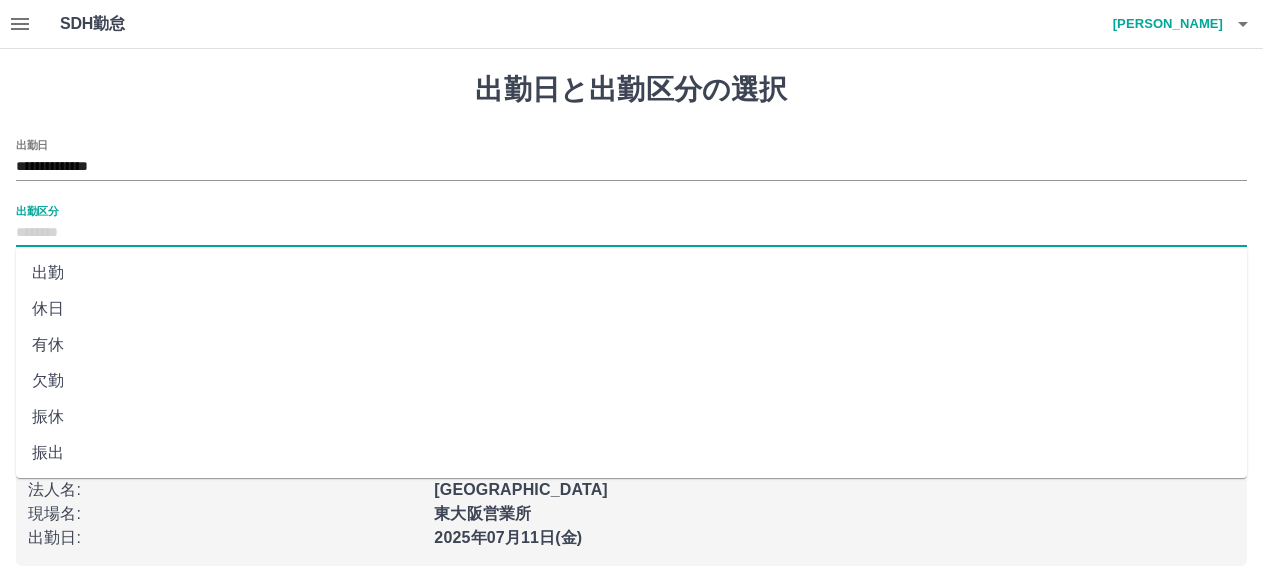 click on "出勤区分" at bounding box center (631, 233) 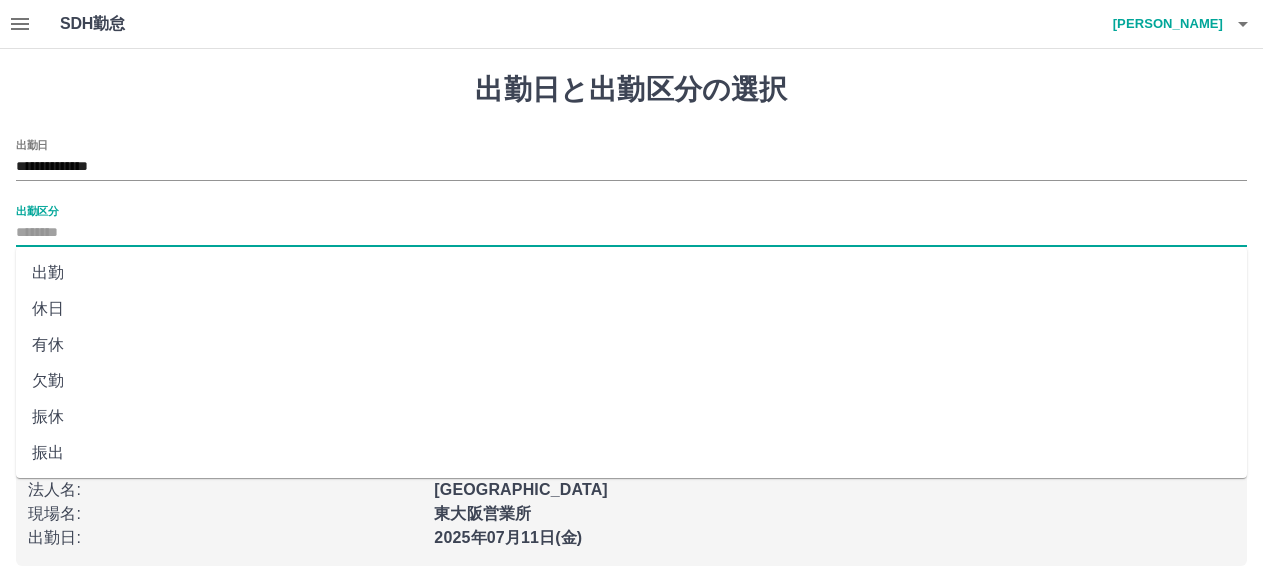 click on "出勤" at bounding box center (631, 273) 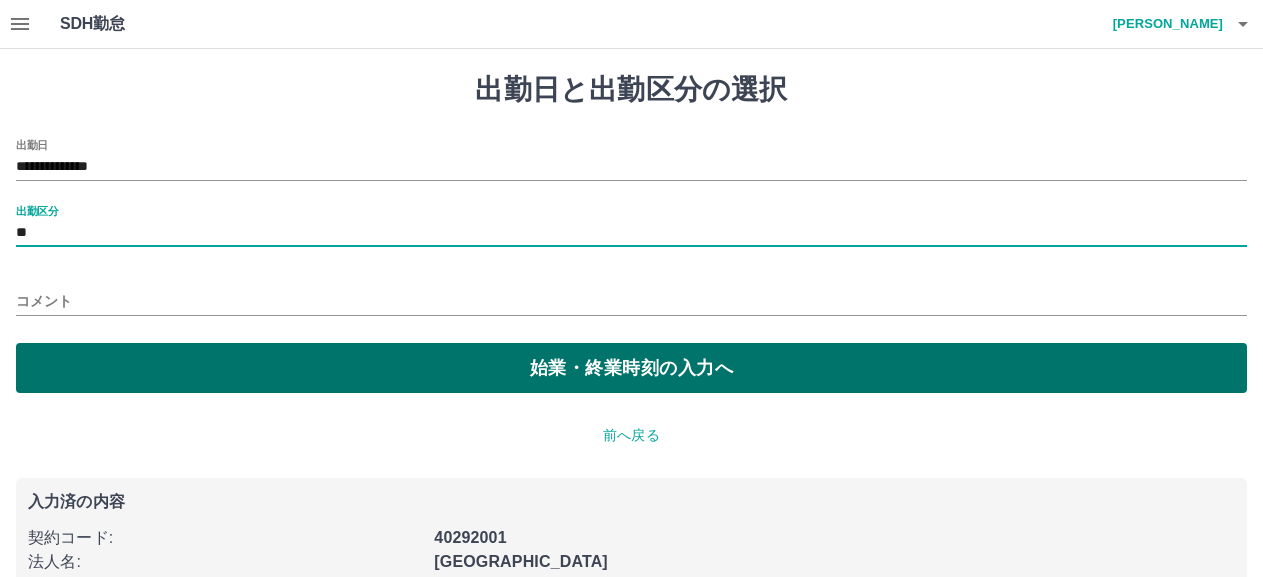 click on "始業・終業時刻の入力へ" at bounding box center (631, 368) 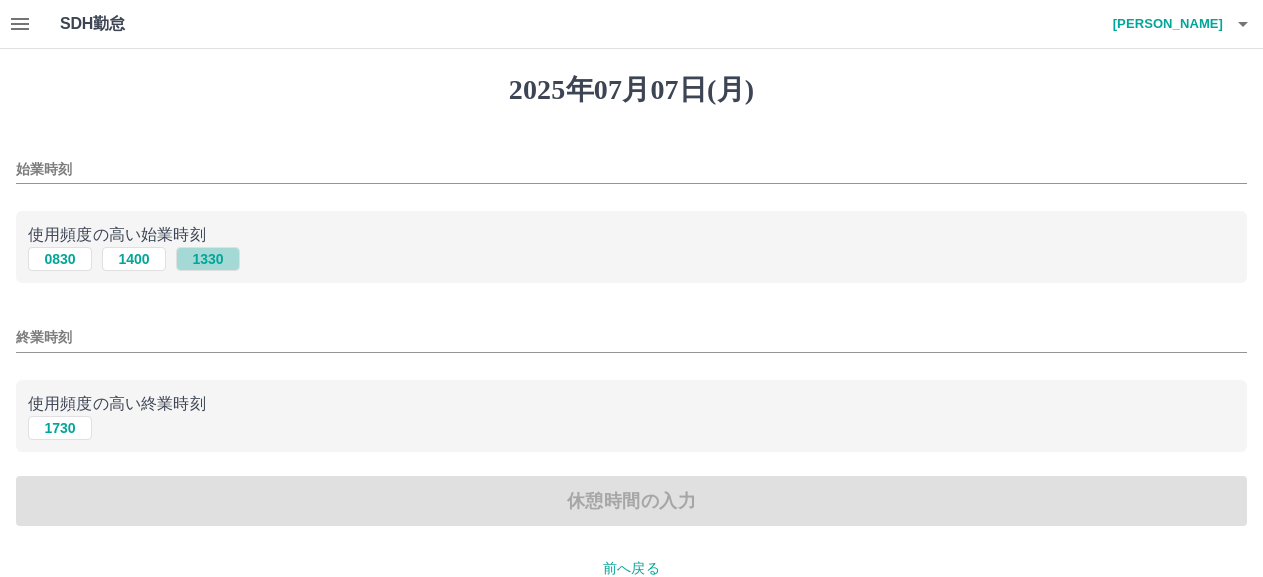 click on "1330" at bounding box center (208, 259) 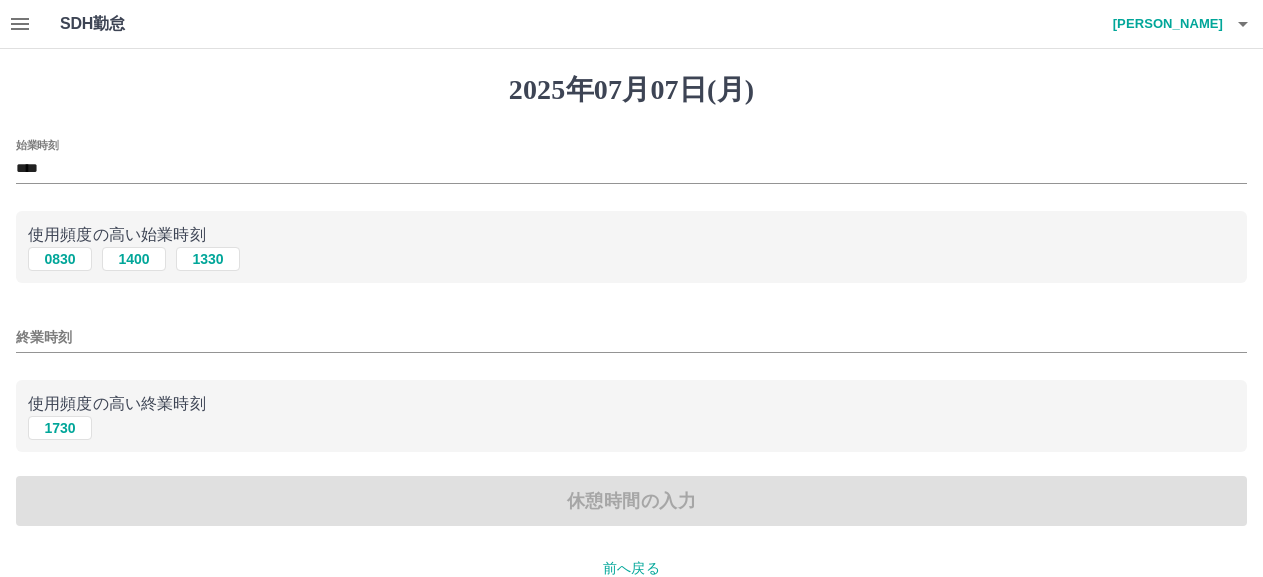 drag, startPoint x: 88, startPoint y: 435, endPoint x: 124, endPoint y: 439, distance: 36.221542 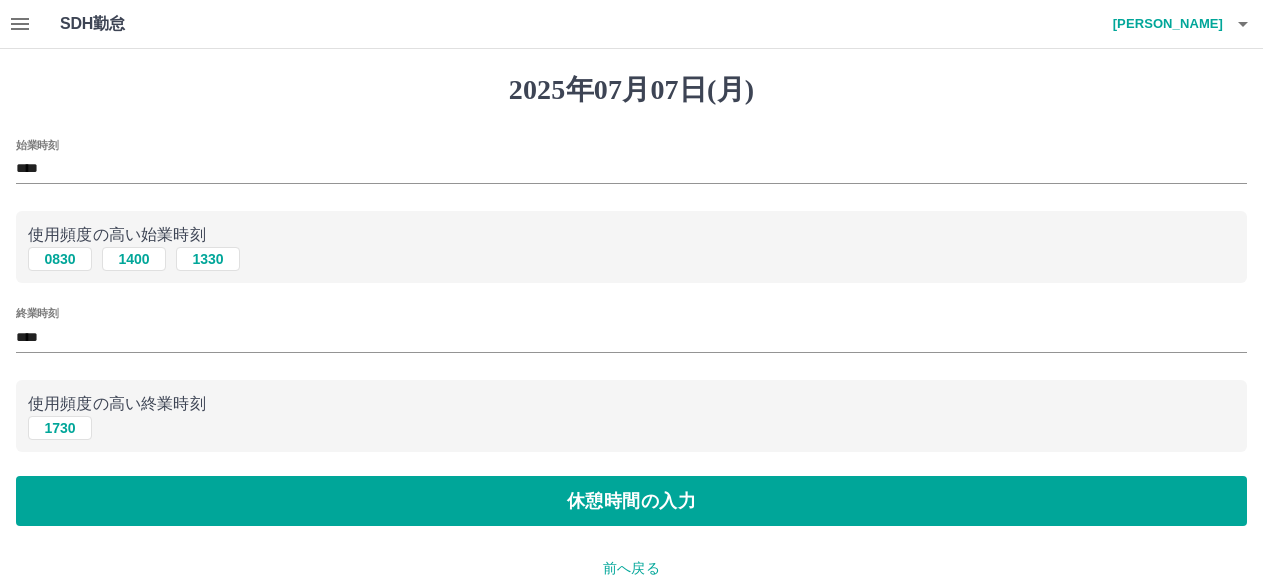 click on "始業時刻 **** 使用頻度の高い始業時刻 0830 1400 1330 終業時刻 **** 使用頻度の高い終業時刻 1730 休憩時間の入力" at bounding box center [631, 333] 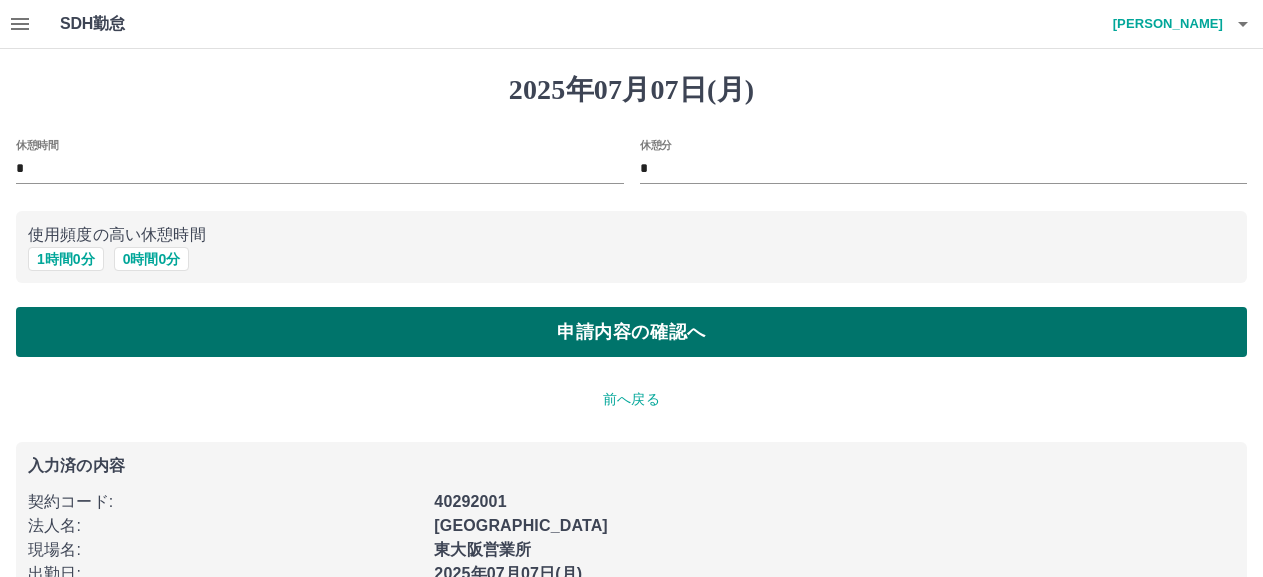 click on "申請内容の確認へ" at bounding box center [631, 332] 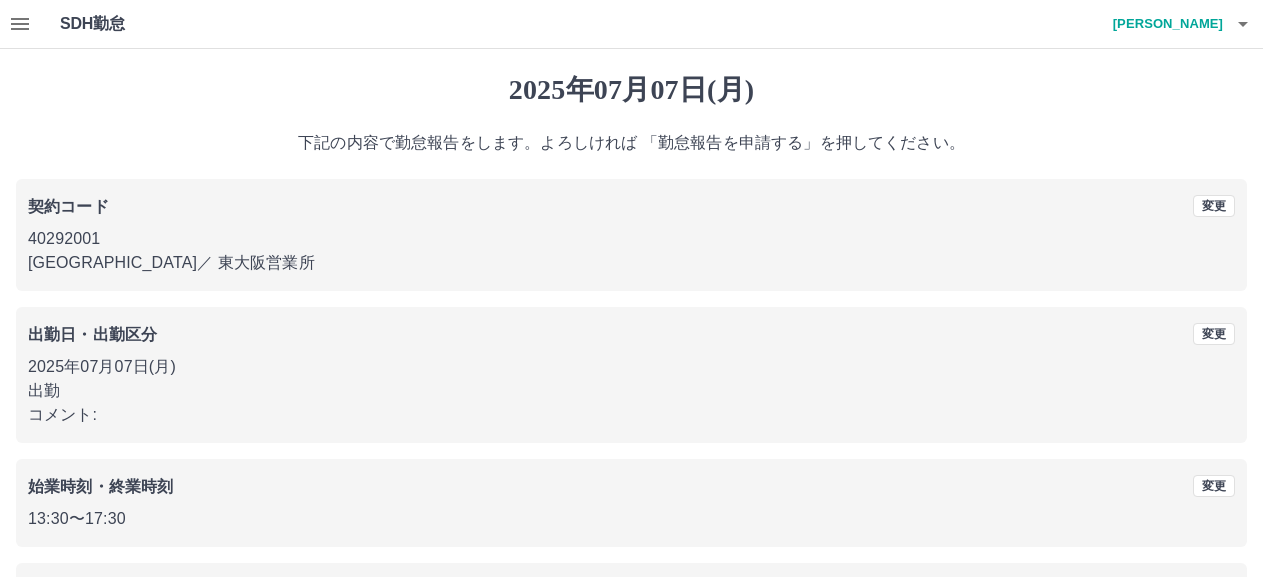 scroll, scrollTop: 172, scrollLeft: 0, axis: vertical 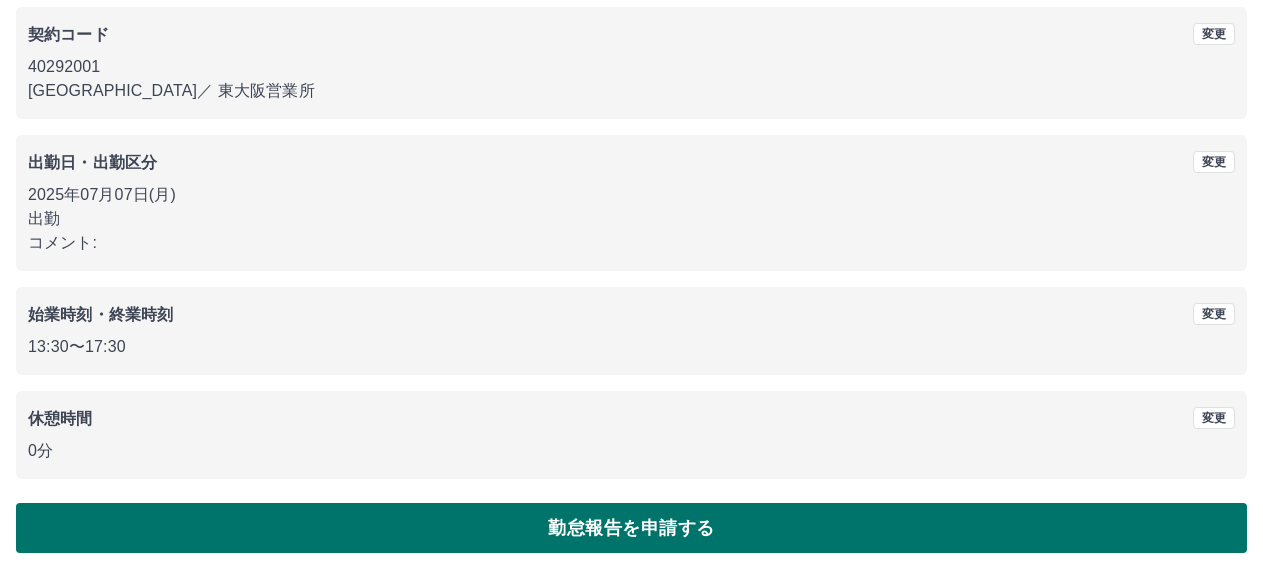 click on "勤怠報告を申請する" at bounding box center [631, 528] 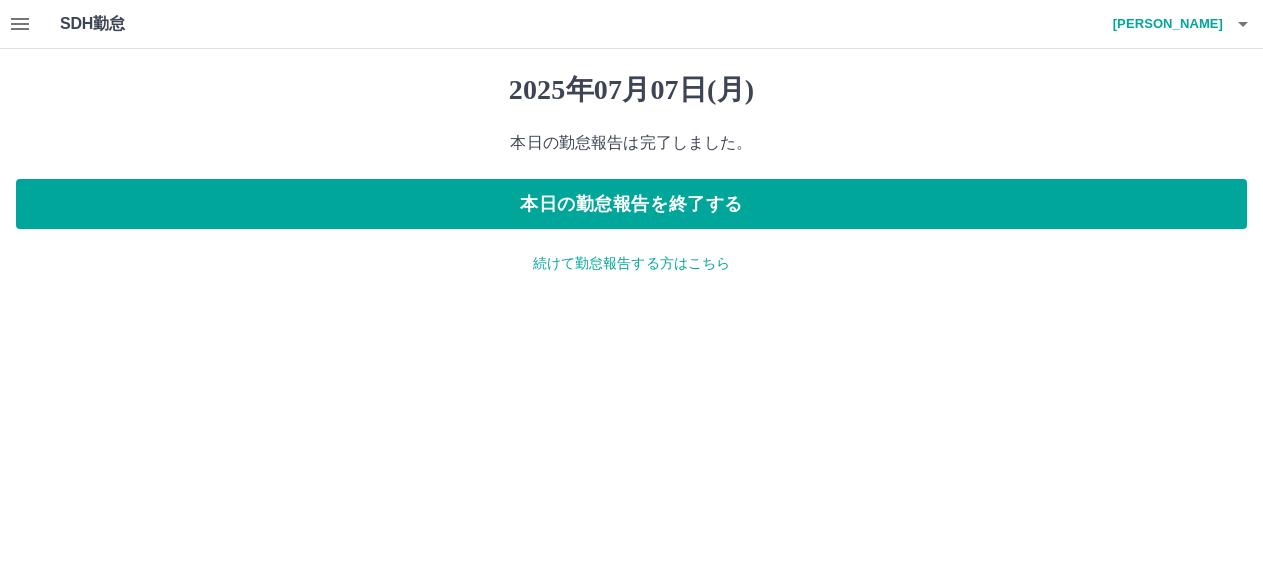 scroll, scrollTop: 0, scrollLeft: 0, axis: both 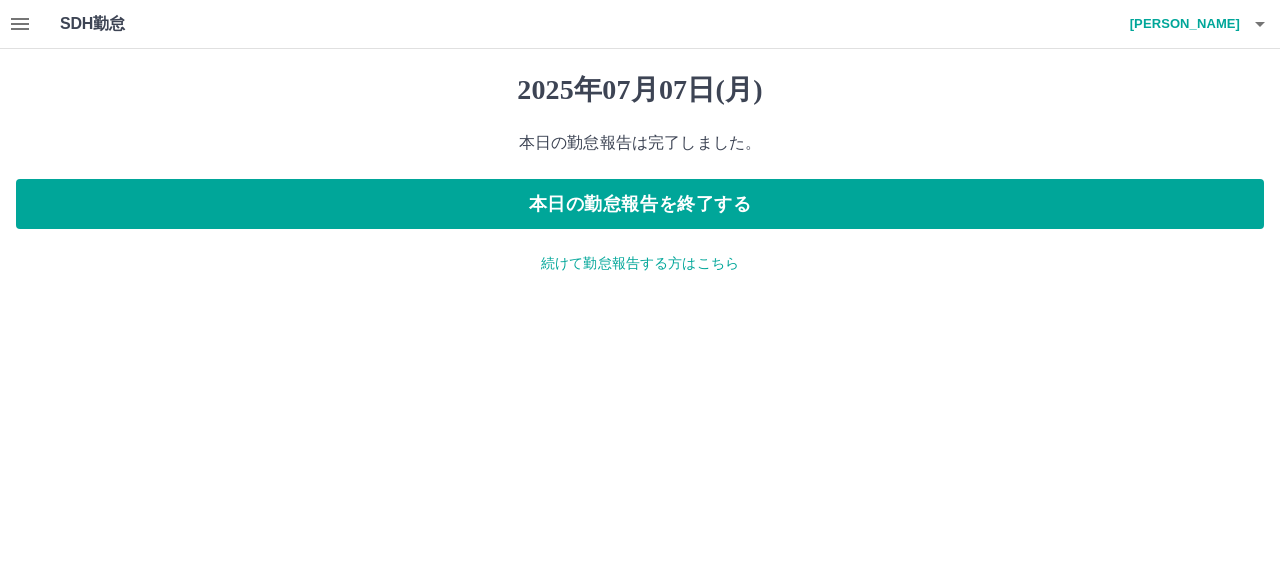 click on "続けて勤怠報告する方はこちら" at bounding box center [640, 263] 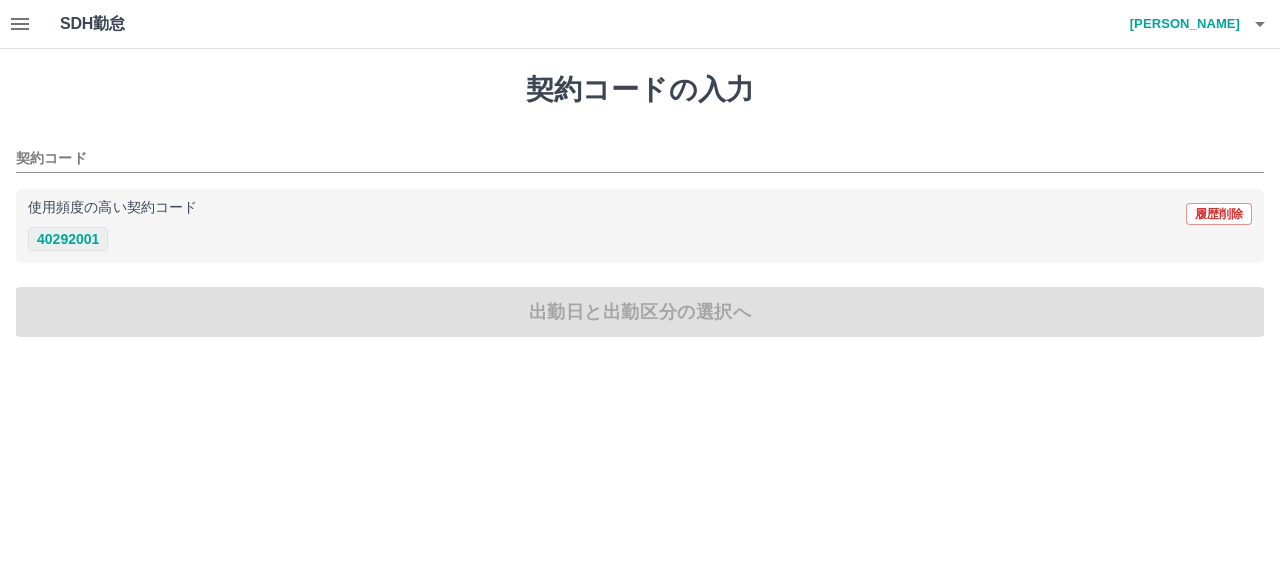click on "40292001" at bounding box center [68, 239] 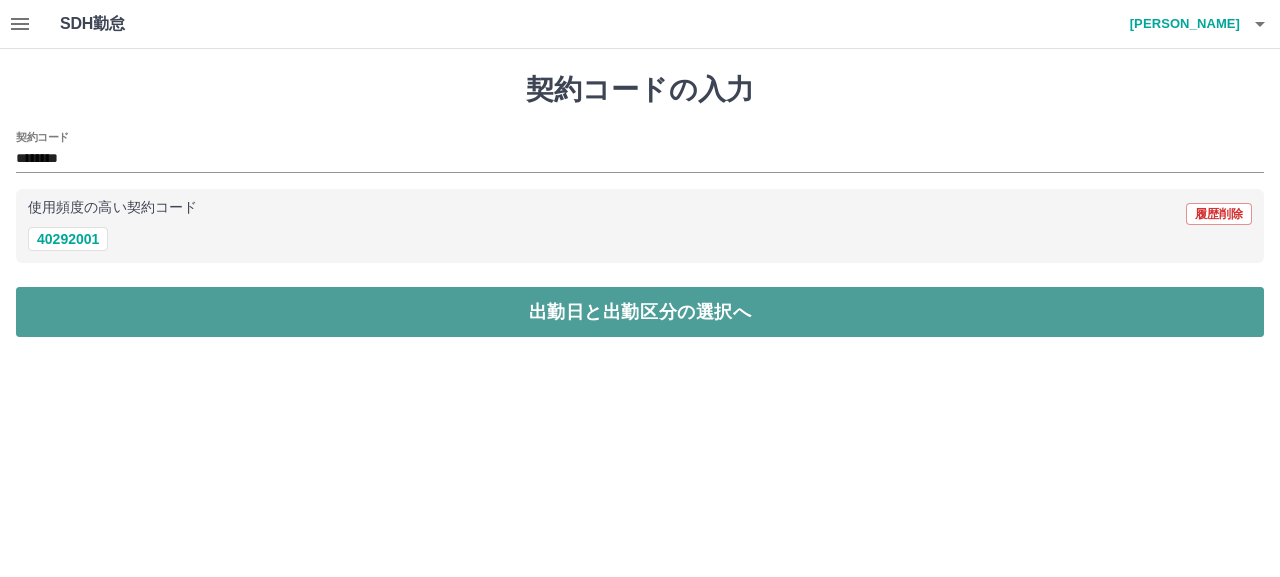 click on "出勤日と出勤区分の選択へ" at bounding box center (640, 312) 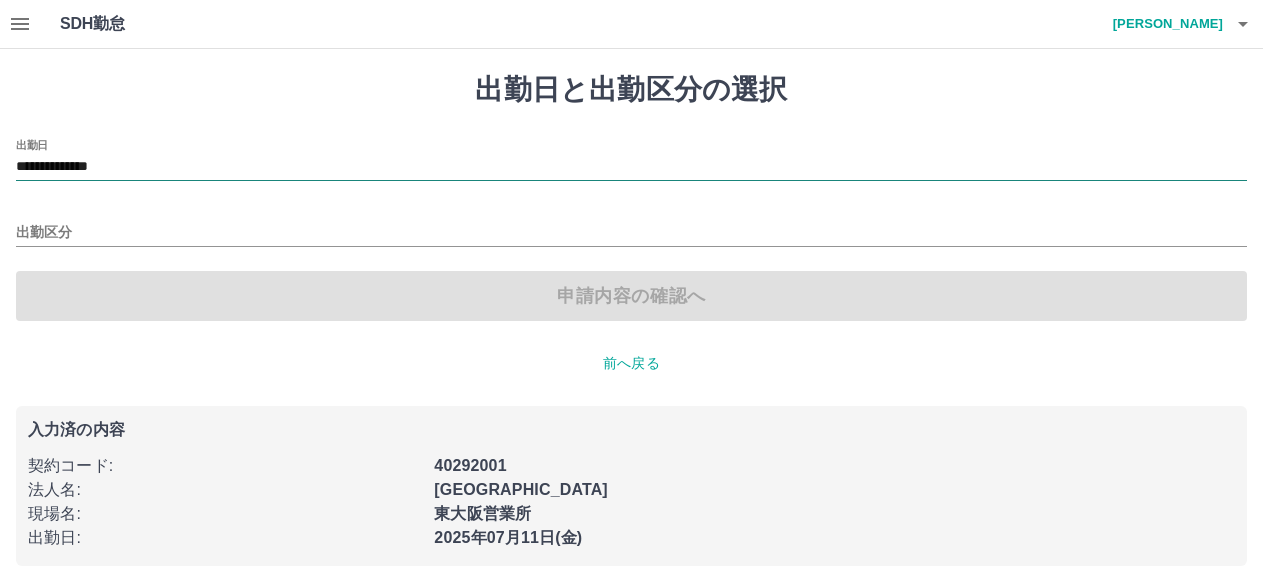 click on "**********" at bounding box center (631, 167) 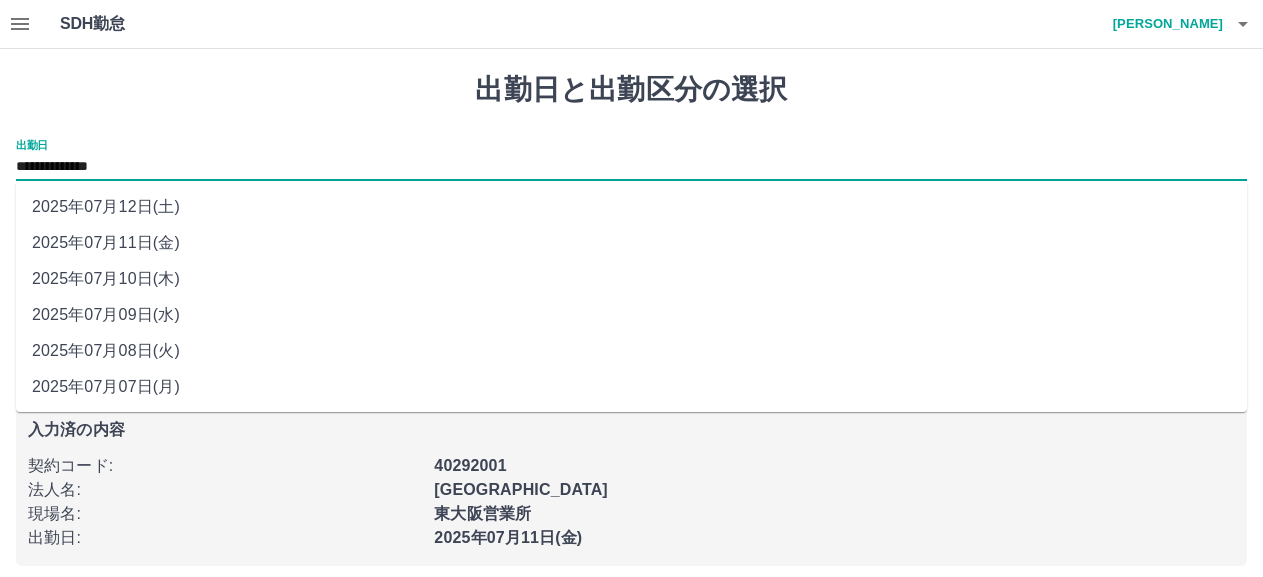 click on "2025年07月08日(火)" at bounding box center [631, 351] 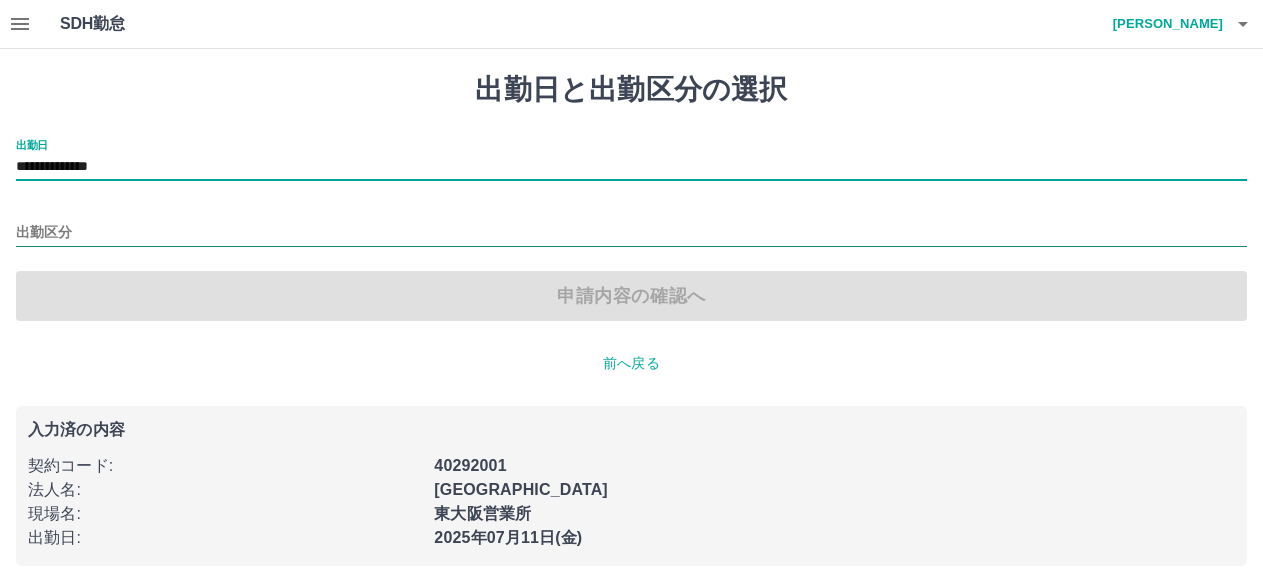 click on "出勤区分" at bounding box center (631, 233) 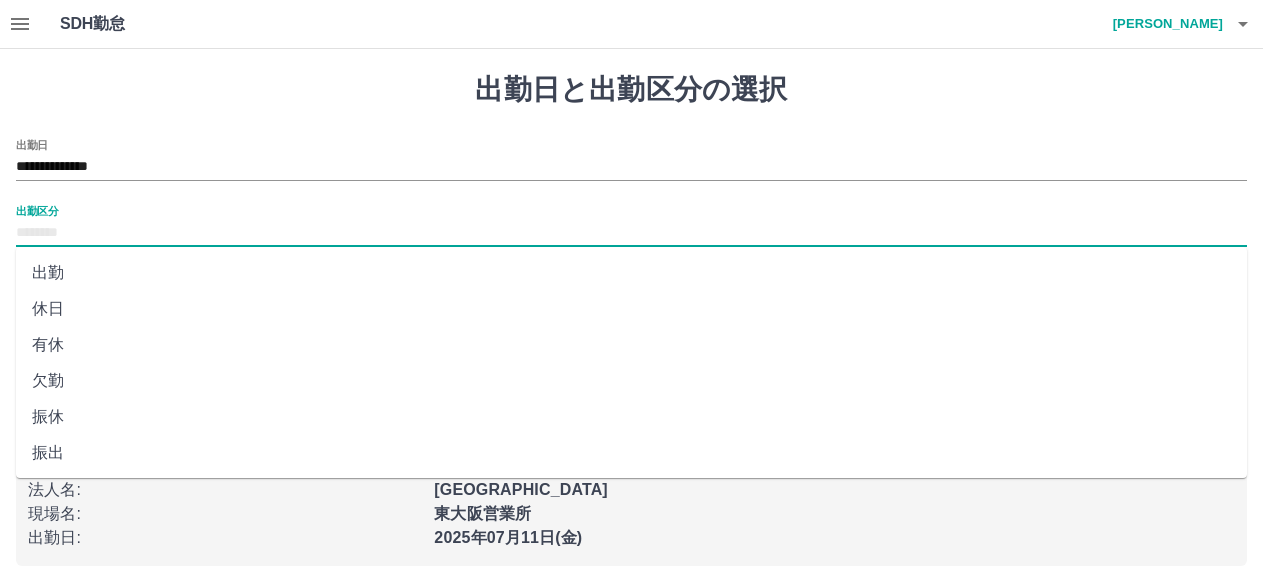 click on "出勤" at bounding box center [631, 273] 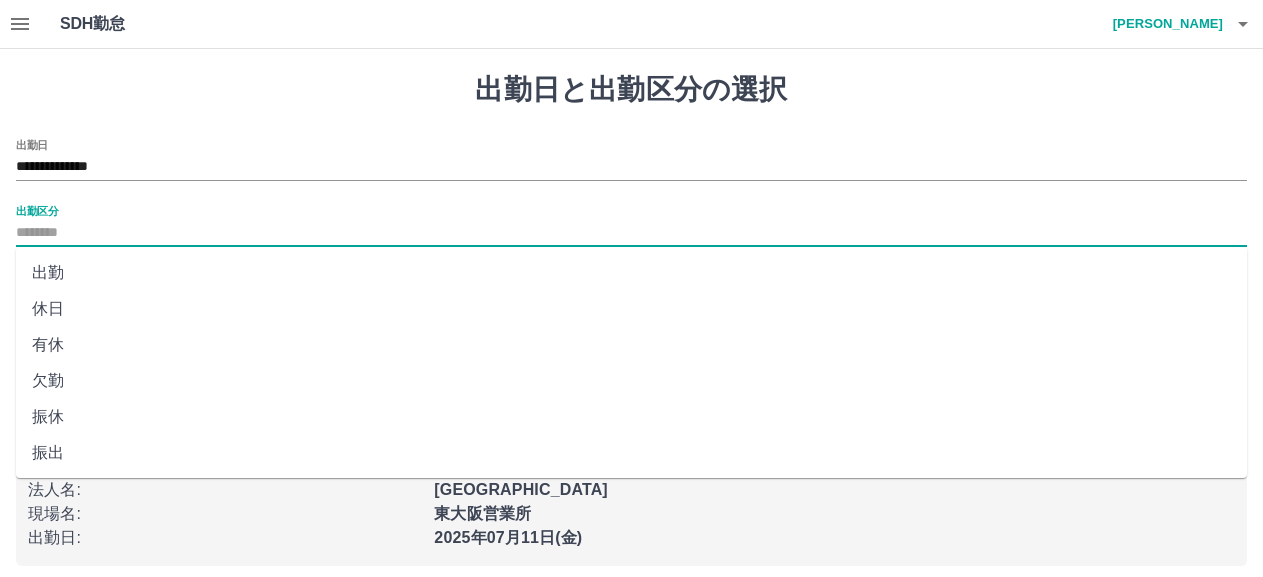 type on "**" 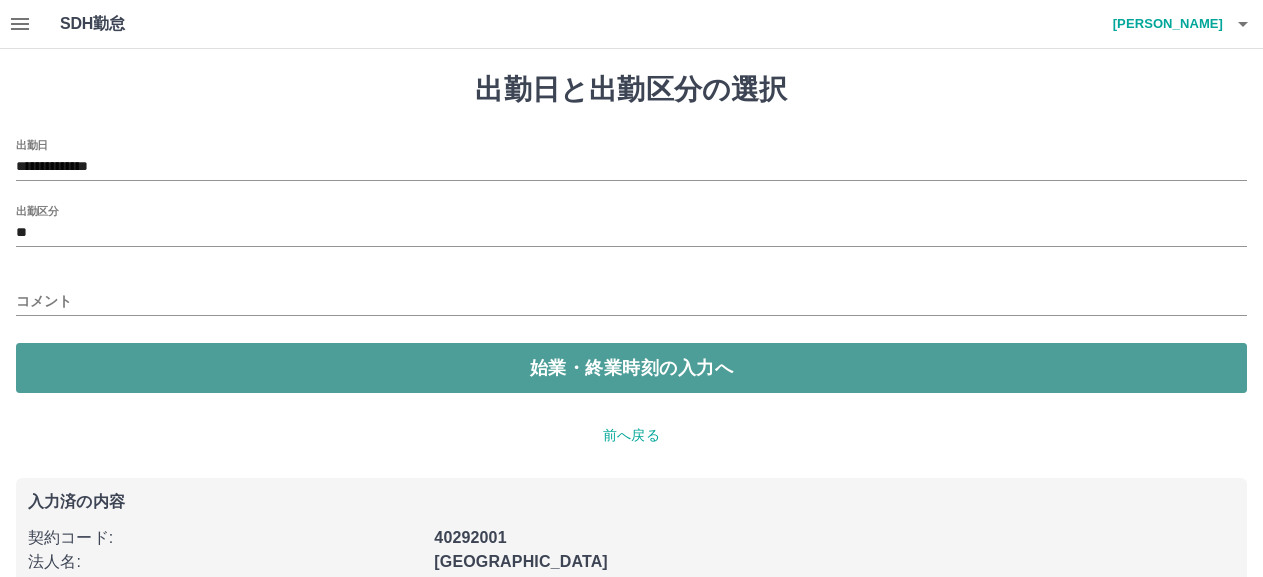 click on "始業・終業時刻の入力へ" at bounding box center (631, 368) 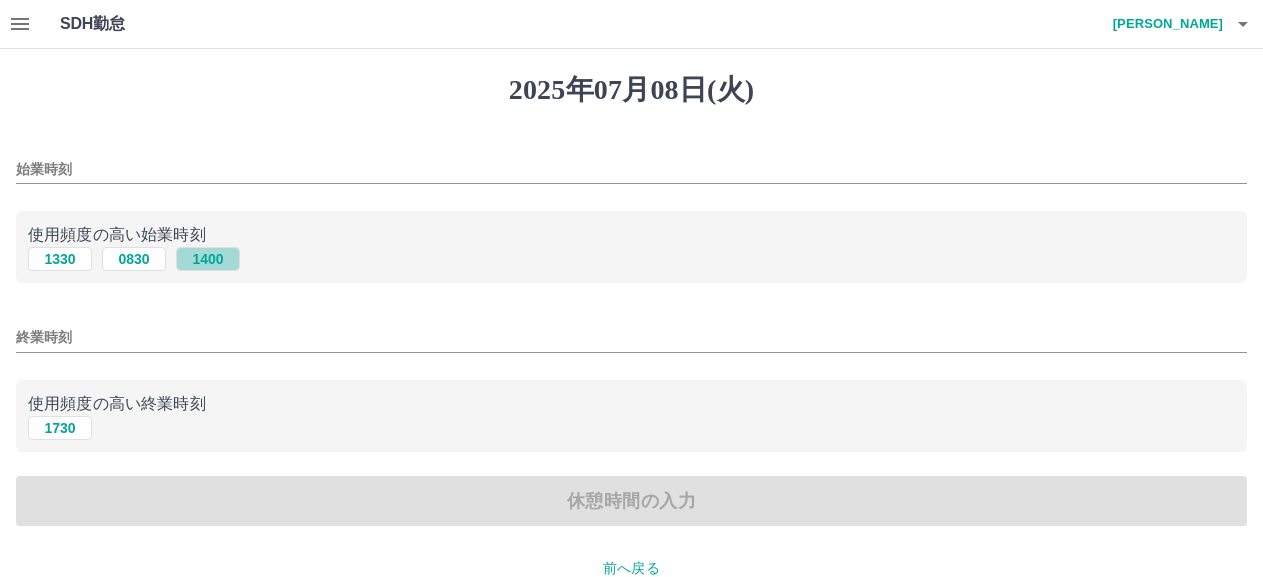 click on "1400" at bounding box center (208, 259) 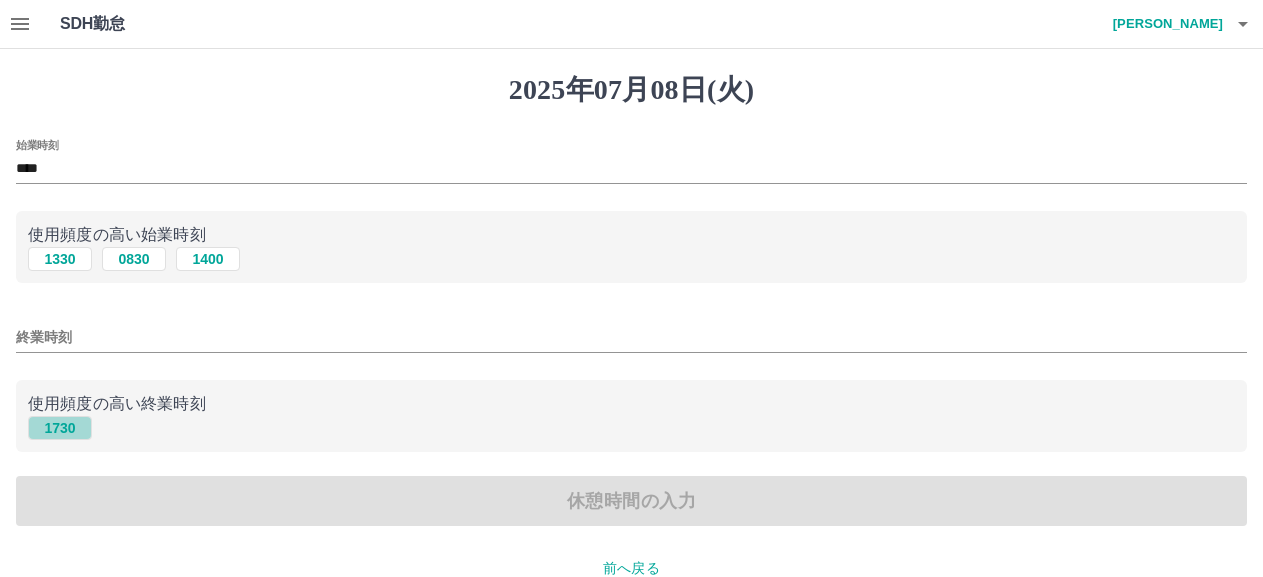 click on "1730" at bounding box center (60, 428) 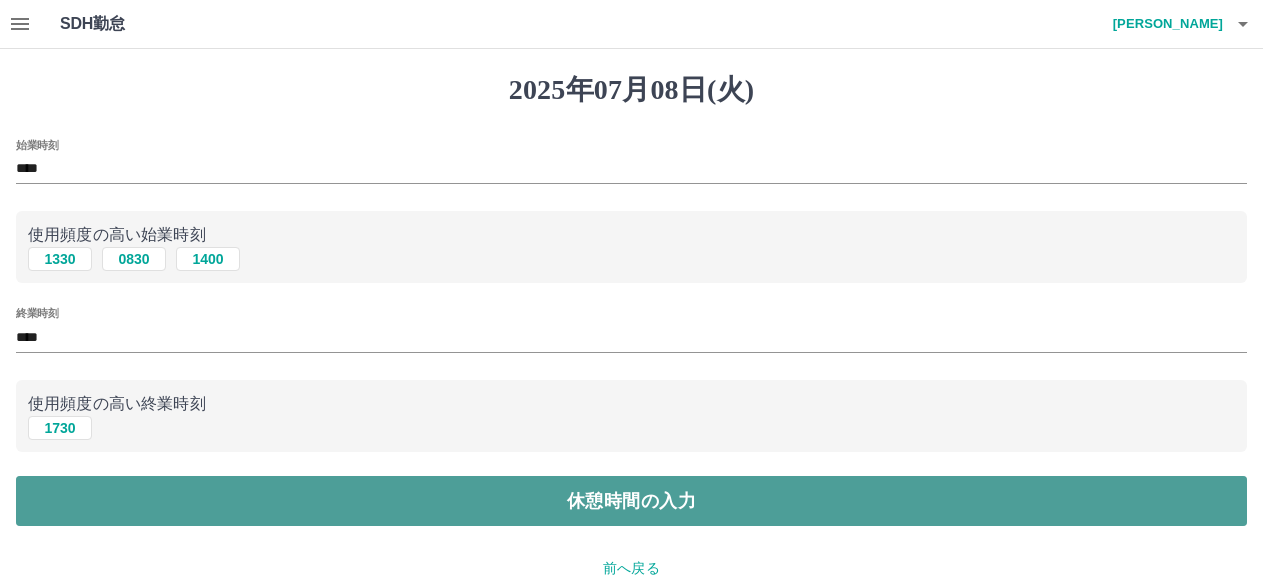 click on "休憩時間の入力" at bounding box center (631, 501) 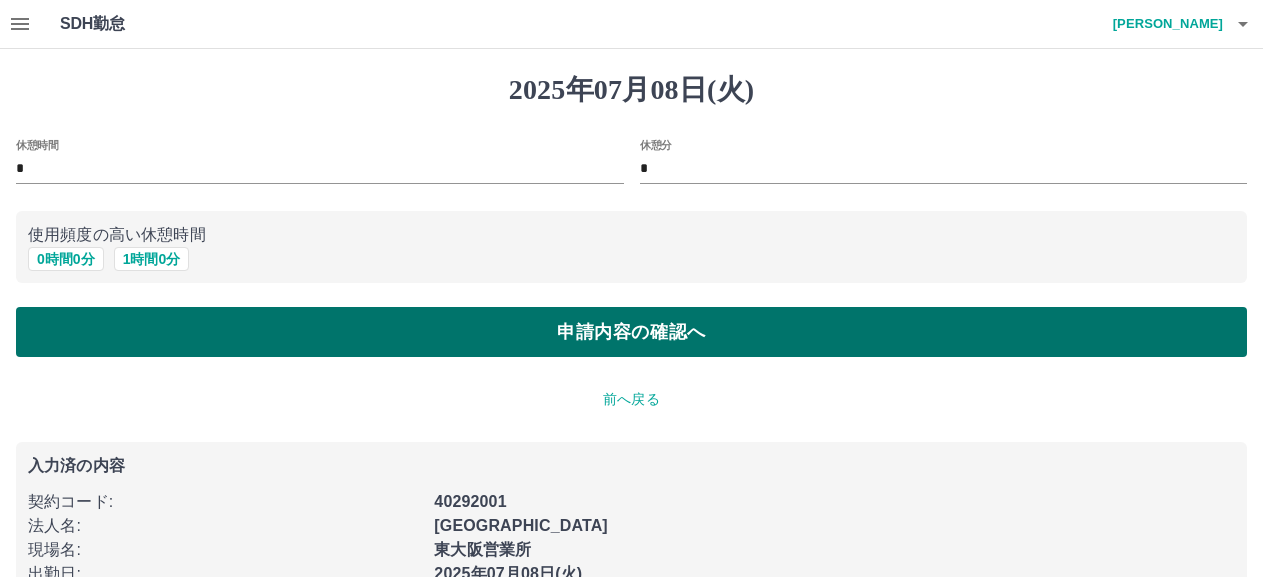 click on "申請内容の確認へ" at bounding box center (631, 332) 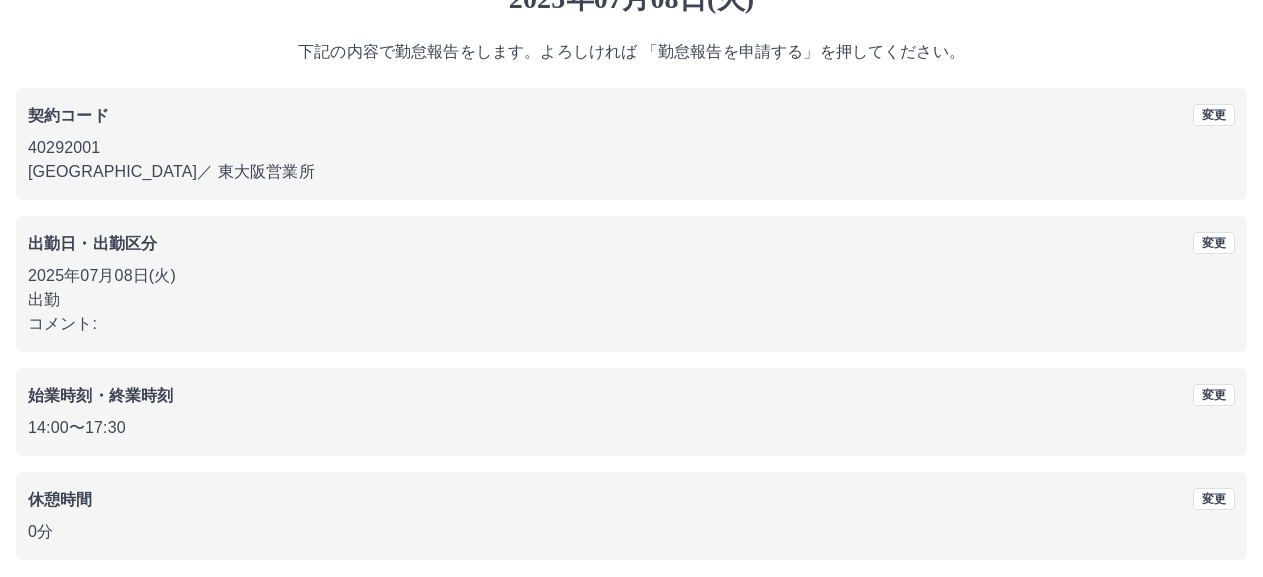 scroll, scrollTop: 172, scrollLeft: 0, axis: vertical 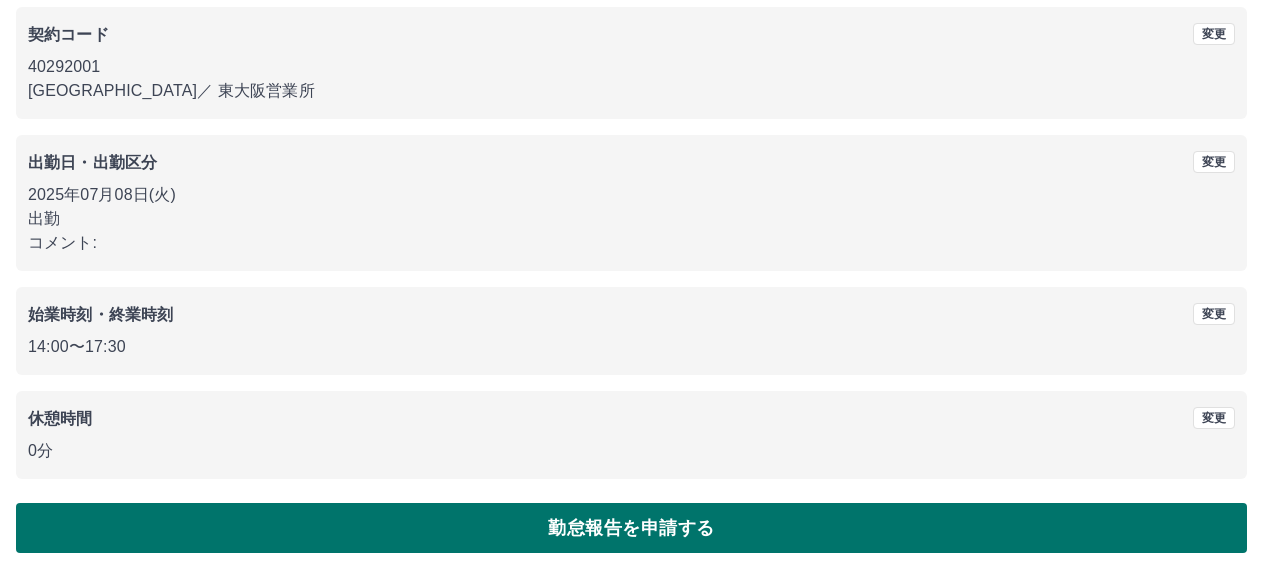 click on "勤怠報告を申請する" at bounding box center [631, 528] 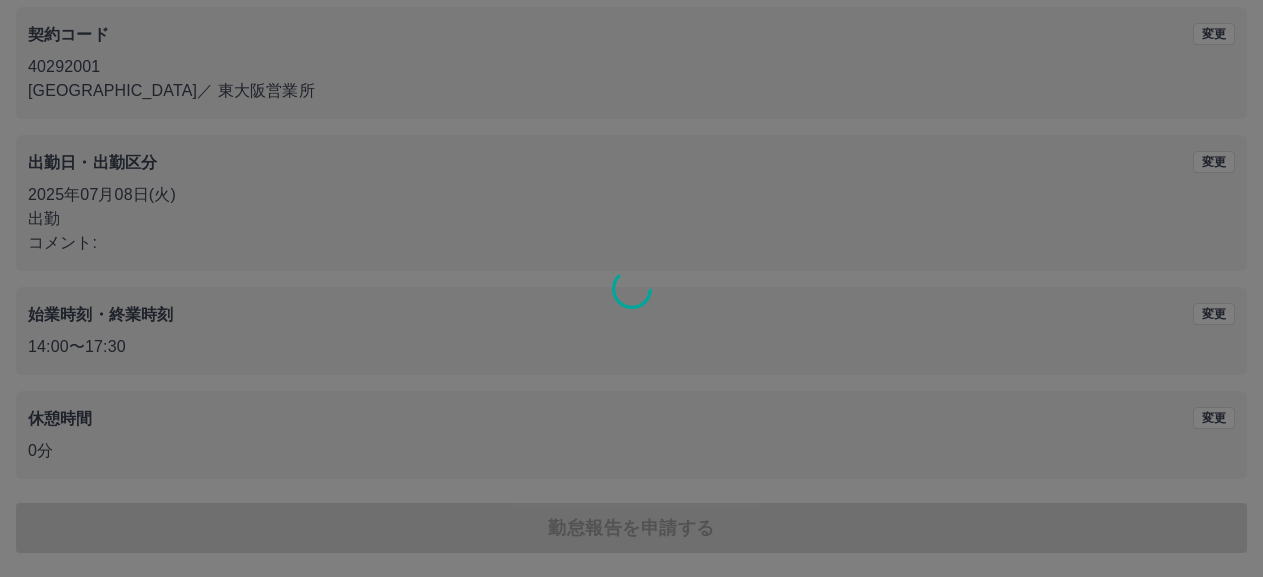 scroll, scrollTop: 0, scrollLeft: 0, axis: both 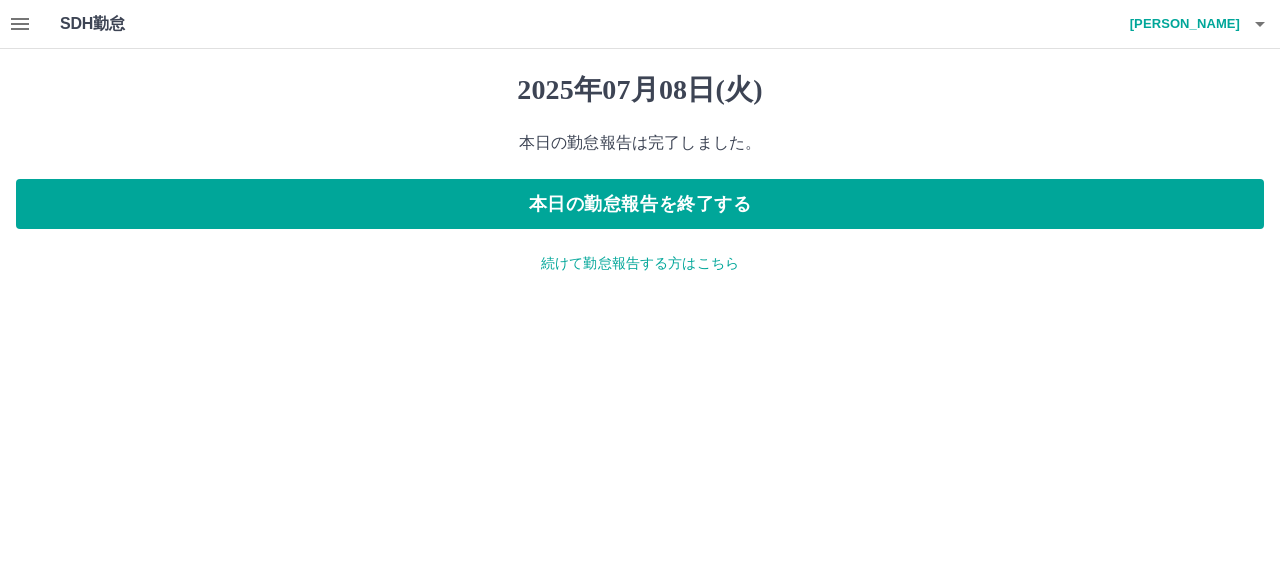 click on "続けて勤怠報告する方はこちら" at bounding box center [640, 263] 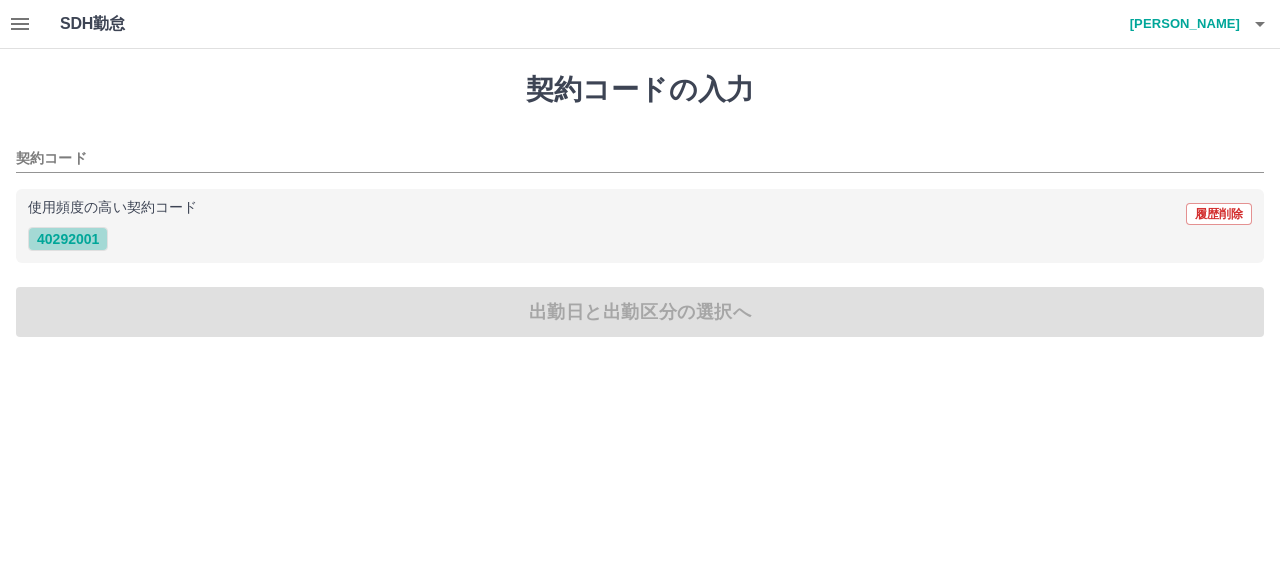 click on "40292001" at bounding box center [68, 239] 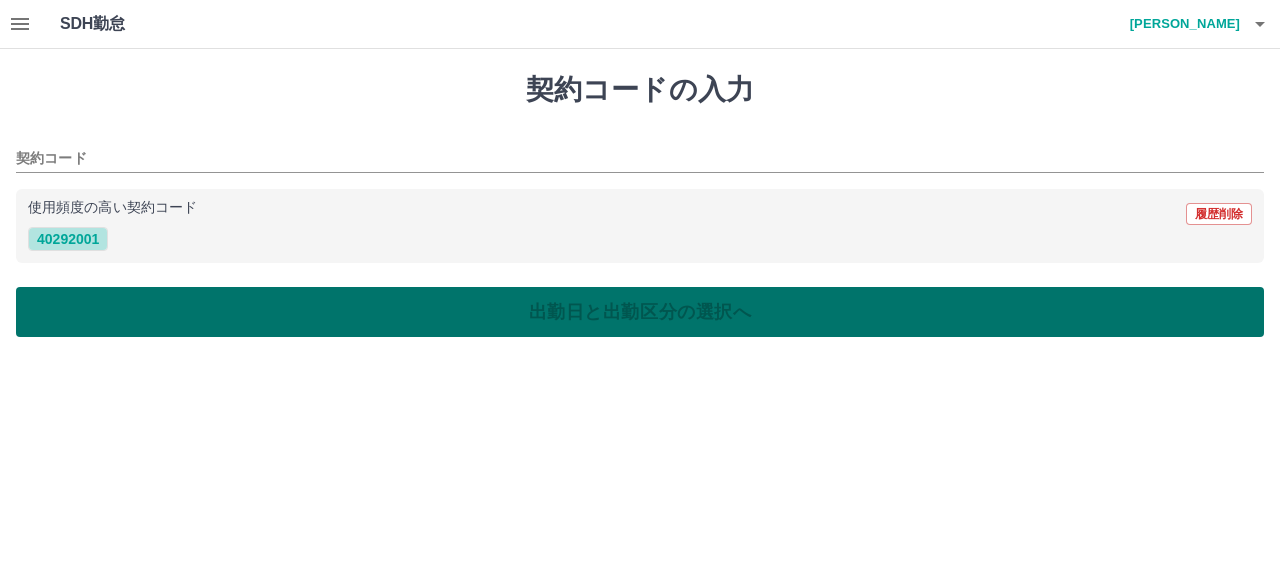 type on "********" 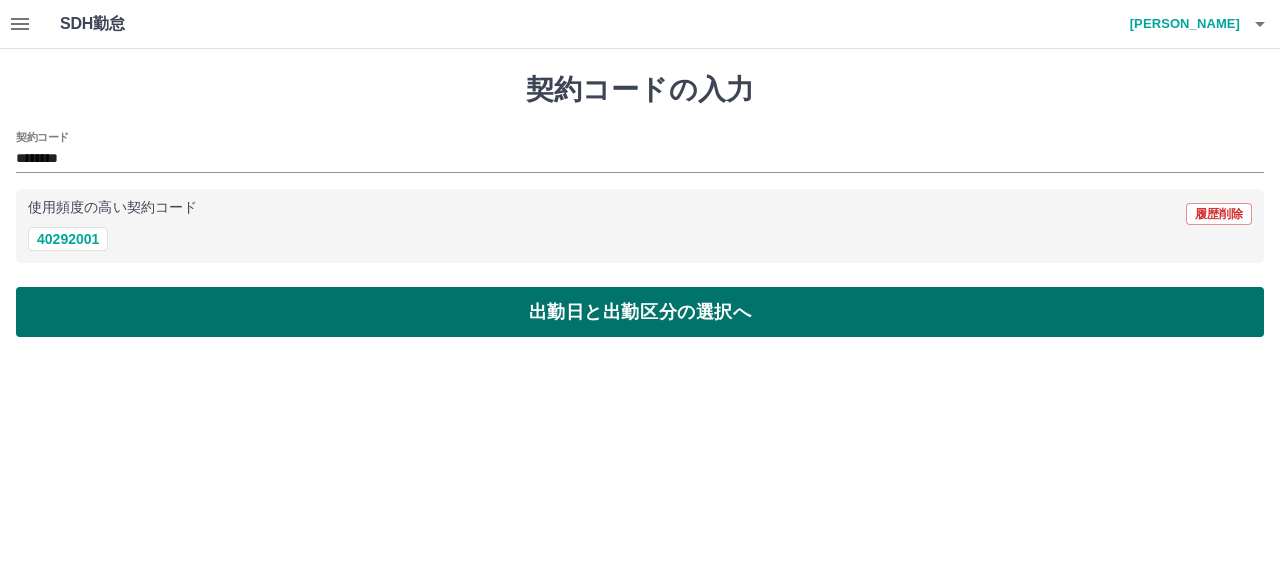click on "出勤日と出勤区分の選択へ" at bounding box center (640, 312) 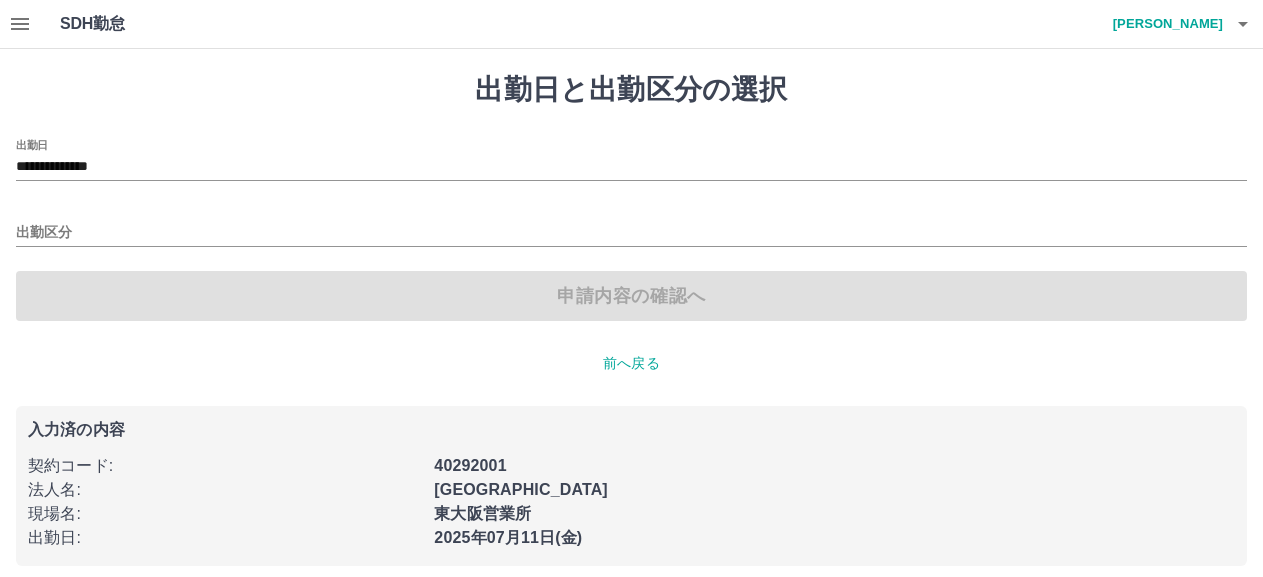 click on "**********" at bounding box center [631, 160] 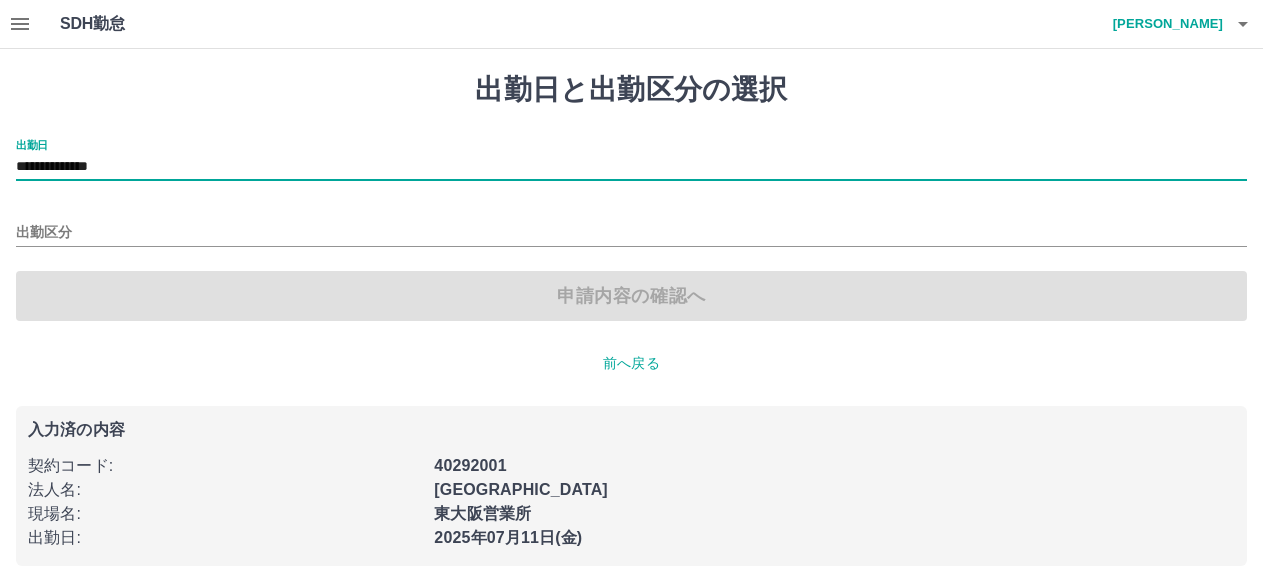 click on "**********" at bounding box center [631, 167] 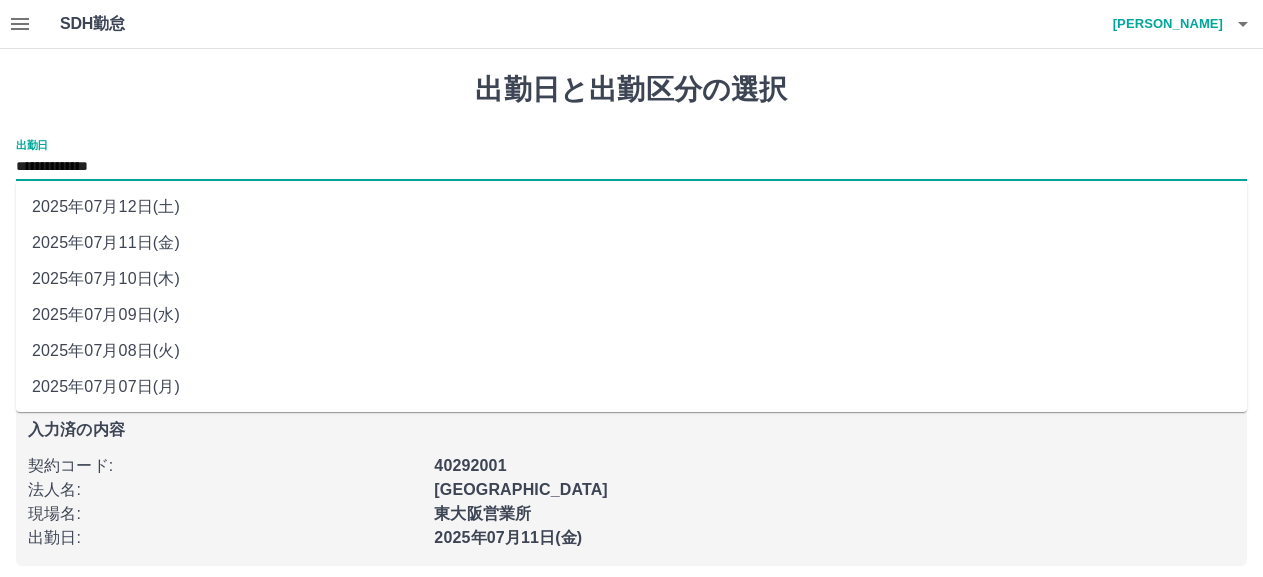 click on "2025年07月09日(水)" at bounding box center (631, 315) 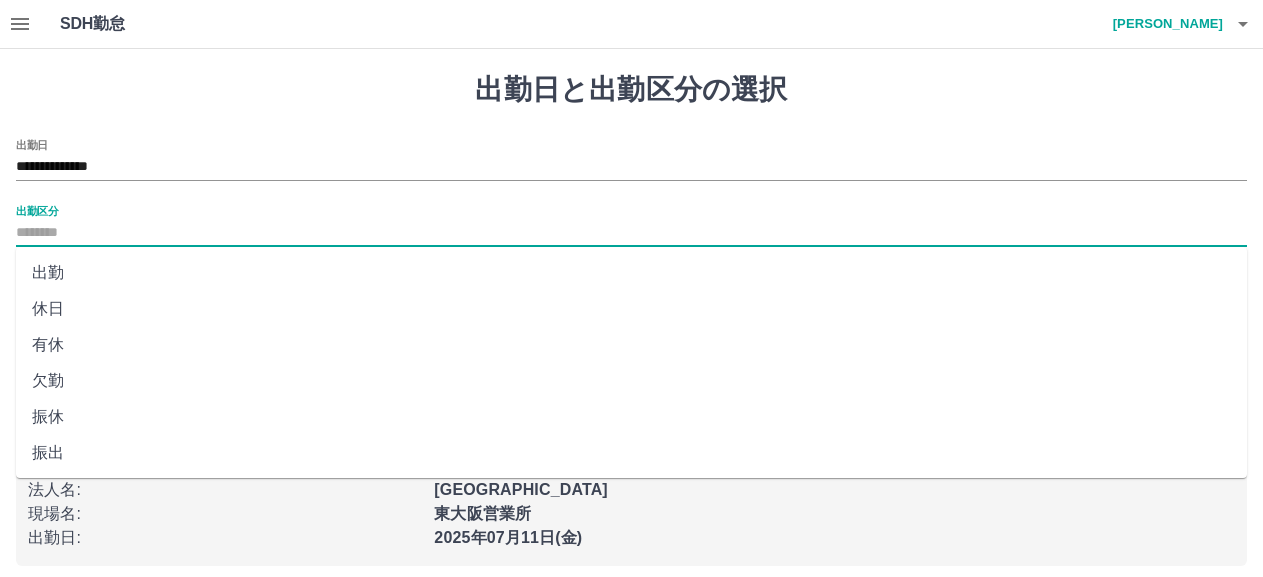 click on "出勤区分" at bounding box center (631, 233) 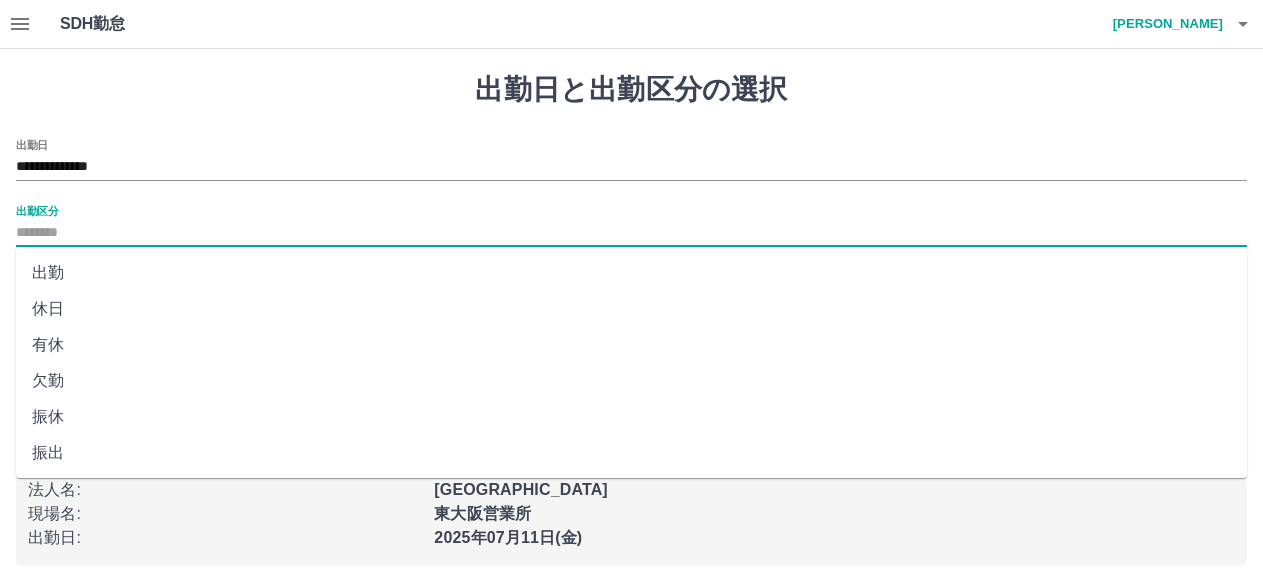 click on "出勤" at bounding box center [631, 273] 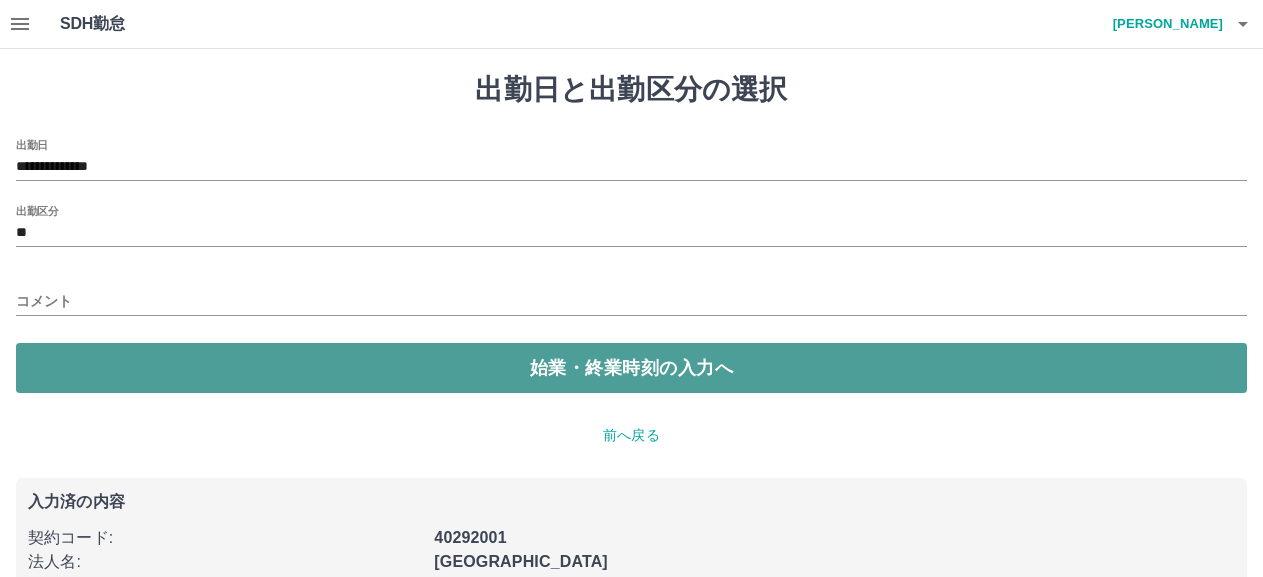 click on "始業・終業時刻の入力へ" at bounding box center [631, 368] 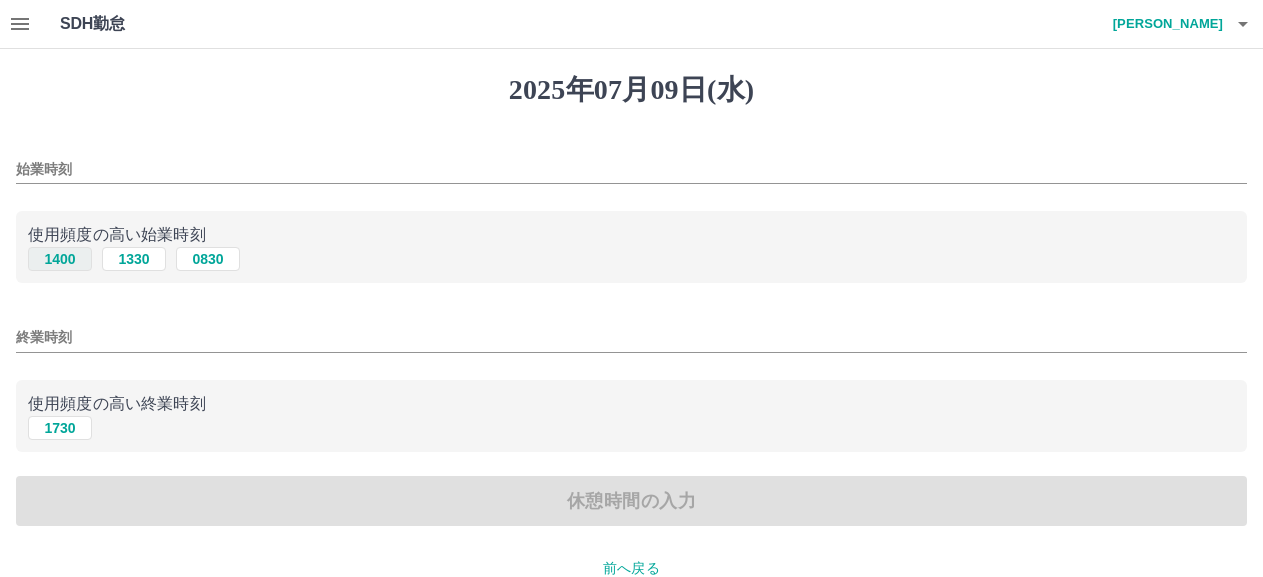 click on "1400" at bounding box center (60, 259) 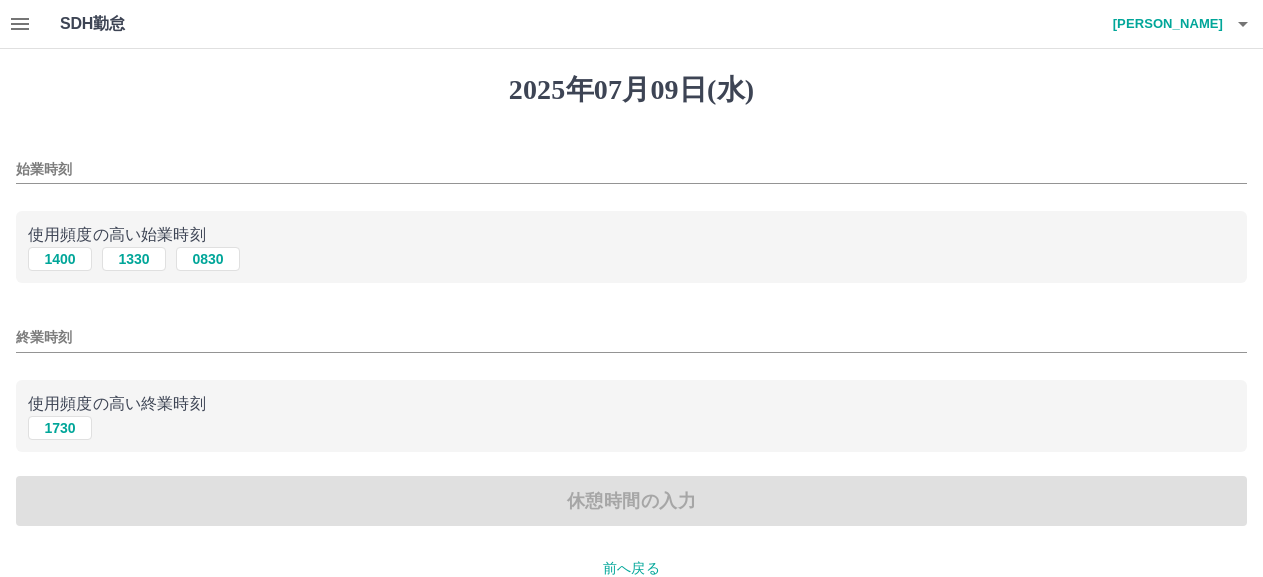 type on "****" 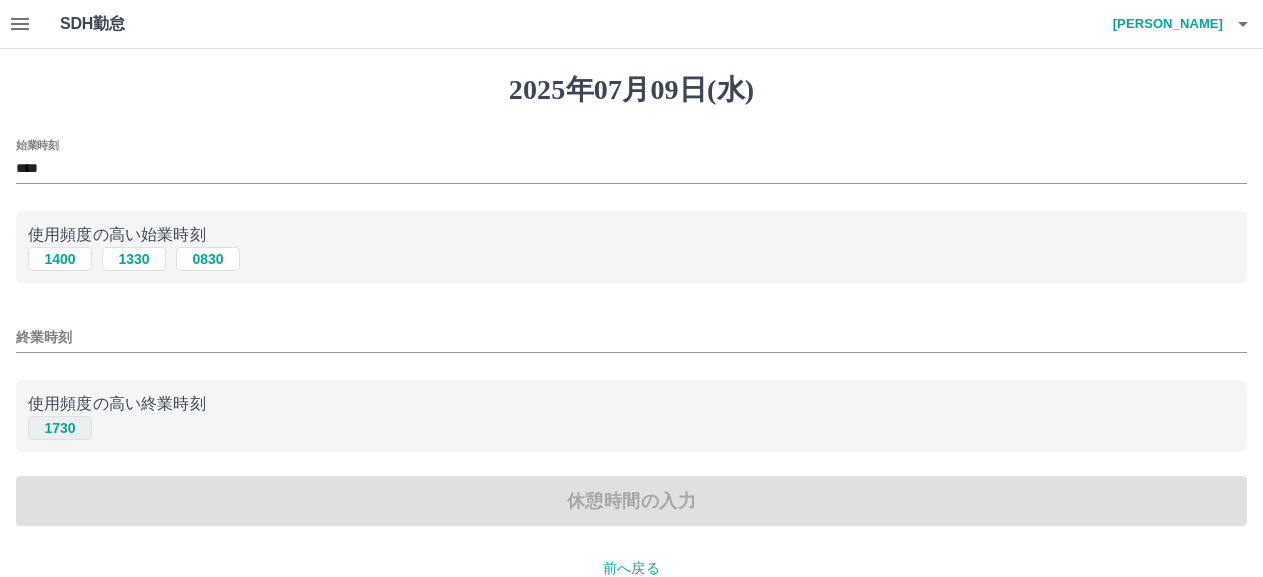 click on "1730" at bounding box center (60, 428) 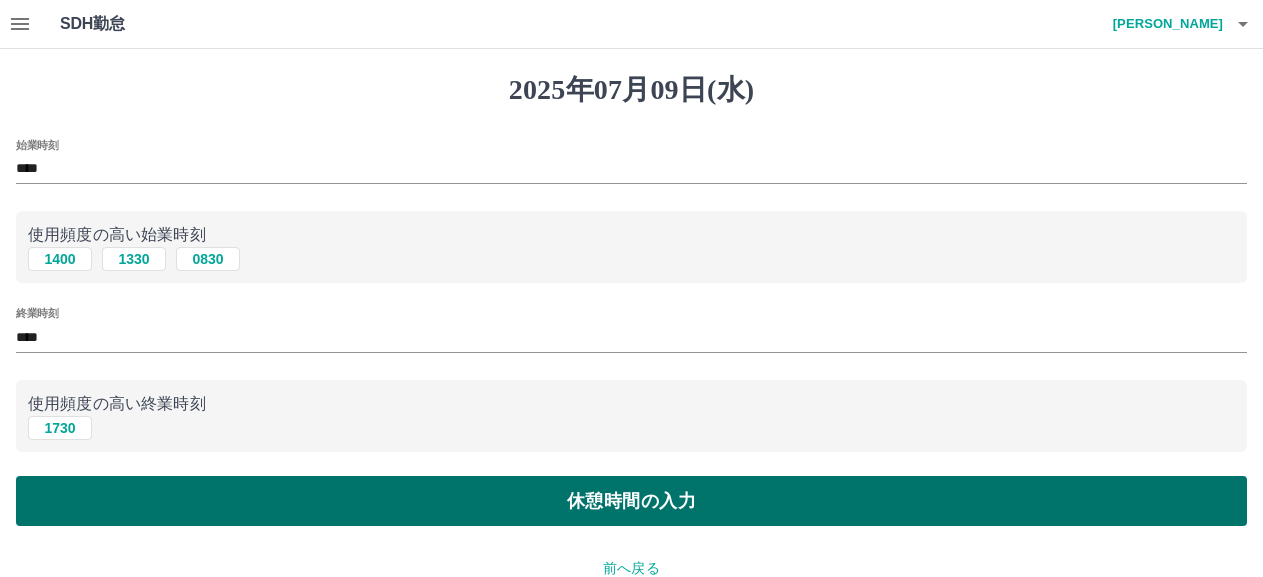 click on "休憩時間の入力" at bounding box center [631, 501] 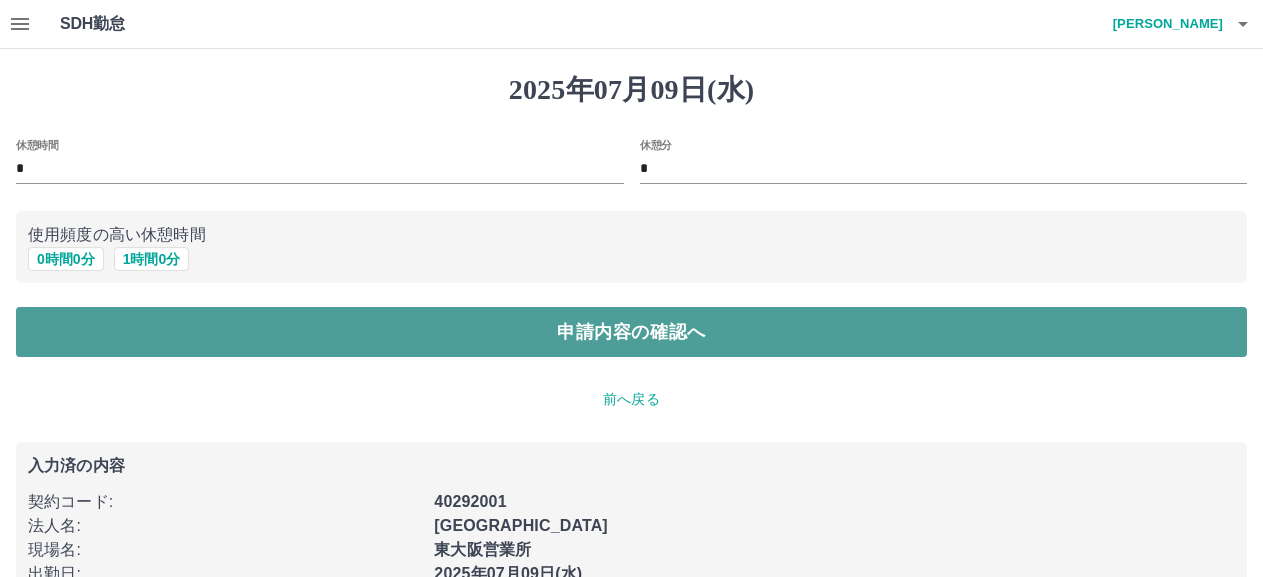 click on "申請内容の確認へ" at bounding box center [631, 332] 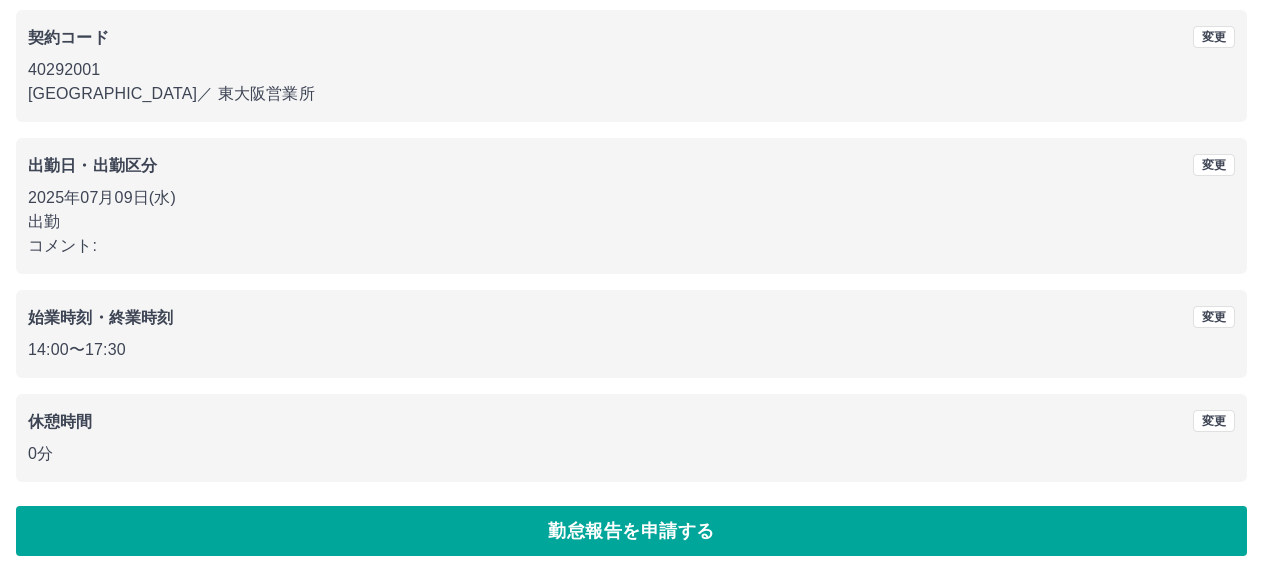 scroll, scrollTop: 172, scrollLeft: 0, axis: vertical 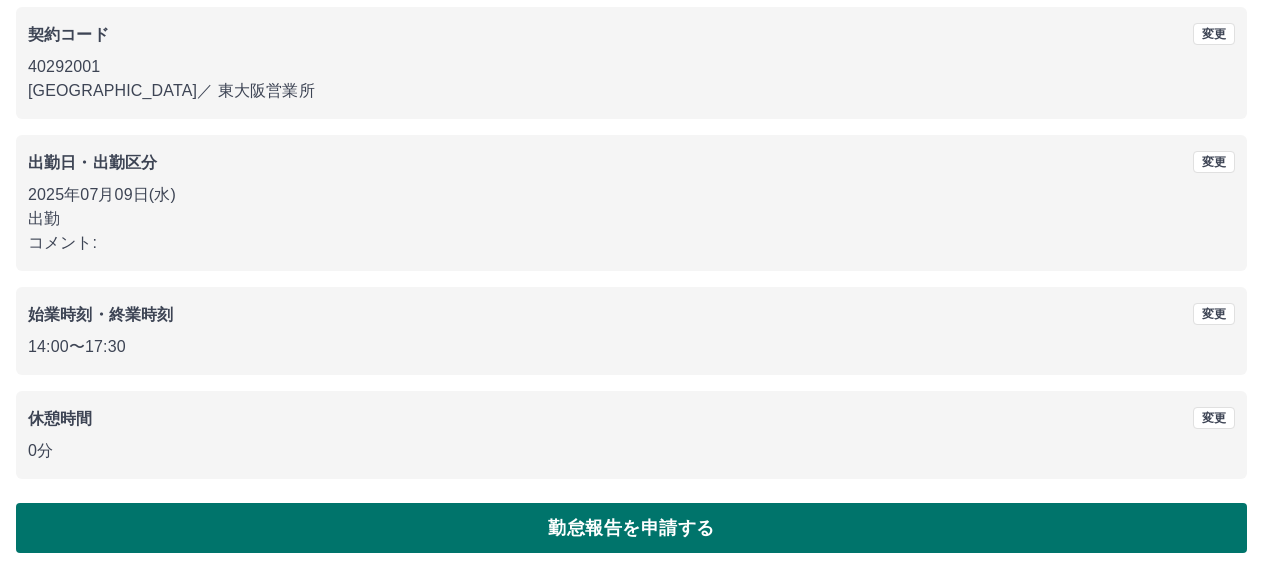 click on "勤怠報告を申請する" at bounding box center [631, 528] 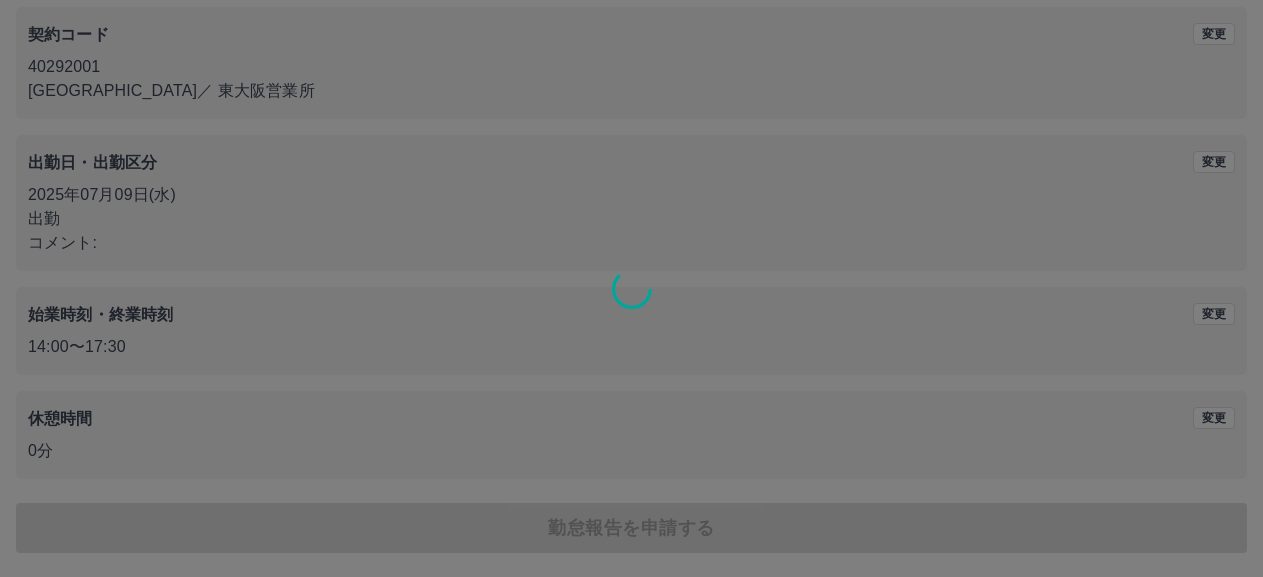 scroll, scrollTop: 0, scrollLeft: 0, axis: both 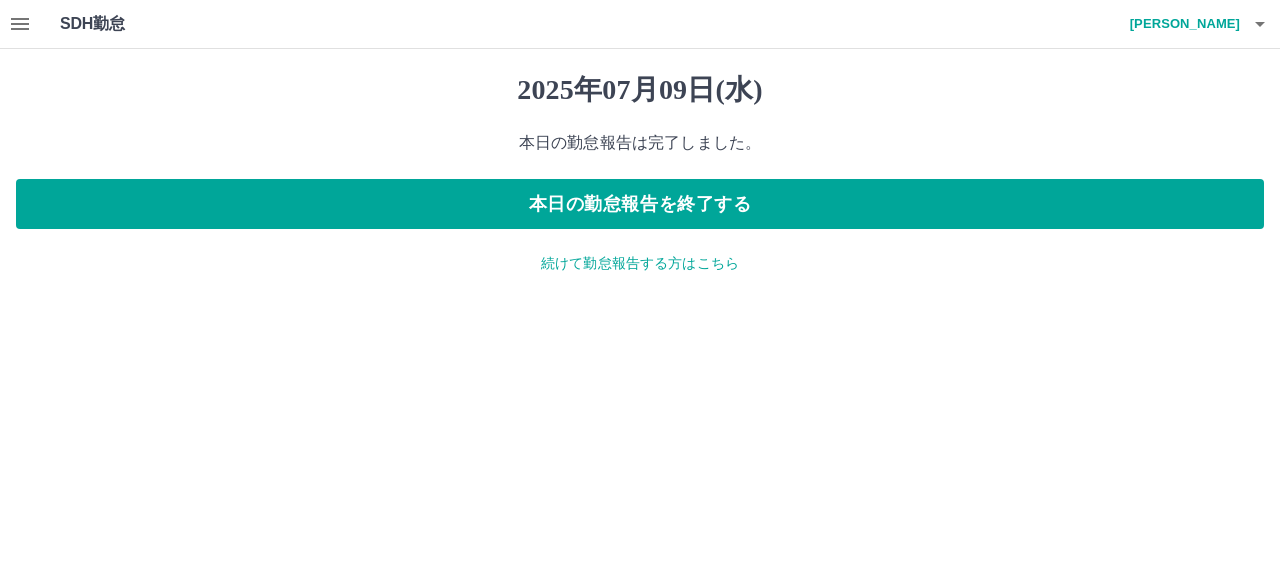 click on "続けて勤怠報告する方はこちら" at bounding box center (640, 263) 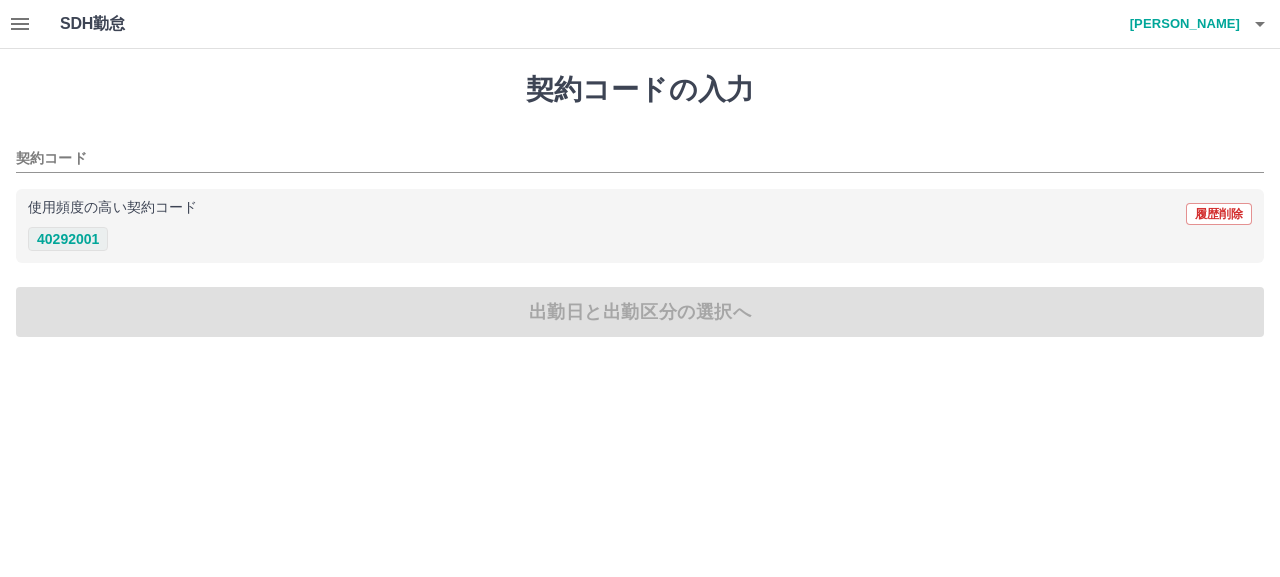 click on "40292001" at bounding box center (68, 239) 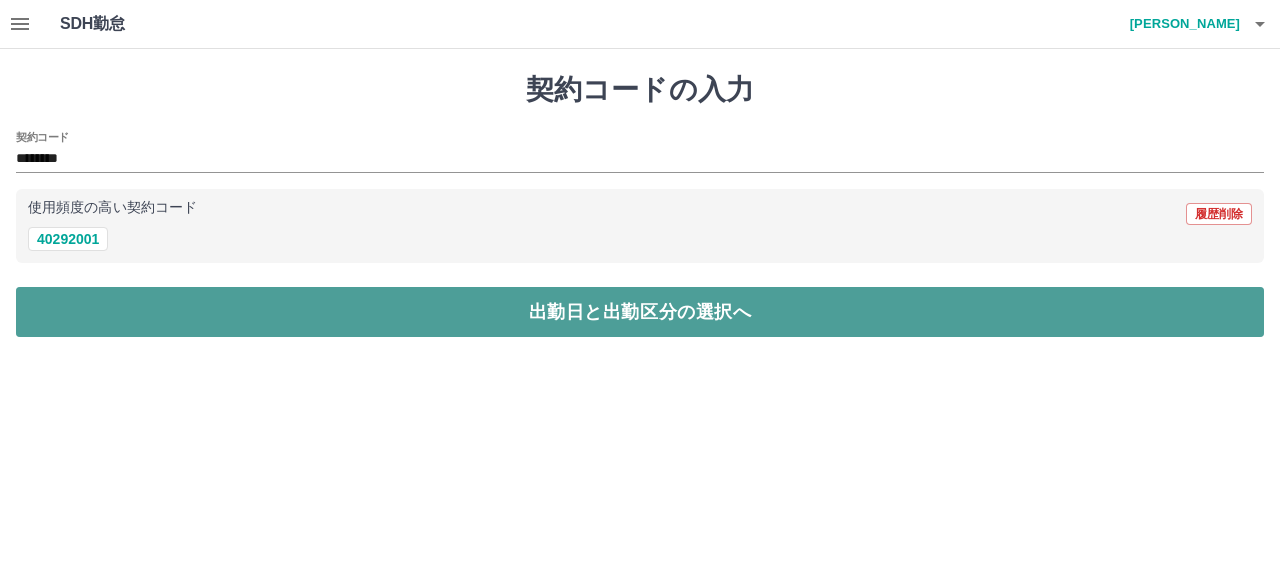 click on "出勤日と出勤区分の選択へ" at bounding box center (640, 312) 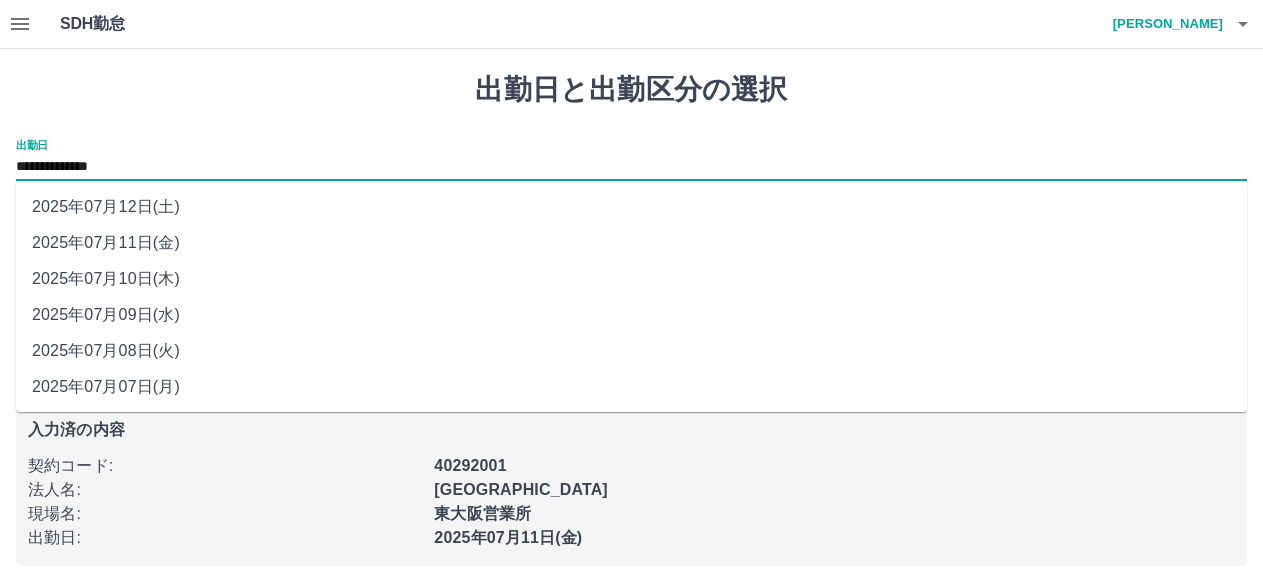 click on "**********" at bounding box center [631, 167] 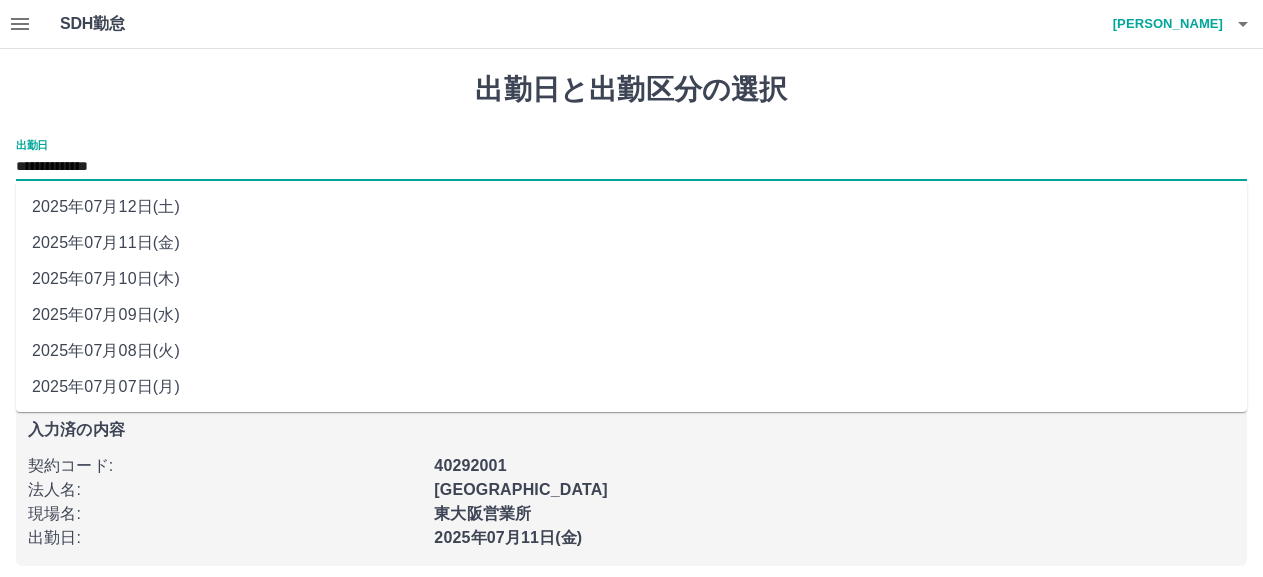 click on "2025年07月10日(木)" at bounding box center (631, 279) 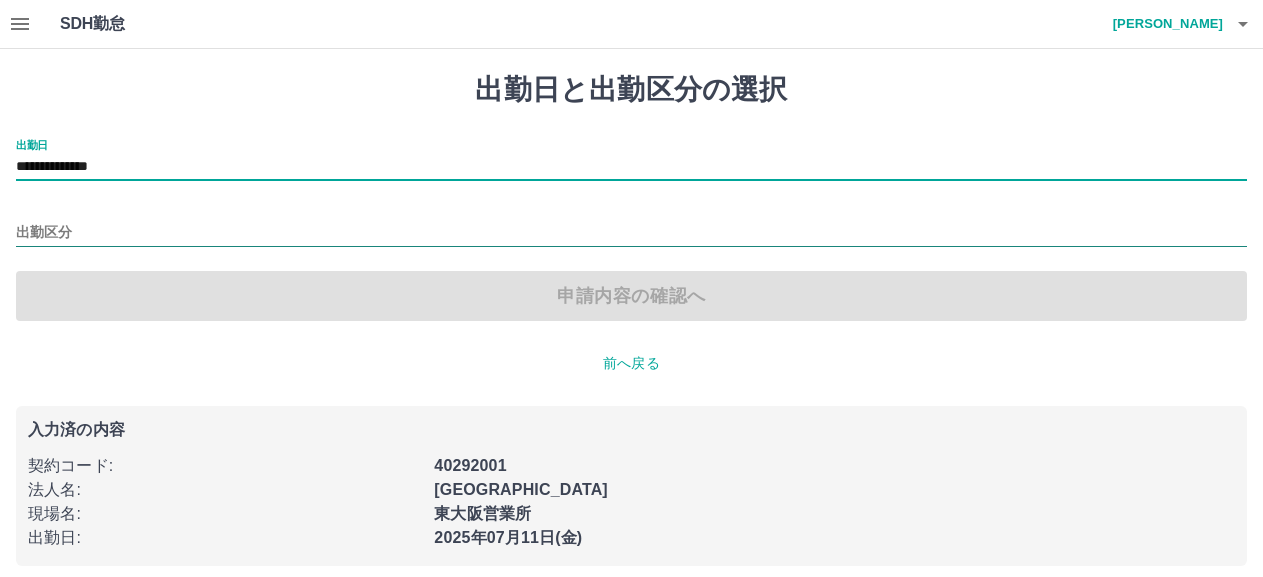 click on "出勤区分" at bounding box center [631, 233] 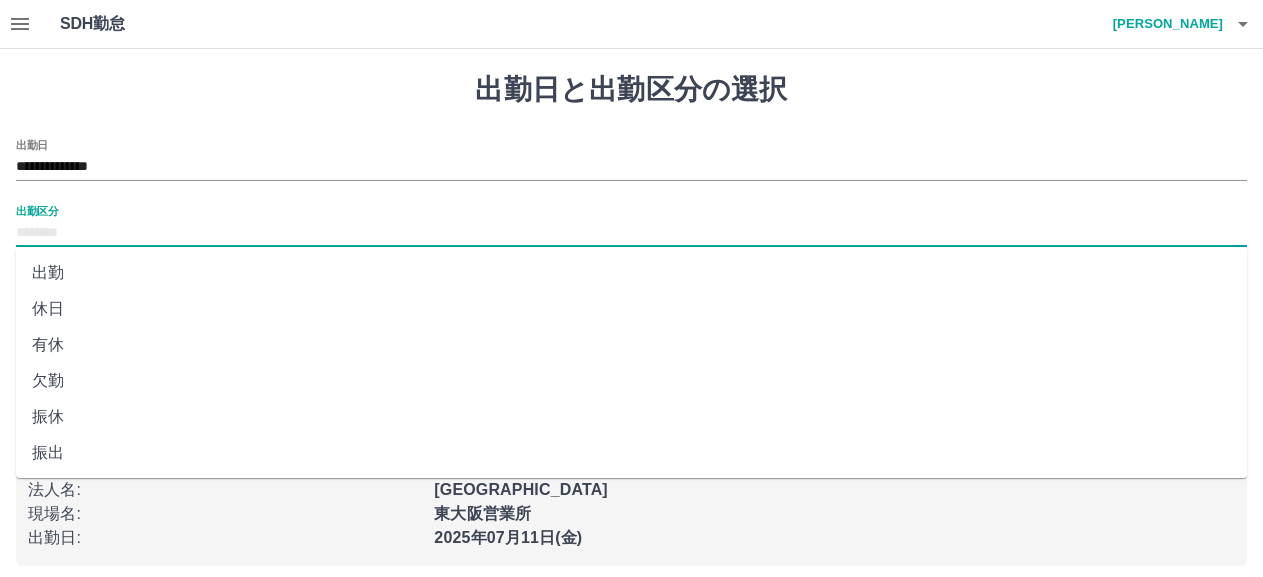 click on "出勤" at bounding box center (631, 273) 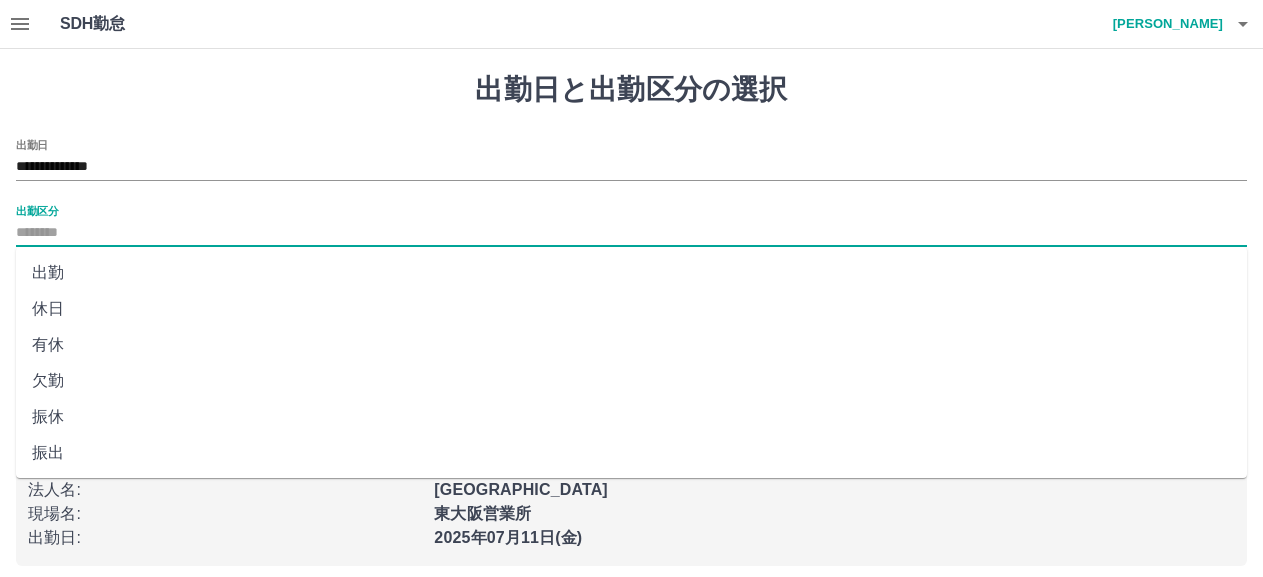type on "**" 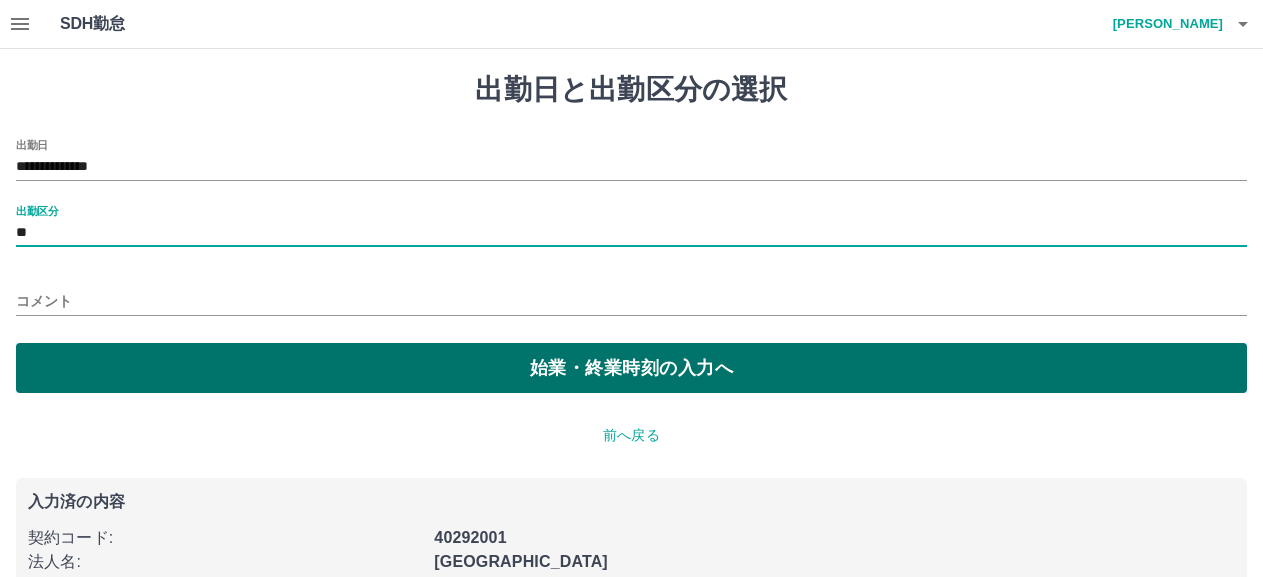 click on "始業・終業時刻の入力へ" at bounding box center [631, 368] 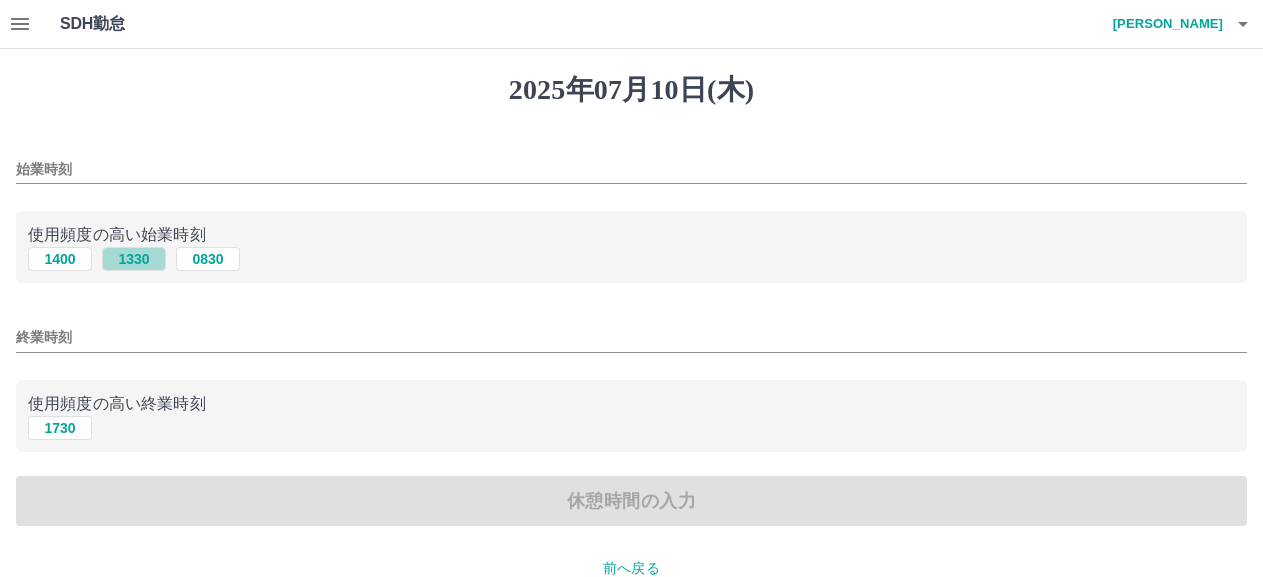 click on "1330" at bounding box center [134, 259] 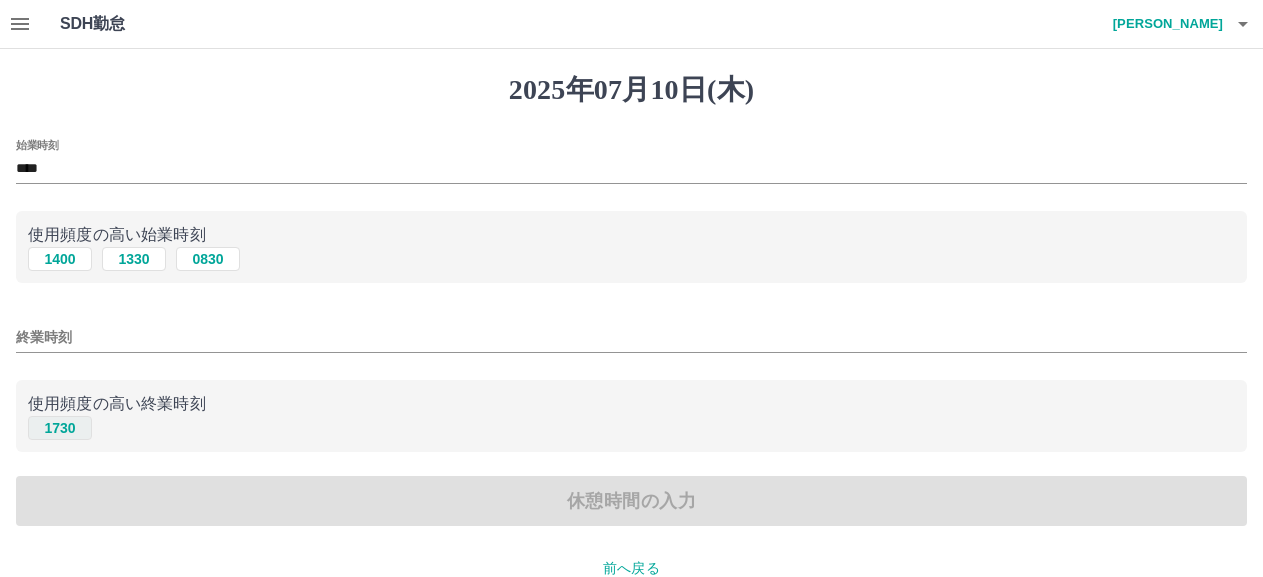 click on "1730" at bounding box center (60, 428) 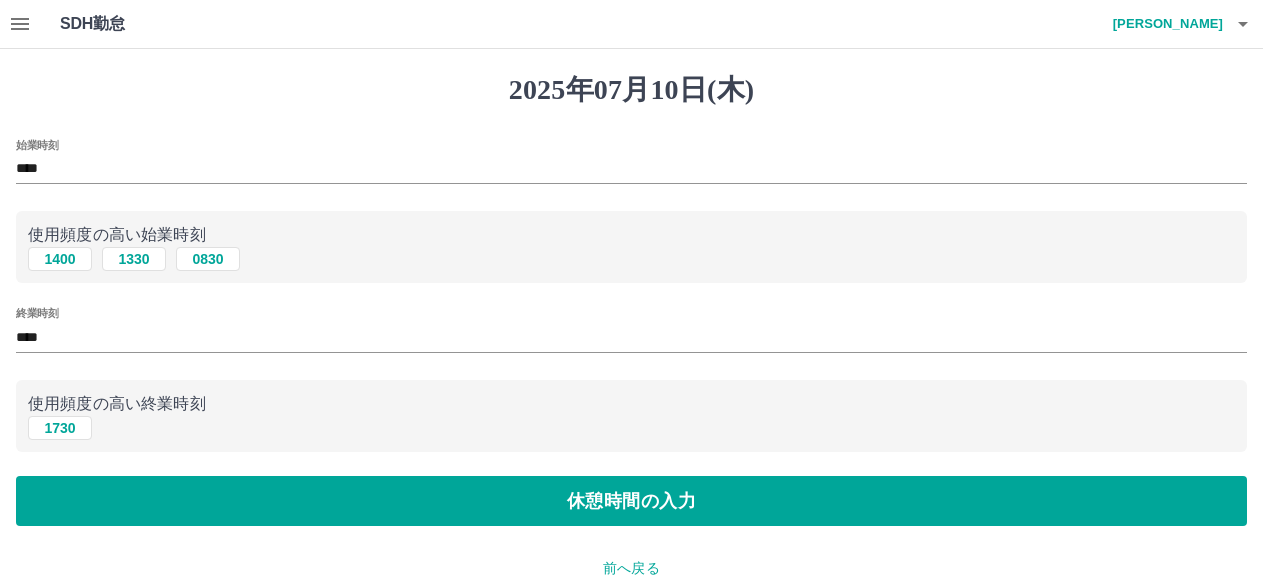 click on "休憩時間の入力" at bounding box center (631, 501) 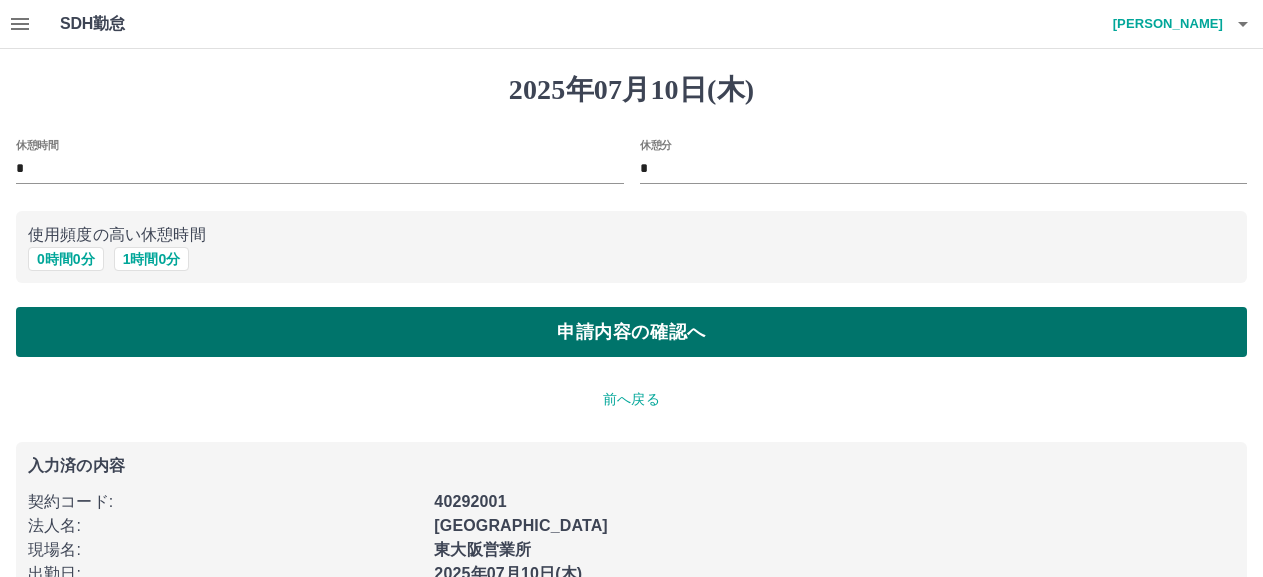 click on "申請内容の確認へ" at bounding box center [631, 332] 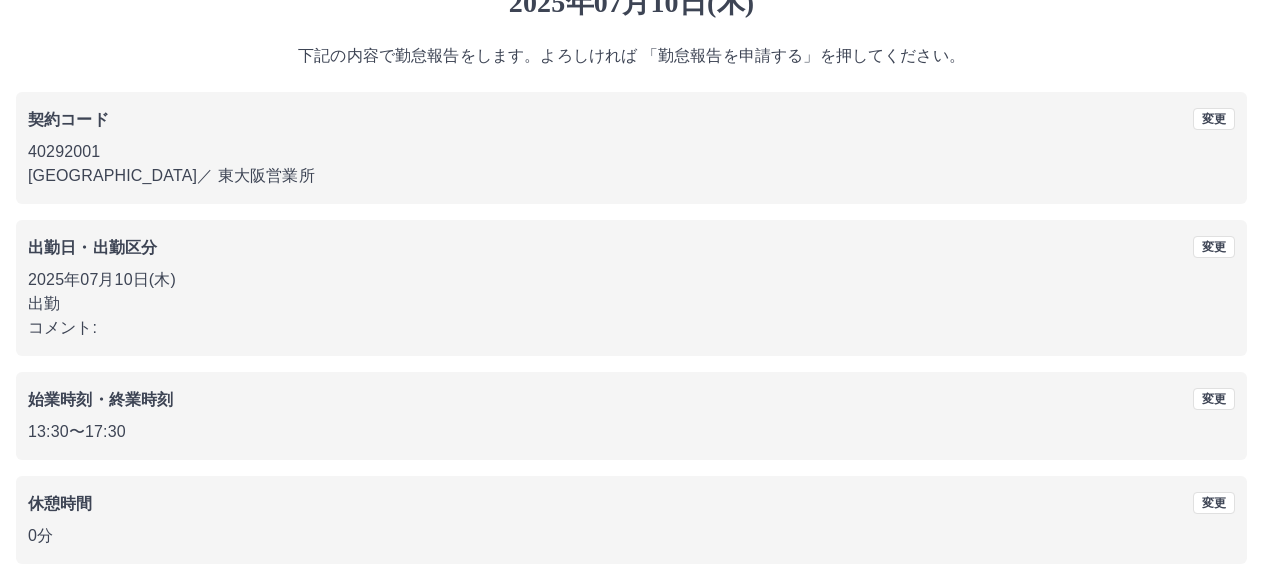 scroll, scrollTop: 172, scrollLeft: 0, axis: vertical 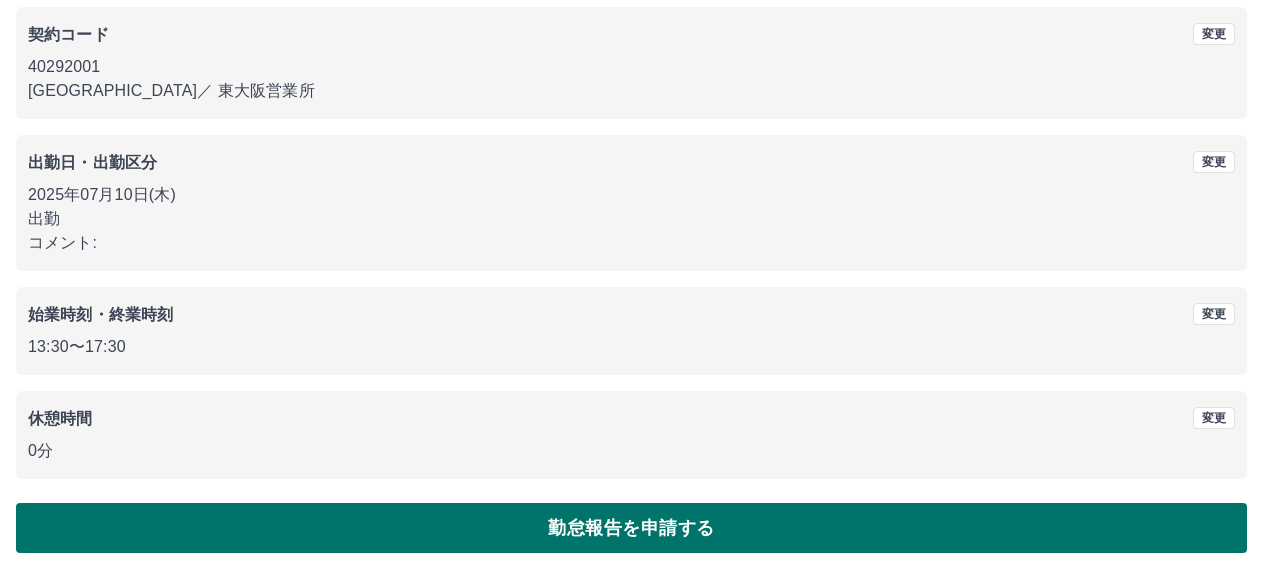 click on "勤怠報告を申請する" at bounding box center [631, 528] 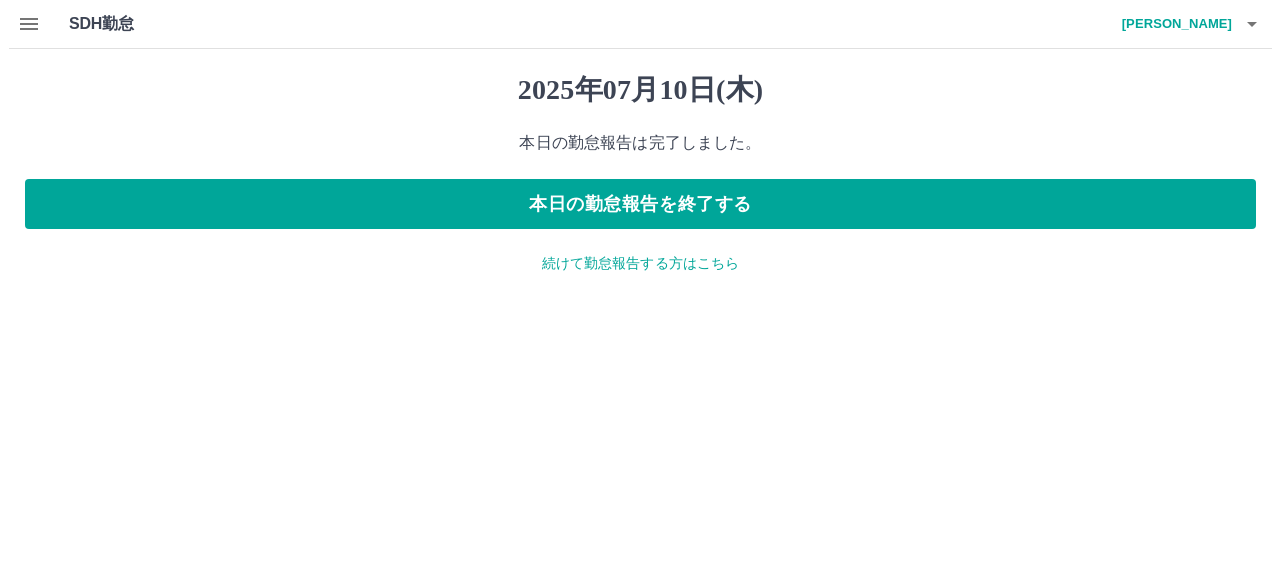 scroll, scrollTop: 0, scrollLeft: 0, axis: both 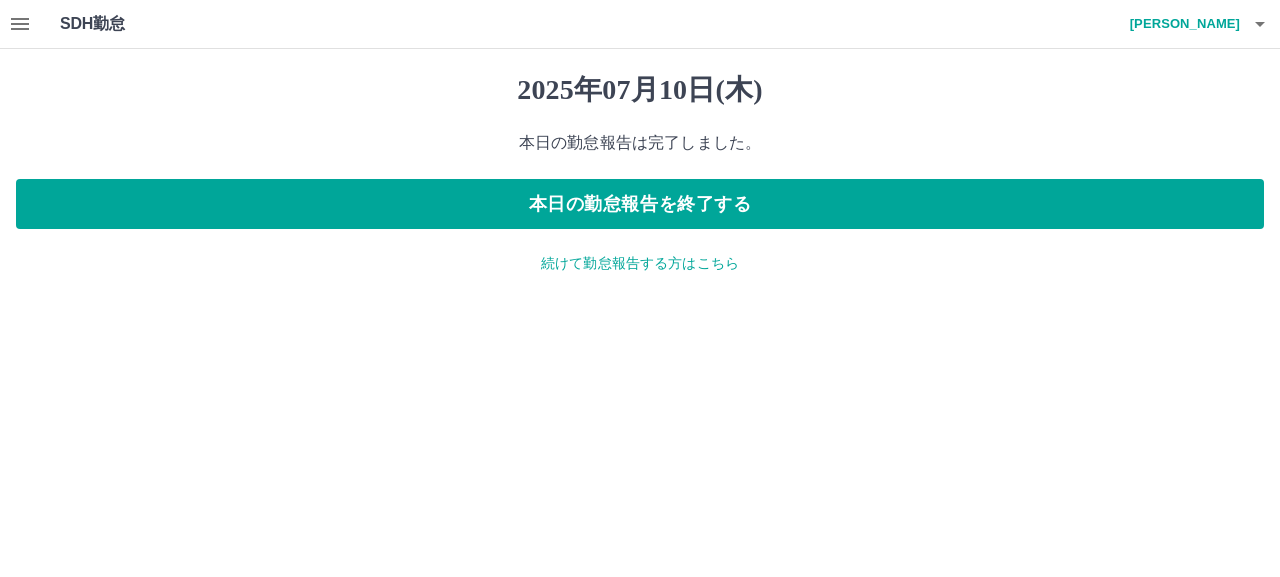 click on "続けて勤怠報告する方はこちら" at bounding box center [640, 263] 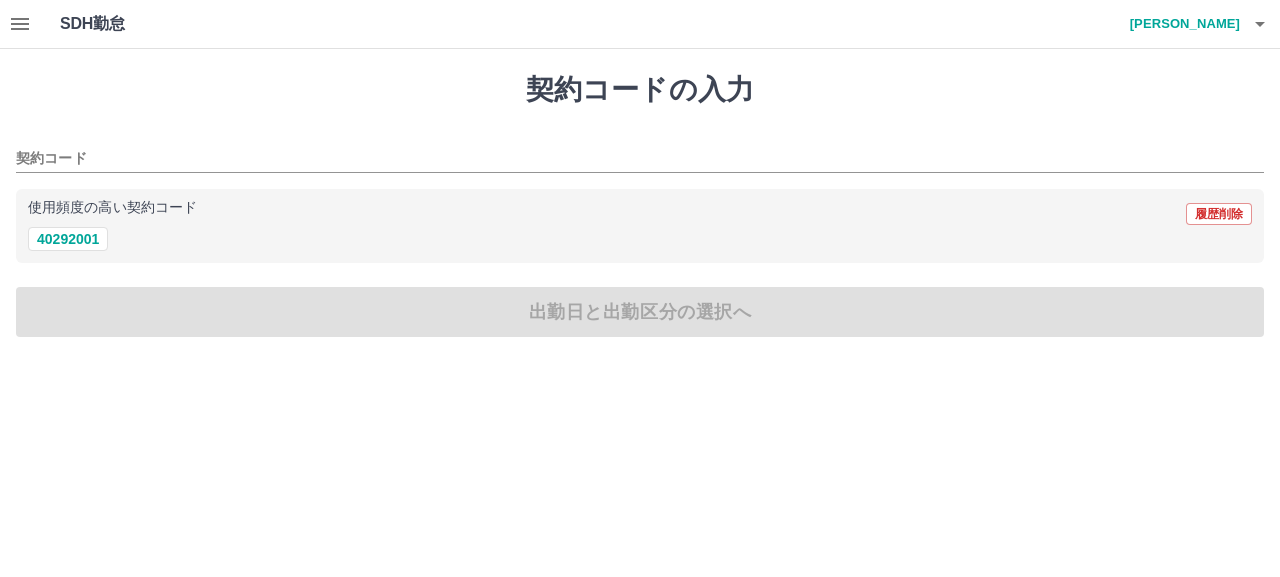 click on "久保　里美" at bounding box center [1180, 24] 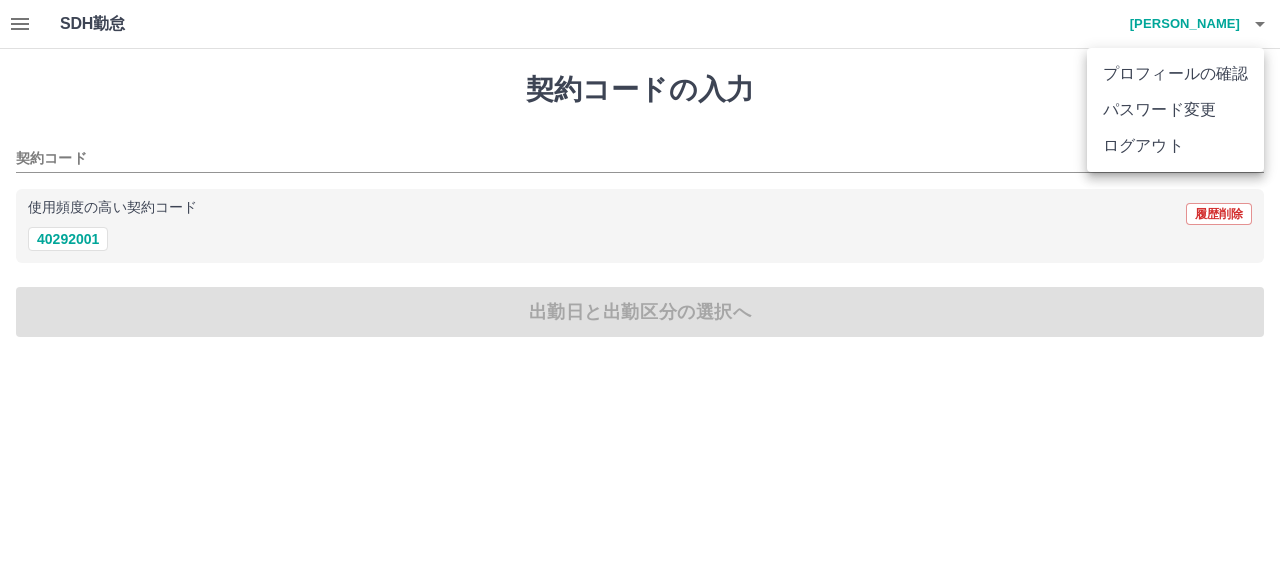 click at bounding box center [640, 288] 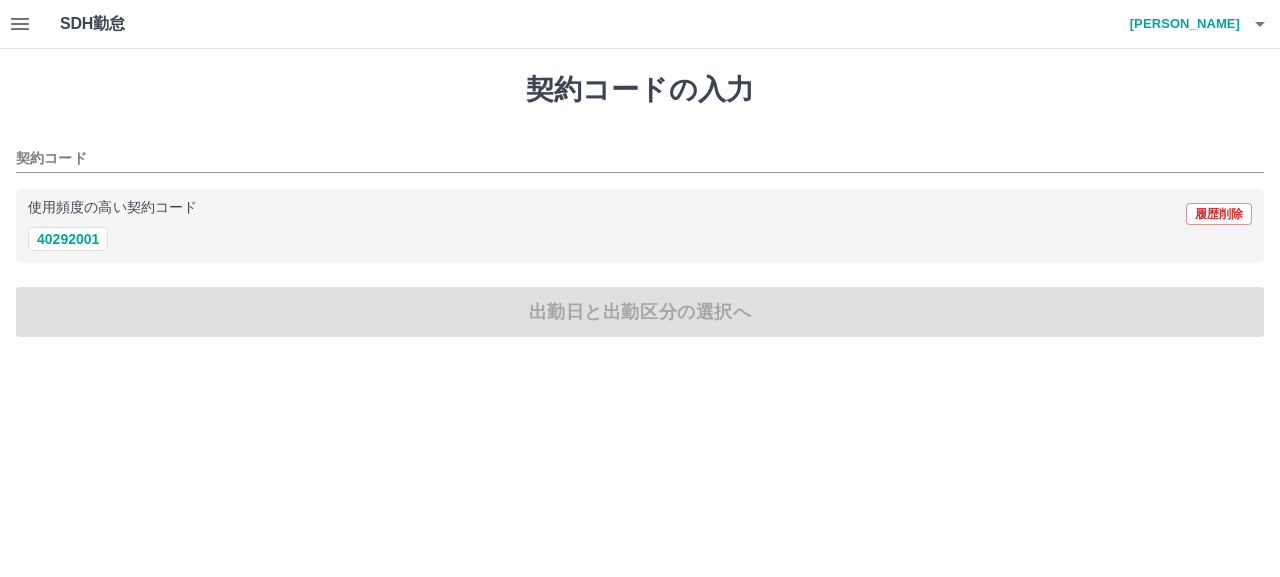 click on "久保　里美" at bounding box center [1180, 24] 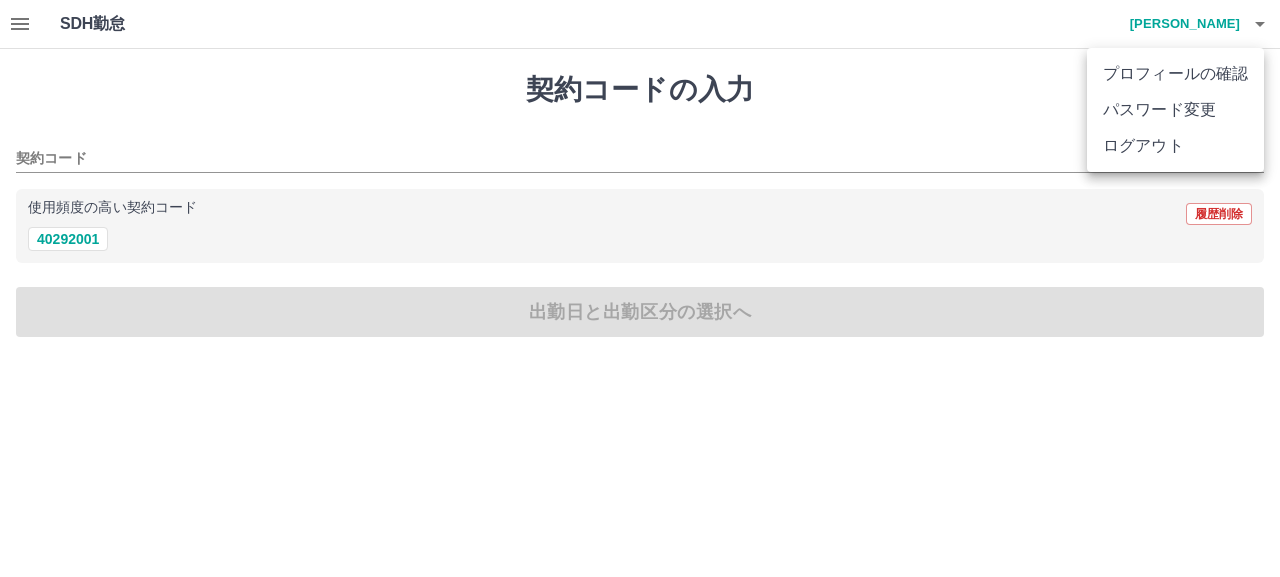 click on "ログアウト" at bounding box center [1175, 146] 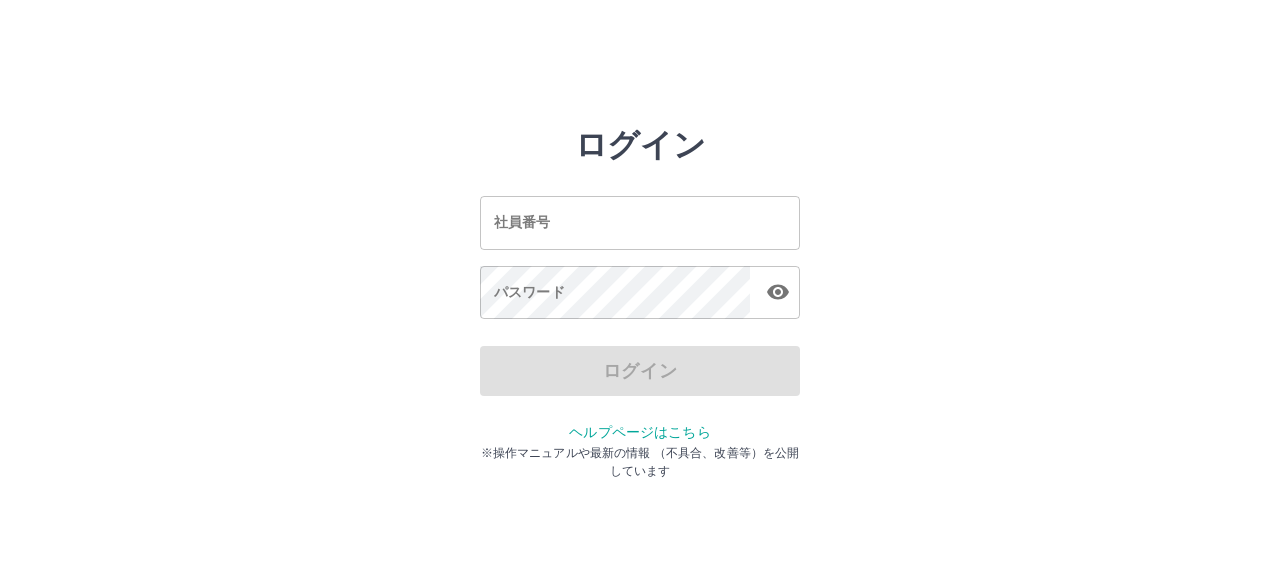 scroll, scrollTop: 0, scrollLeft: 0, axis: both 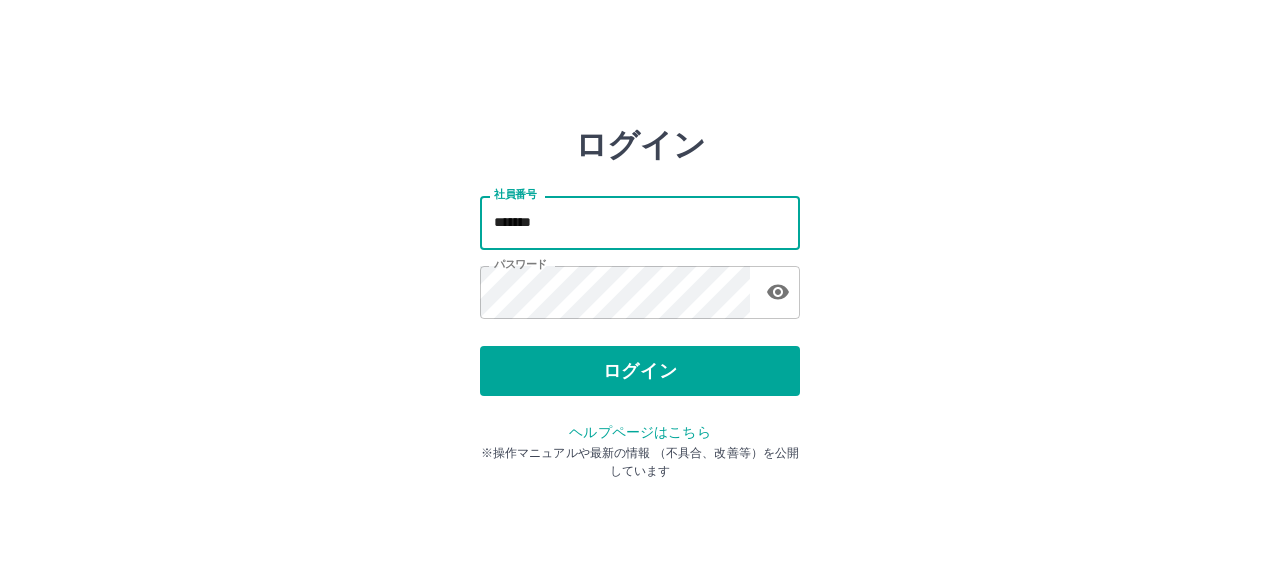 drag, startPoint x: 515, startPoint y: 223, endPoint x: 448, endPoint y: 222, distance: 67.00746 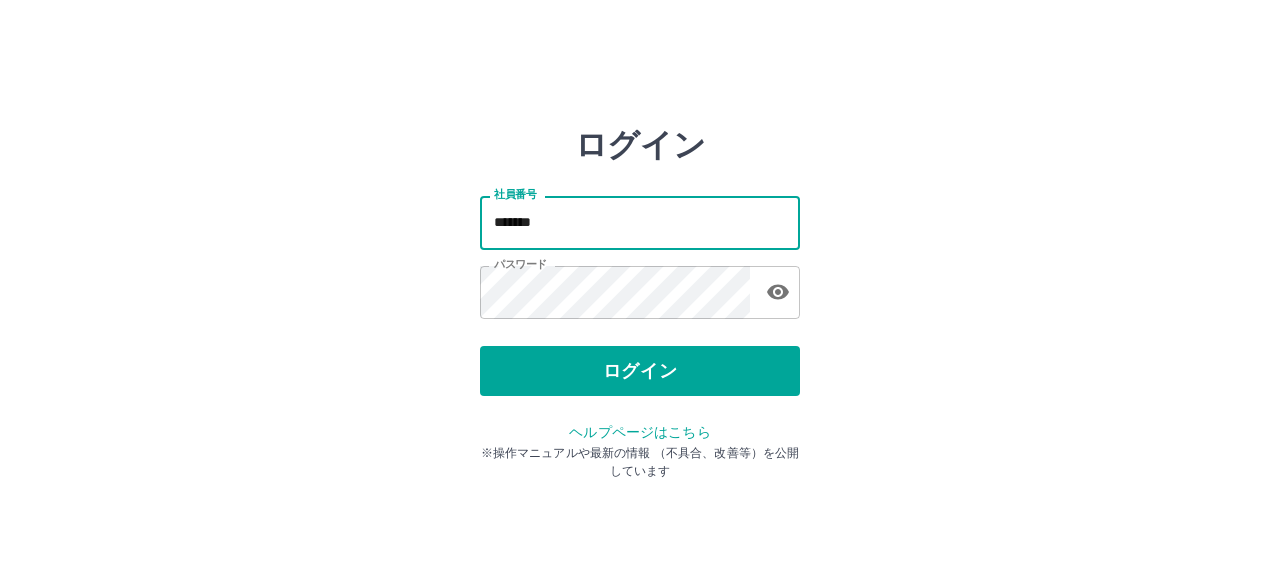 type on "*******" 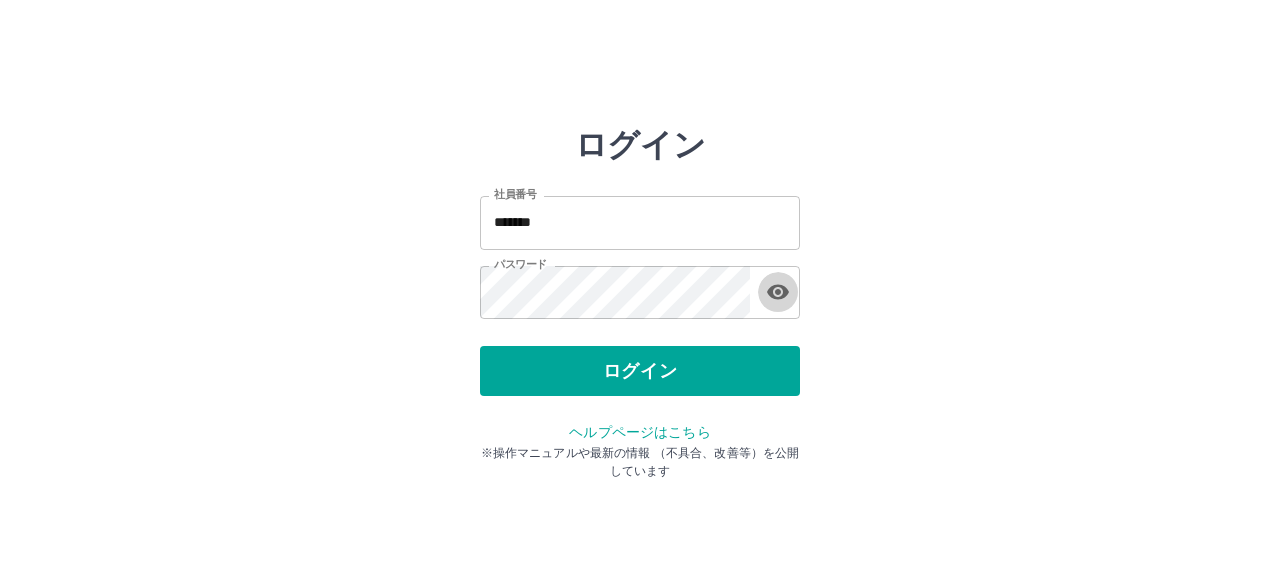 type 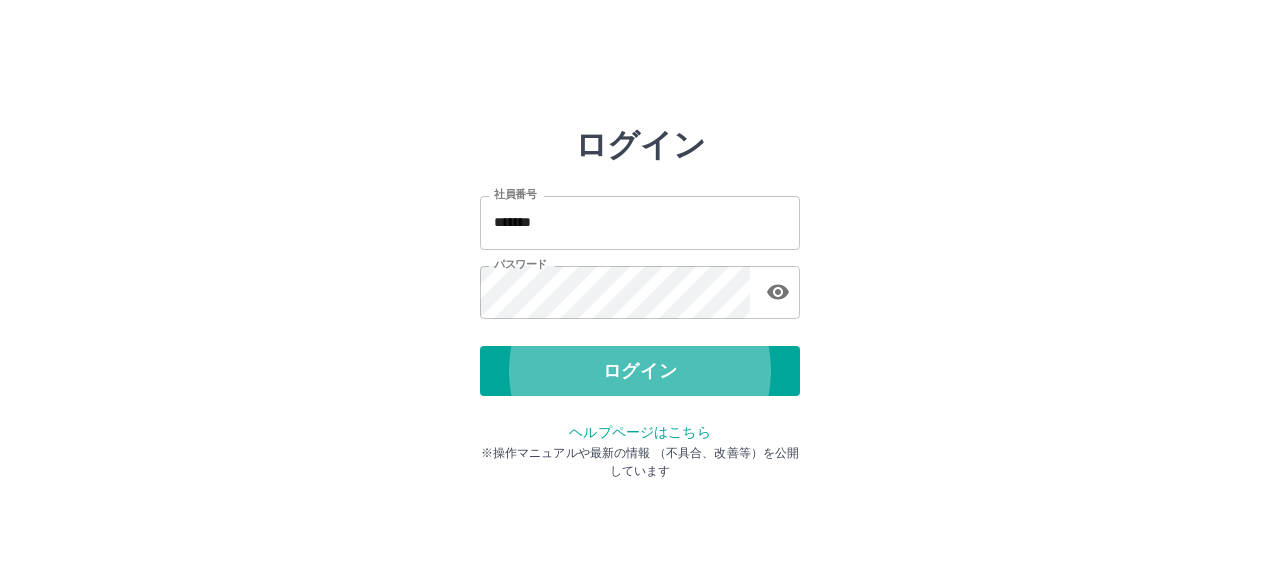 click on "ログイン" at bounding box center (640, 371) 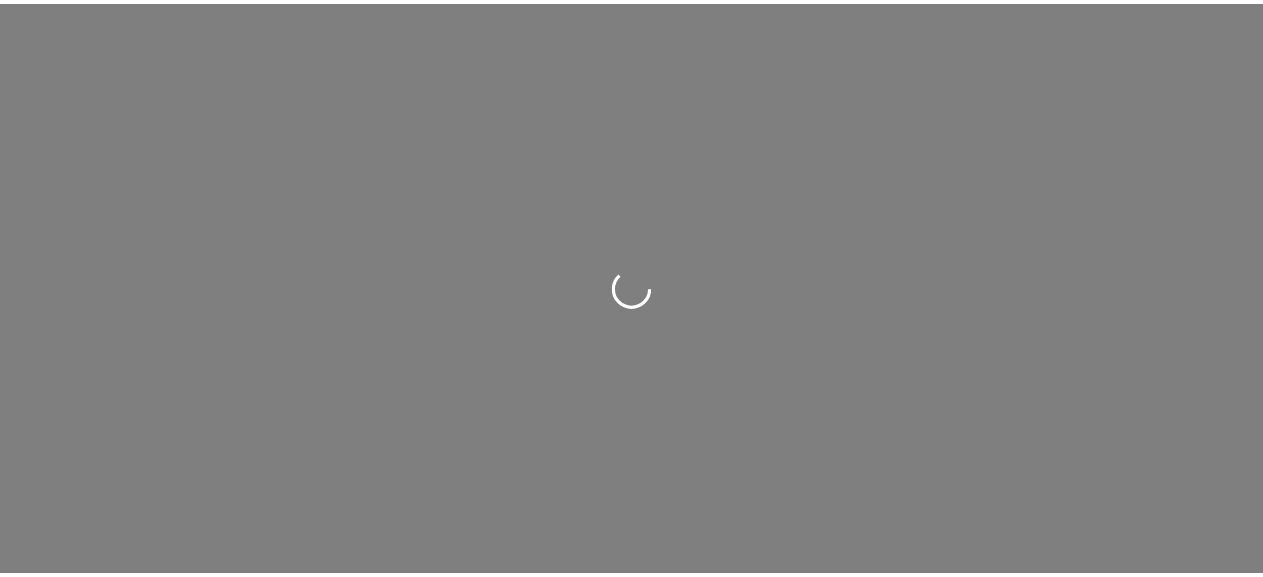 scroll, scrollTop: 0, scrollLeft: 0, axis: both 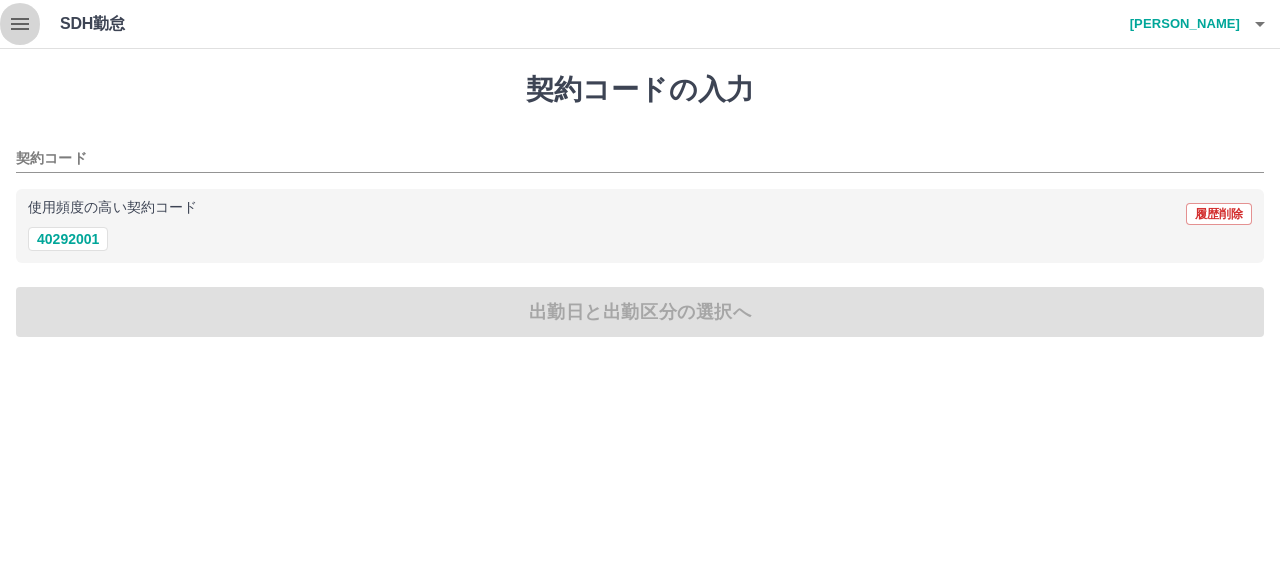 click 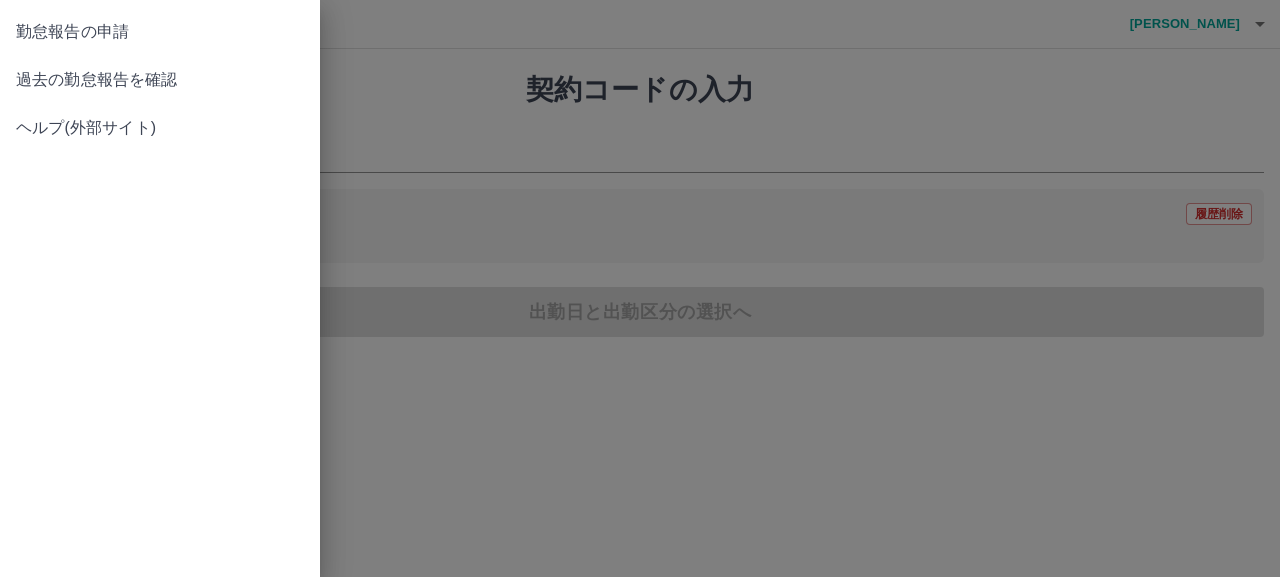 click on "過去の勤怠報告を確認" at bounding box center [160, 80] 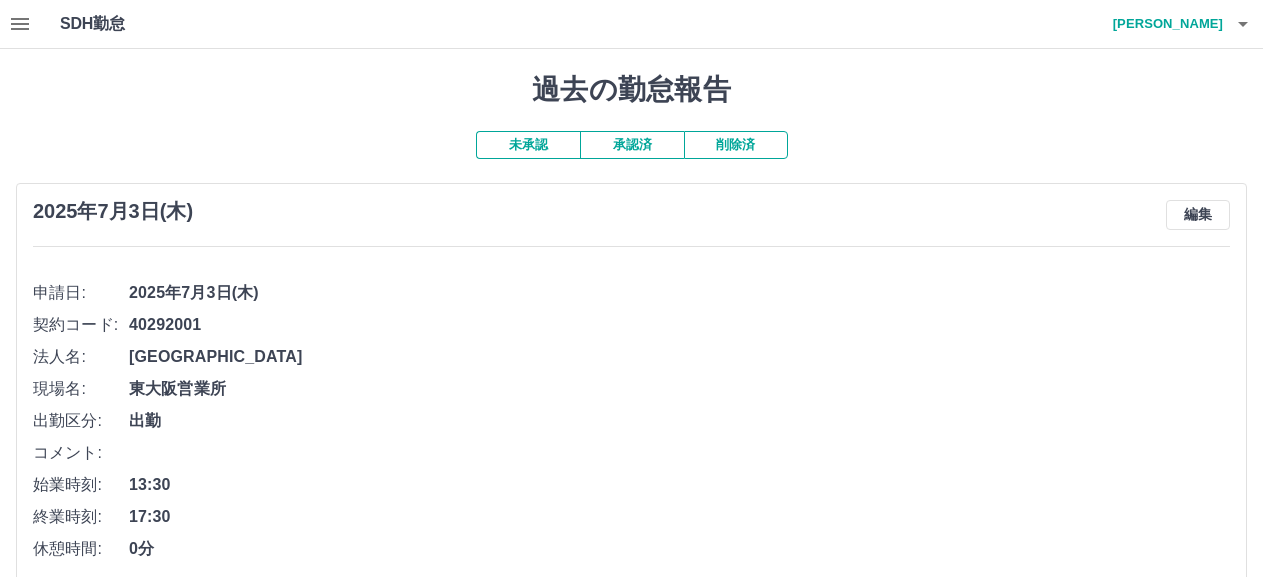 click at bounding box center [20, 24] 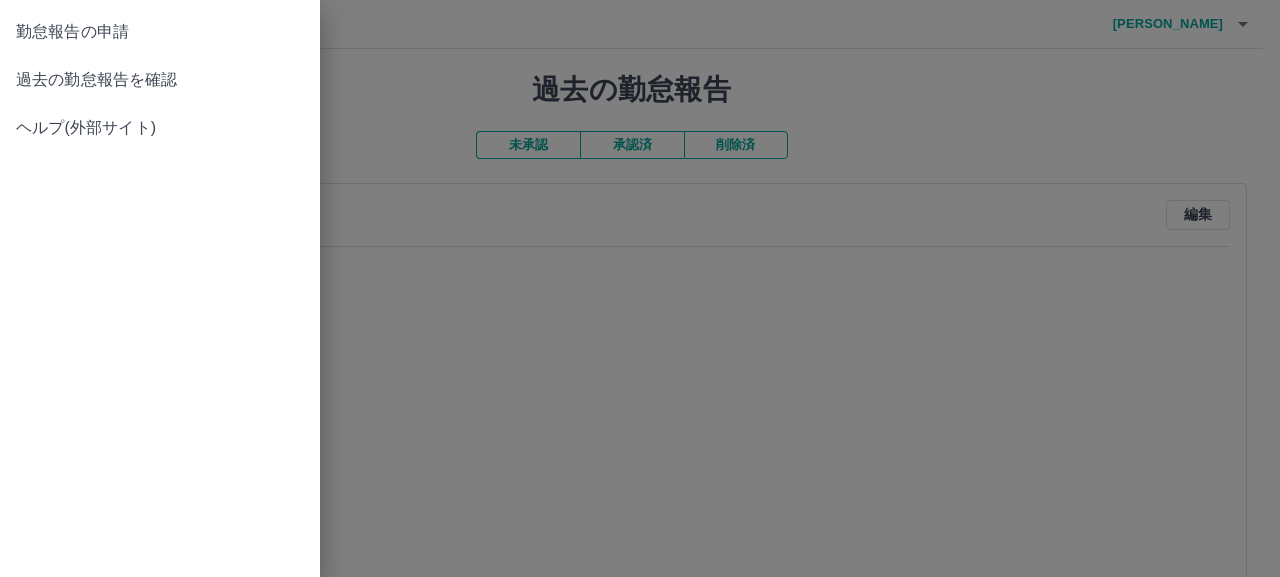 click on "勤怠報告の申請" at bounding box center [160, 32] 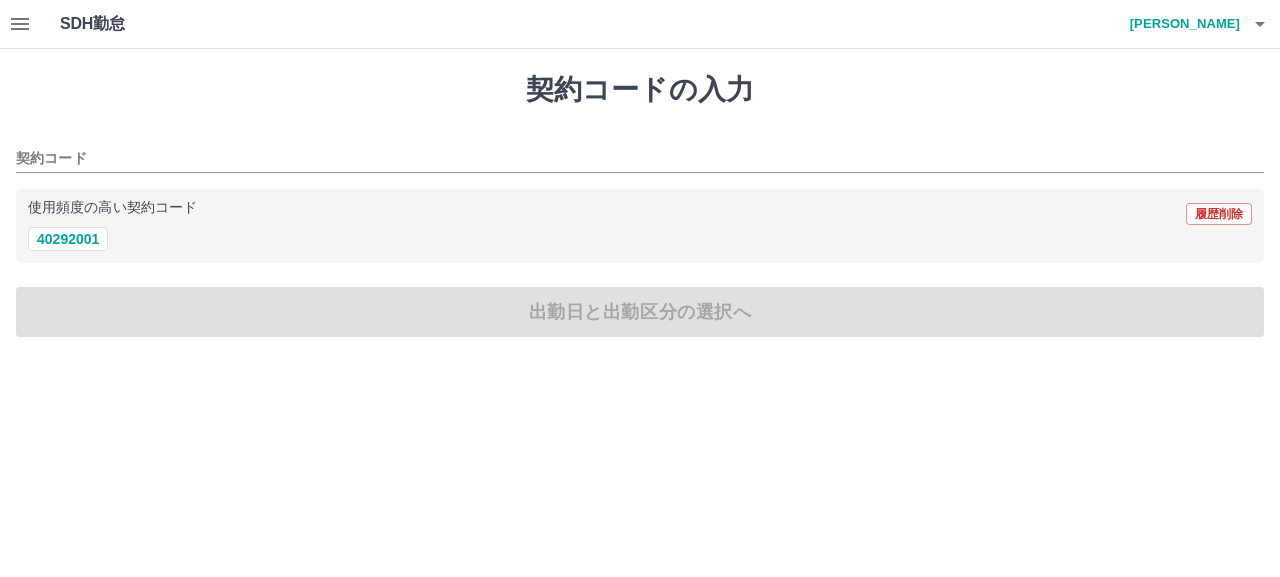 click on "使用頻度の高い契約コード 履歴削除 40292001" at bounding box center (640, 226) 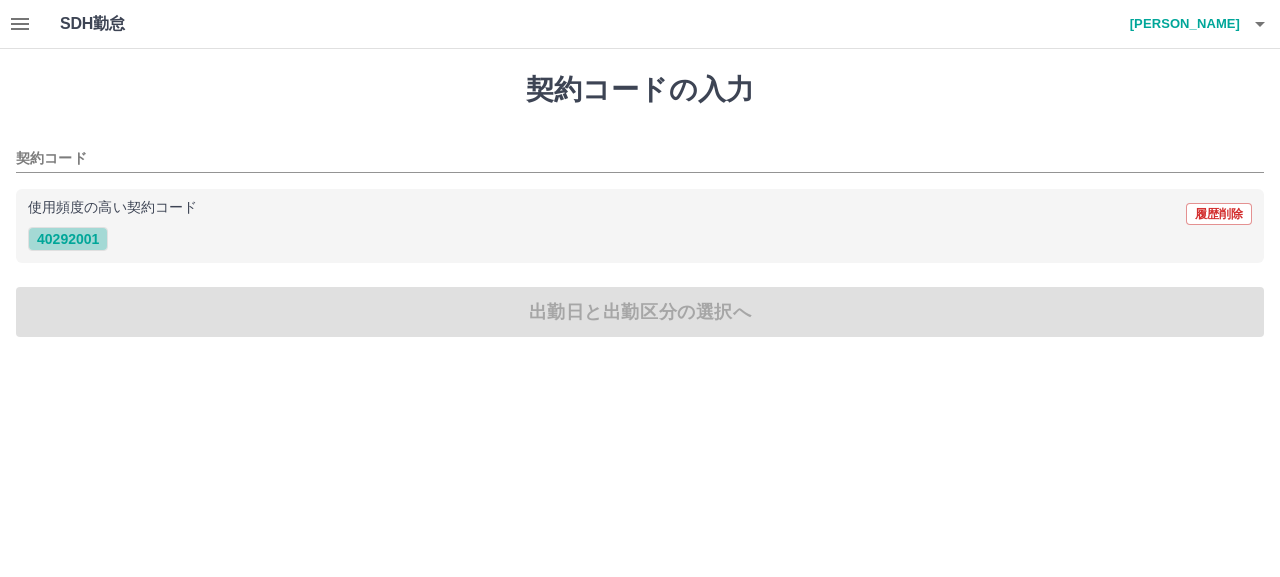 click on "40292001" at bounding box center (68, 239) 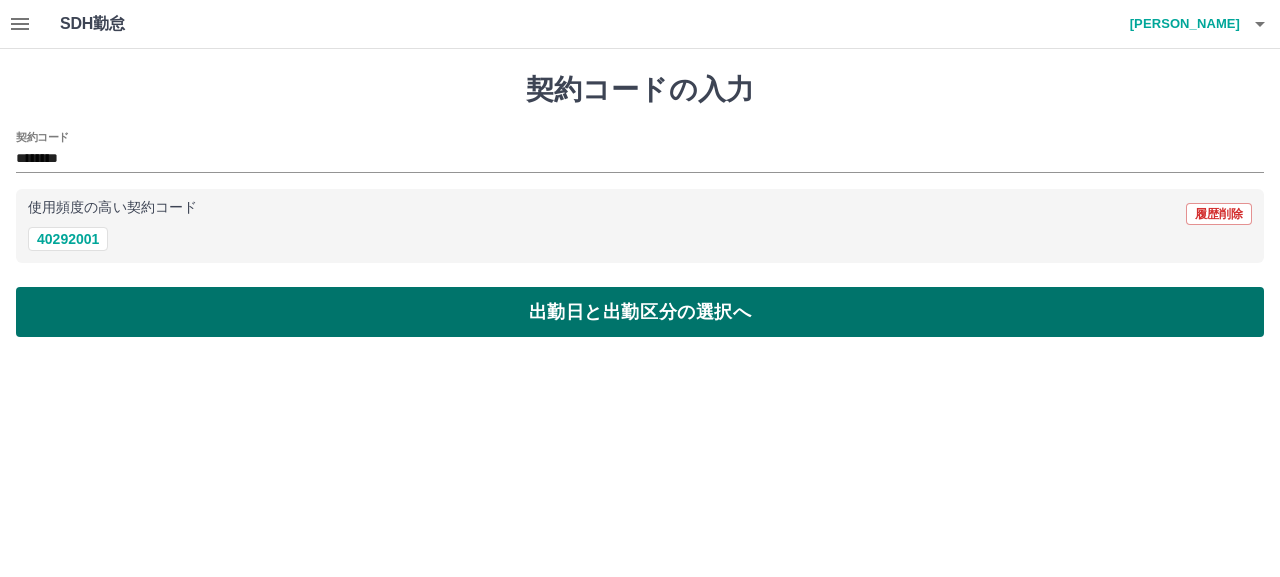 click on "出勤日と出勤区分の選択へ" at bounding box center [640, 312] 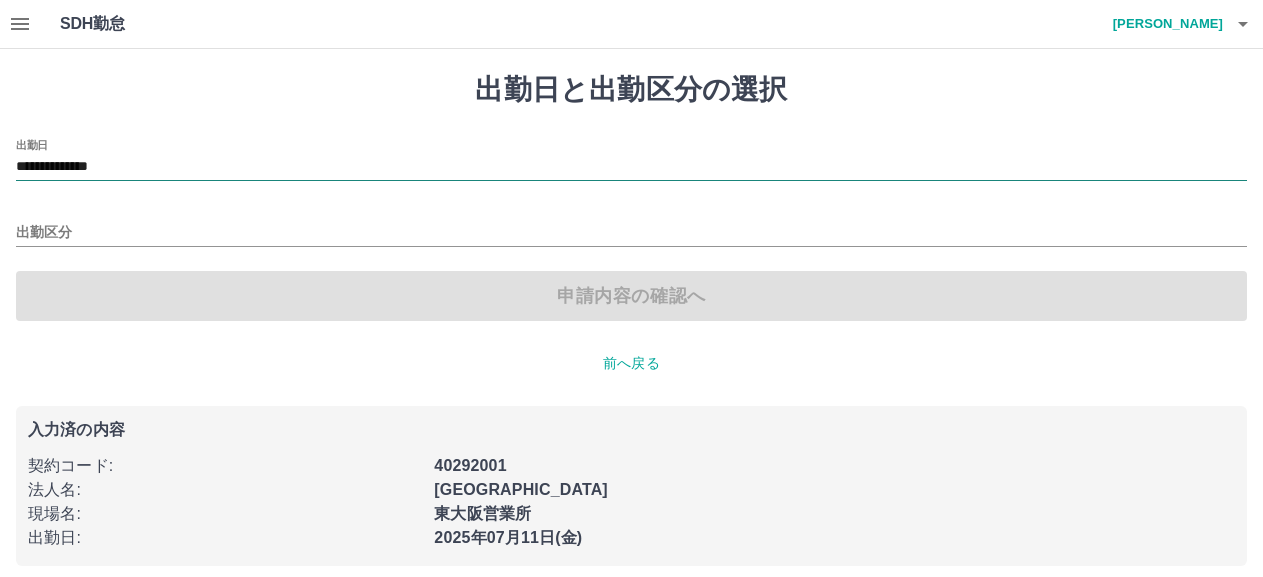 click on "**********" at bounding box center [631, 167] 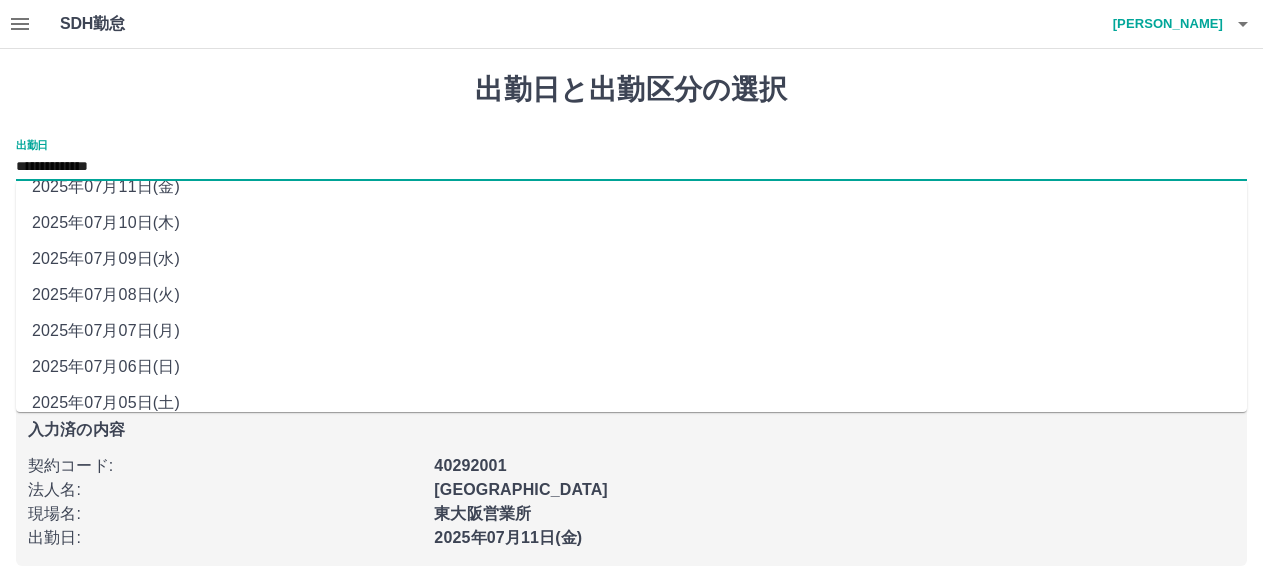 scroll, scrollTop: 109, scrollLeft: 0, axis: vertical 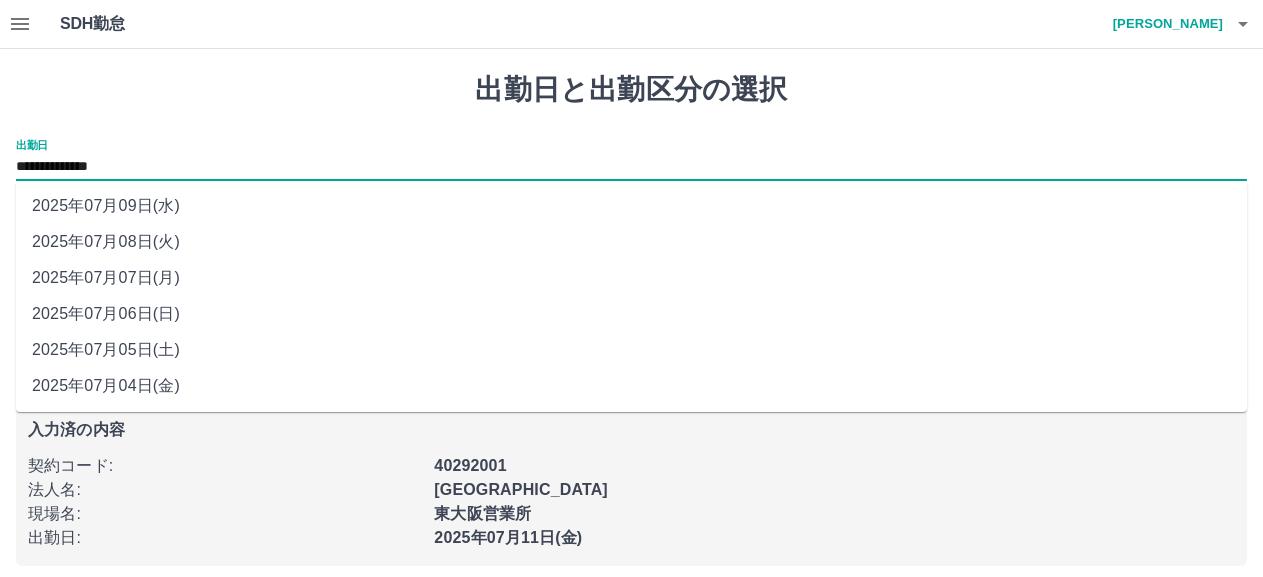 click on "2025年07月04日(金)" at bounding box center [631, 386] 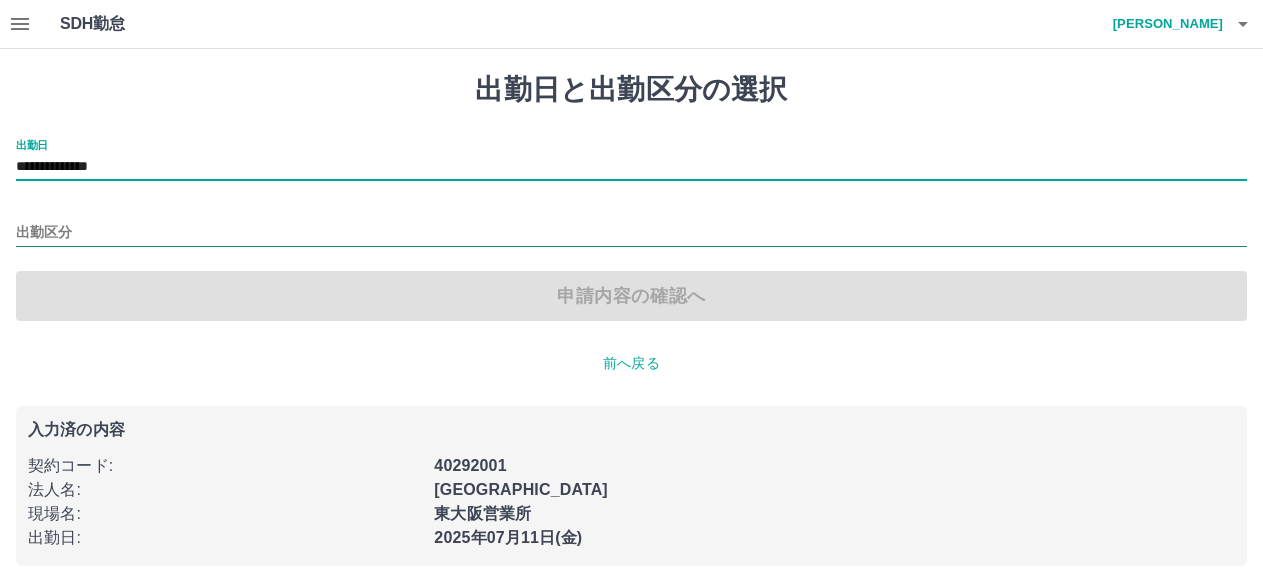 click on "出勤区分" at bounding box center (631, 233) 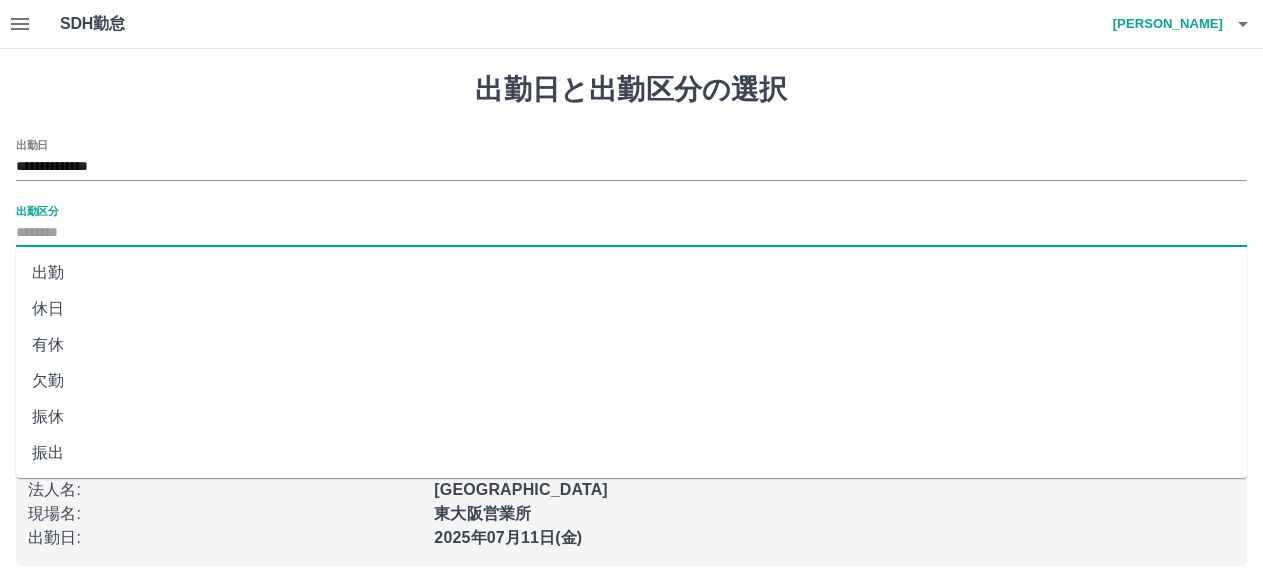 click on "出勤" at bounding box center [631, 273] 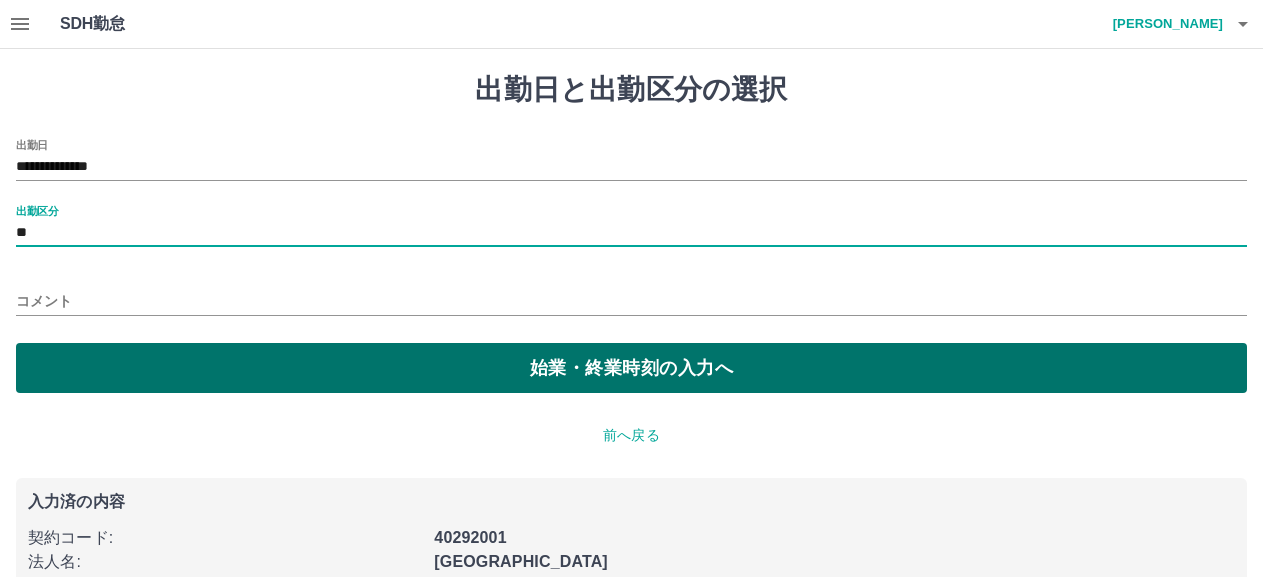 click on "始業・終業時刻の入力へ" at bounding box center (631, 368) 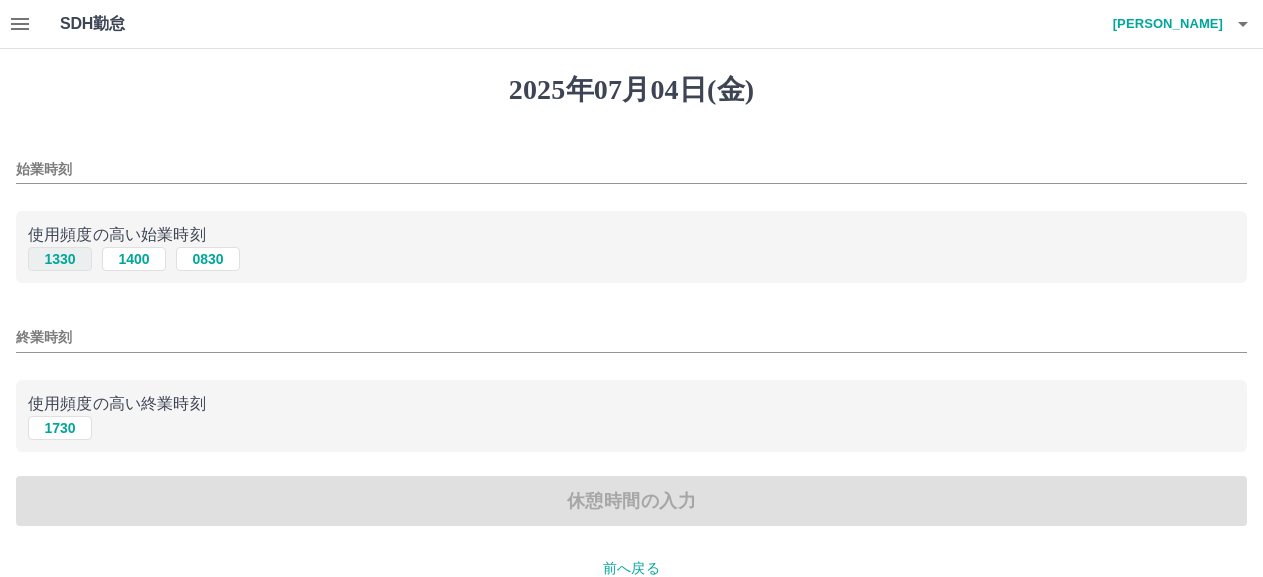 click on "1330" at bounding box center (60, 259) 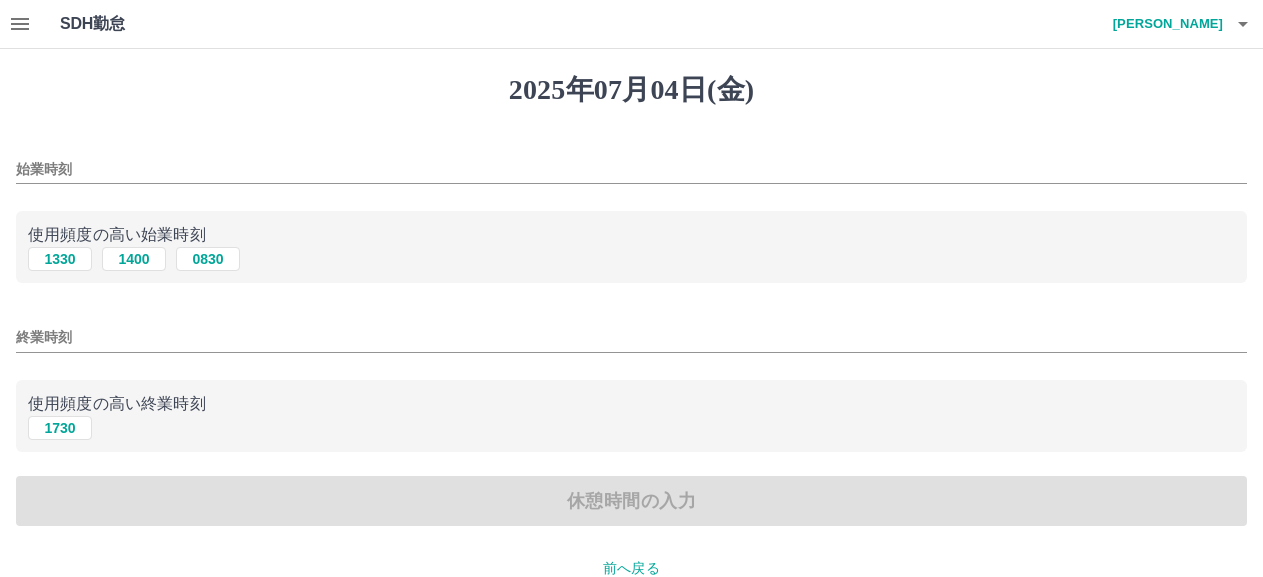type on "****" 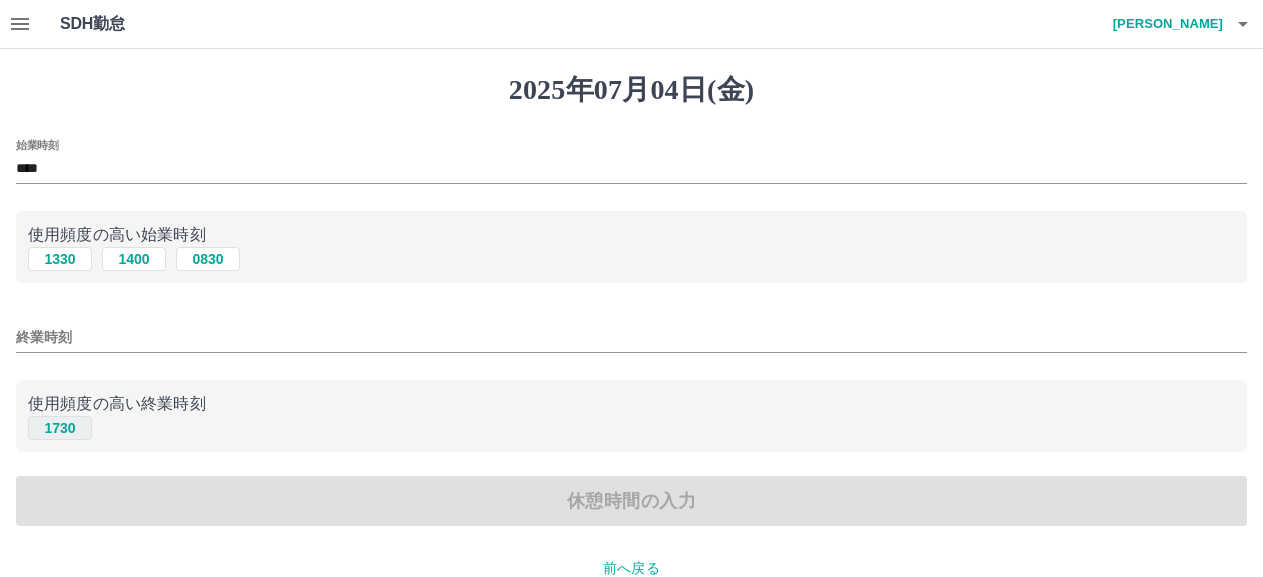 click on "1730" at bounding box center [60, 428] 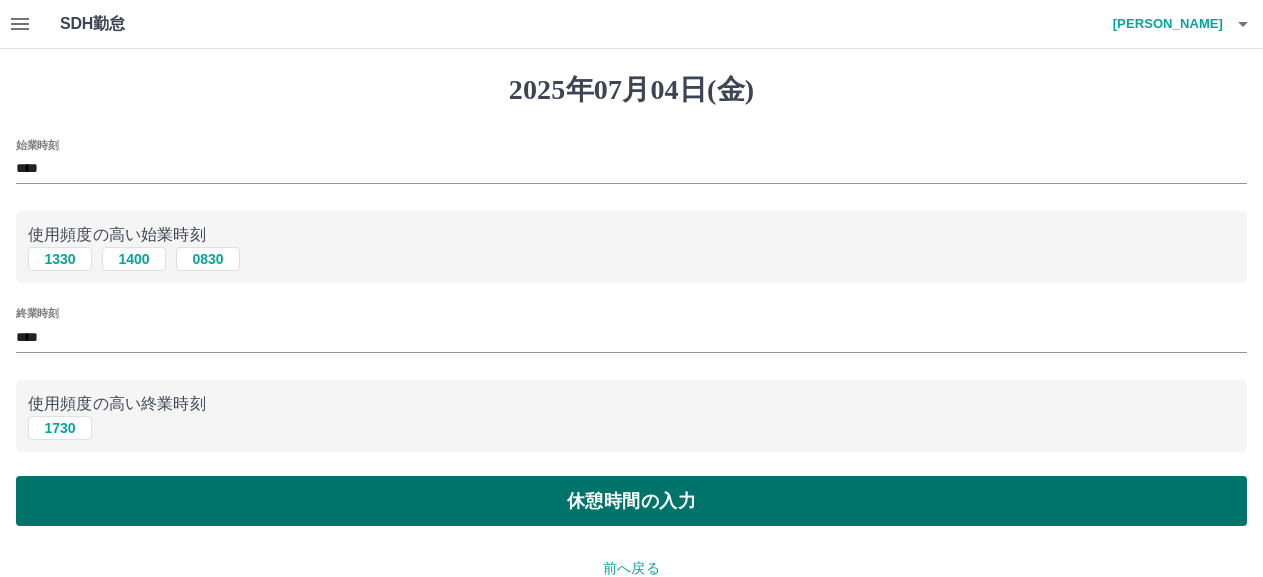 click on "休憩時間の入力" at bounding box center [631, 501] 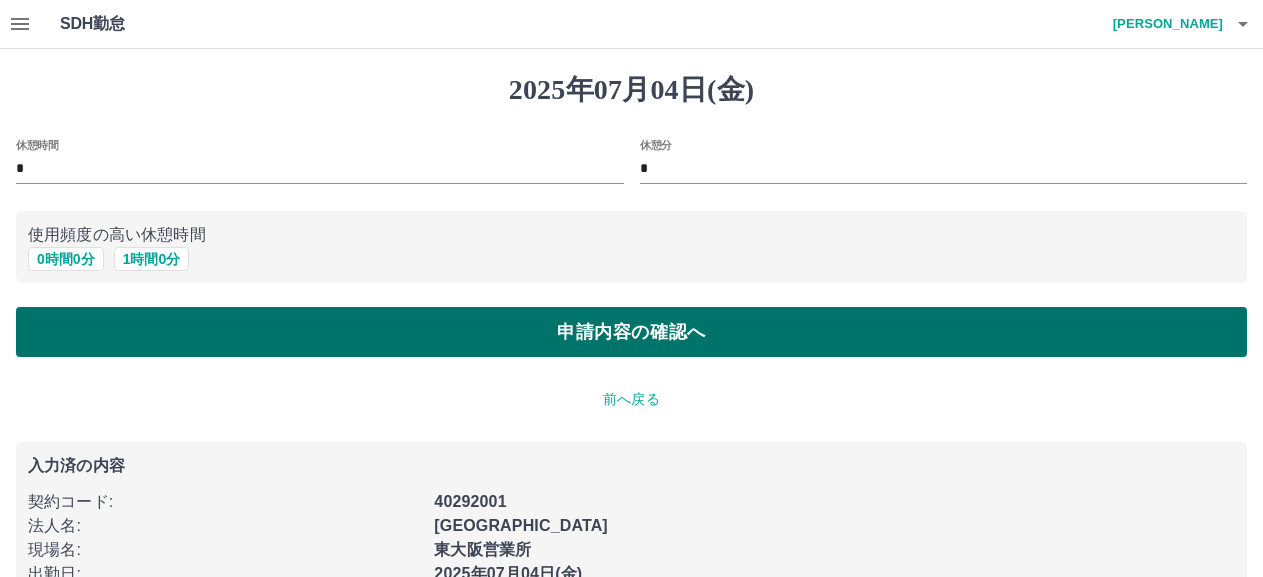 click on "申請内容の確認へ" at bounding box center [631, 332] 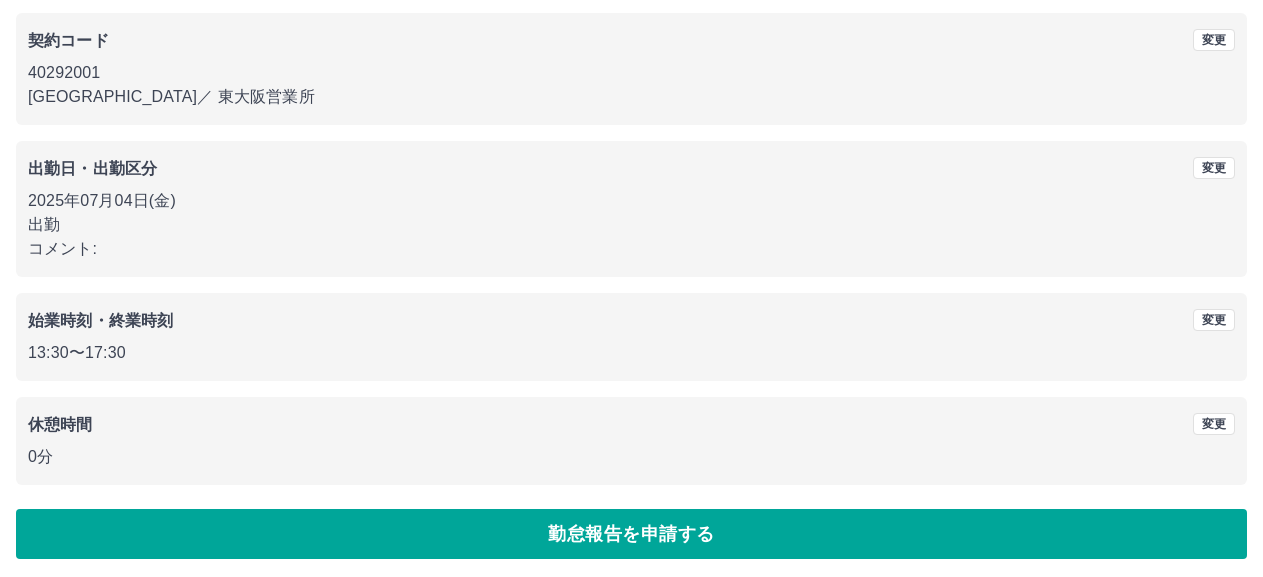 scroll, scrollTop: 172, scrollLeft: 0, axis: vertical 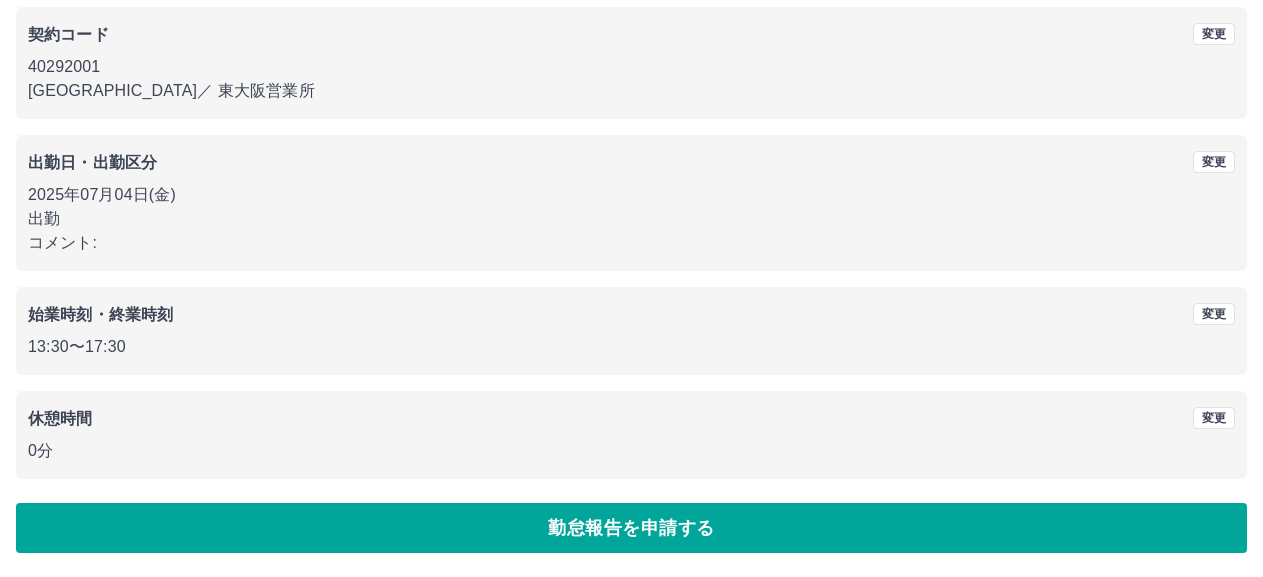 click on "勤怠報告を申請する" at bounding box center (631, 528) 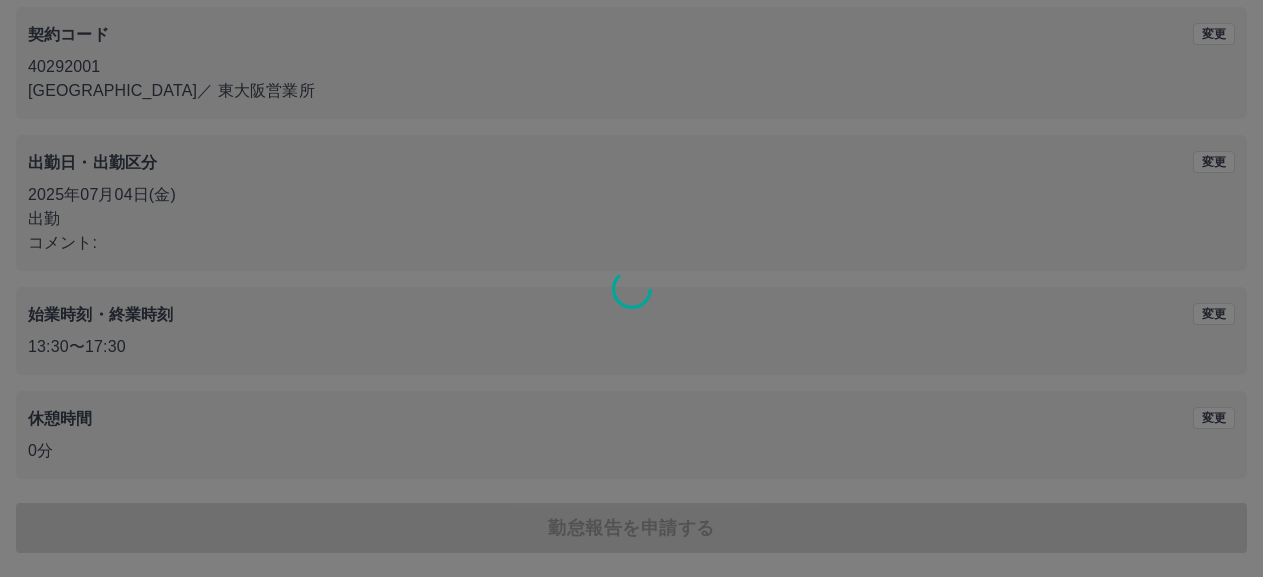 scroll, scrollTop: 0, scrollLeft: 0, axis: both 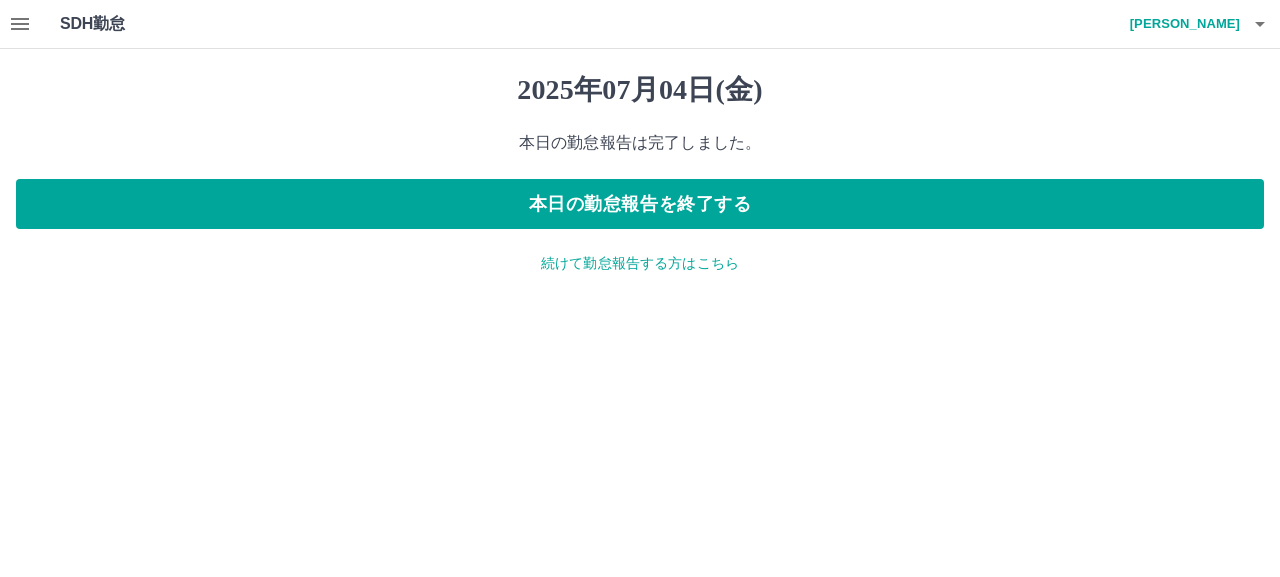 click on "続けて勤怠報告する方はこちら" at bounding box center [640, 263] 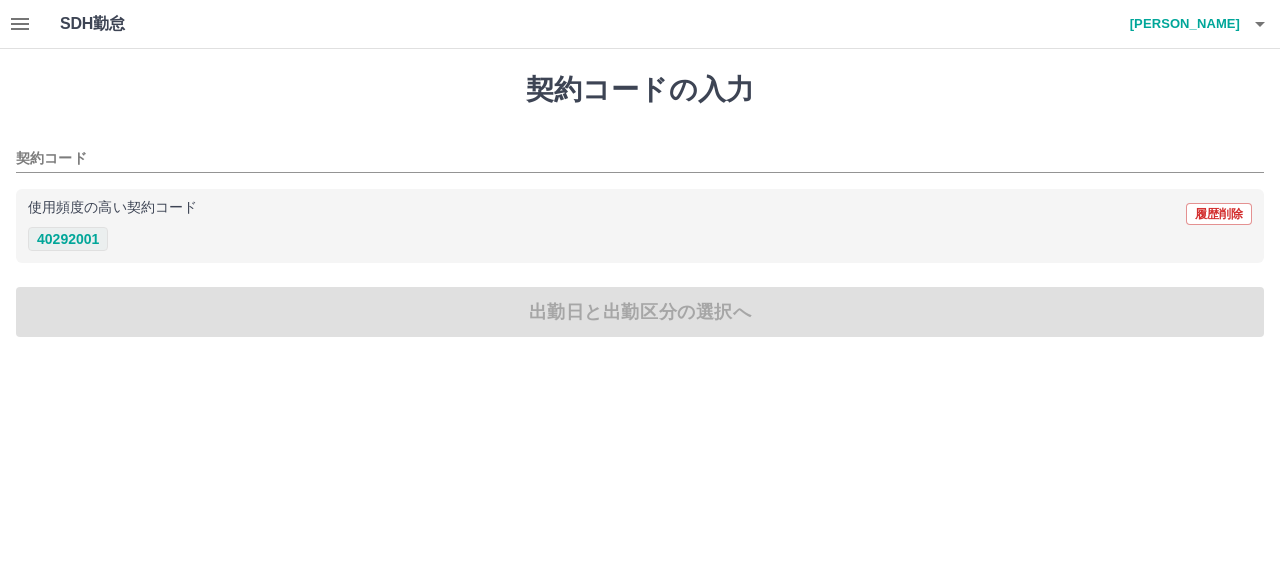 click on "40292001" at bounding box center (68, 239) 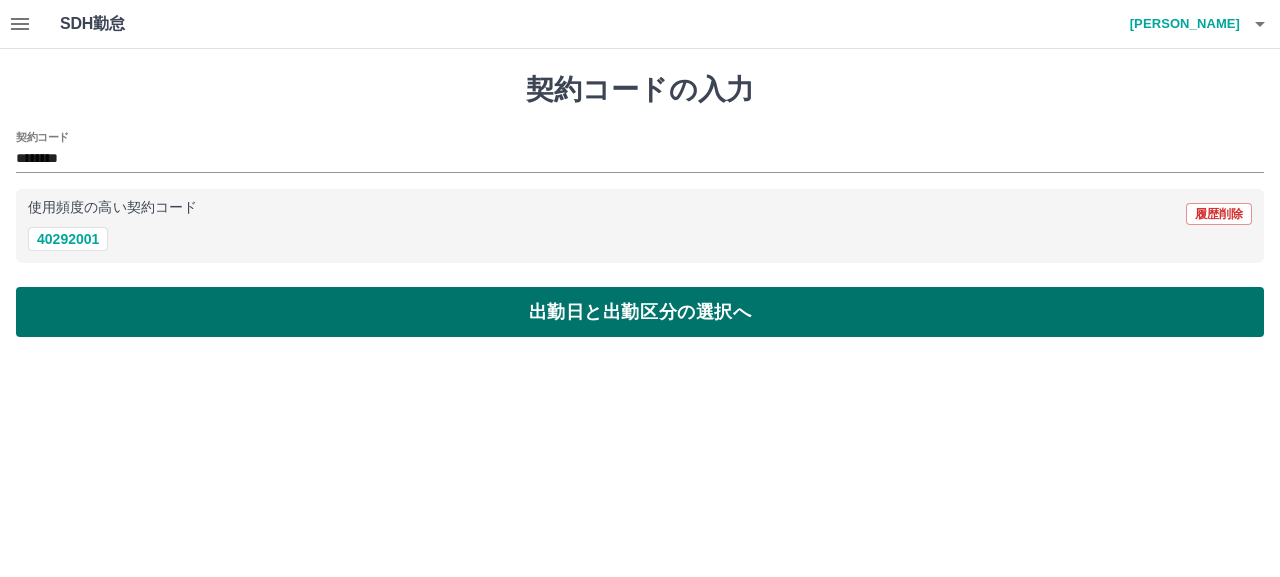 click on "出勤日と出勤区分の選択へ" at bounding box center [640, 312] 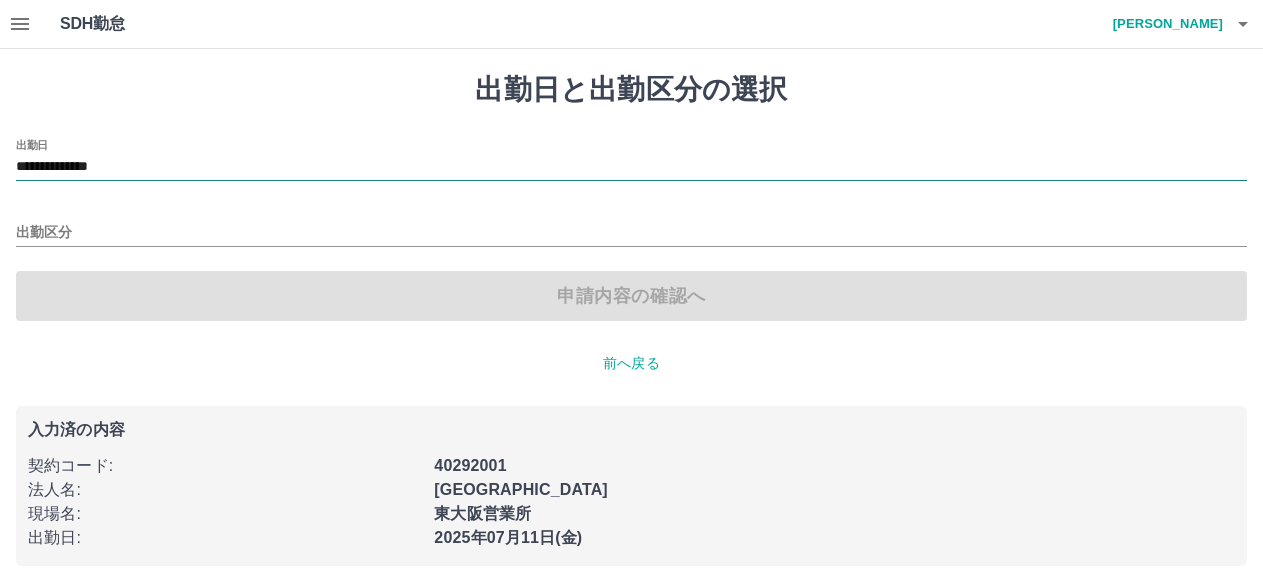 click on "**********" at bounding box center [631, 167] 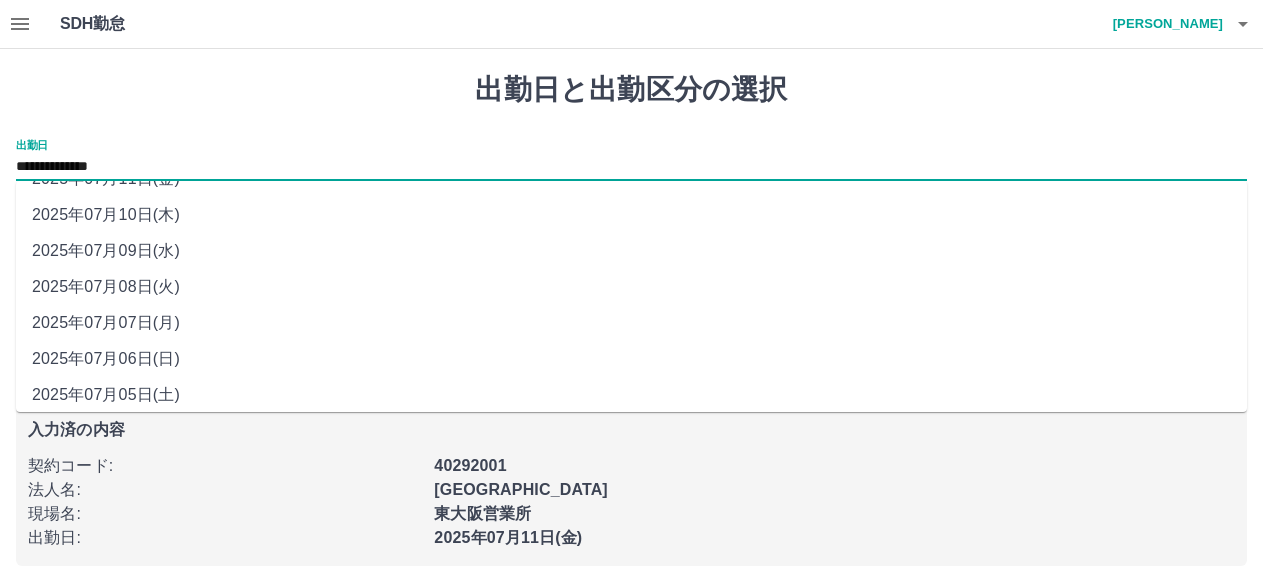 scroll, scrollTop: 109, scrollLeft: 0, axis: vertical 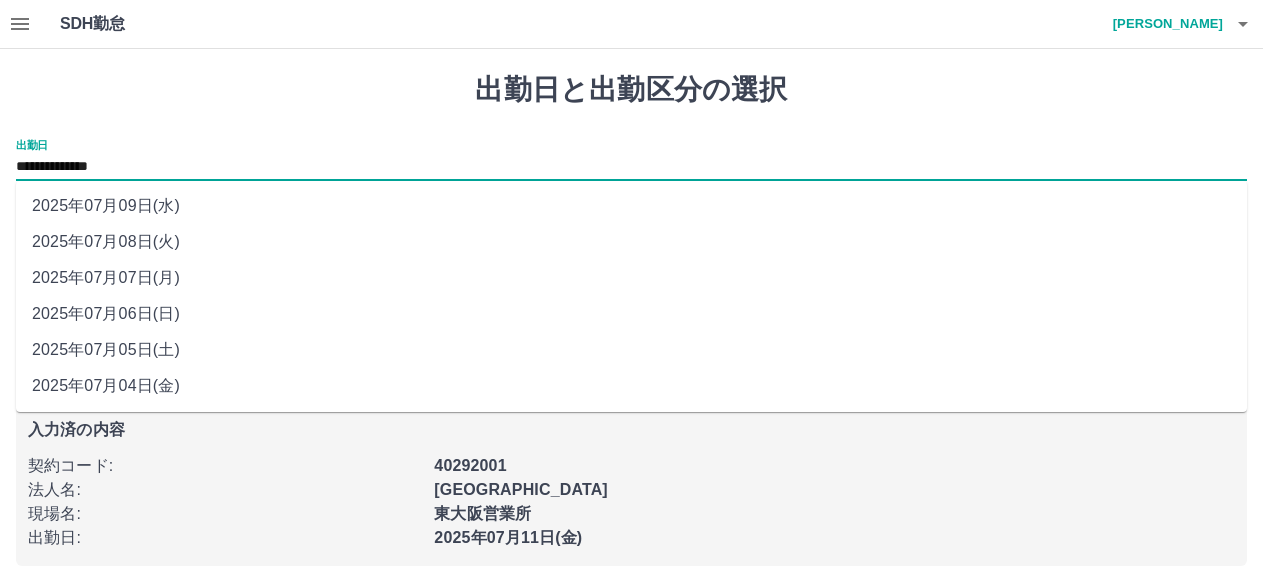 click on "2025年07月05日(土)" at bounding box center (631, 350) 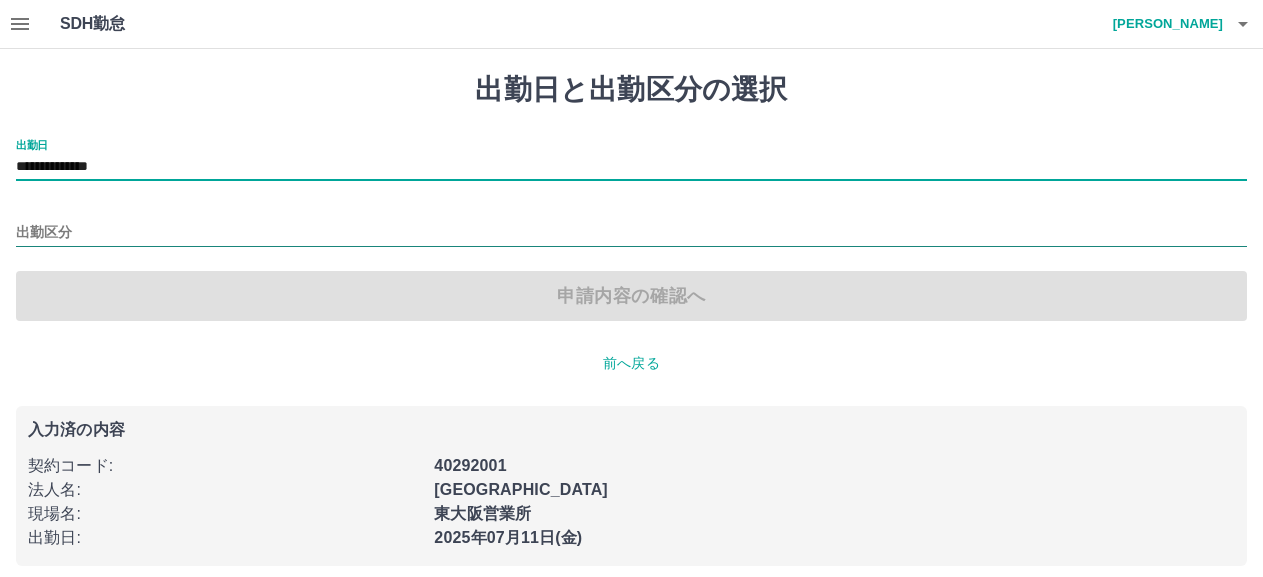 click on "出勤区分" at bounding box center (631, 233) 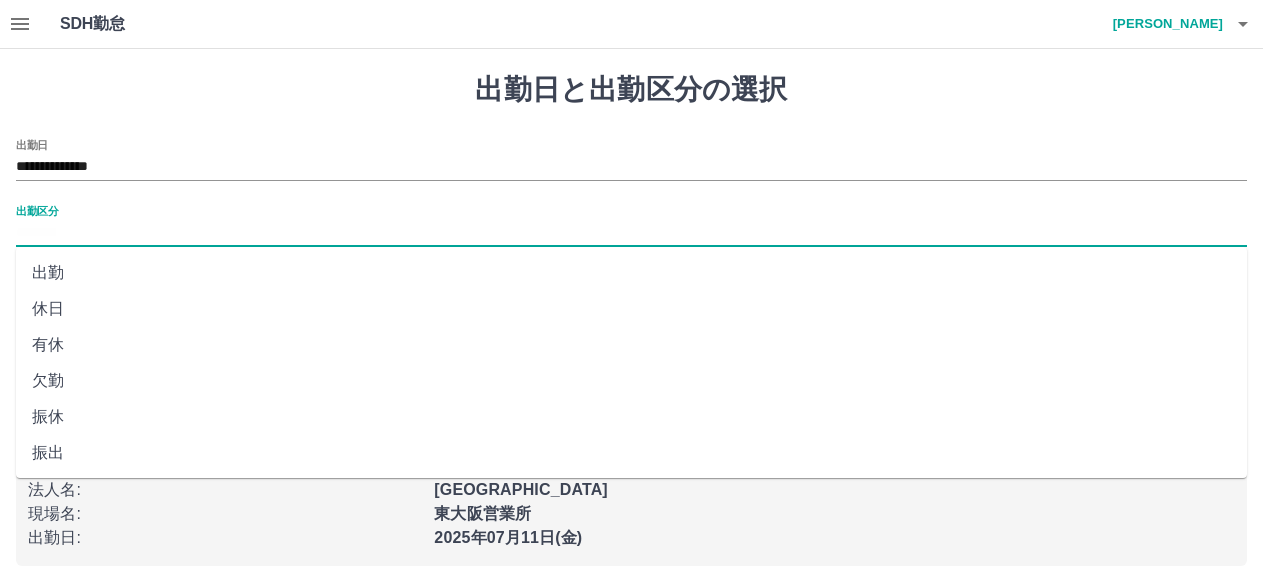 click on "出勤" at bounding box center (631, 273) 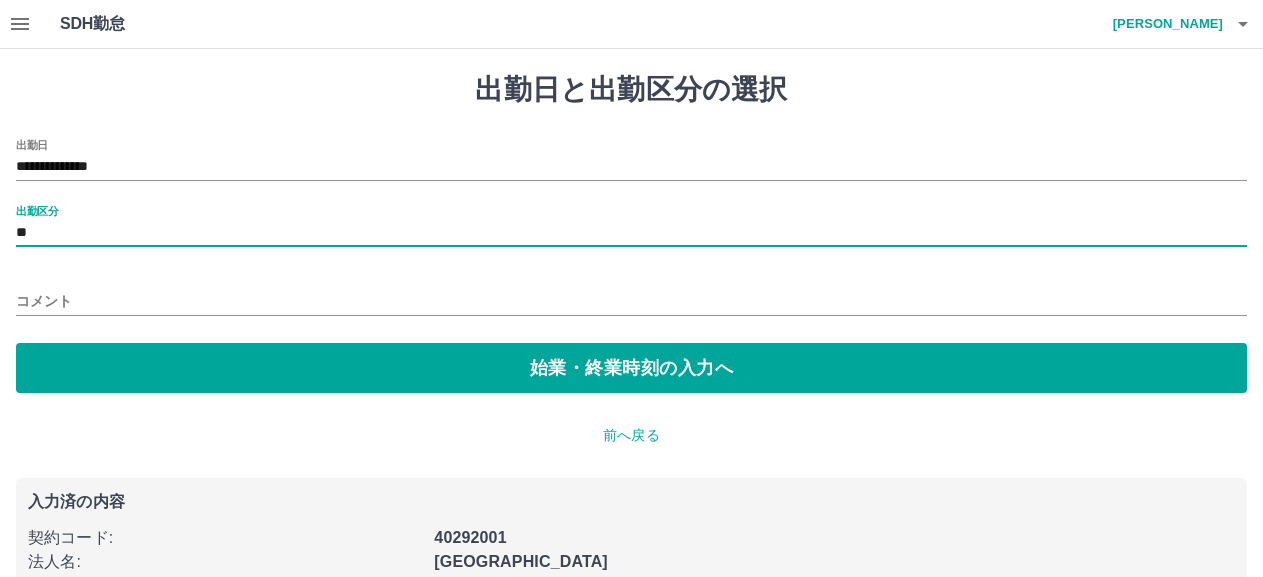 type on "**" 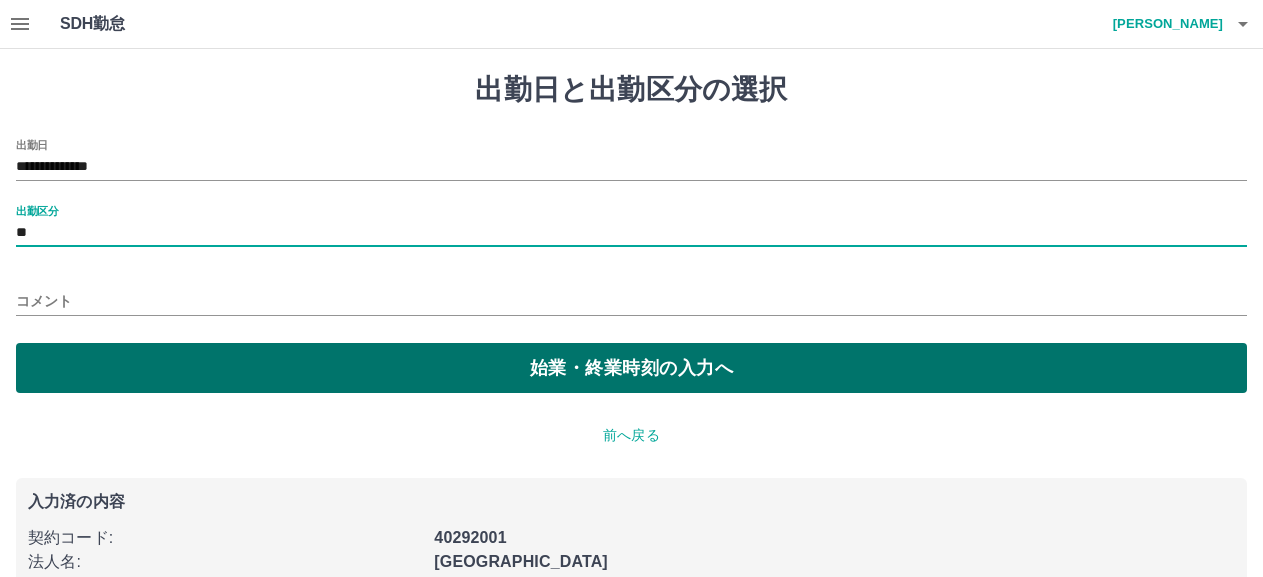click on "始業・終業時刻の入力へ" at bounding box center (631, 368) 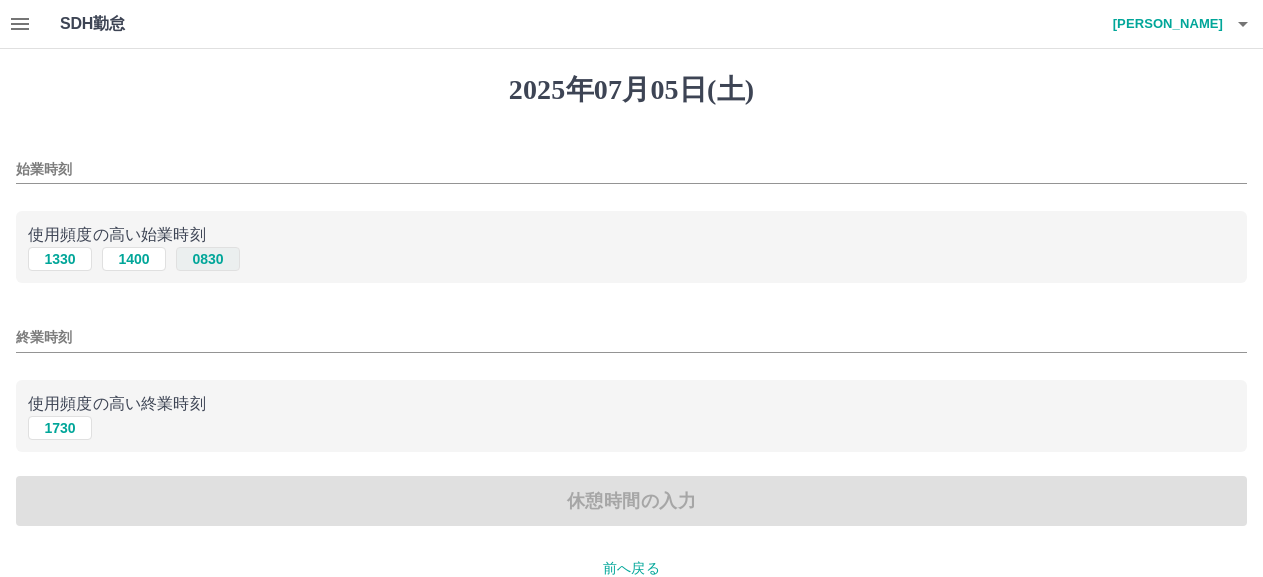 click on "0830" at bounding box center (208, 259) 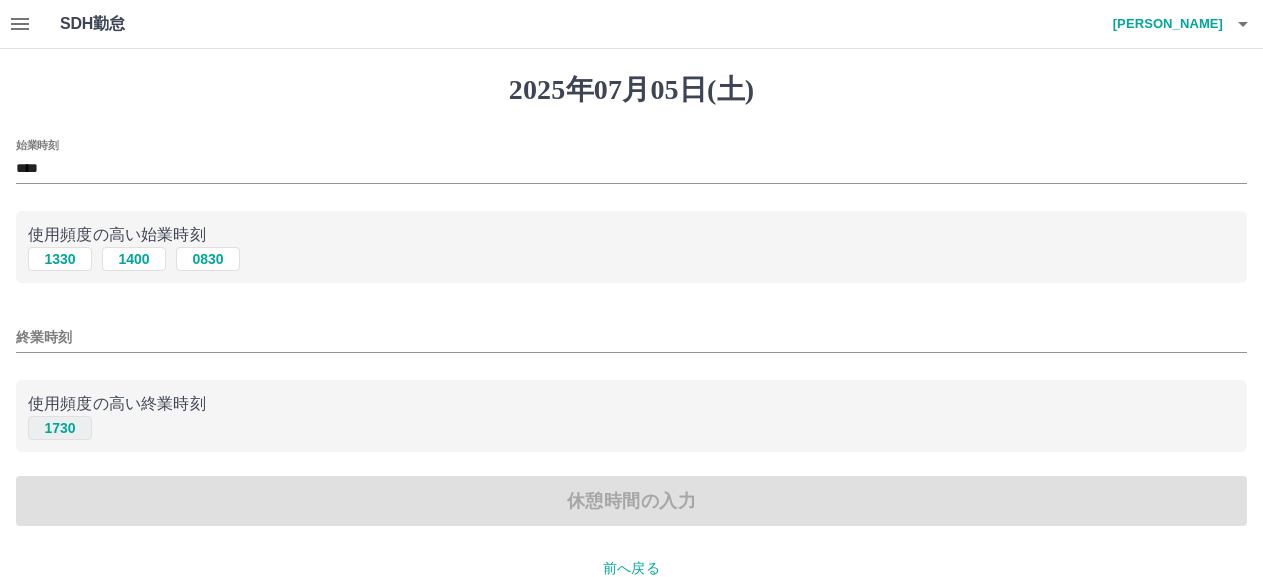 click on "1730" at bounding box center [60, 428] 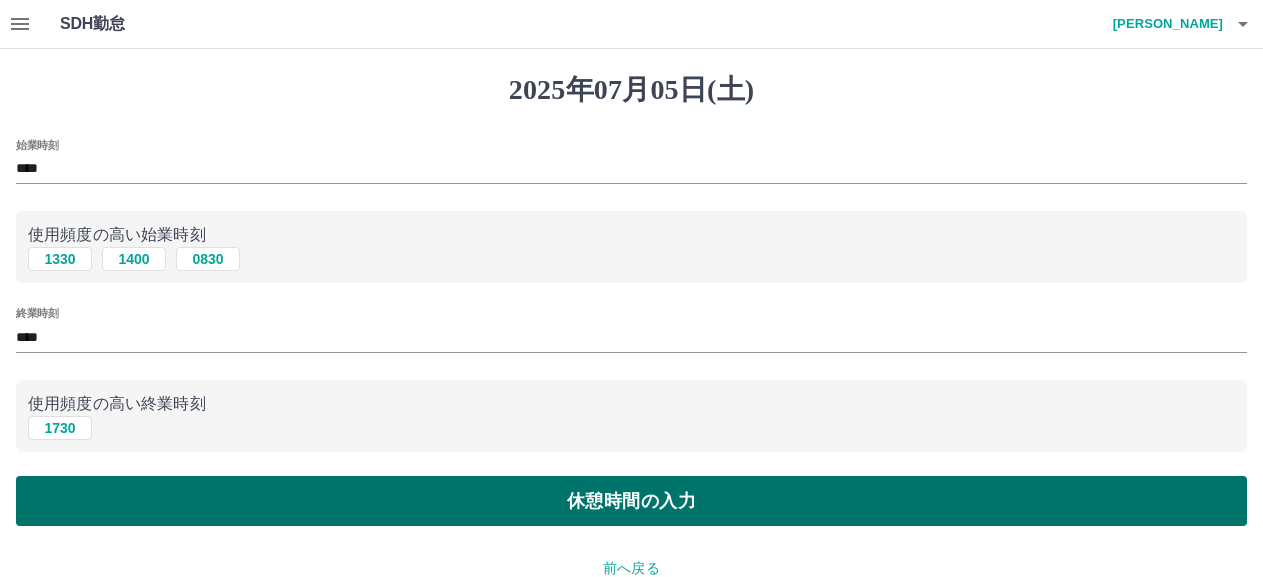 click on "休憩時間の入力" at bounding box center [631, 501] 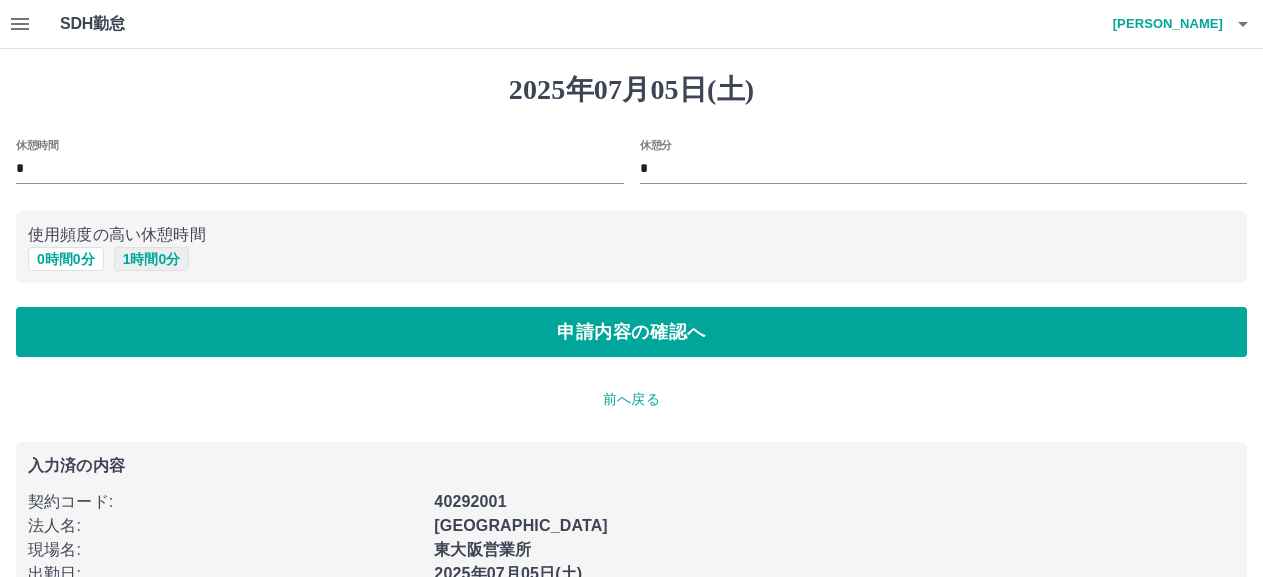 click on "1 時間 0 分" at bounding box center [152, 259] 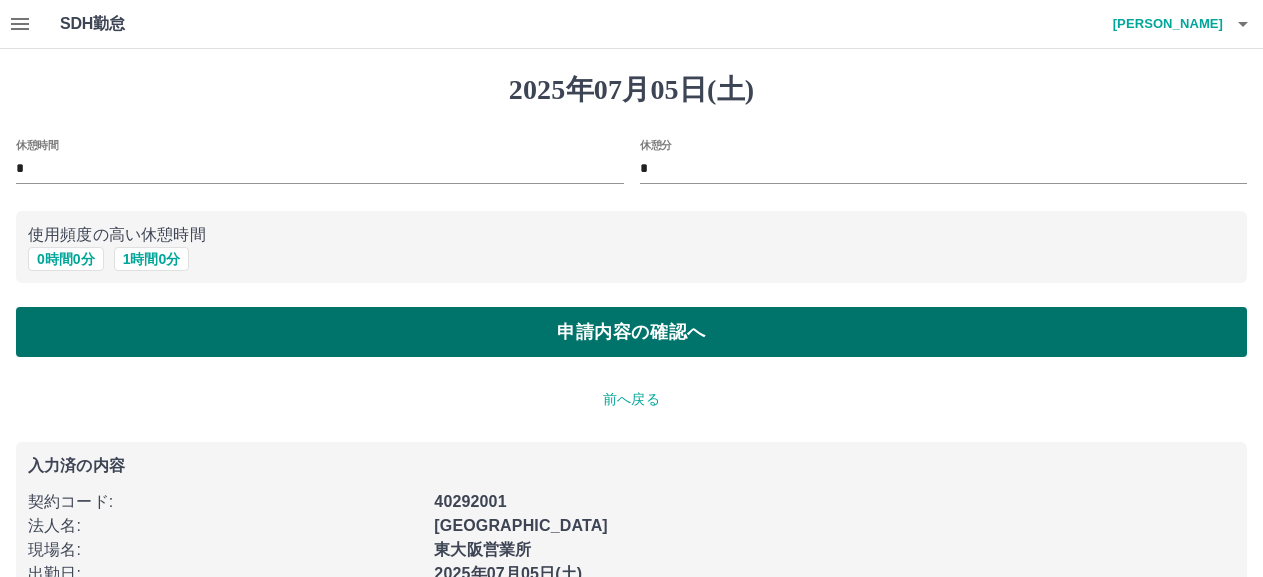 click on "申請内容の確認へ" at bounding box center [631, 332] 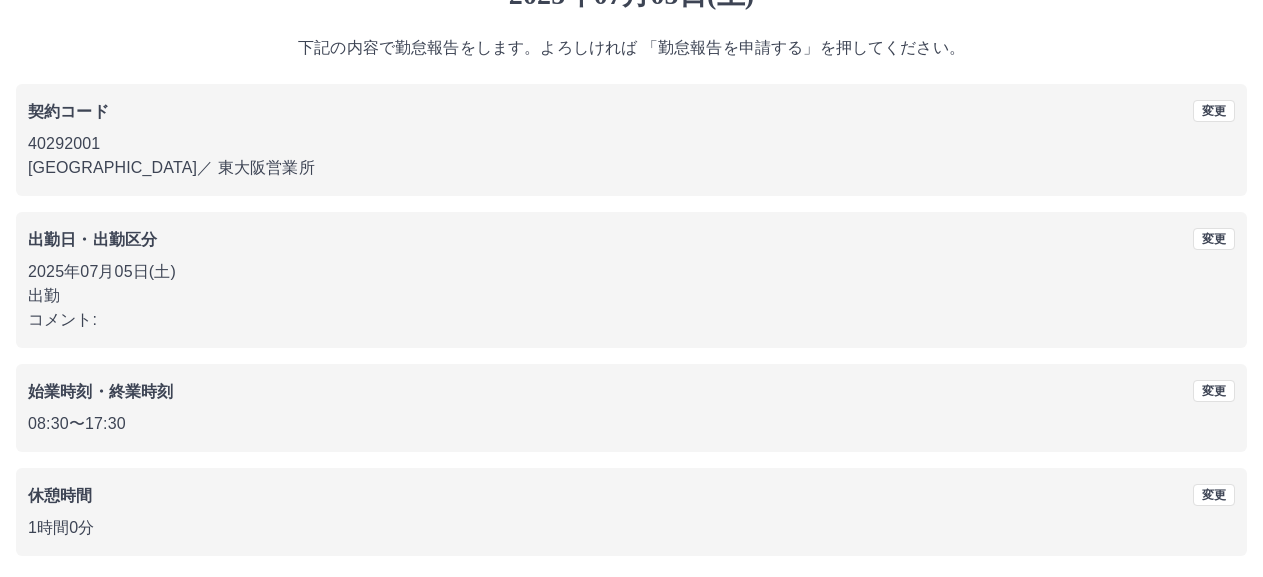 scroll, scrollTop: 172, scrollLeft: 0, axis: vertical 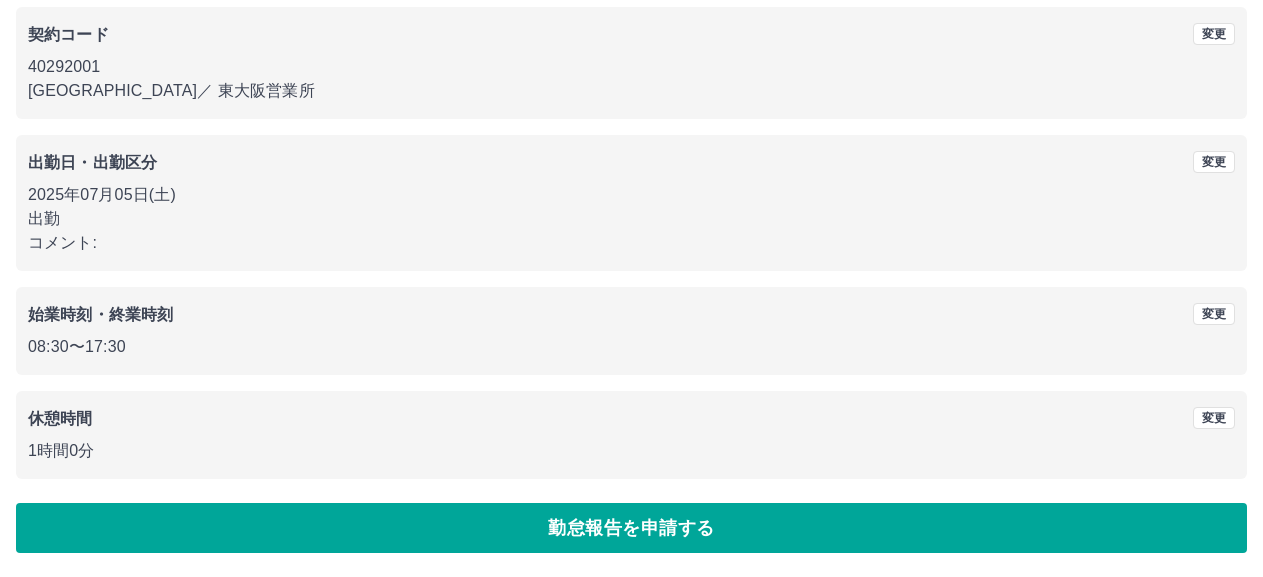 click on "[DATE] 下記の内容で勤怠報告をします。よろしければ 「勤怠報告を申請する」を押してください。 契約コード 変更 40292001 [GEOGRAPHIC_DATA]  ／   [GEOGRAPHIC_DATA] 出勤日・出勤区分 変更 [DATE] 出勤 コメント:  始業時刻・終業時刻 変更 08:30 〜 17:30 休憩時間 変更 1時間0分 勤怠報告を申請する" at bounding box center [631, 227] 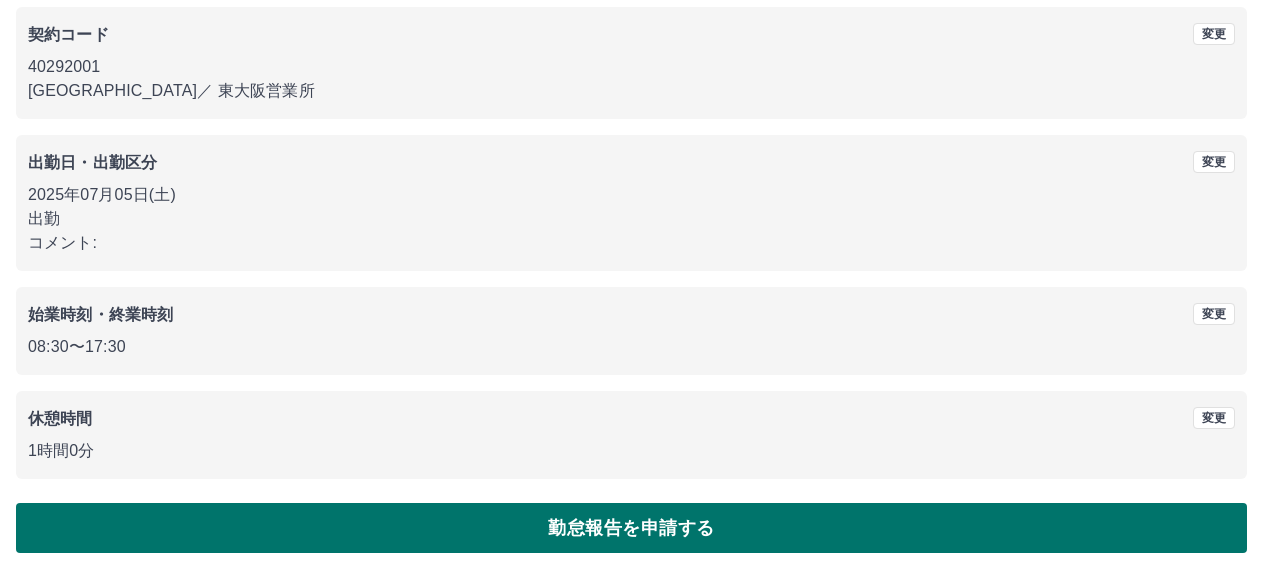click on "勤怠報告を申請する" at bounding box center (631, 528) 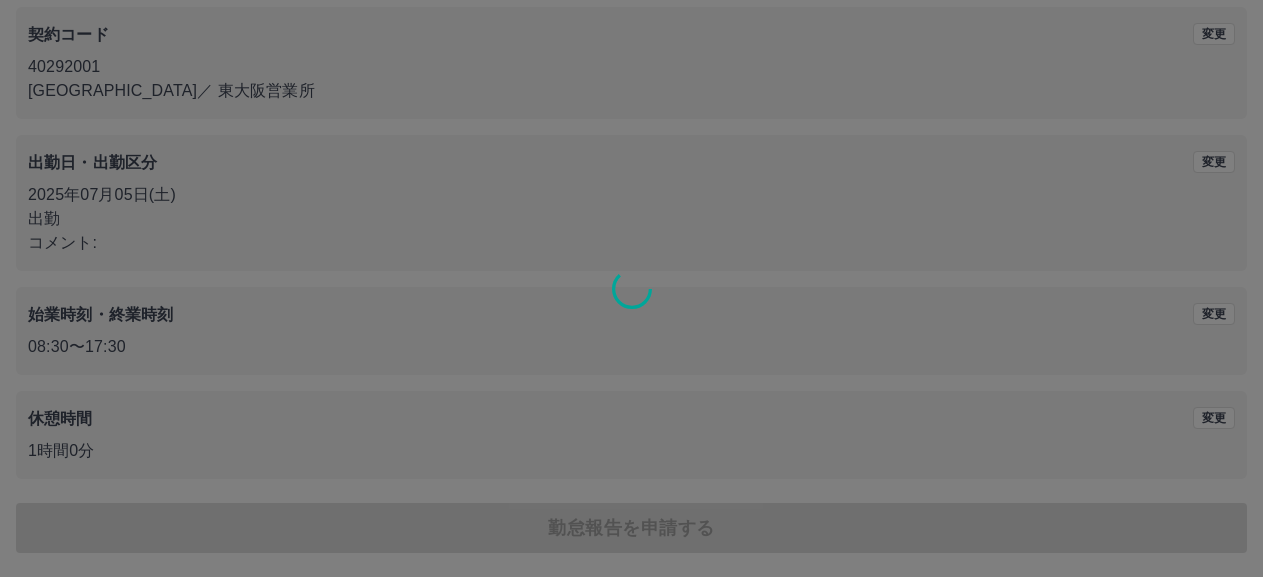 scroll, scrollTop: 0, scrollLeft: 0, axis: both 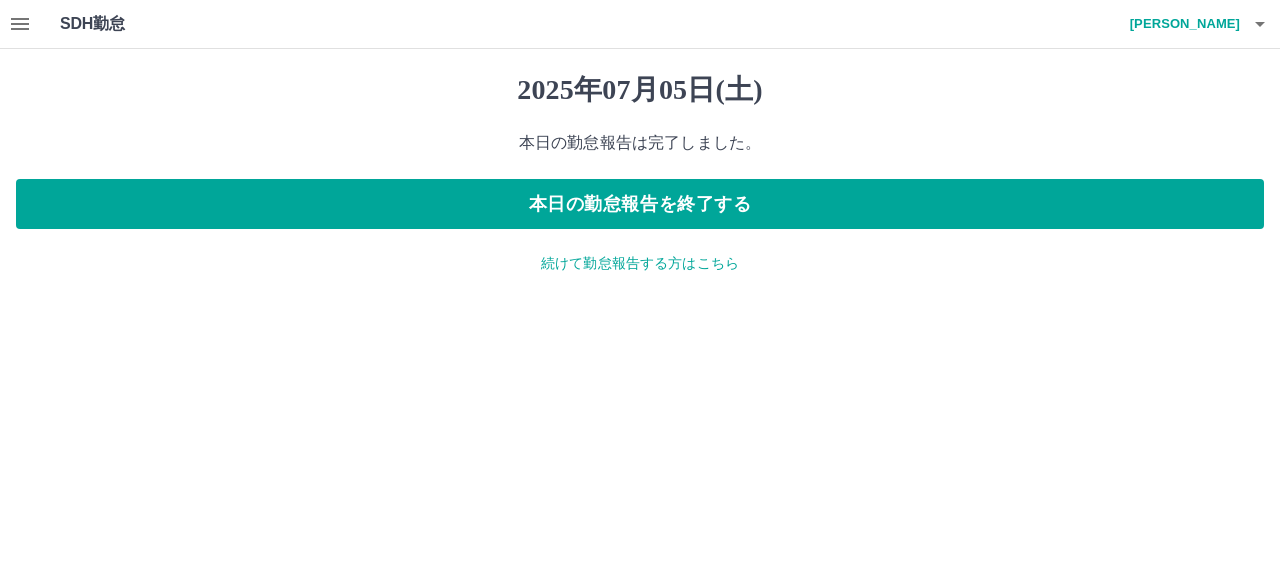 click on "続けて勤怠報告する方はこちら" at bounding box center [640, 263] 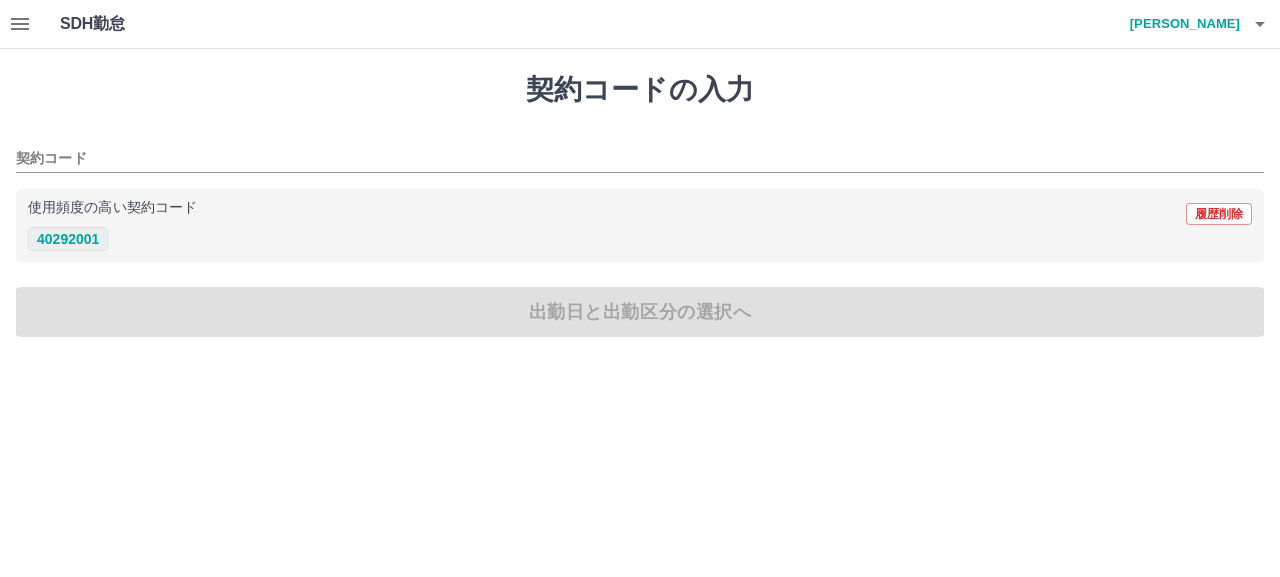 click on "40292001" at bounding box center (68, 239) 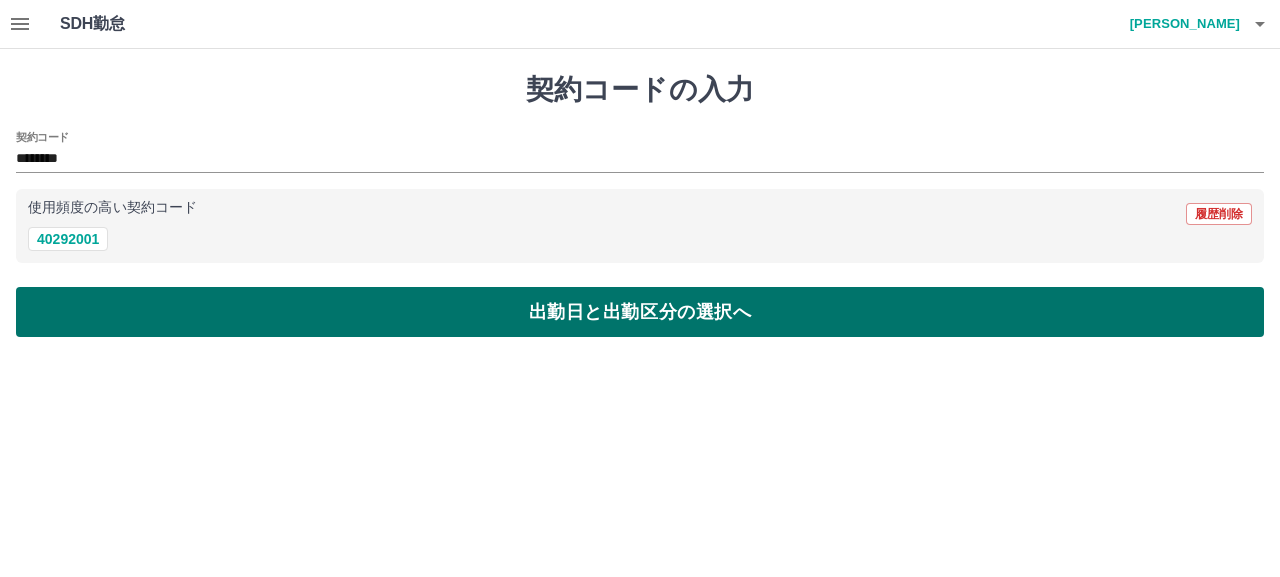 click on "出勤日と出勤区分の選択へ" at bounding box center (640, 312) 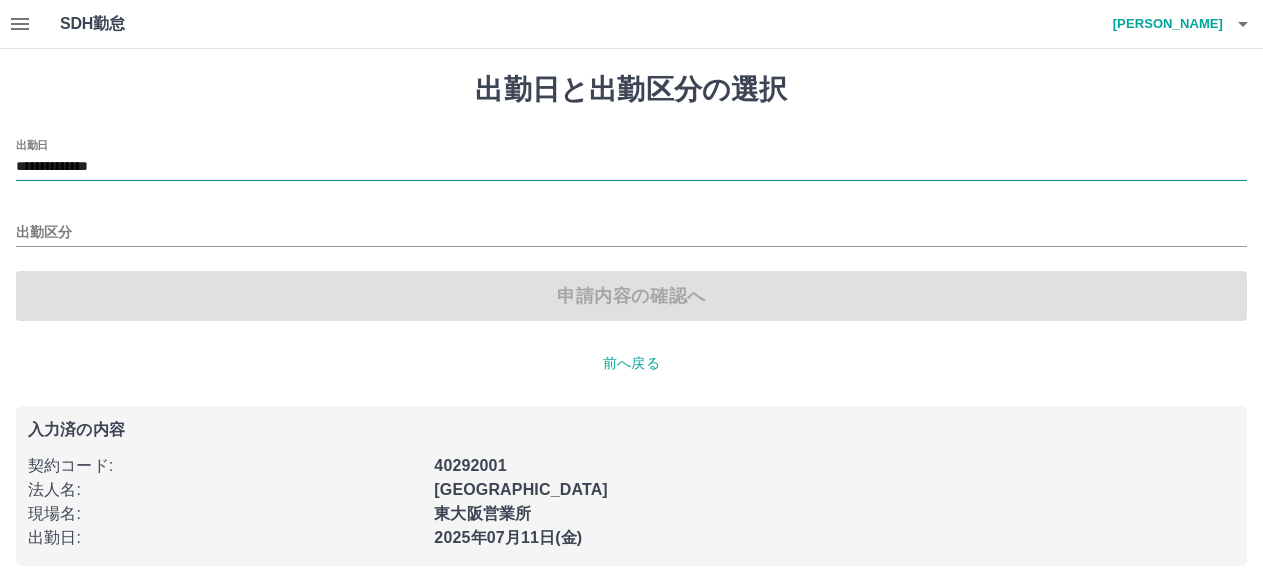 click on "**********" at bounding box center (631, 167) 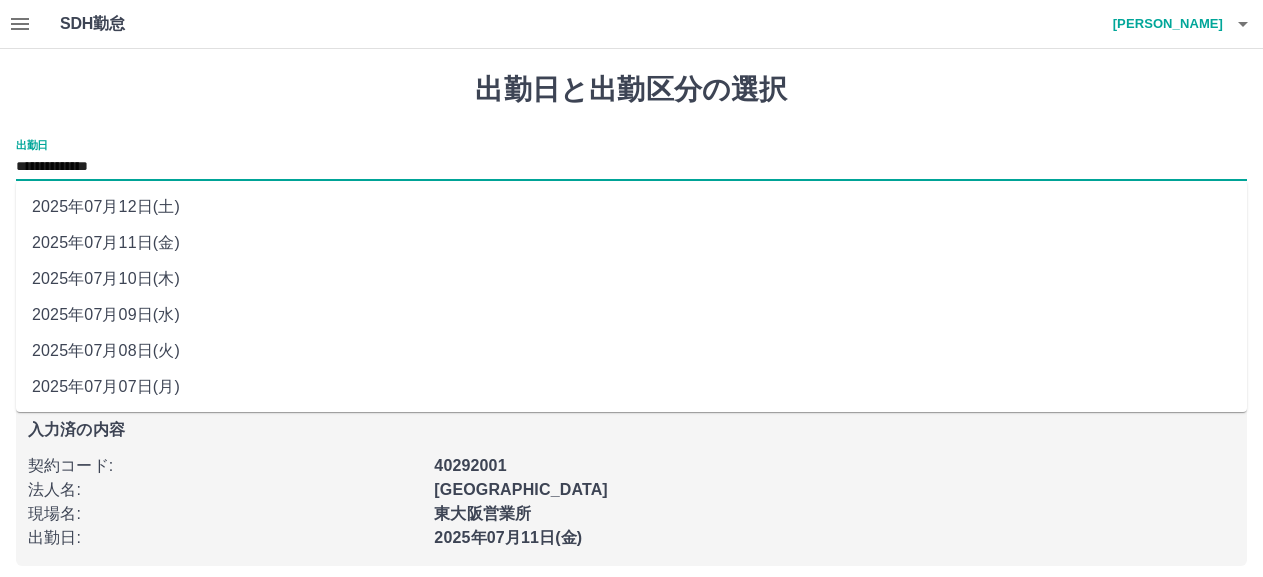click on "2025年07月07日(月)" at bounding box center [631, 387] 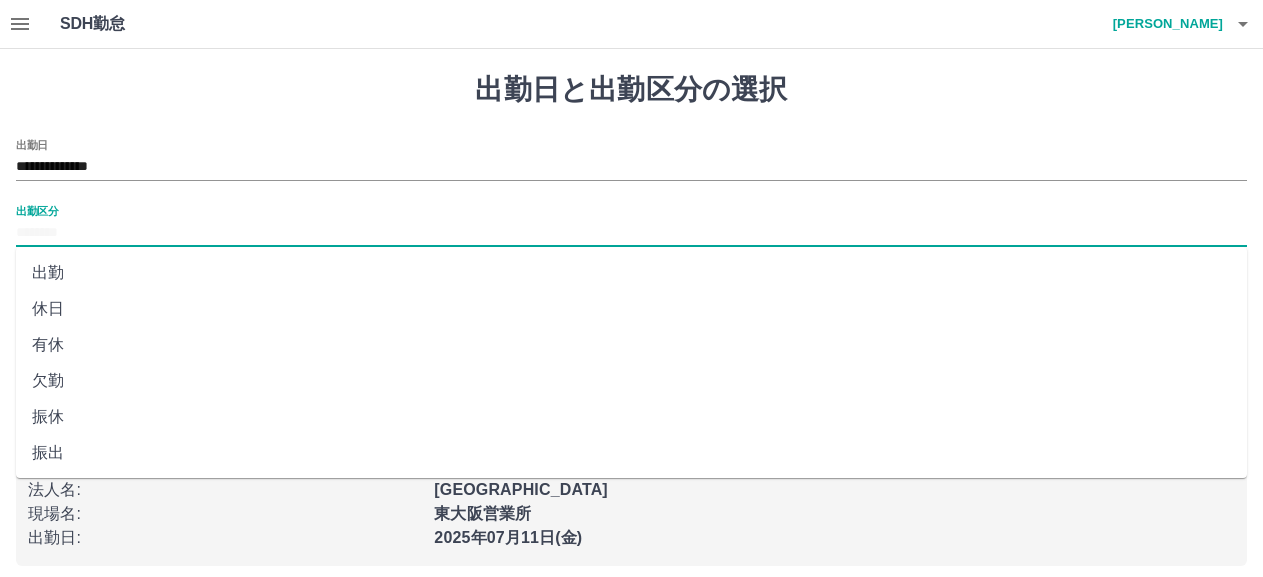 click on "出勤区分" at bounding box center (631, 233) 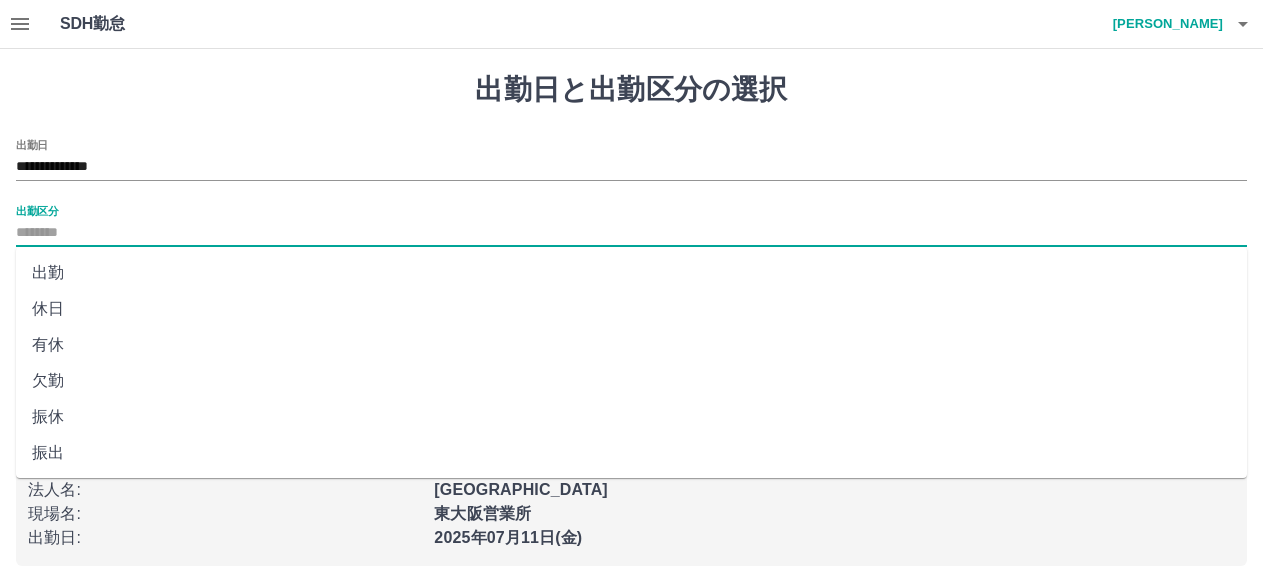 click on "出勤" at bounding box center [631, 273] 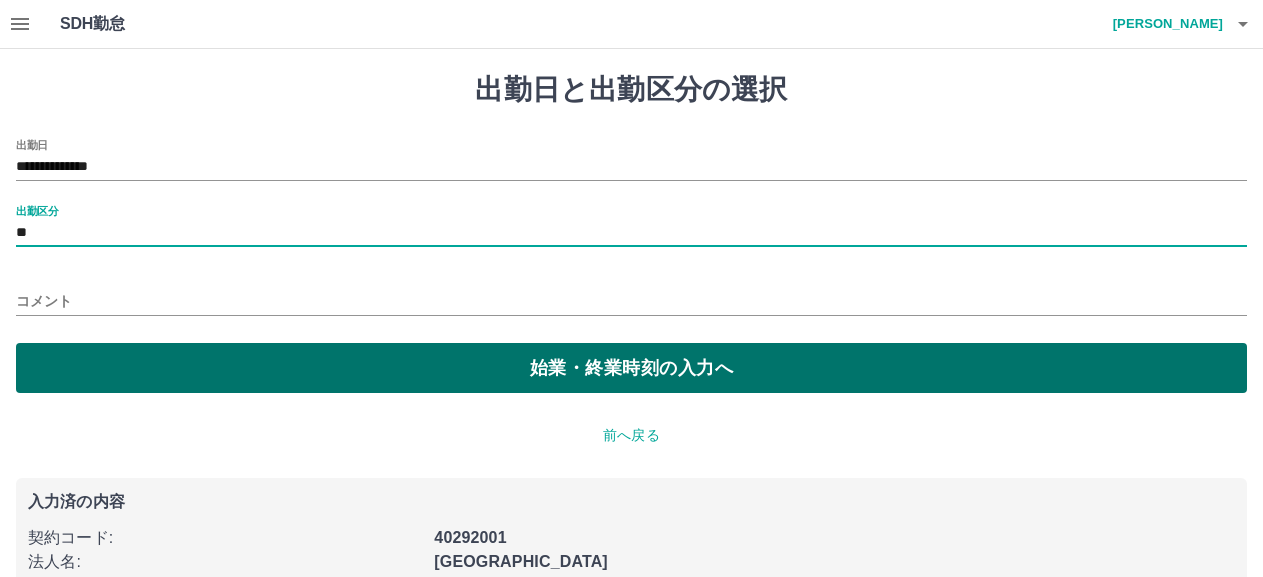 drag, startPoint x: 156, startPoint y: 361, endPoint x: 167, endPoint y: 360, distance: 11.045361 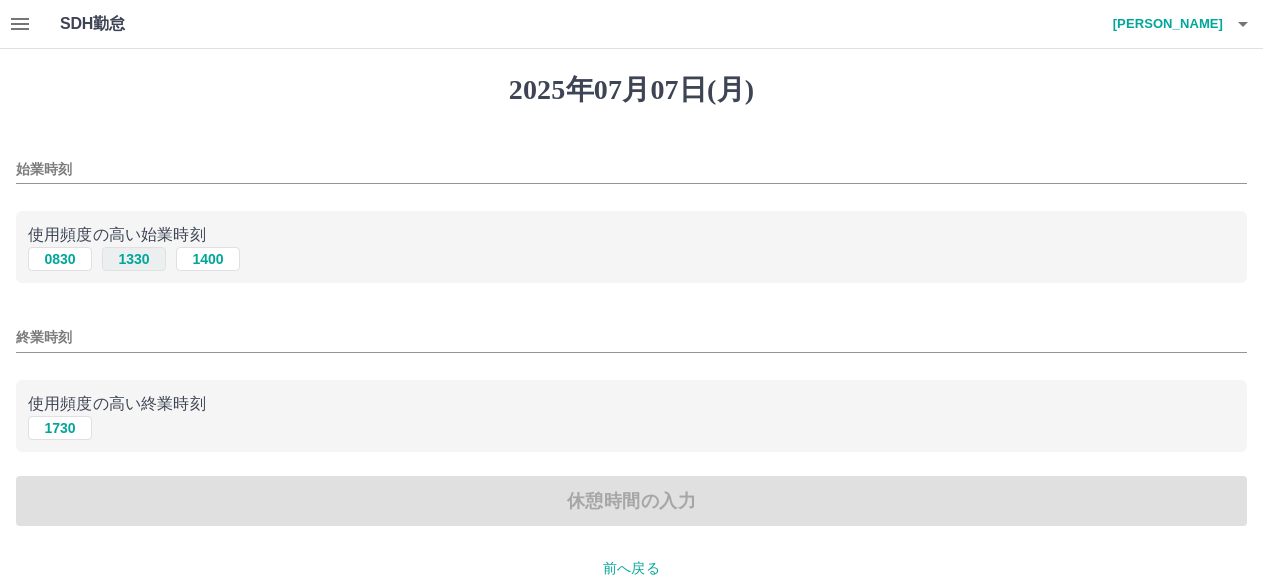 click on "1330" at bounding box center (134, 259) 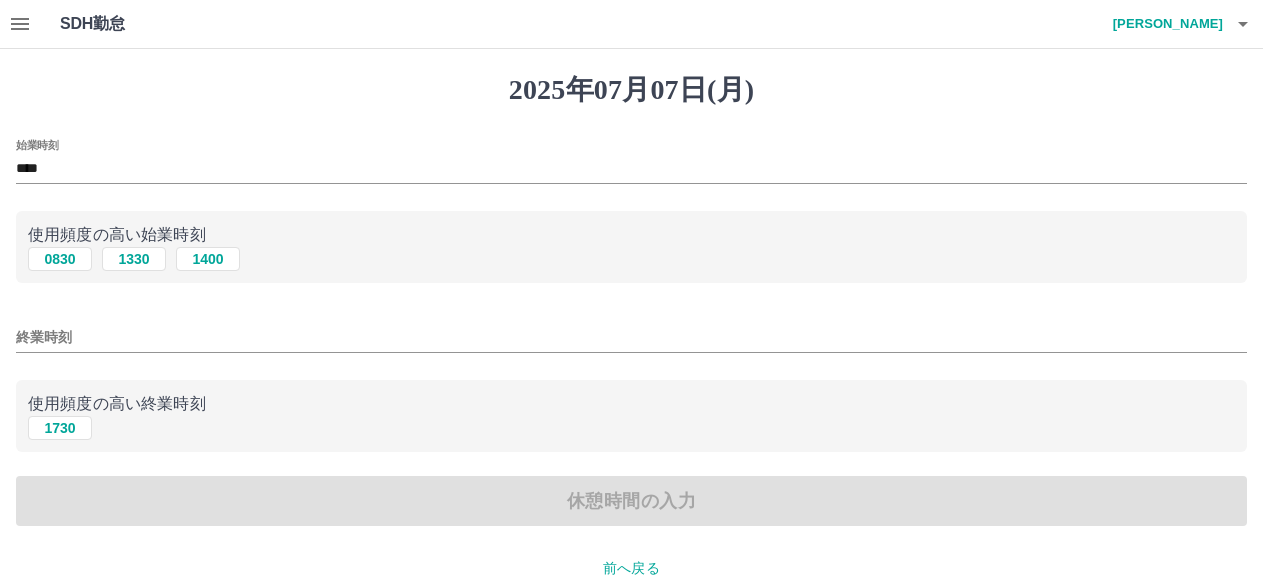 drag, startPoint x: 73, startPoint y: 432, endPoint x: 105, endPoint y: 460, distance: 42.520584 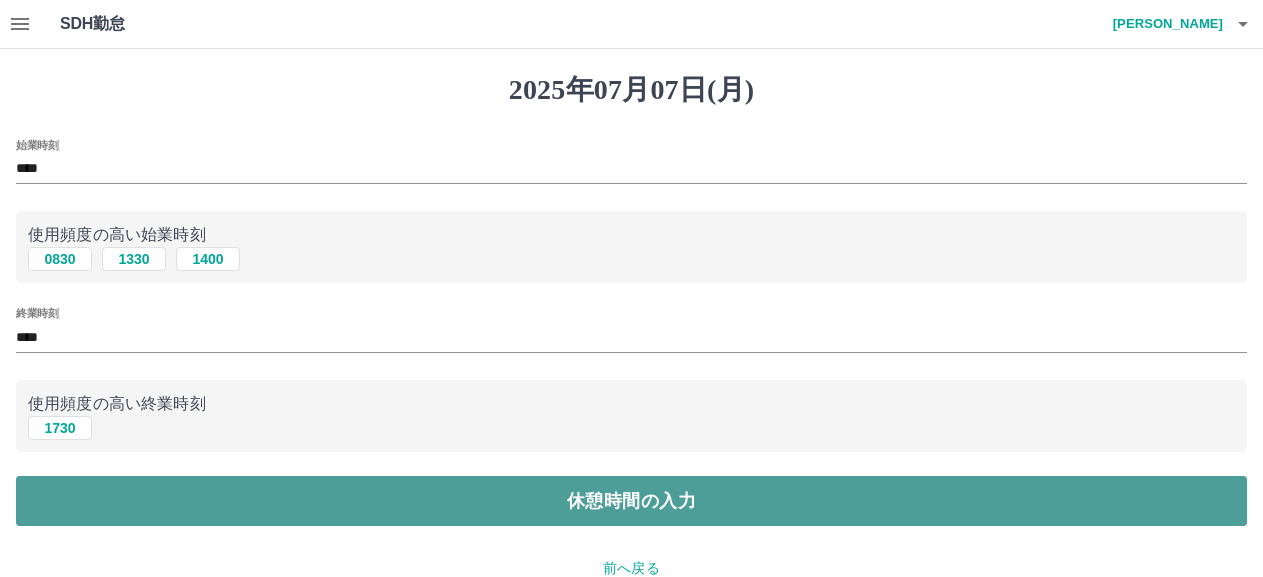 click on "休憩時間の入力" at bounding box center [631, 501] 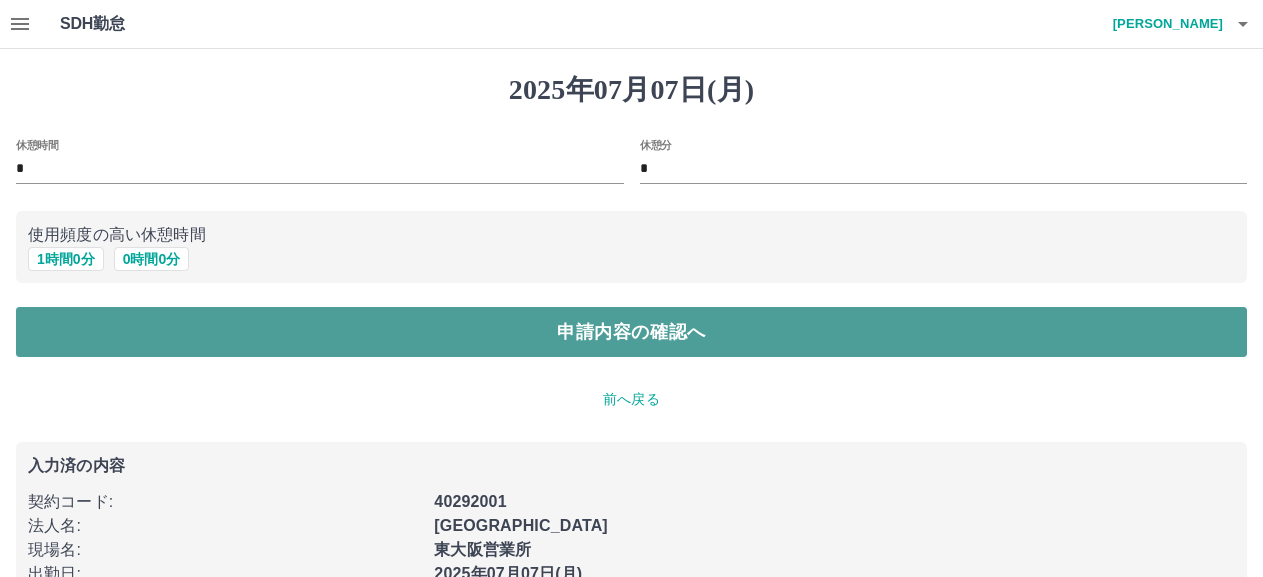 click on "申請内容の確認へ" at bounding box center (631, 332) 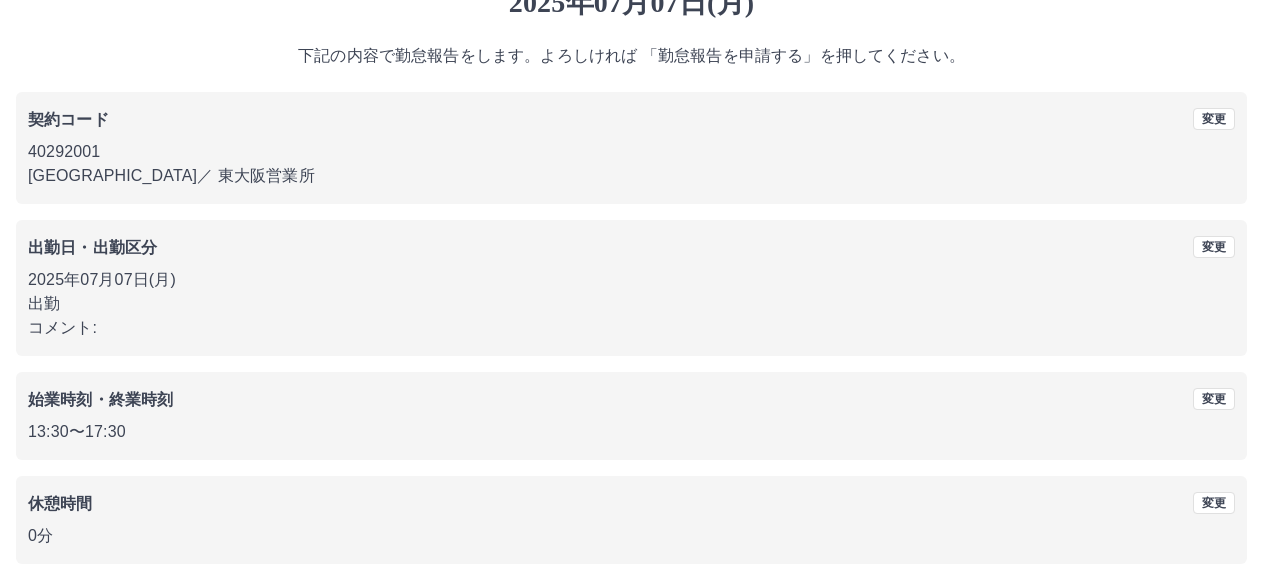 scroll, scrollTop: 172, scrollLeft: 0, axis: vertical 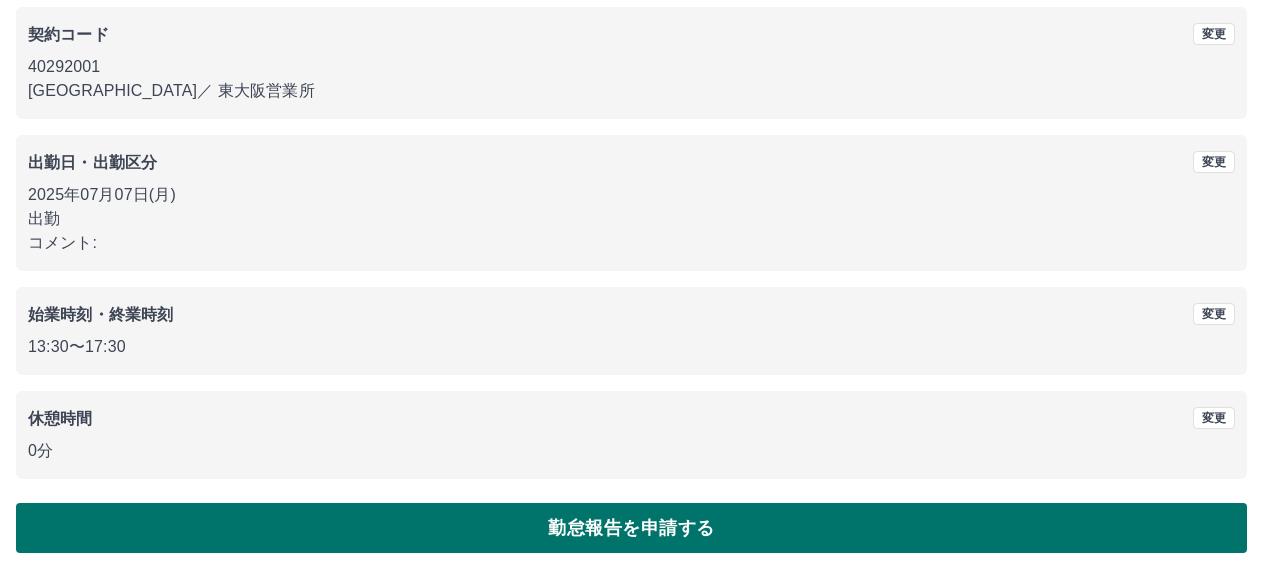 click on "勤怠報告を申請する" at bounding box center (631, 528) 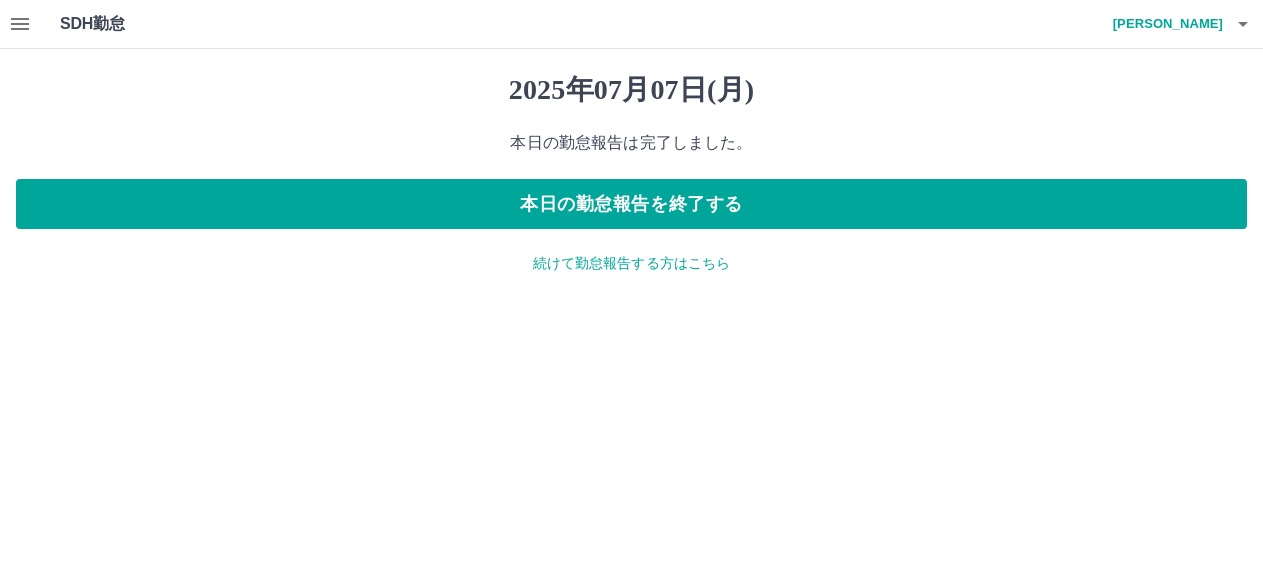 scroll, scrollTop: 0, scrollLeft: 0, axis: both 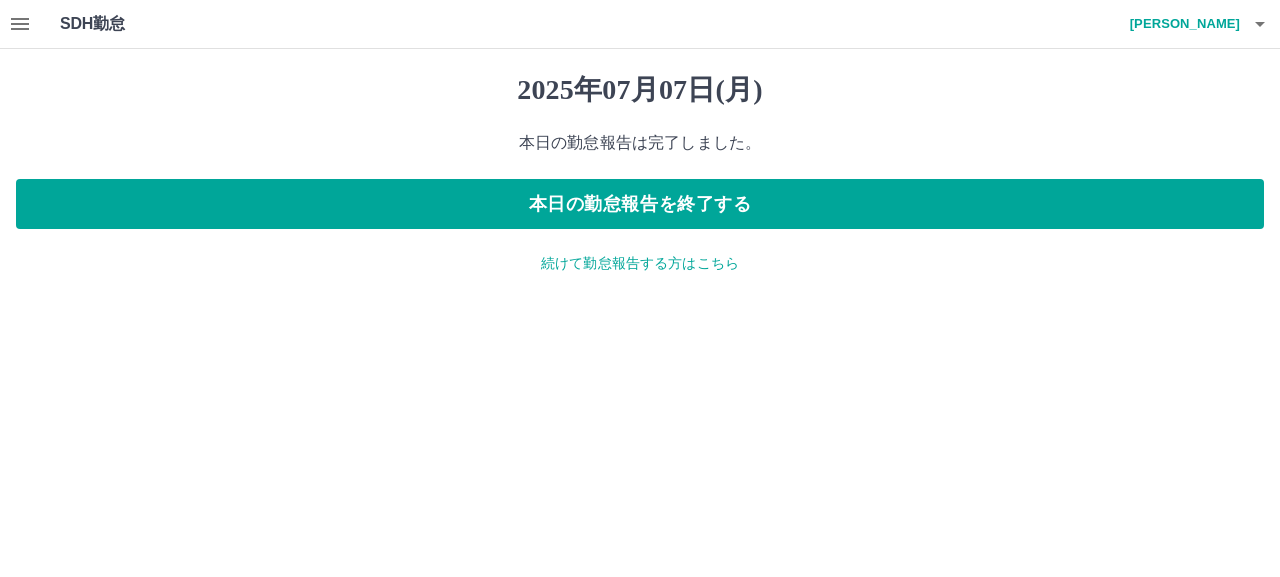 click on "続けて勤怠報告する方はこちら" at bounding box center (640, 263) 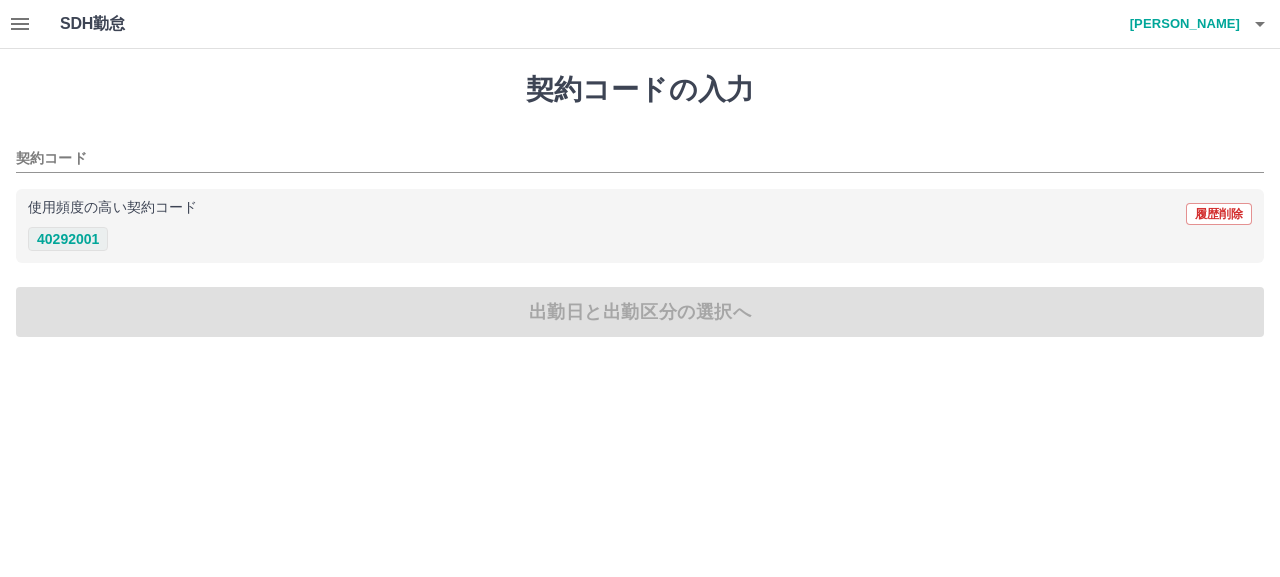click on "40292001" at bounding box center (68, 239) 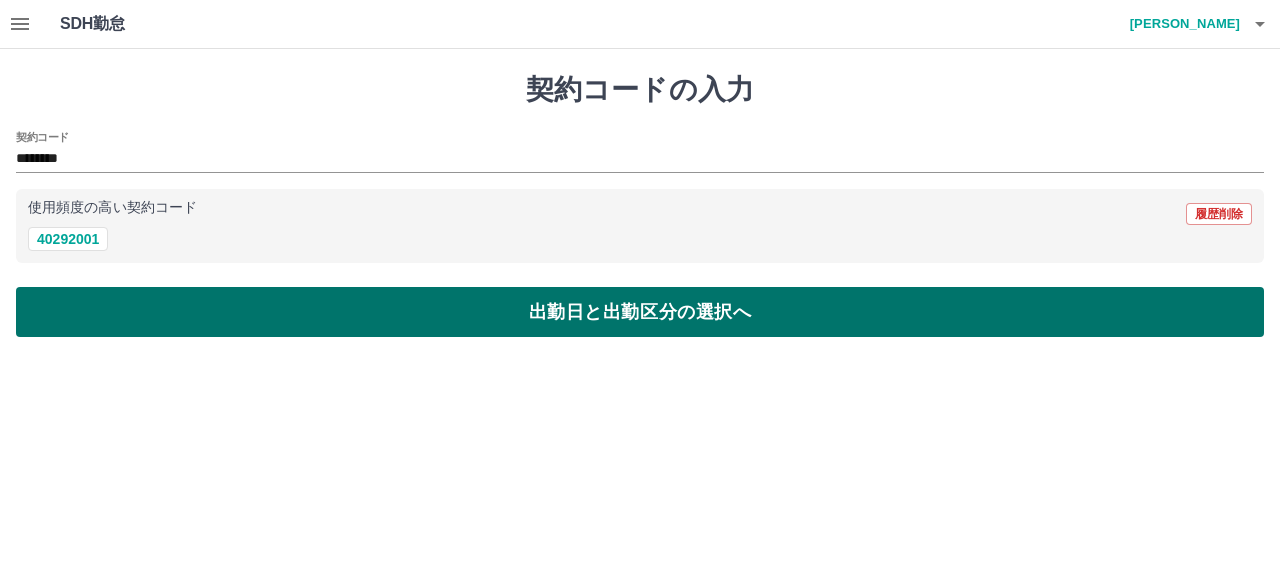 click on "出勤日と出勤区分の選択へ" at bounding box center (640, 312) 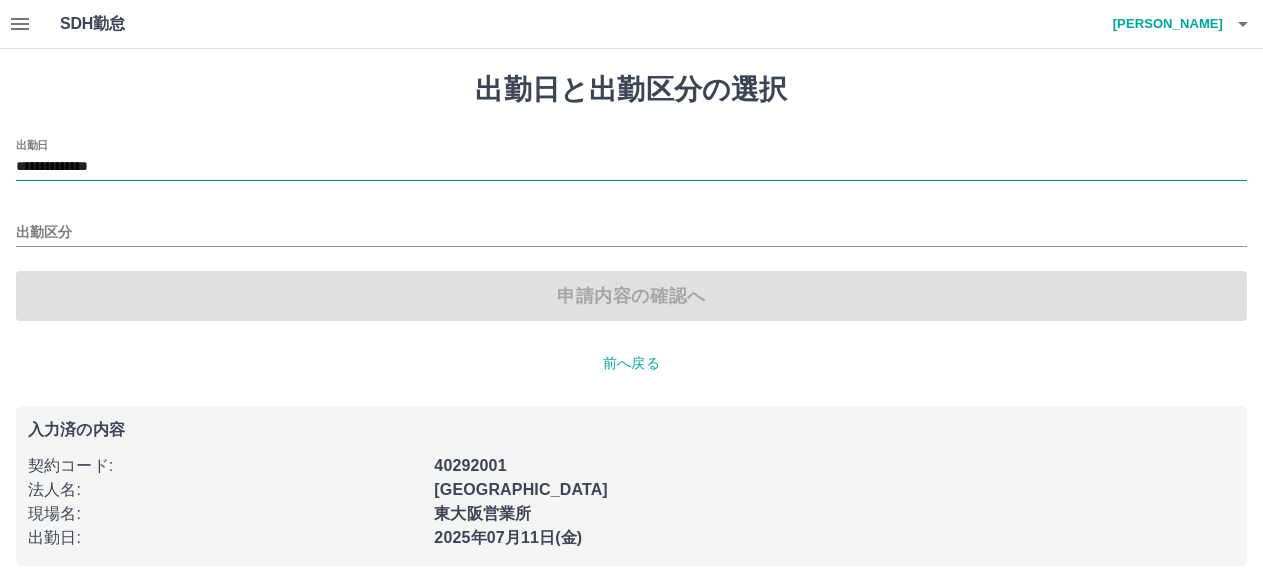 click on "**********" at bounding box center (631, 167) 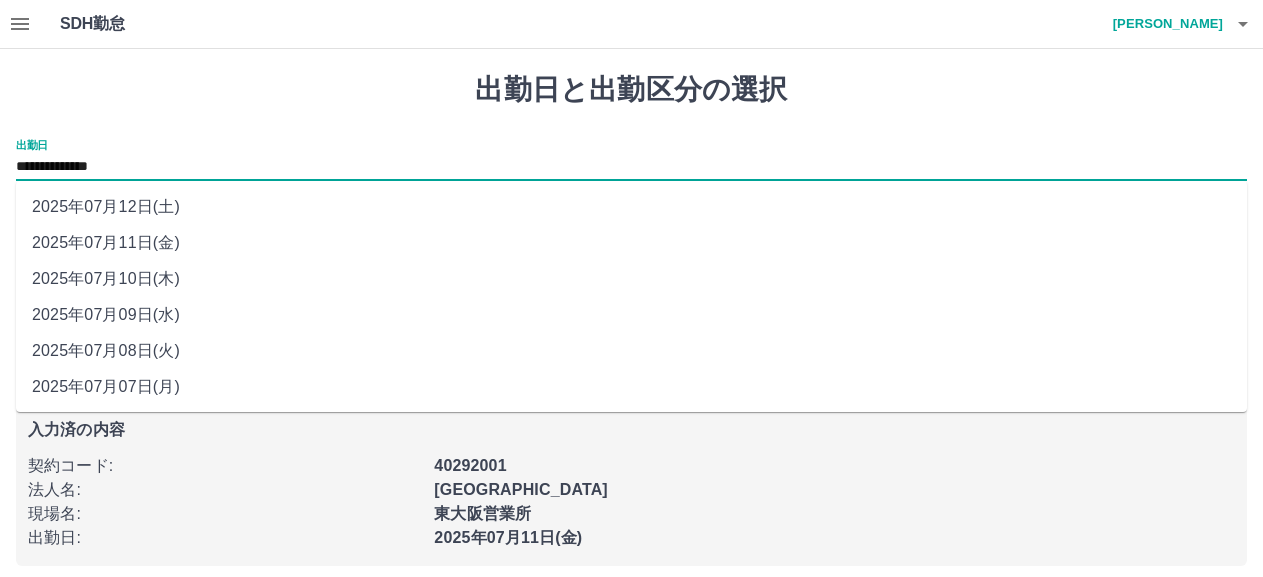 click on "2025年07月08日(火)" at bounding box center (631, 351) 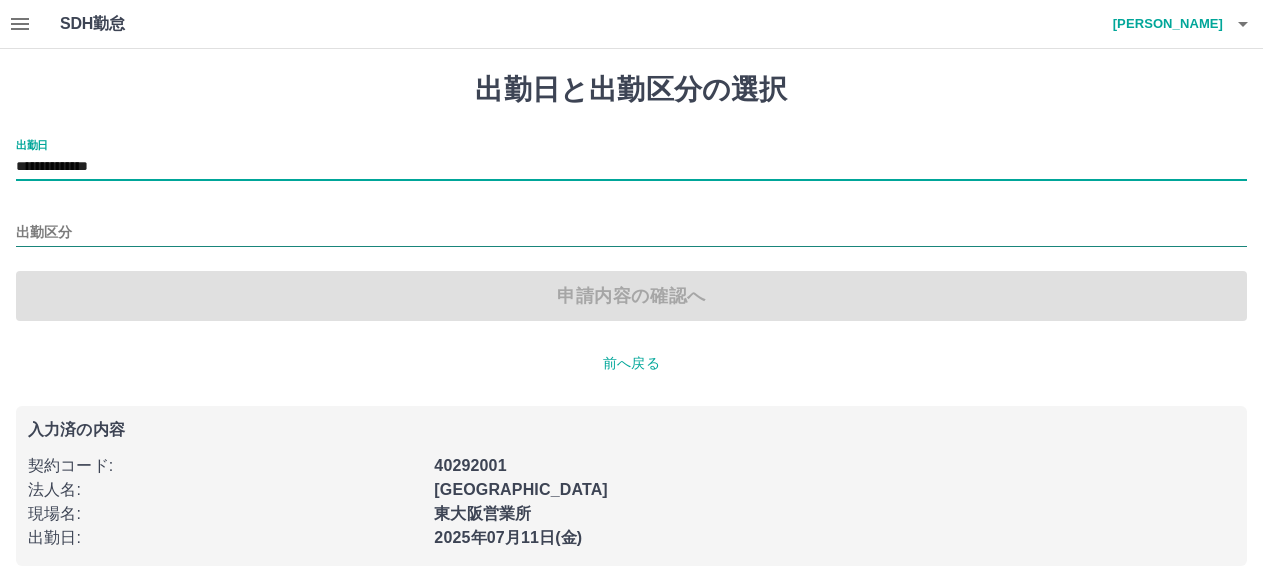 click on "出勤区分" at bounding box center [631, 233] 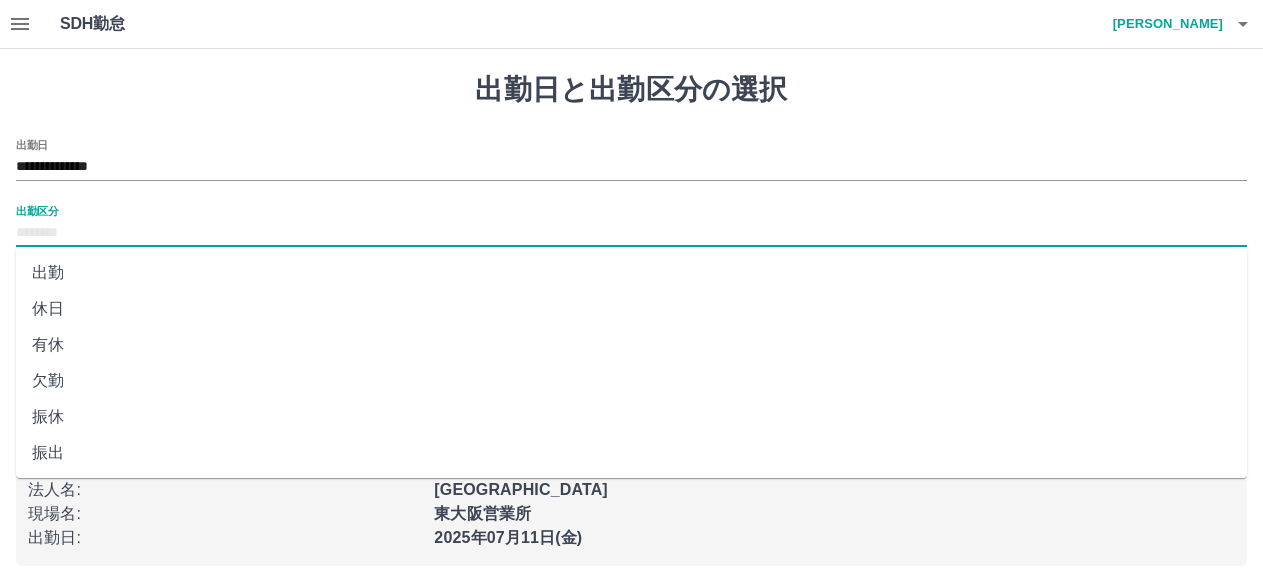 click on "出勤" at bounding box center [631, 273] 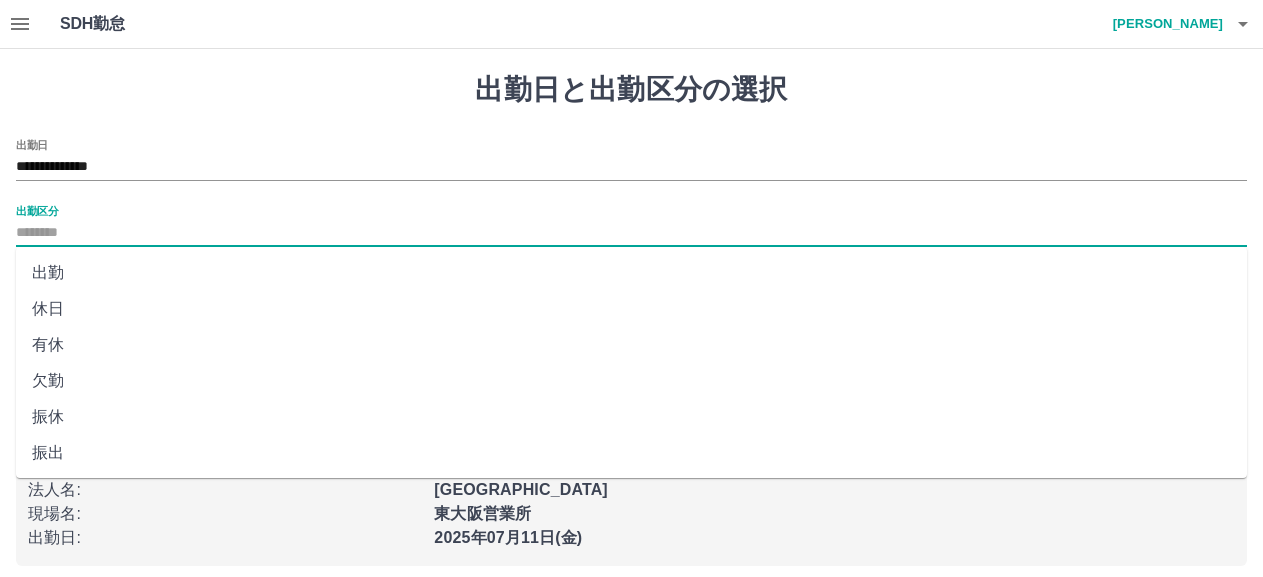type on "**" 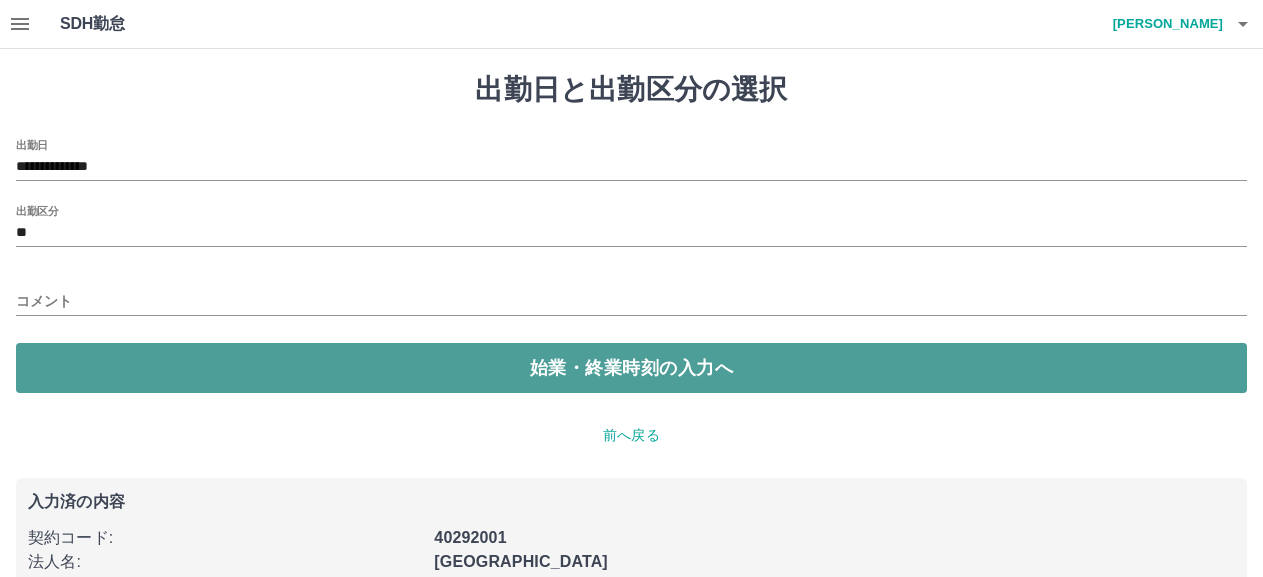 click on "始業・終業時刻の入力へ" at bounding box center (631, 368) 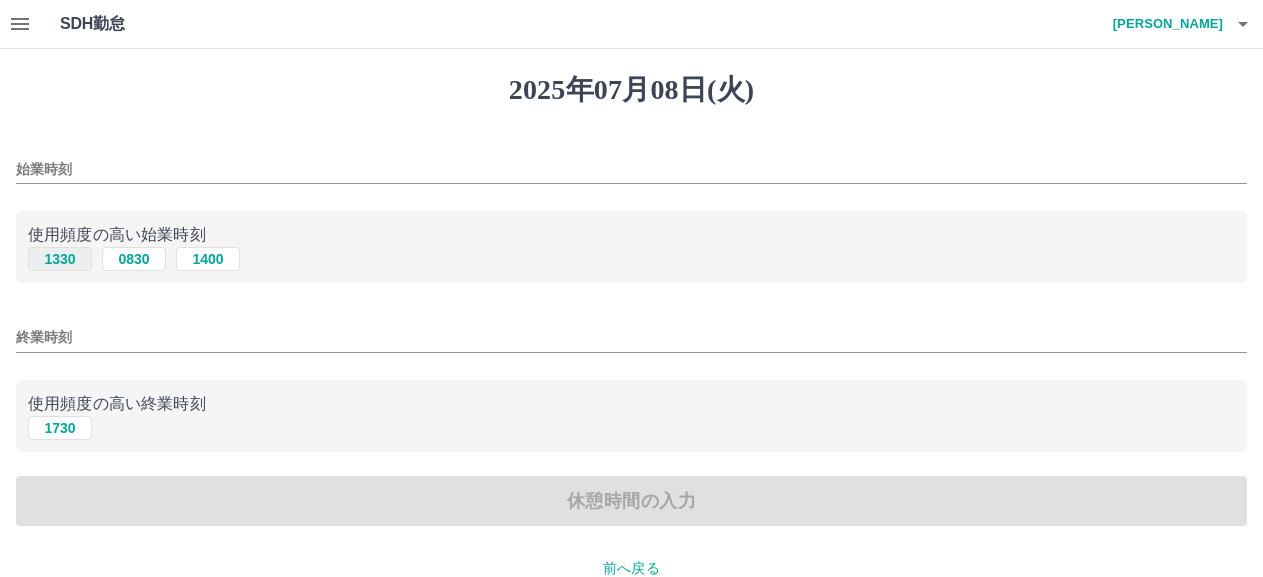click on "1330" at bounding box center (60, 259) 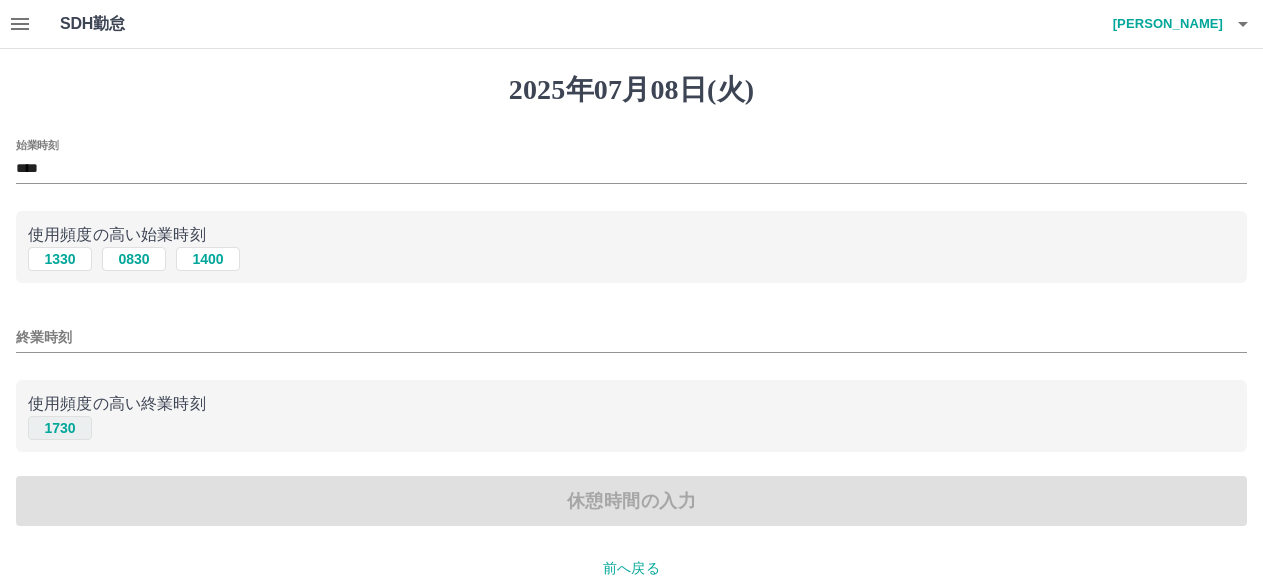 click on "1730" at bounding box center [60, 428] 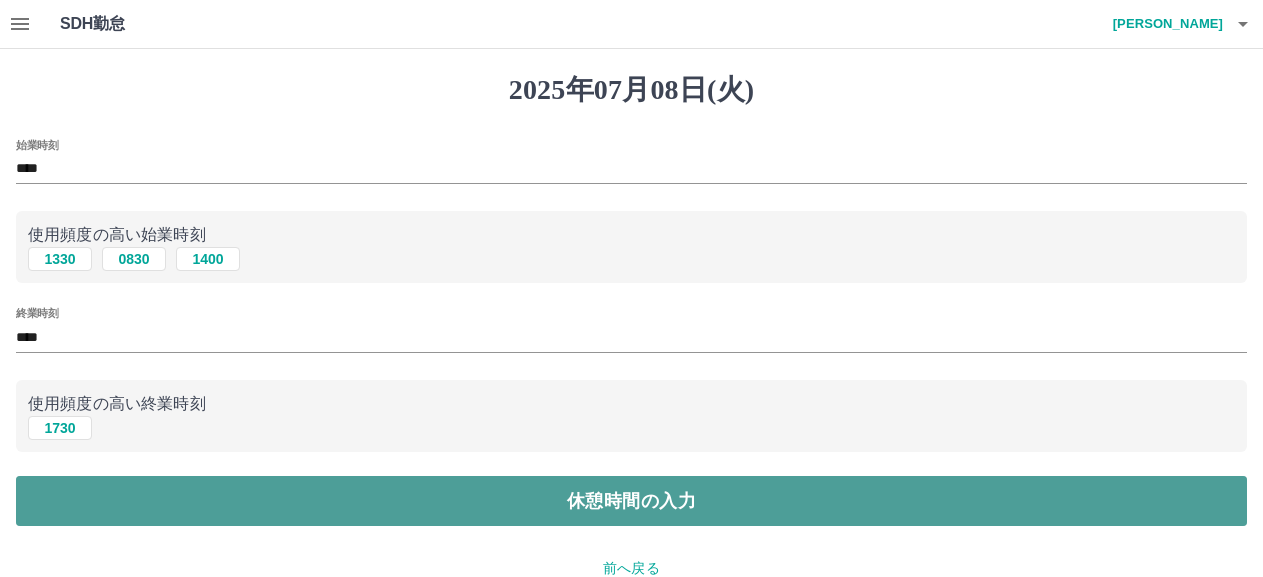 click on "休憩時間の入力" at bounding box center [631, 501] 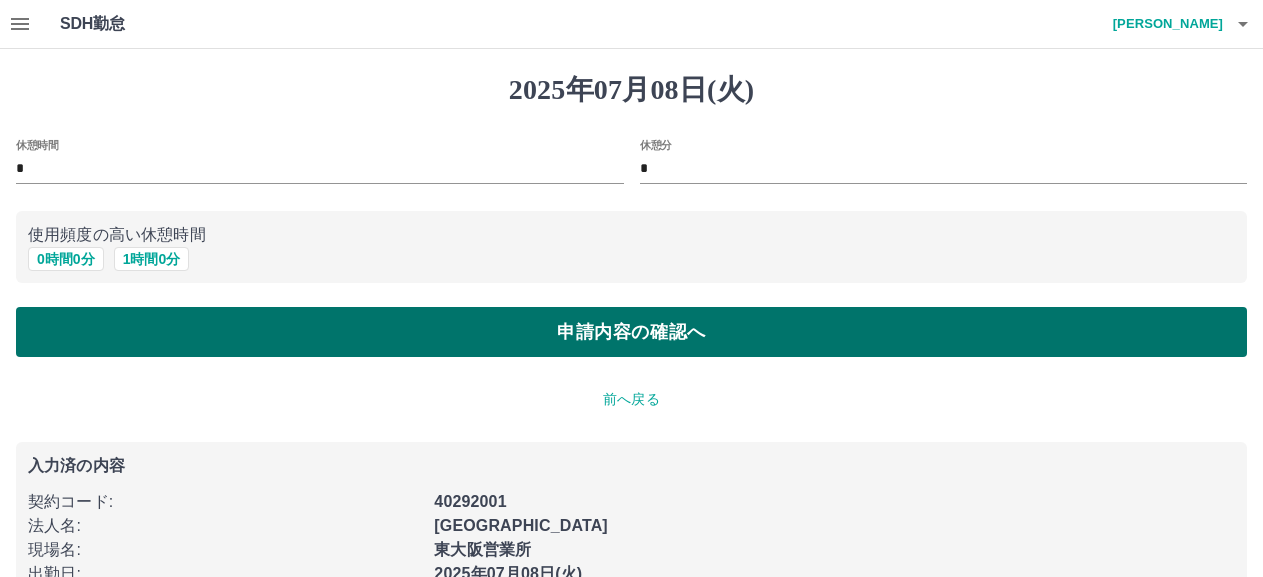 click on "申請内容の確認へ" at bounding box center [631, 332] 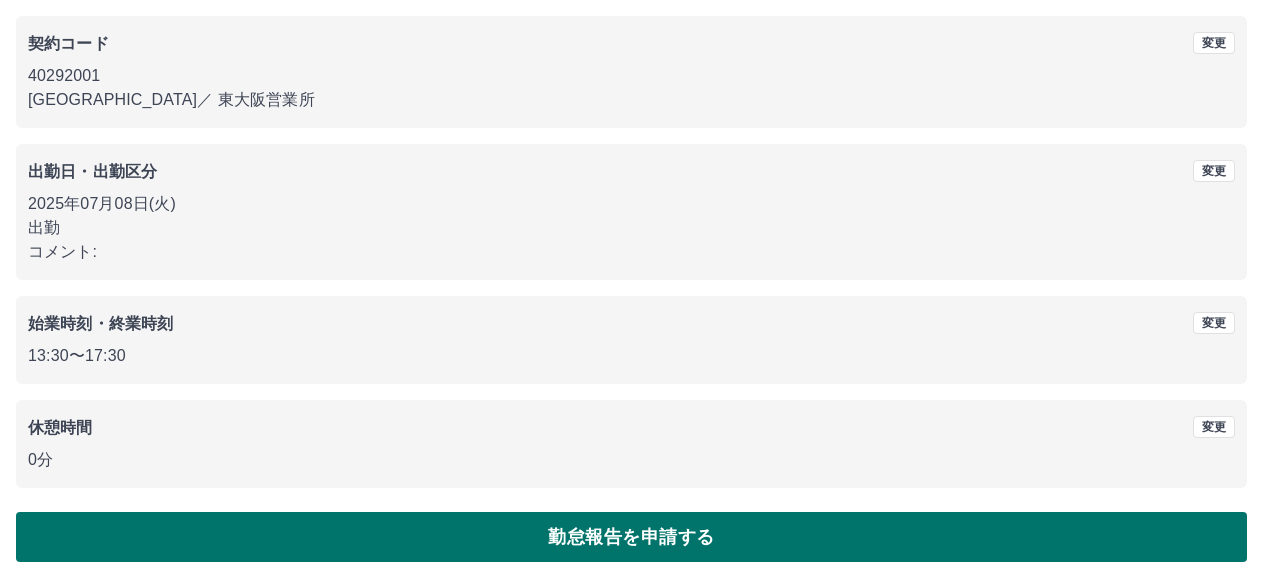 scroll, scrollTop: 172, scrollLeft: 0, axis: vertical 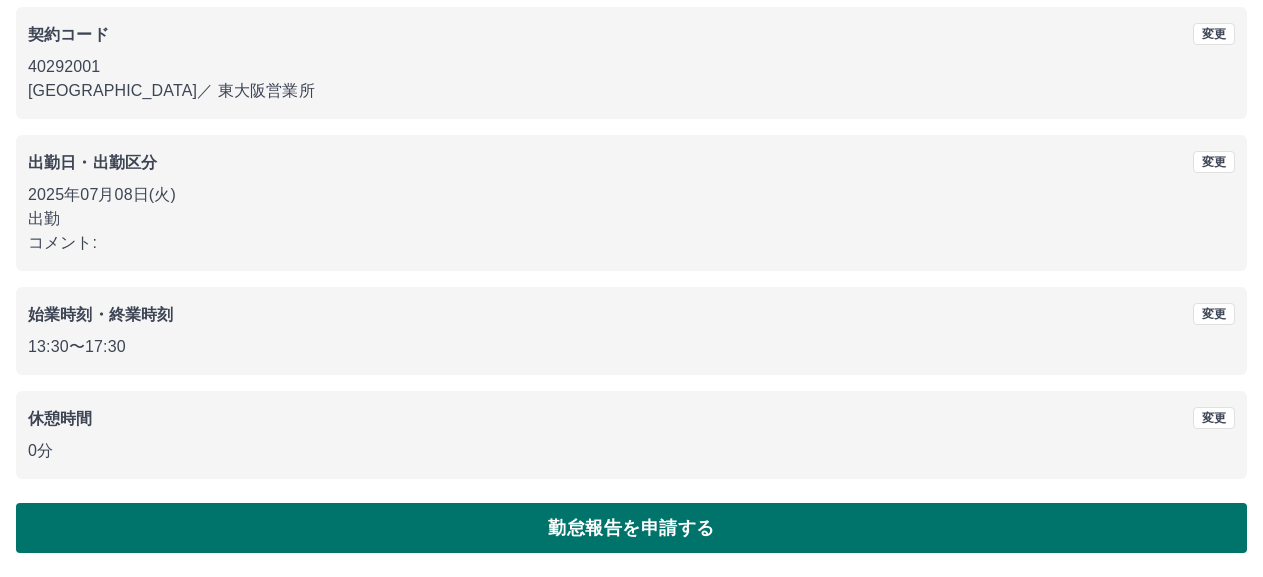 click on "勤怠報告を申請する" at bounding box center (631, 528) 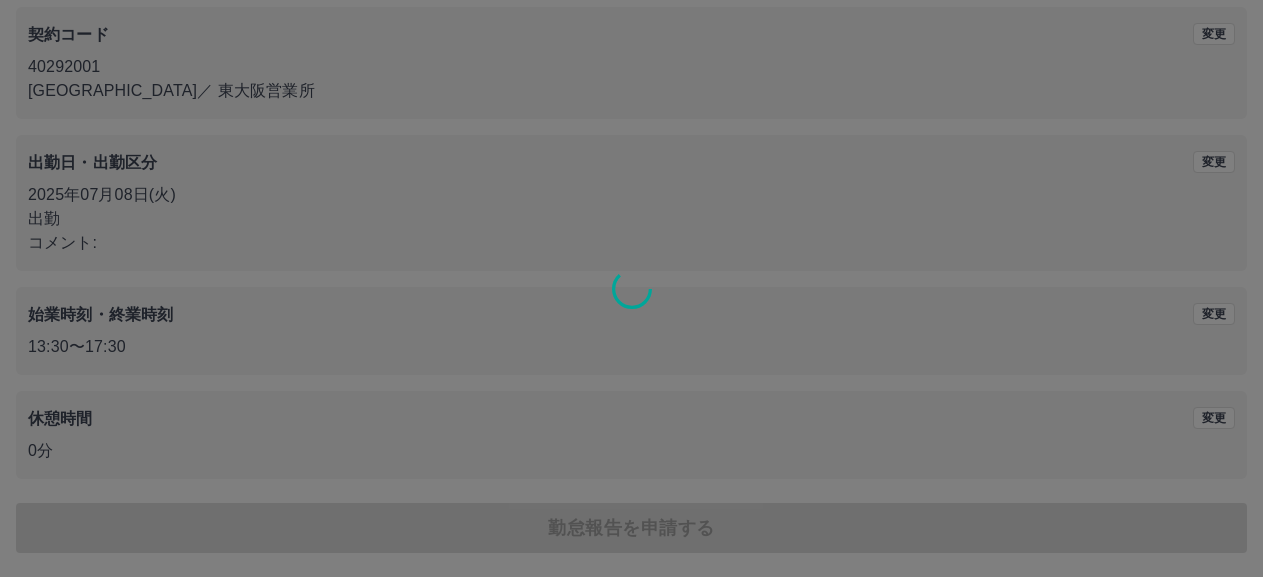 scroll, scrollTop: 0, scrollLeft: 0, axis: both 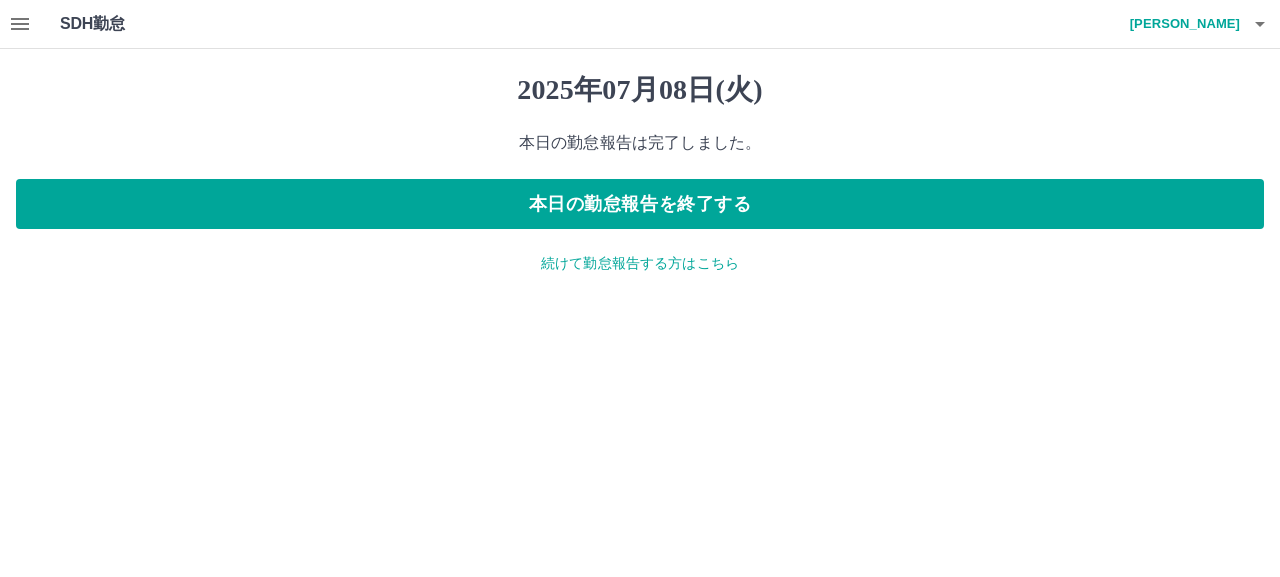 click on "続けて勤怠報告する方はこちら" at bounding box center (640, 263) 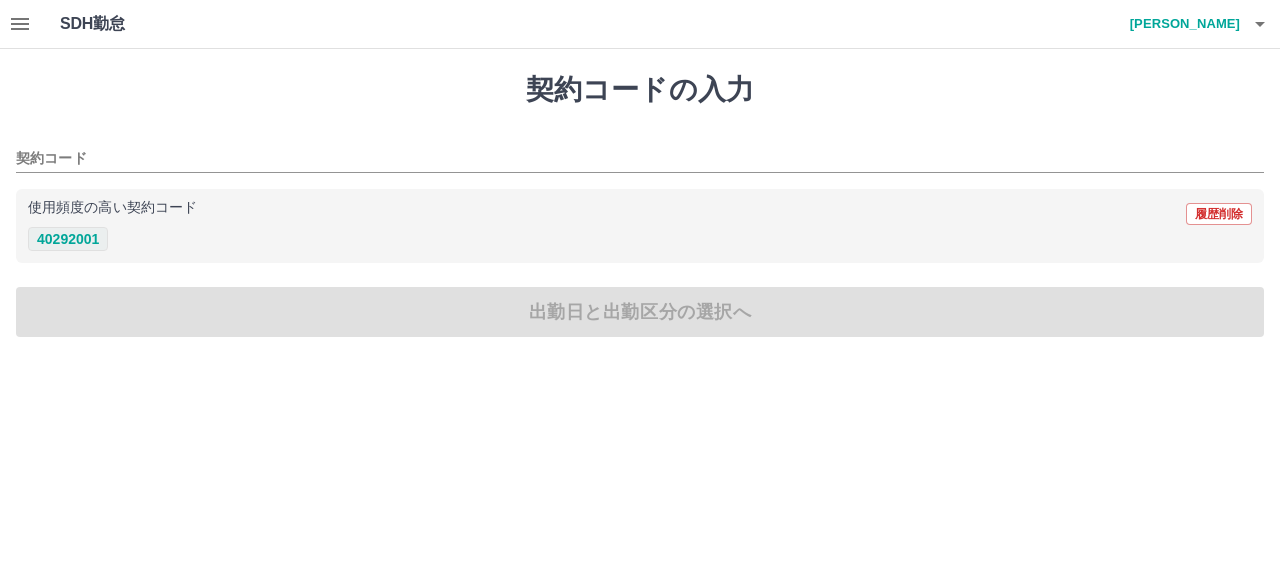 click on "40292001" at bounding box center (68, 239) 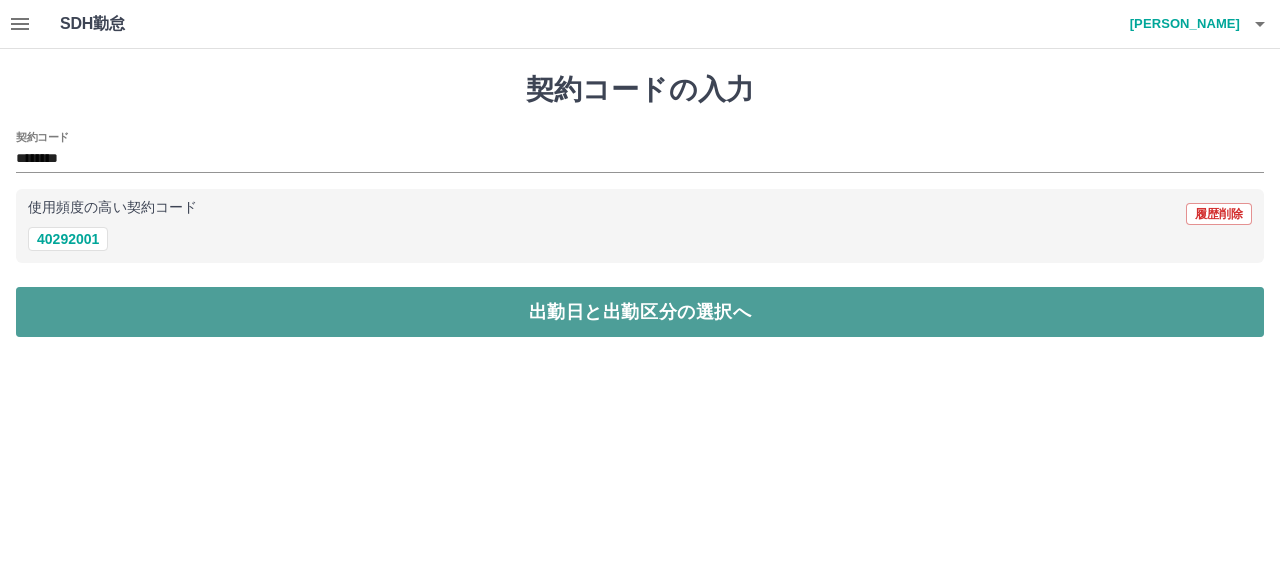click on "出勤日と出勤区分の選択へ" at bounding box center (640, 312) 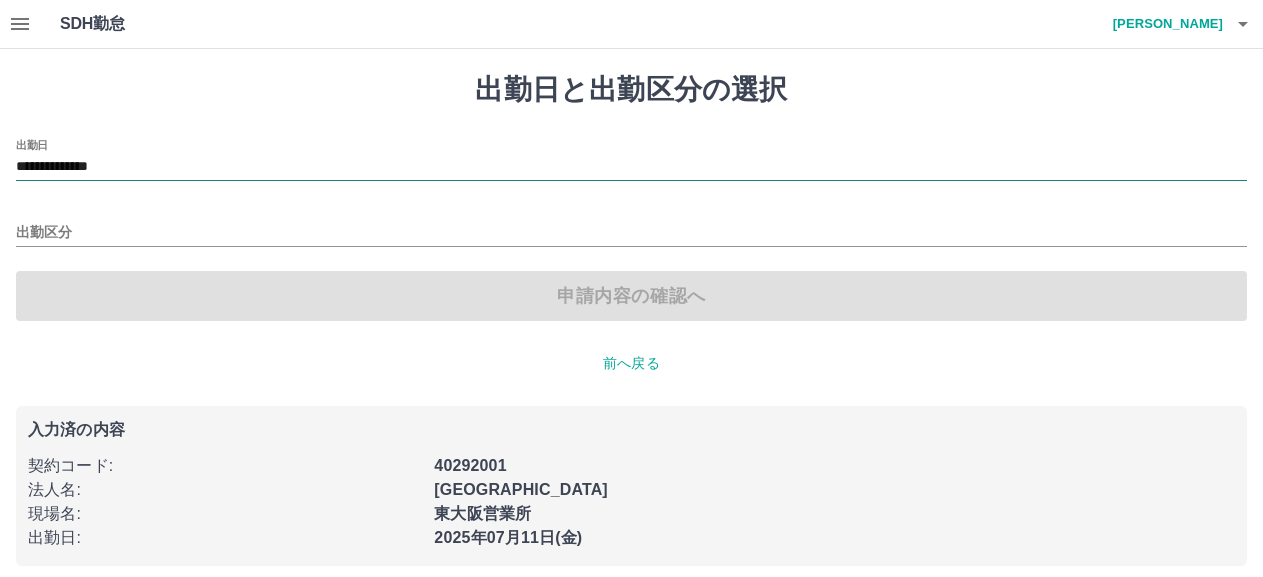 click on "**********" at bounding box center (631, 167) 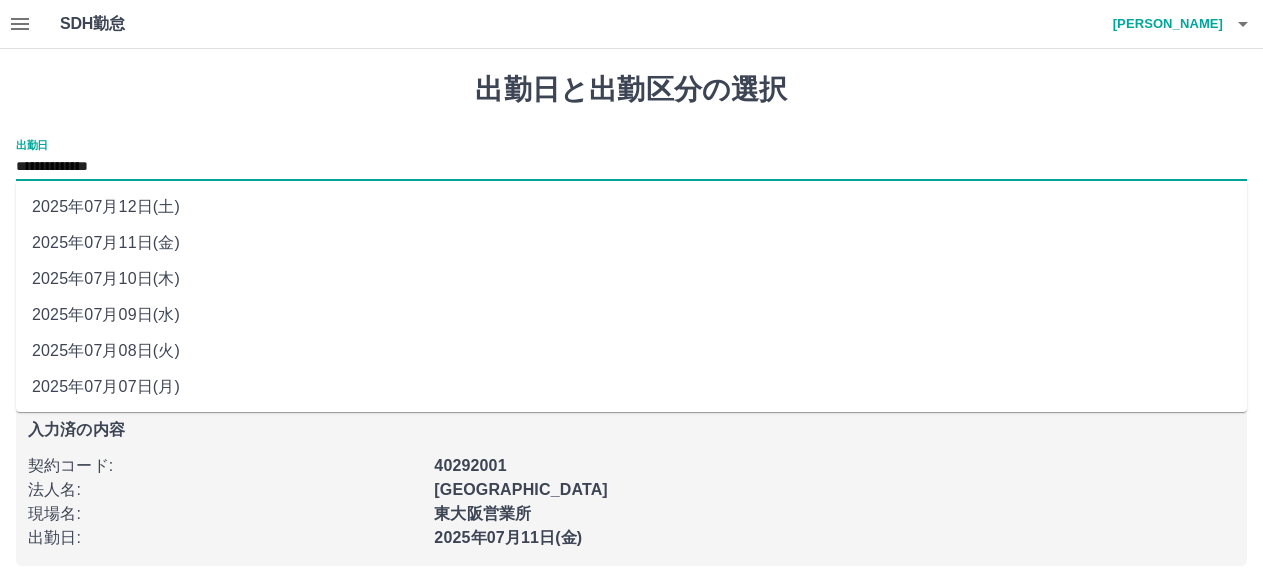 click on "2025年07月09日(水)" at bounding box center [631, 315] 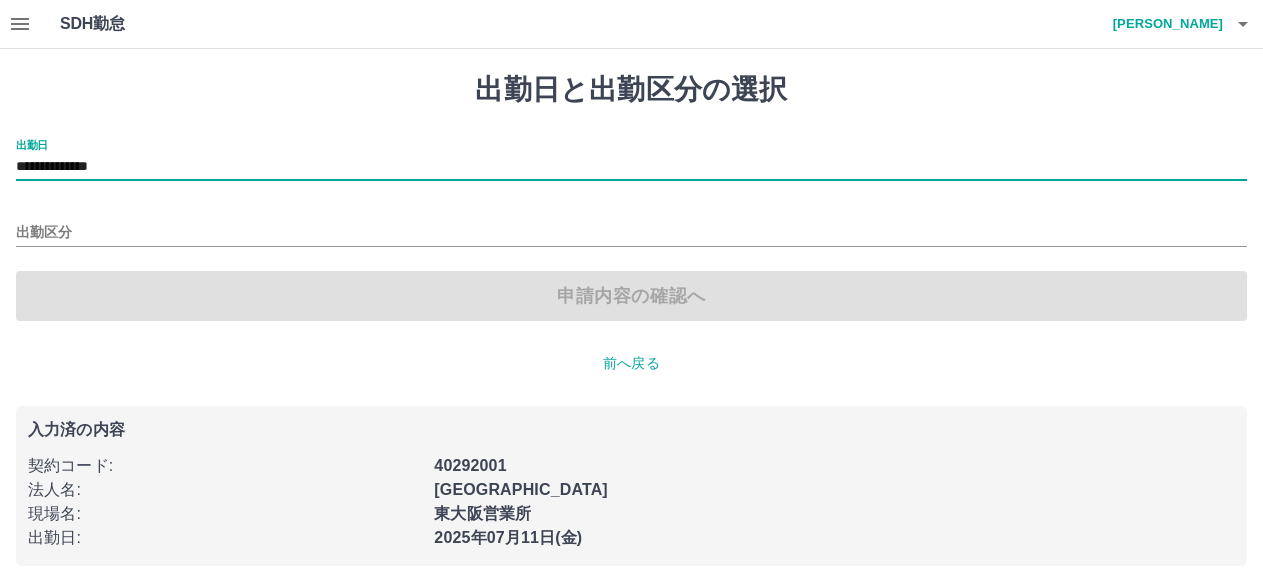 type on "**********" 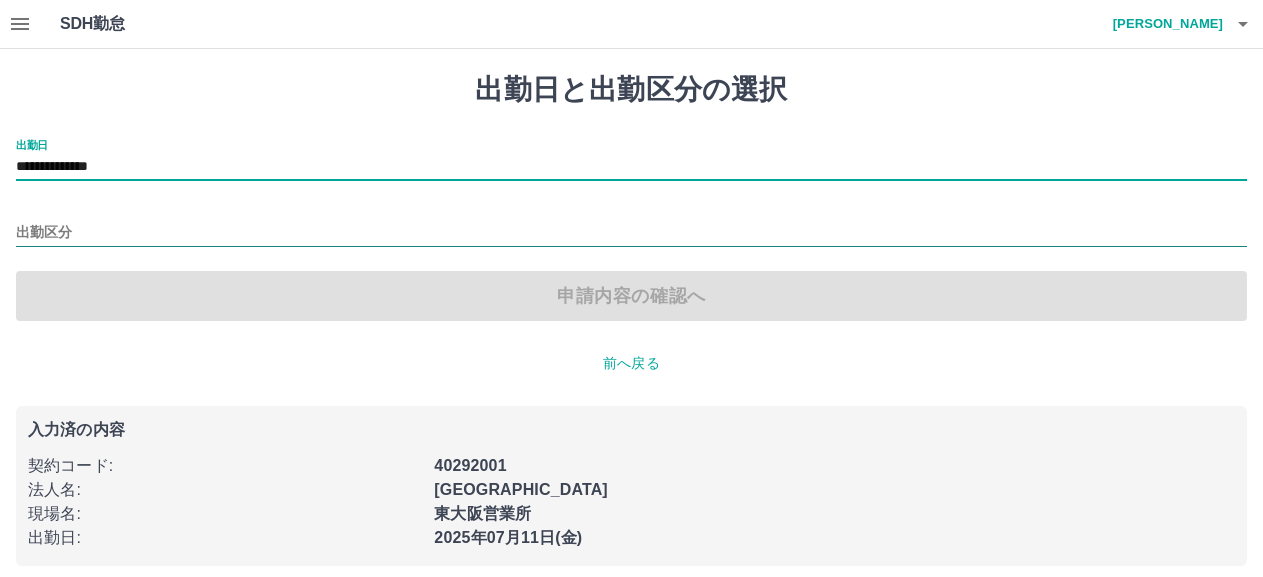 click on "出勤区分" at bounding box center (631, 233) 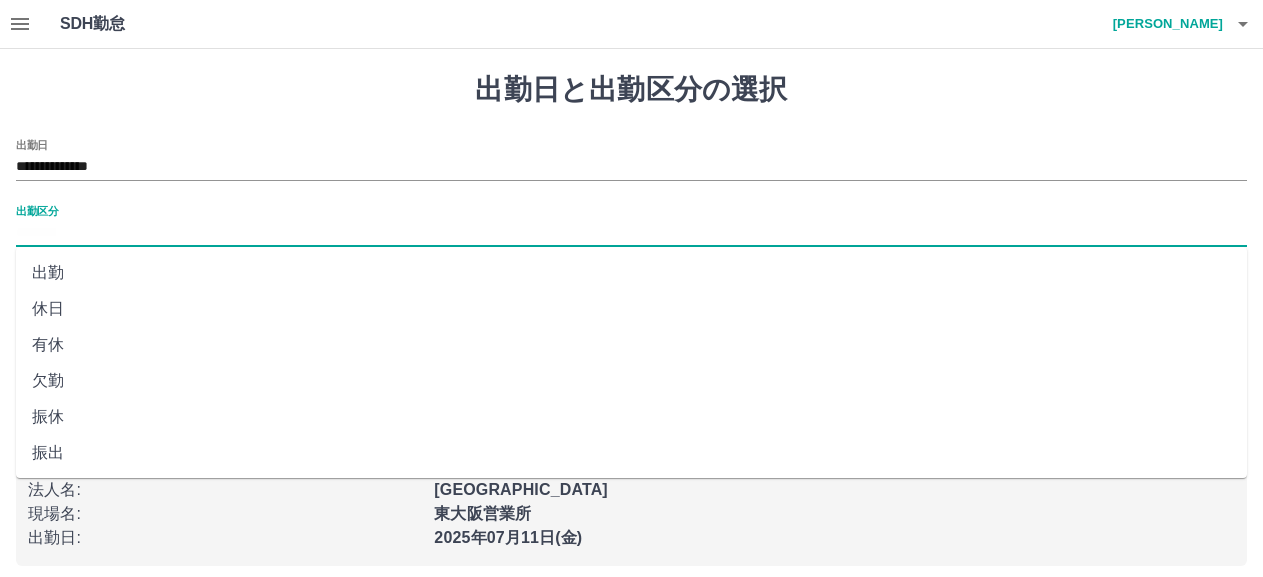 click on "出勤" at bounding box center [631, 273] 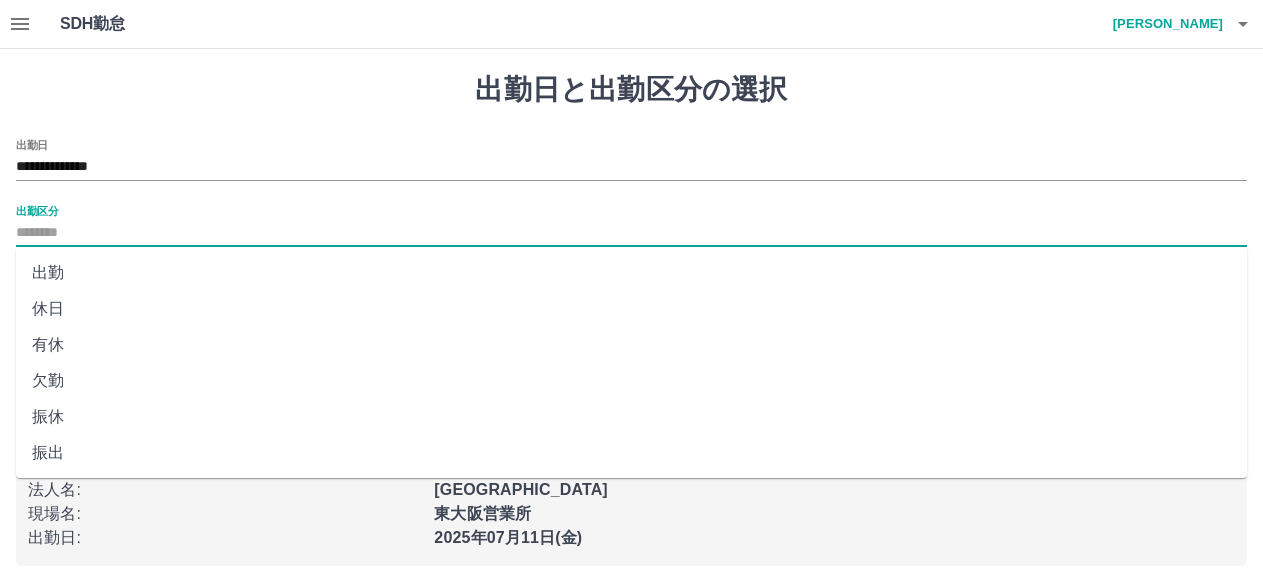 type on "**" 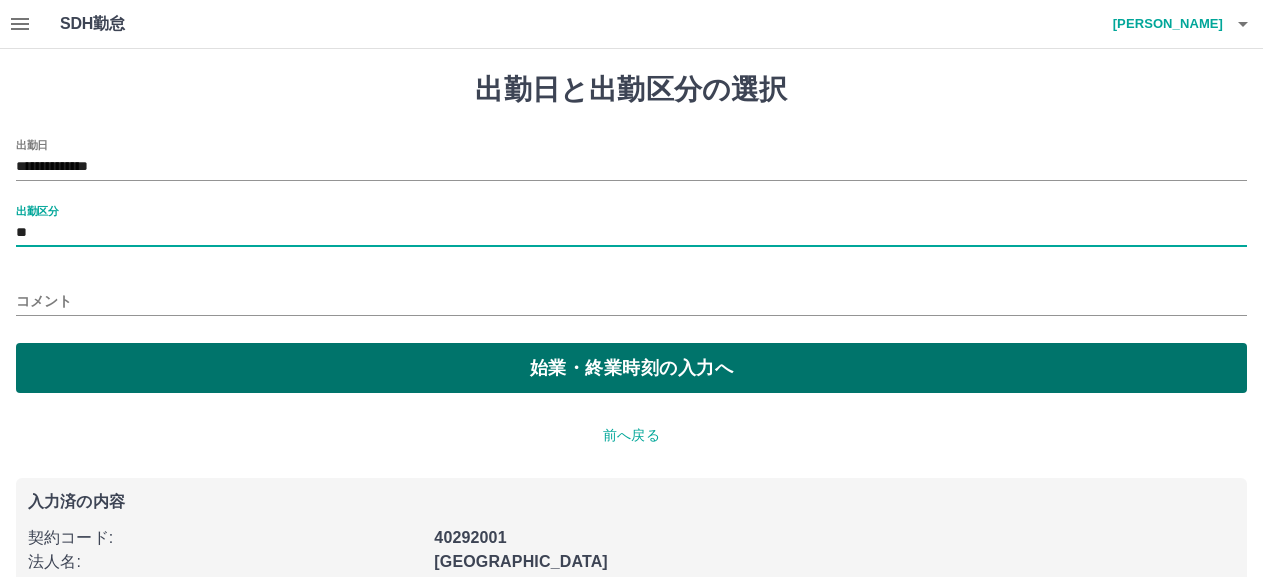click on "始業・終業時刻の入力へ" at bounding box center [631, 368] 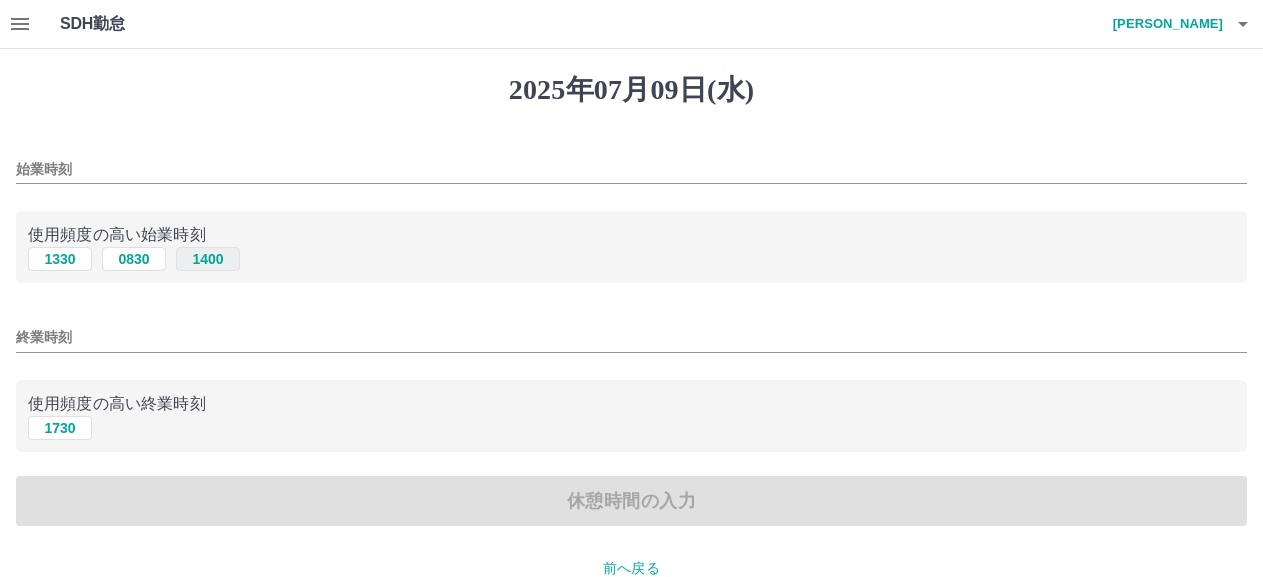 click on "1400" at bounding box center [208, 259] 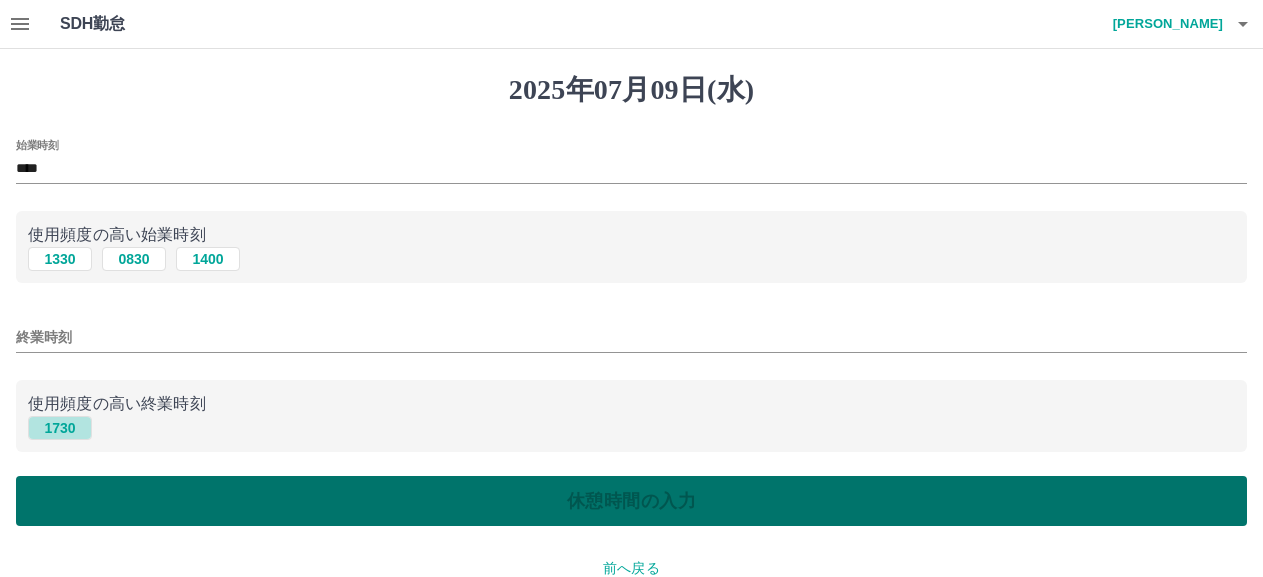 drag, startPoint x: 68, startPoint y: 427, endPoint x: 198, endPoint y: 495, distance: 146.7106 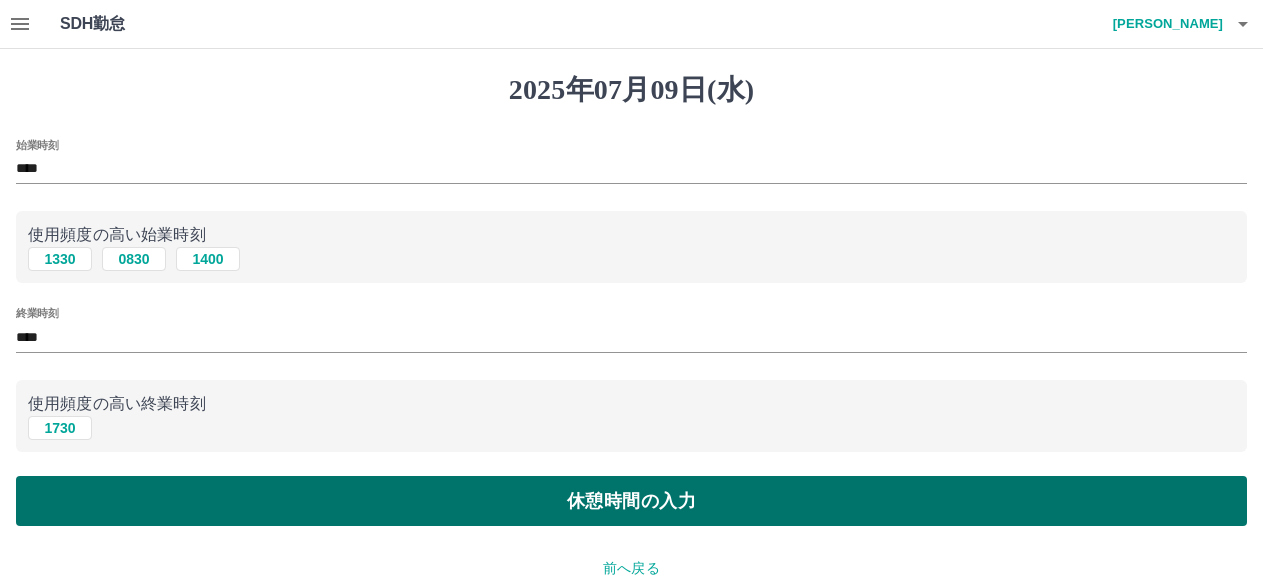 click on "休憩時間の入力" at bounding box center [631, 501] 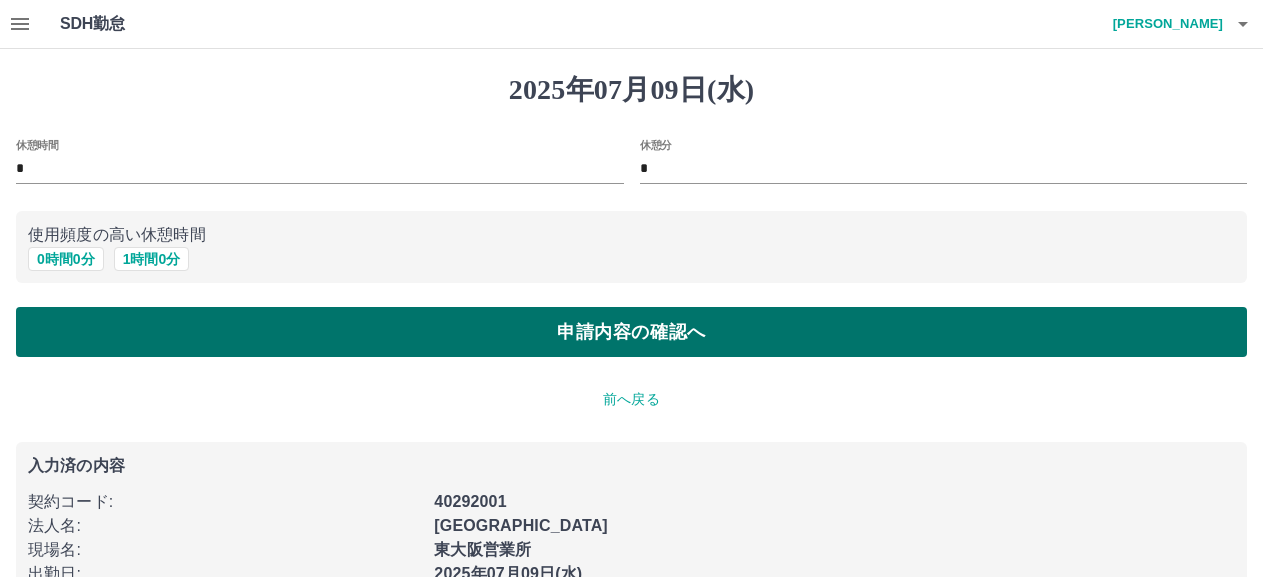click on "申請内容の確認へ" at bounding box center (631, 332) 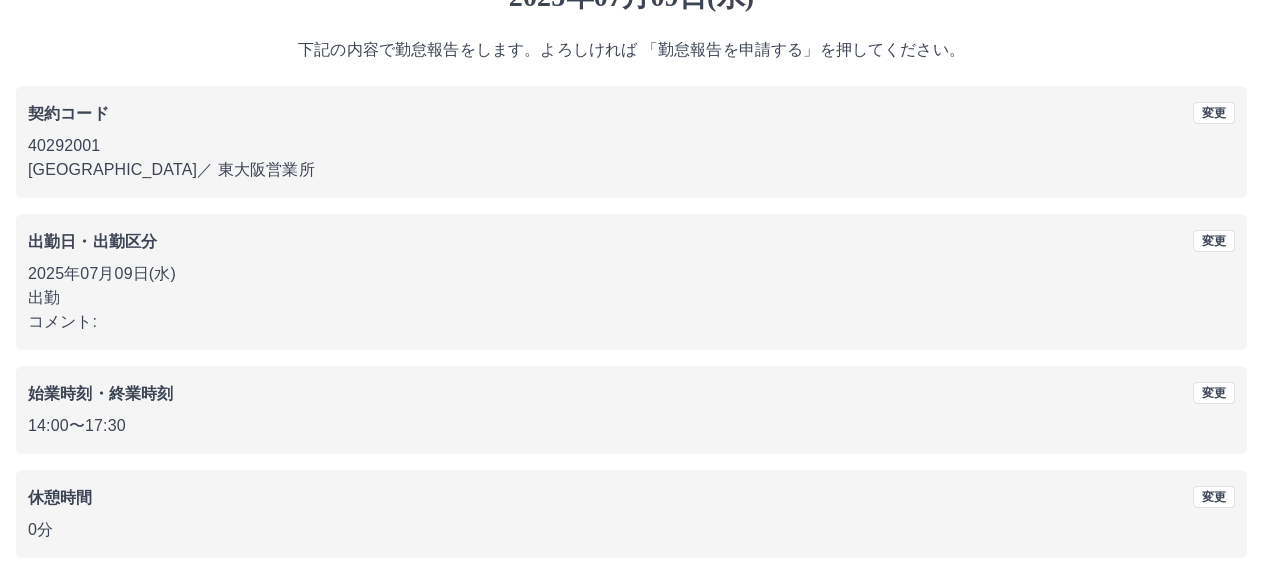 scroll, scrollTop: 172, scrollLeft: 0, axis: vertical 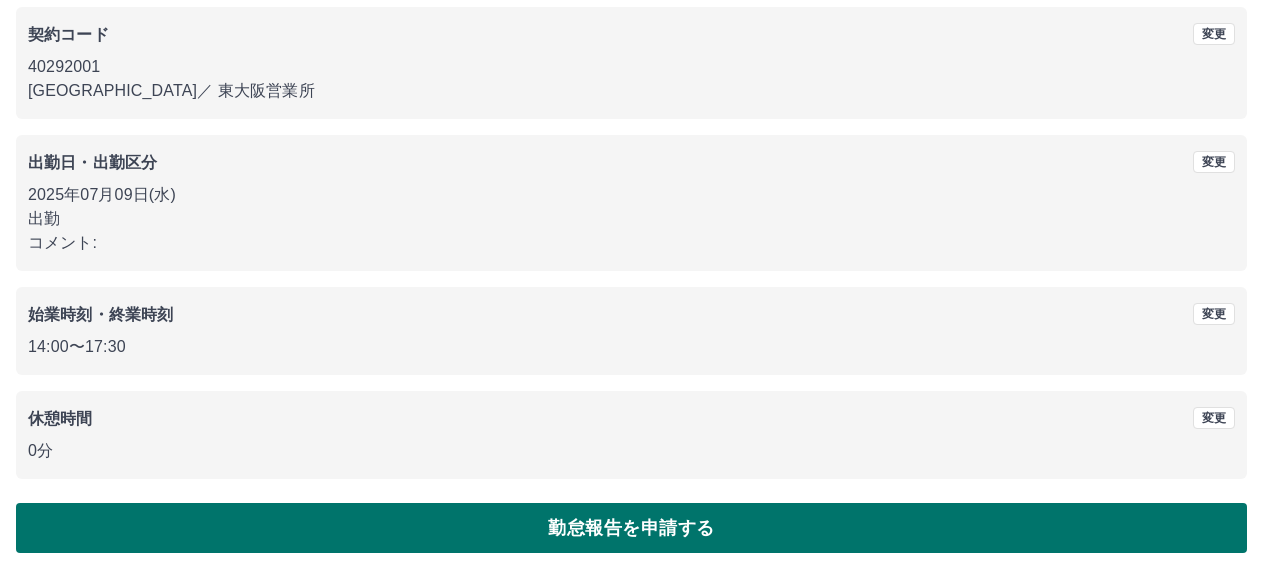 click on "勤怠報告を申請する" at bounding box center (631, 528) 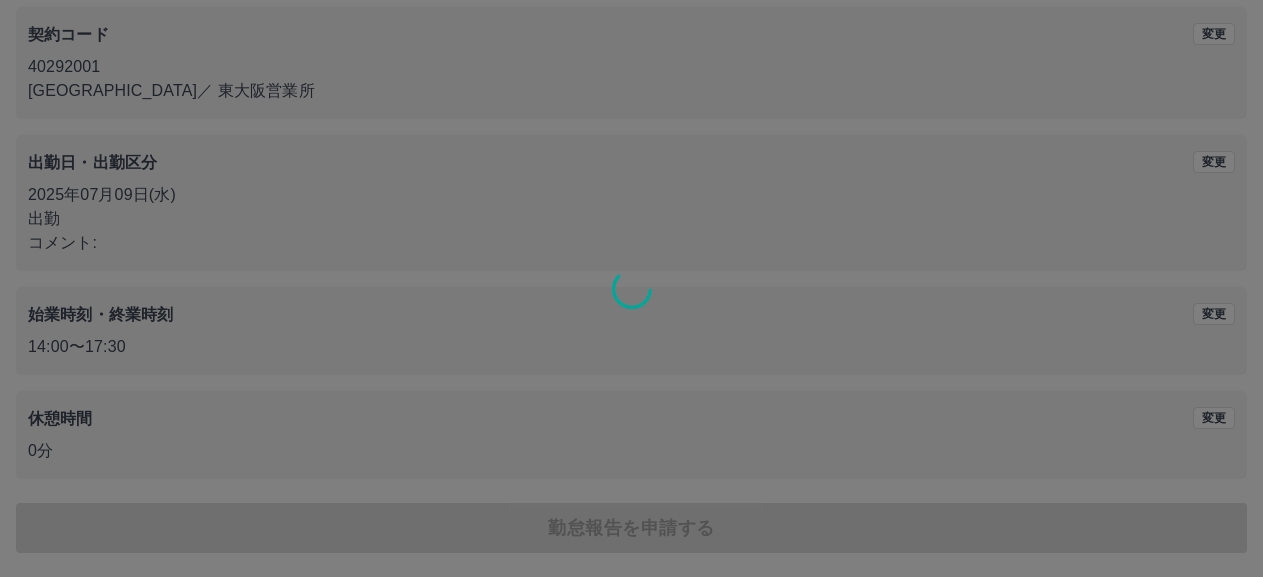 scroll, scrollTop: 0, scrollLeft: 0, axis: both 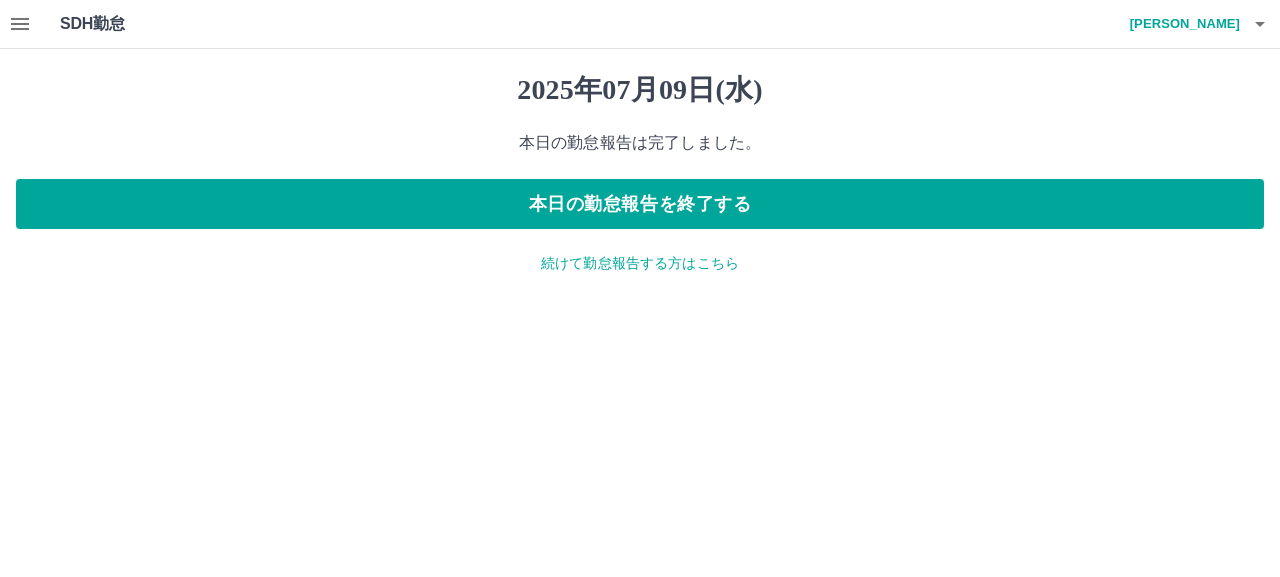 click on "続けて勤怠報告する方はこちら" at bounding box center [640, 263] 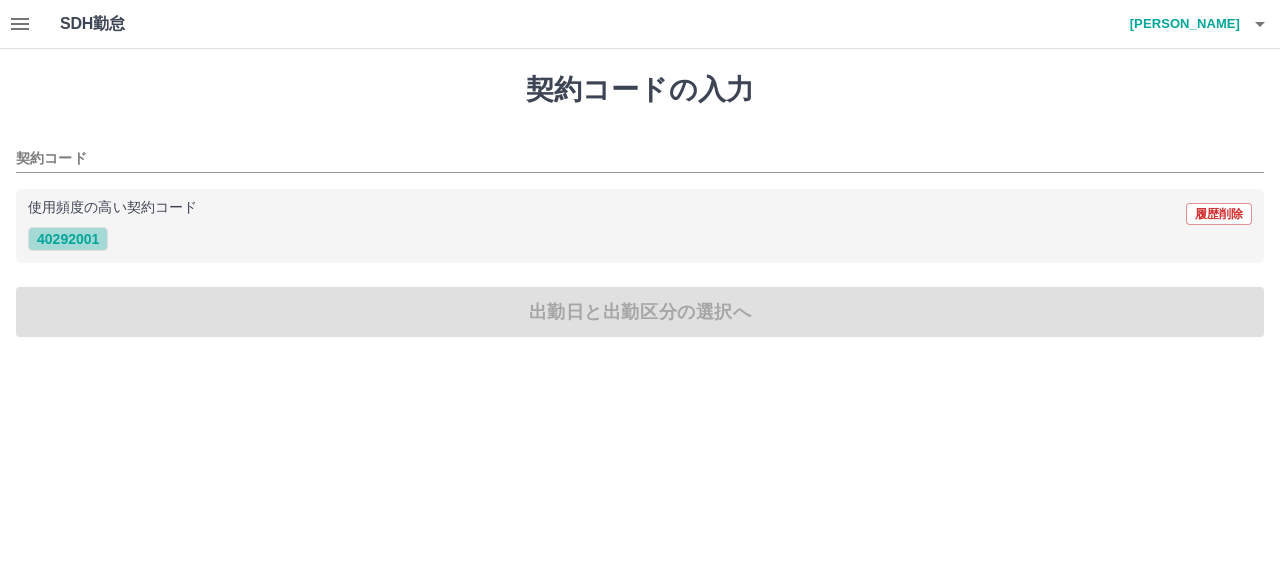 click on "40292001" at bounding box center [68, 239] 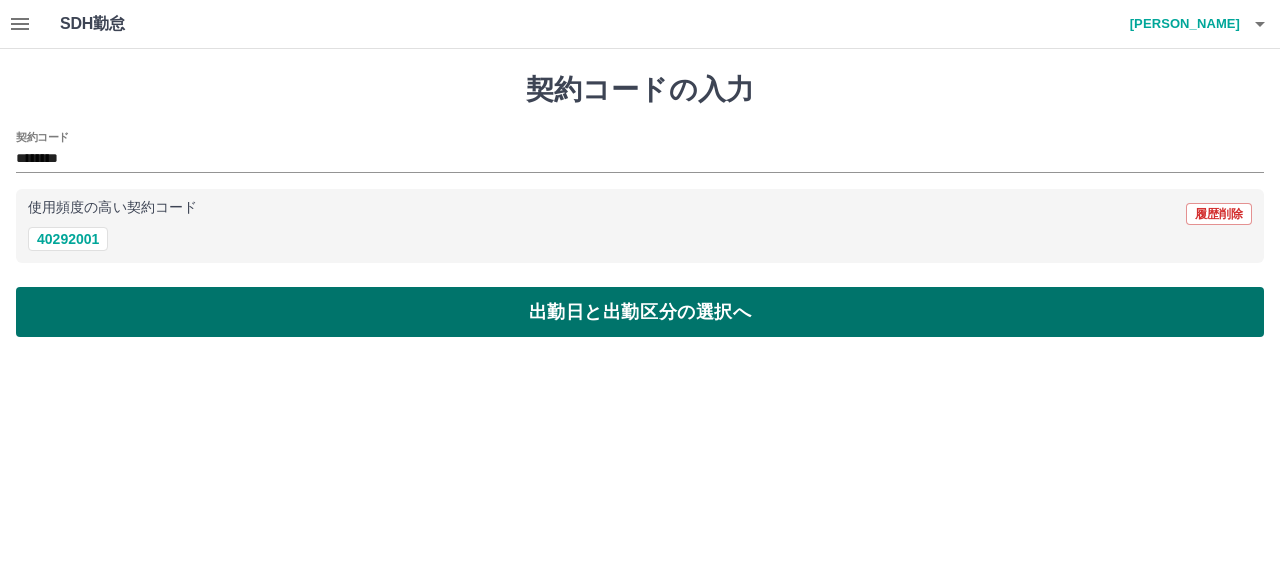 click on "出勤日と出勤区分の選択へ" at bounding box center (640, 312) 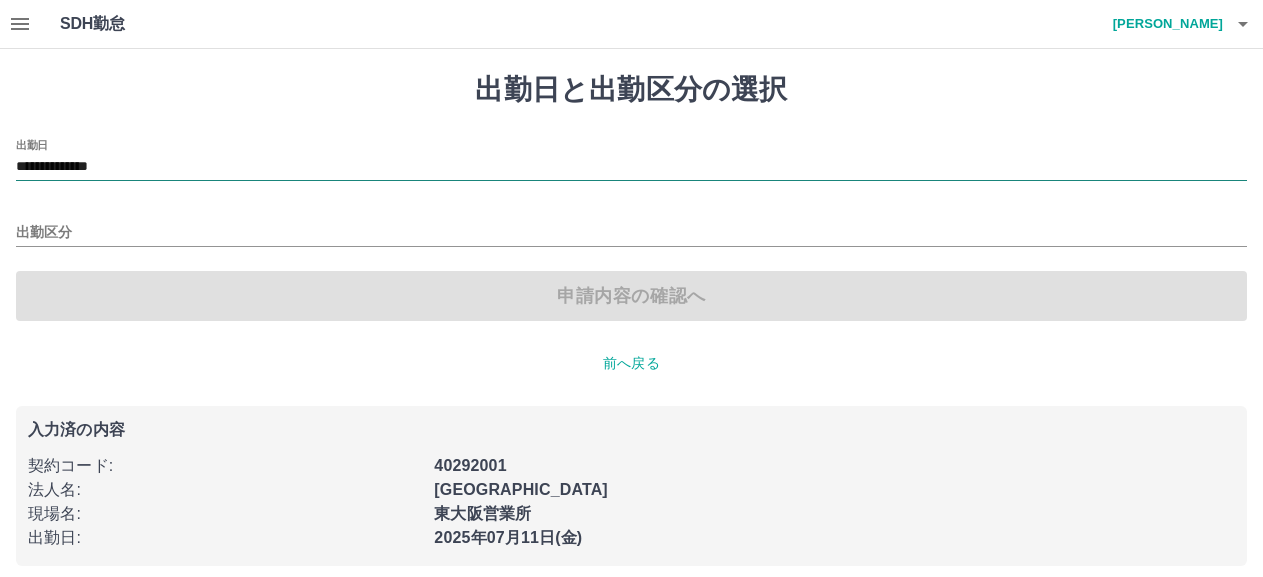 click on "**********" at bounding box center [631, 168] 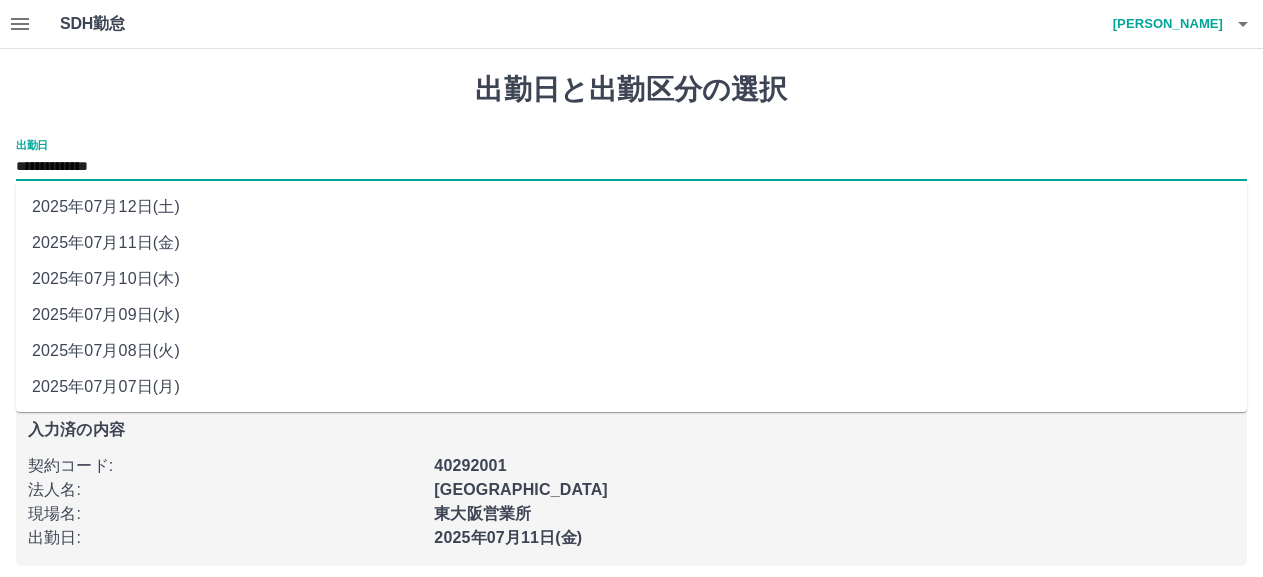 click on "2025年07月10日(木)" at bounding box center (631, 279) 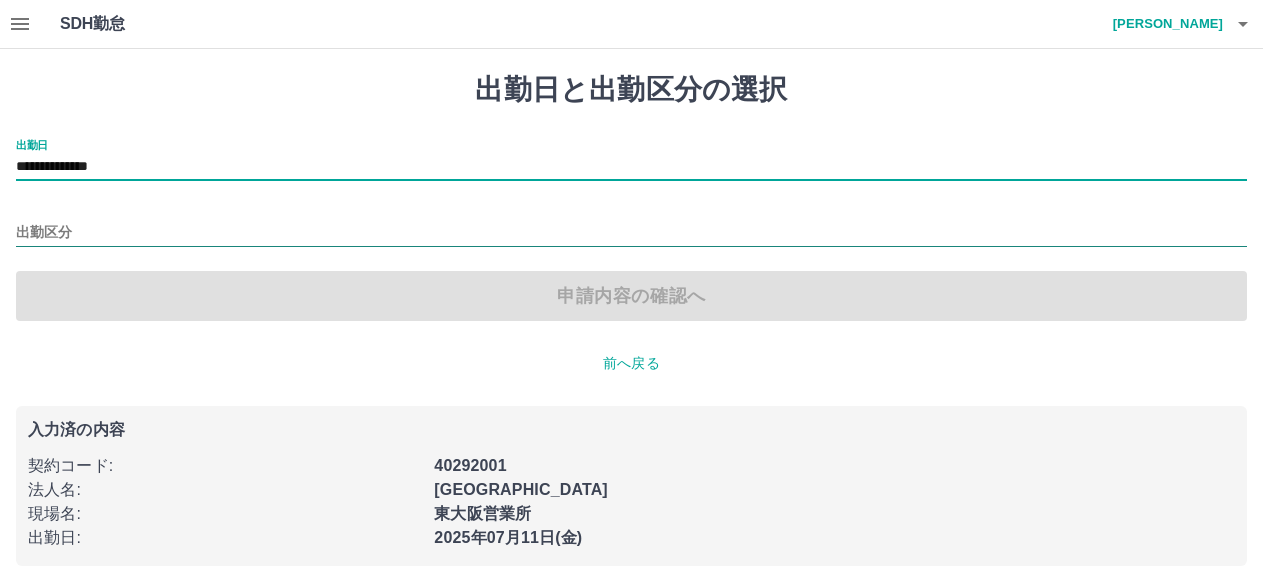 click on "出勤区分" at bounding box center [631, 233] 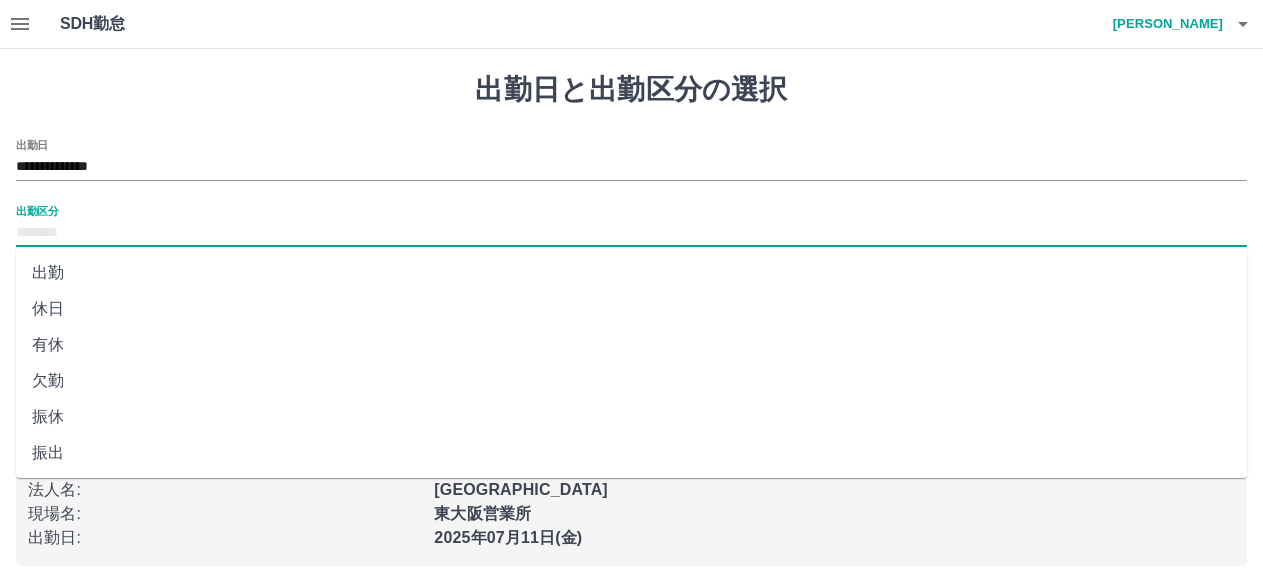 click on "出勤" at bounding box center [631, 273] 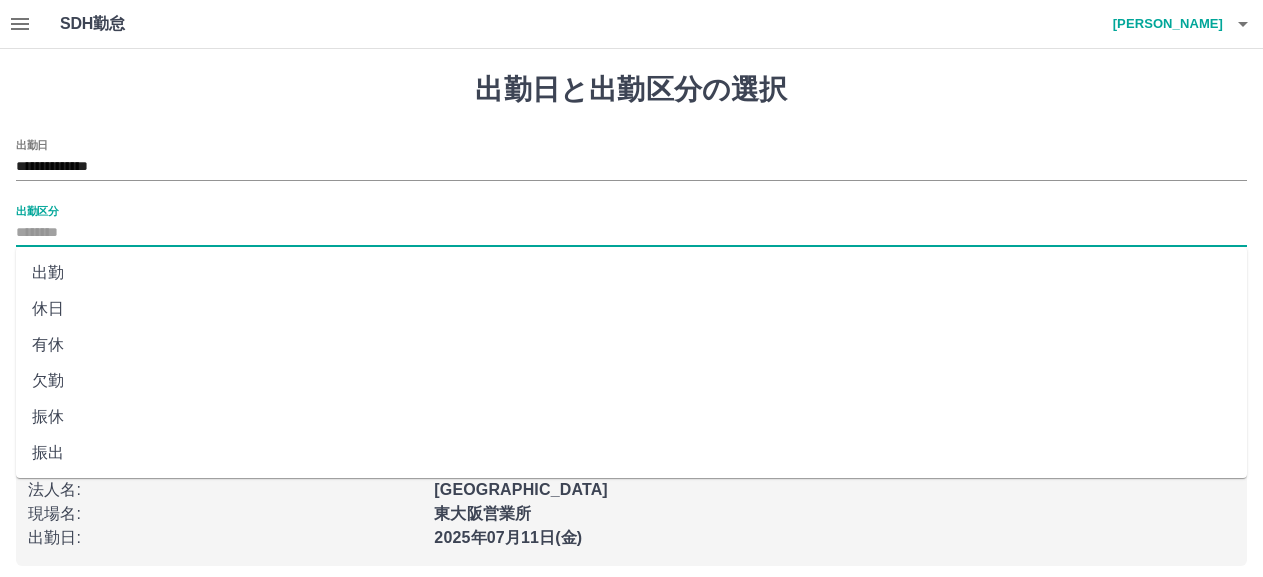 type on "**" 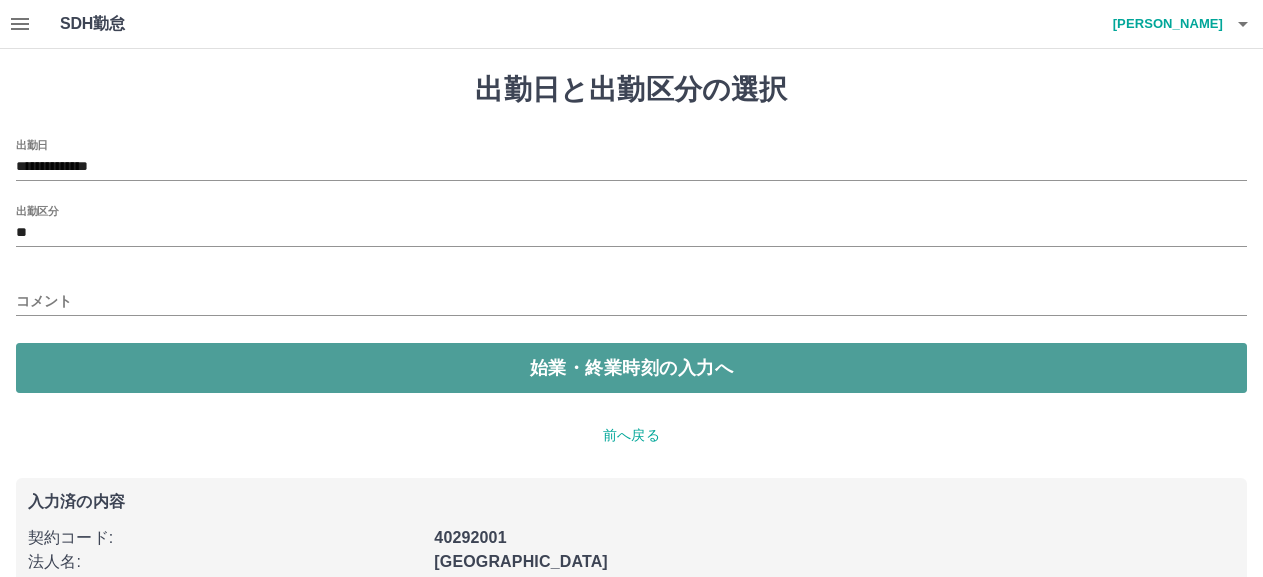 click on "始業・終業時刻の入力へ" at bounding box center (631, 368) 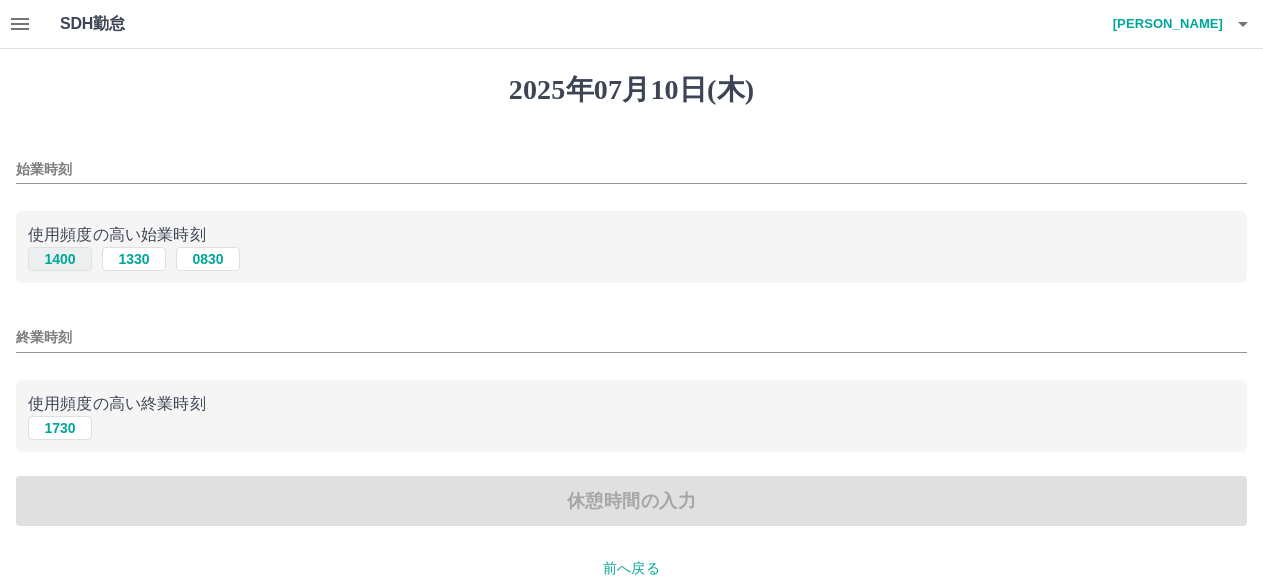 click on "1400" at bounding box center (60, 259) 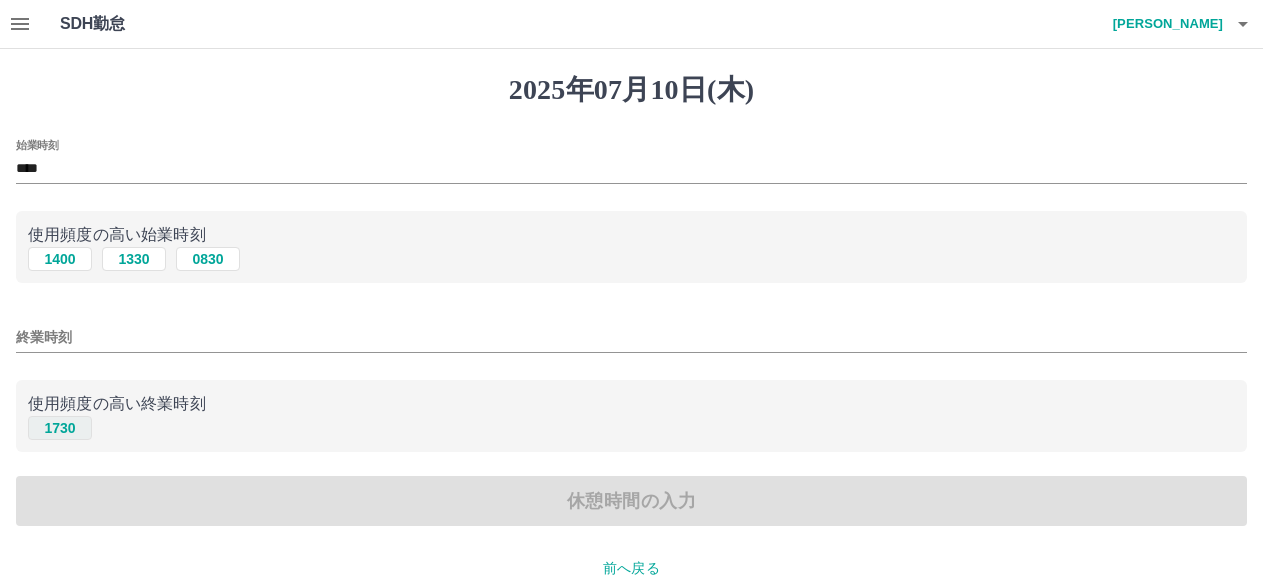 click on "1730" at bounding box center [60, 428] 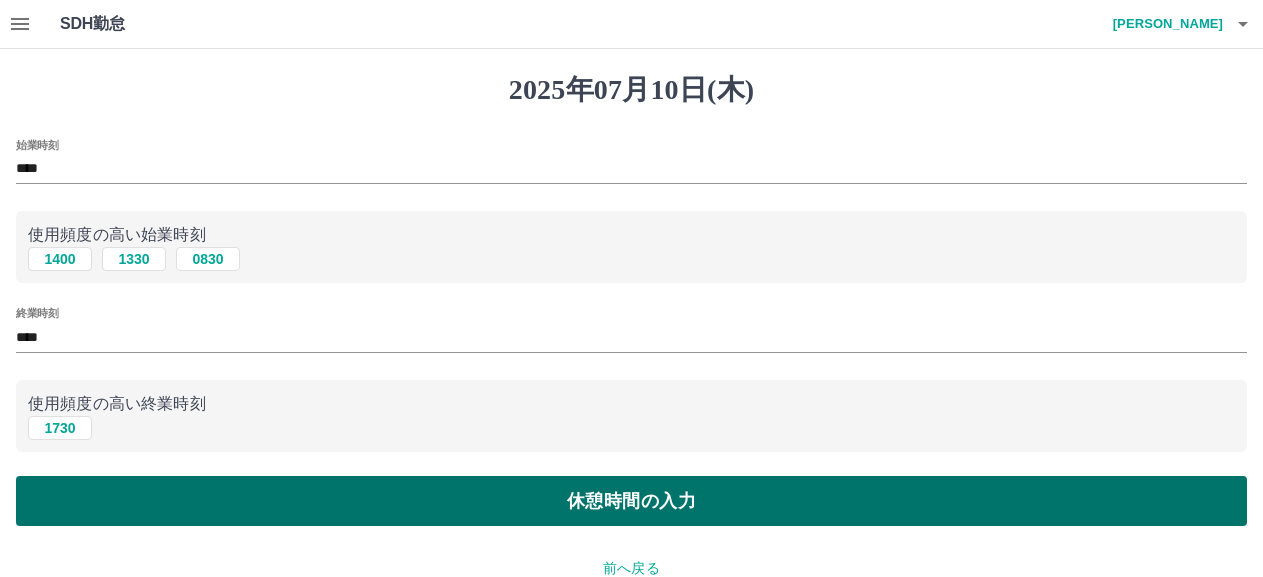 click on "休憩時間の入力" at bounding box center (631, 501) 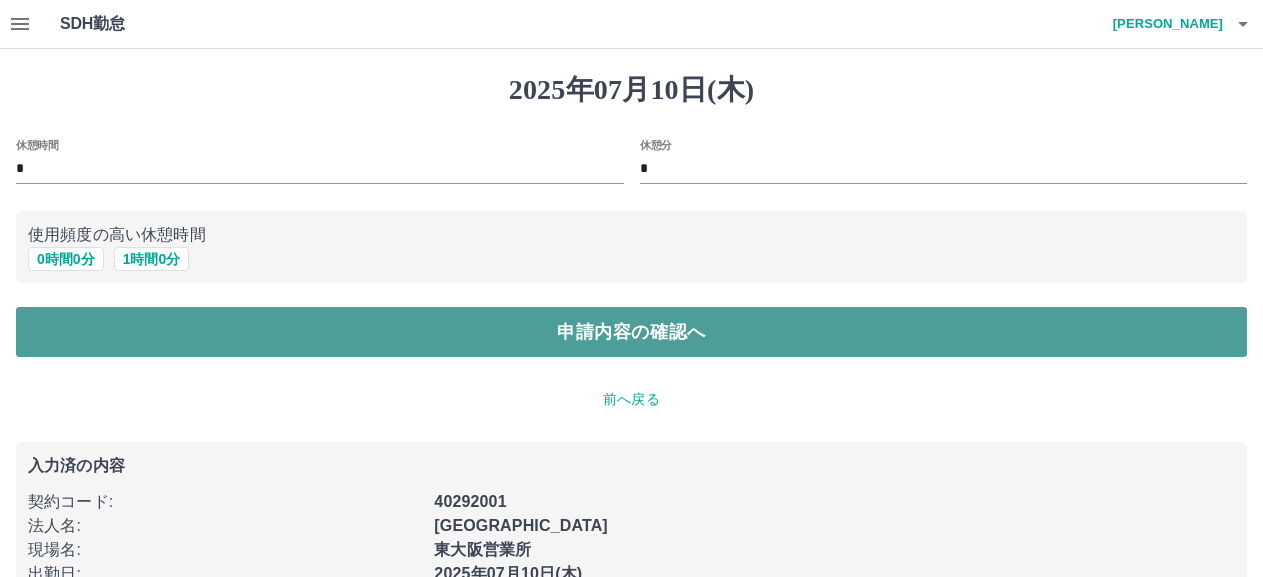 click on "申請内容の確認へ" at bounding box center [631, 332] 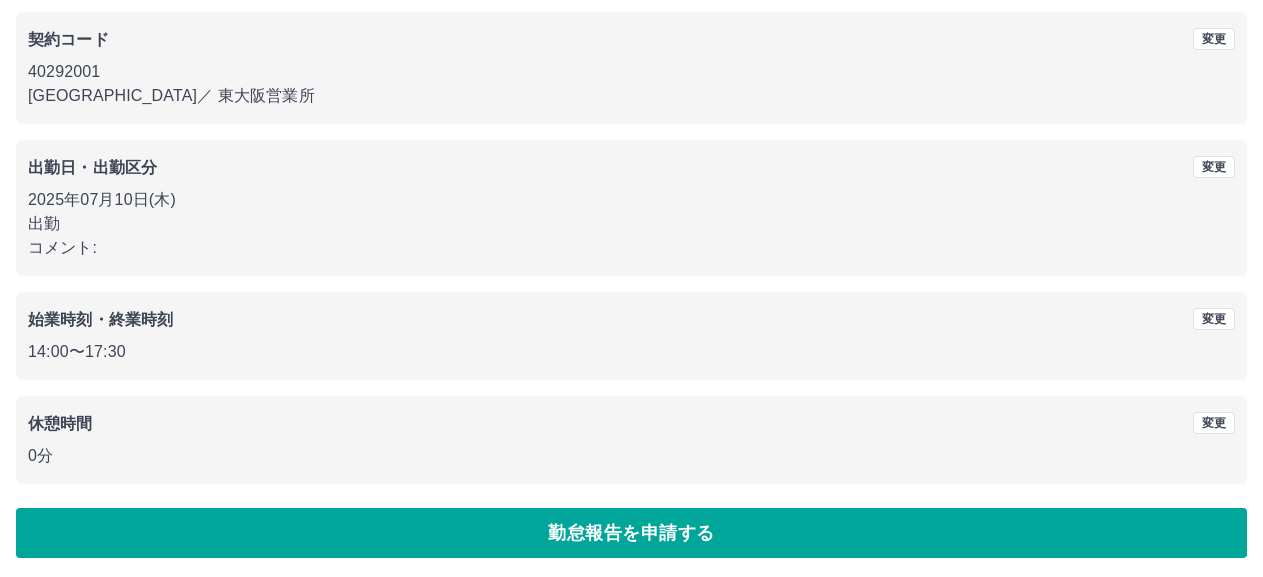 scroll, scrollTop: 172, scrollLeft: 0, axis: vertical 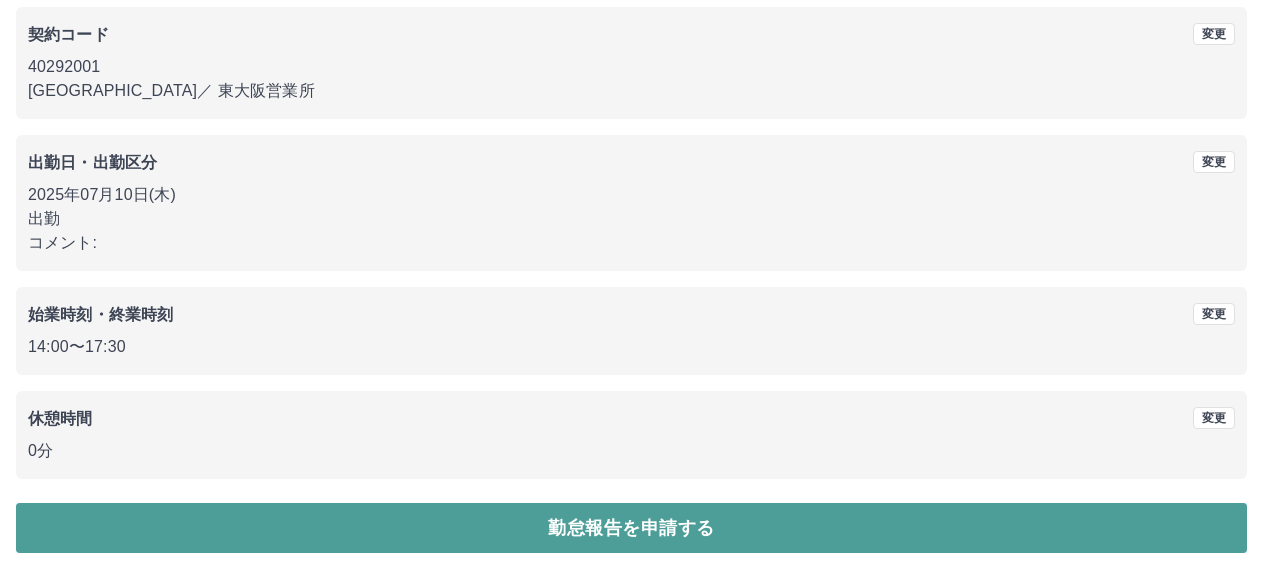 click on "勤怠報告を申請する" at bounding box center (631, 528) 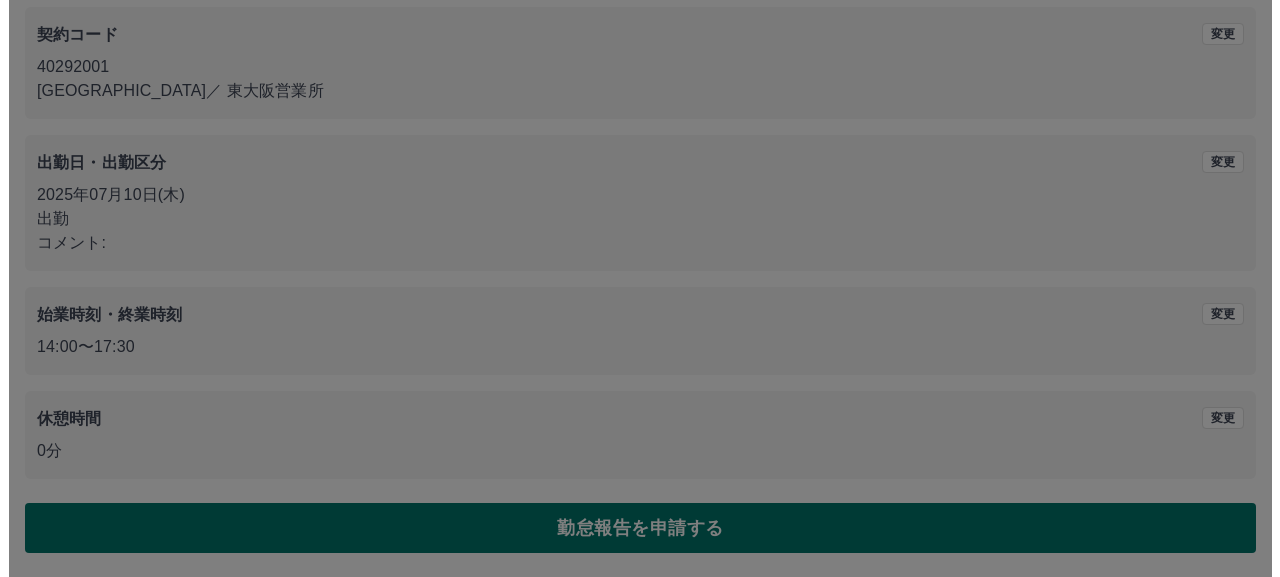 scroll, scrollTop: 0, scrollLeft: 0, axis: both 